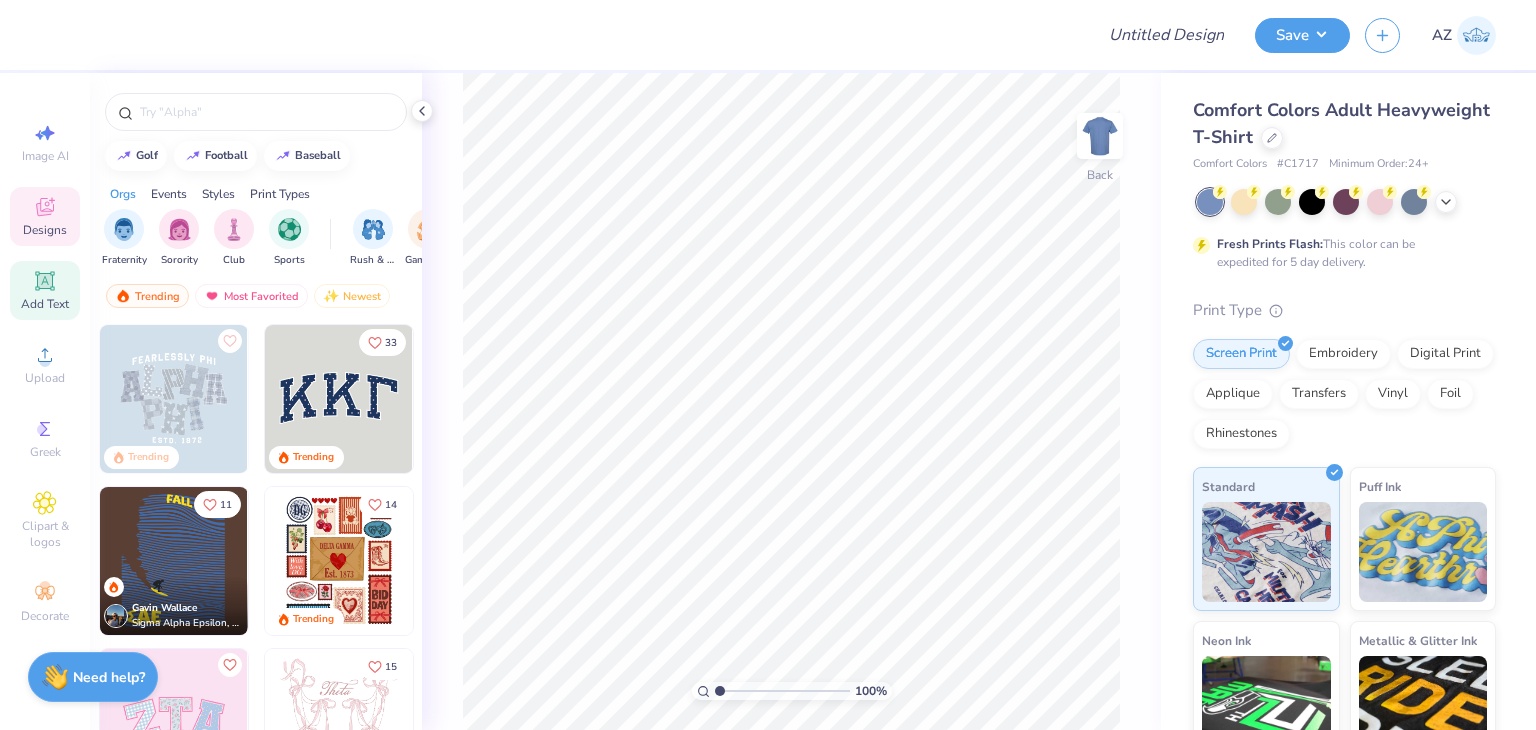 scroll, scrollTop: 0, scrollLeft: 0, axis: both 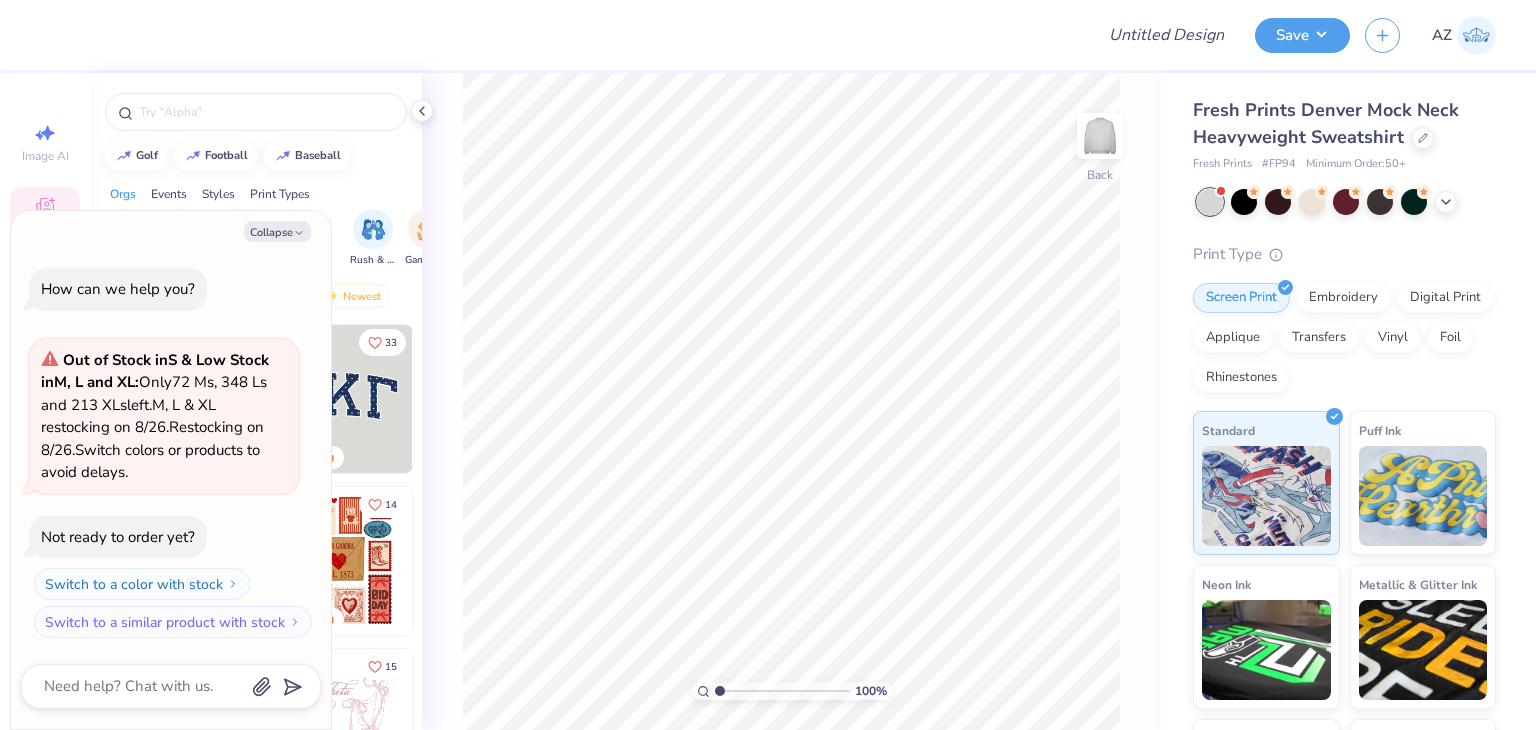 click on "Orgs Events Styles Print Types" at bounding box center (256, 189) 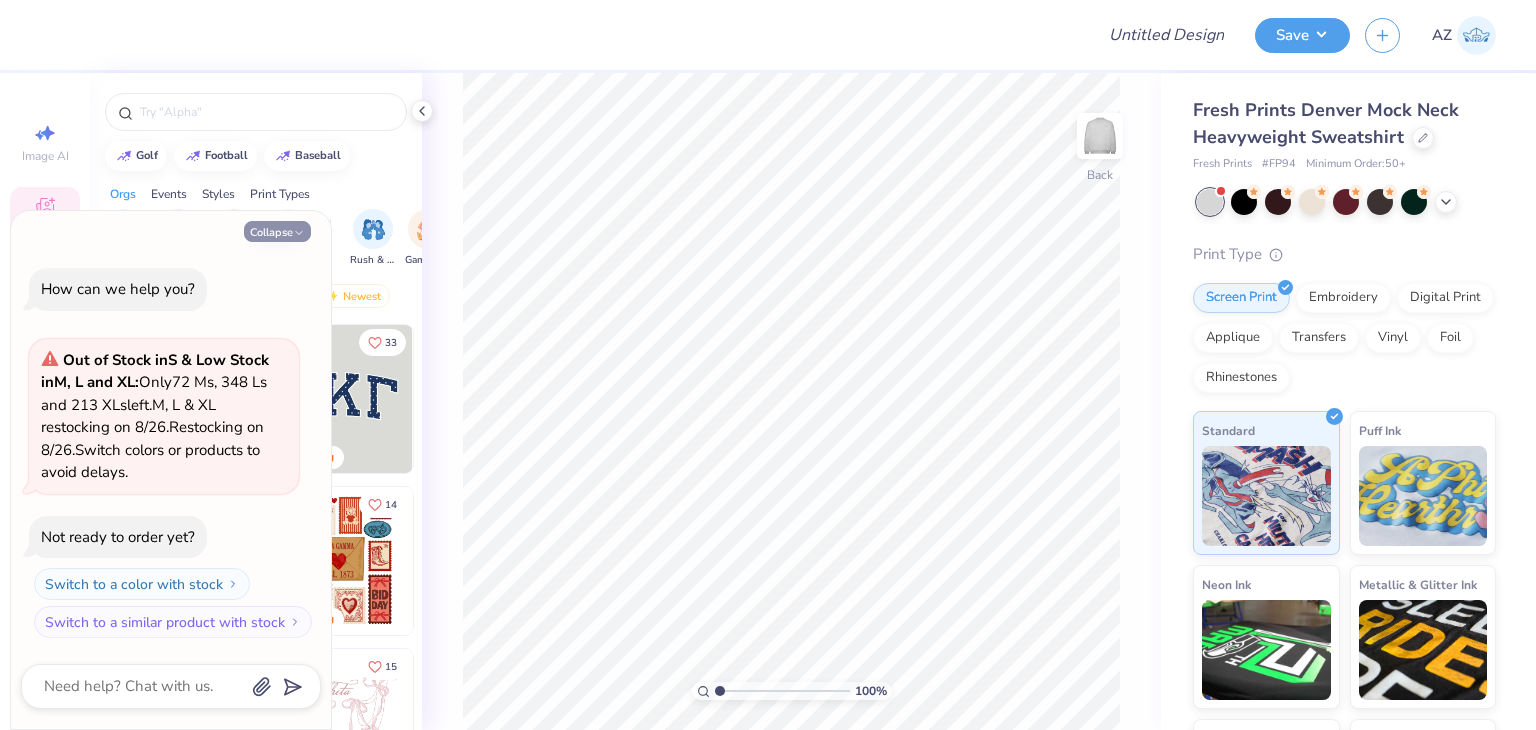 click on "Collapse" at bounding box center [277, 231] 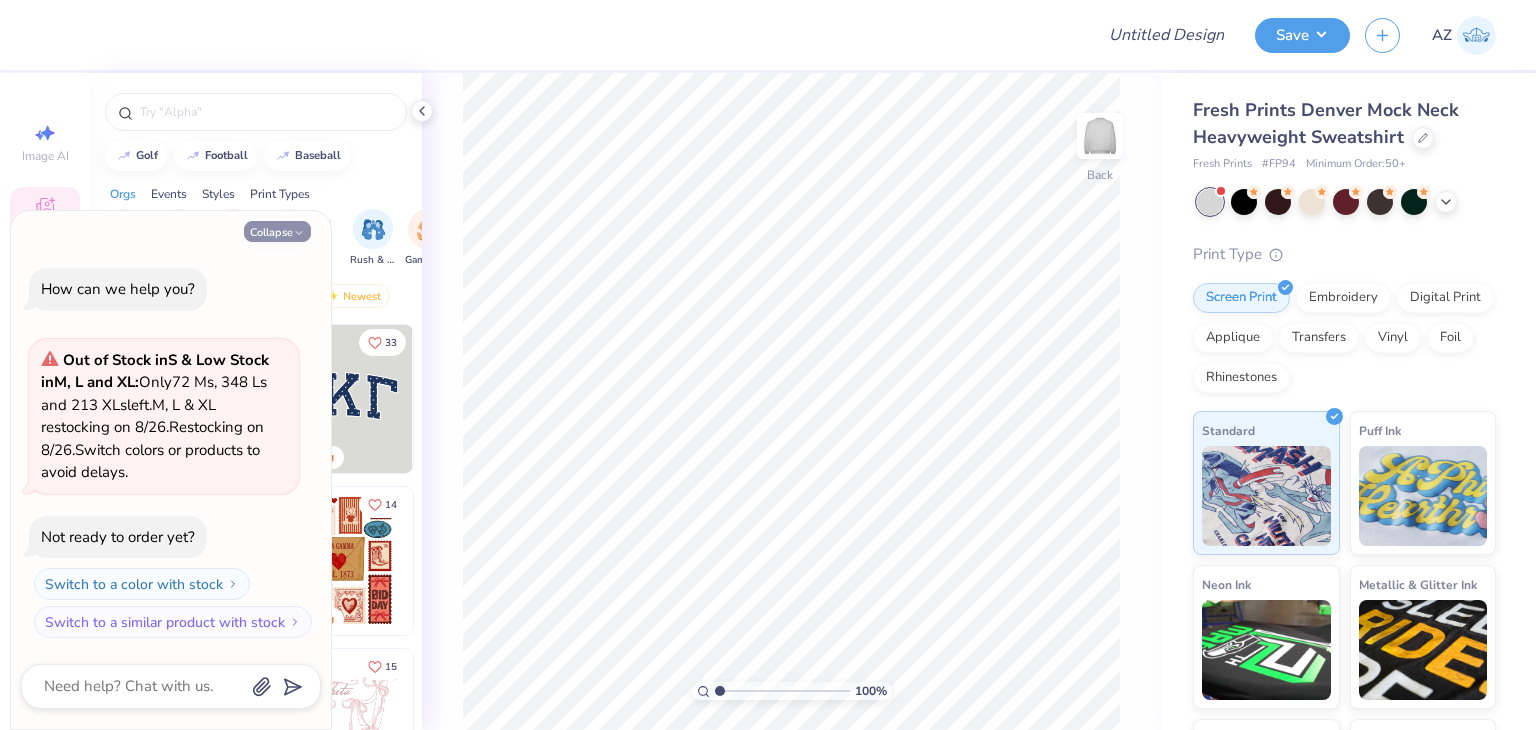 type on "x" 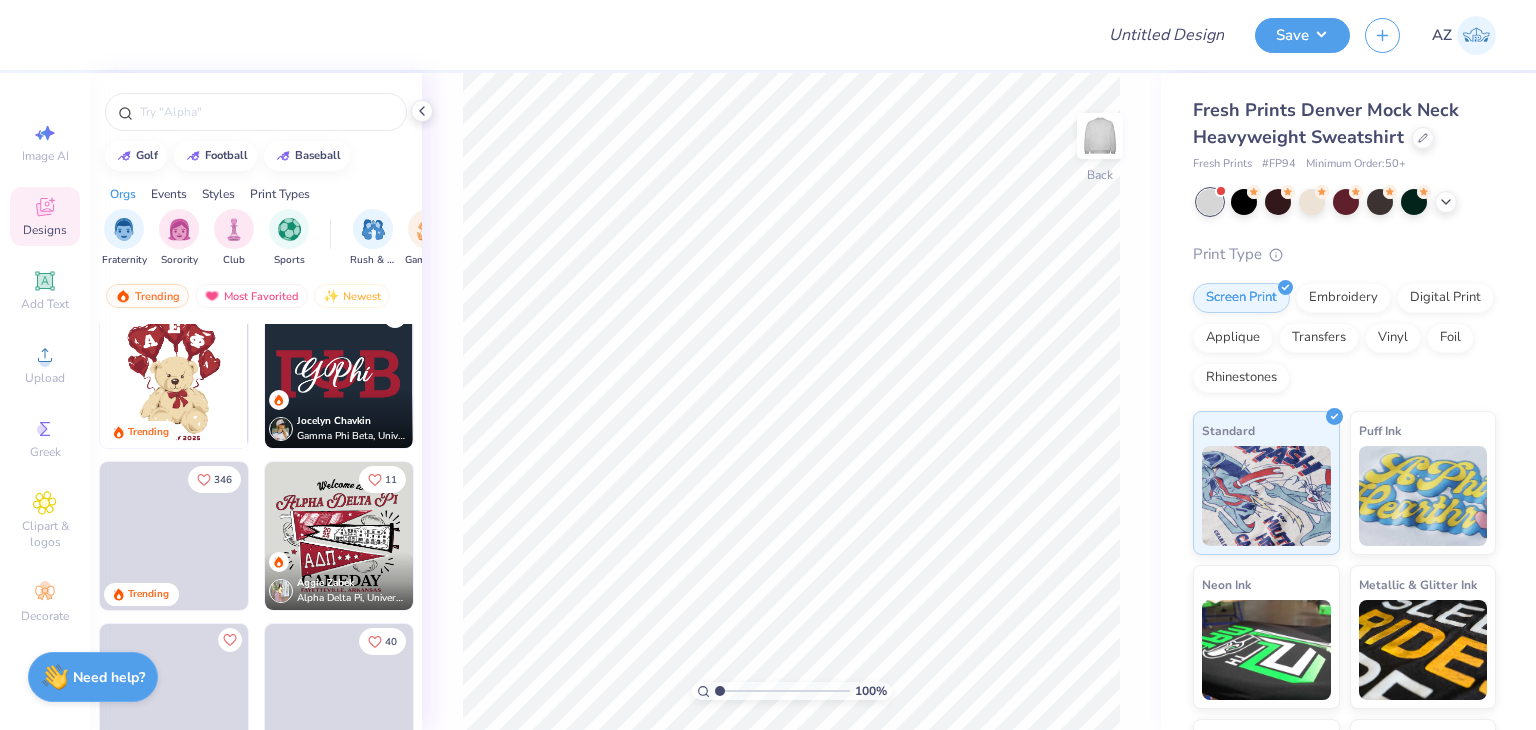 scroll, scrollTop: 1163, scrollLeft: 0, axis: vertical 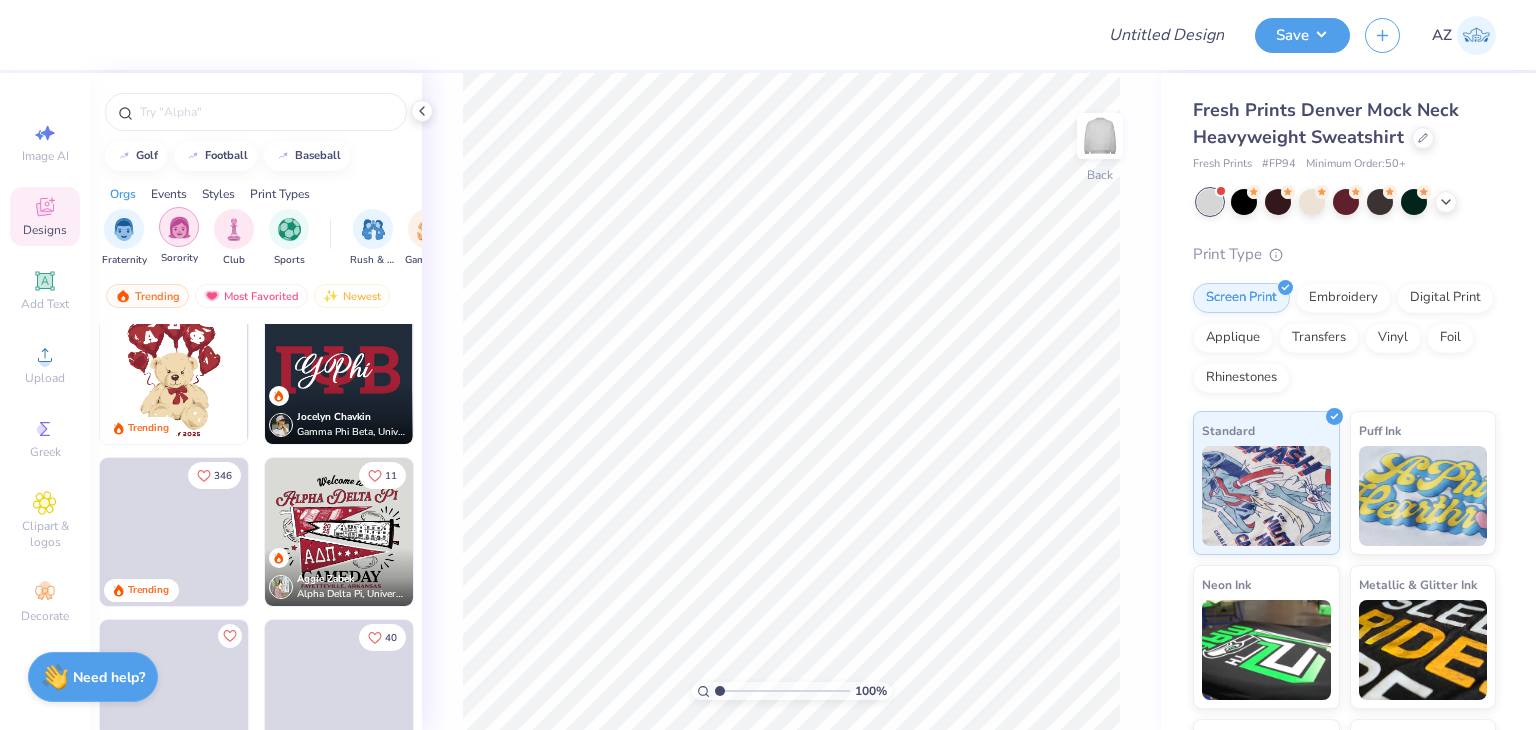 click at bounding box center (179, 227) 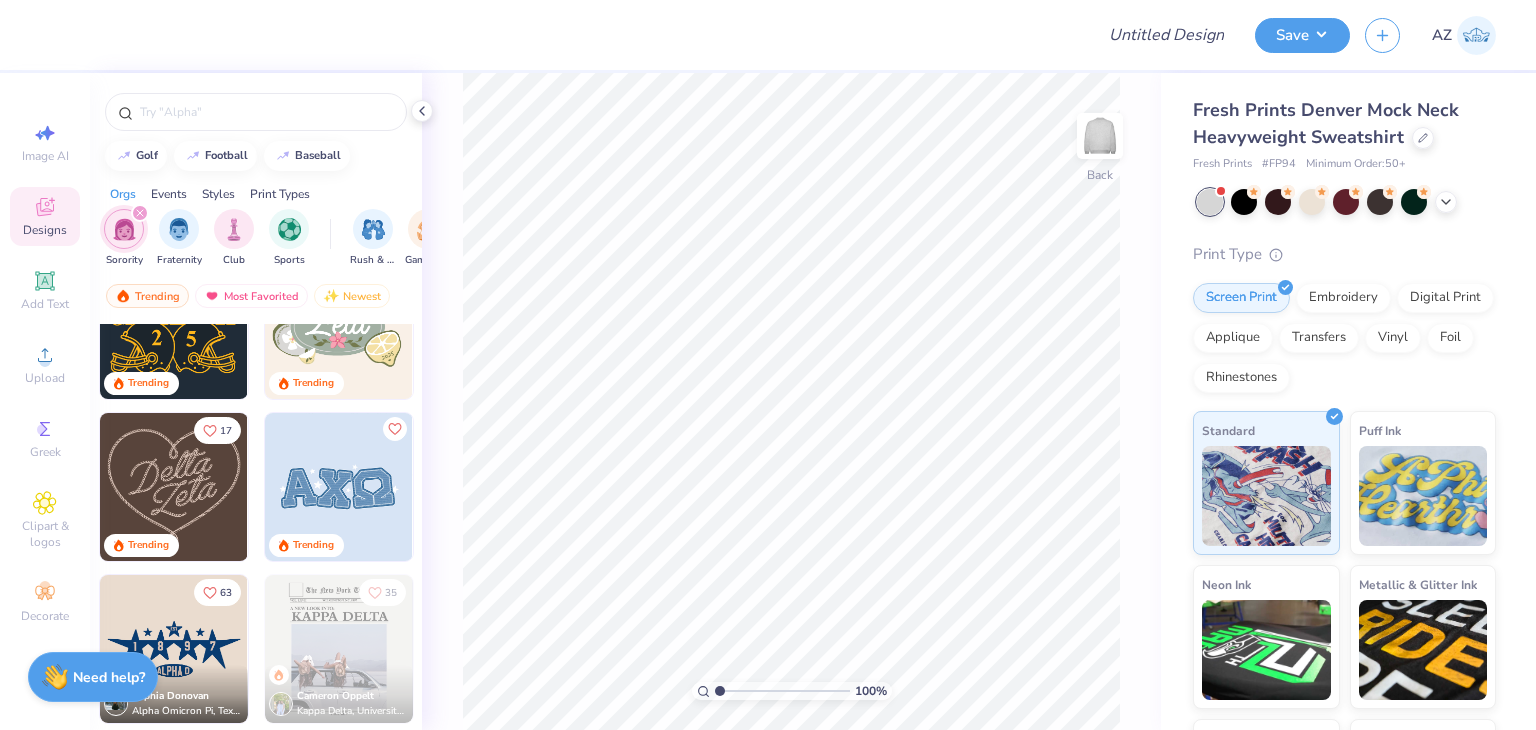 scroll, scrollTop: 400, scrollLeft: 0, axis: vertical 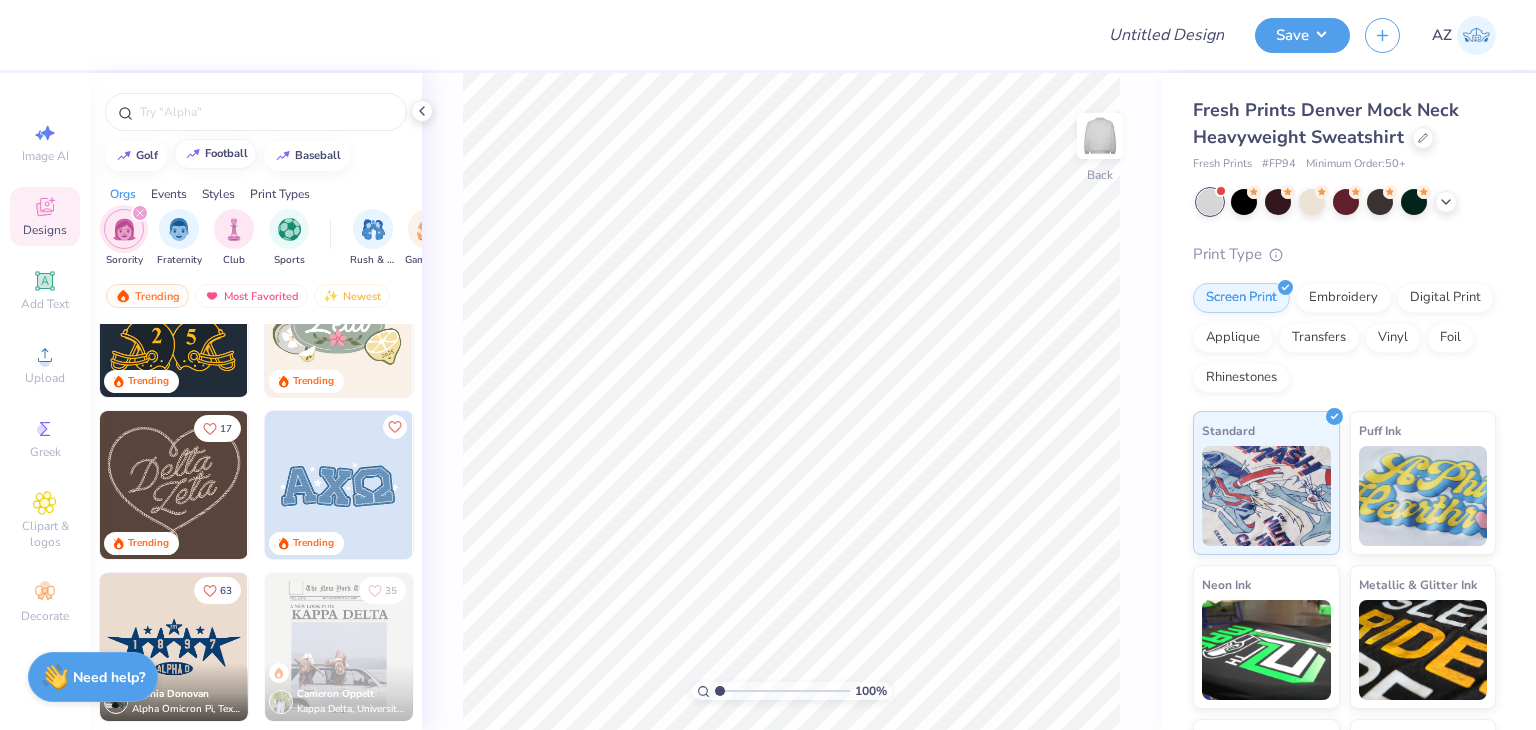 click on "football" at bounding box center (215, 154) 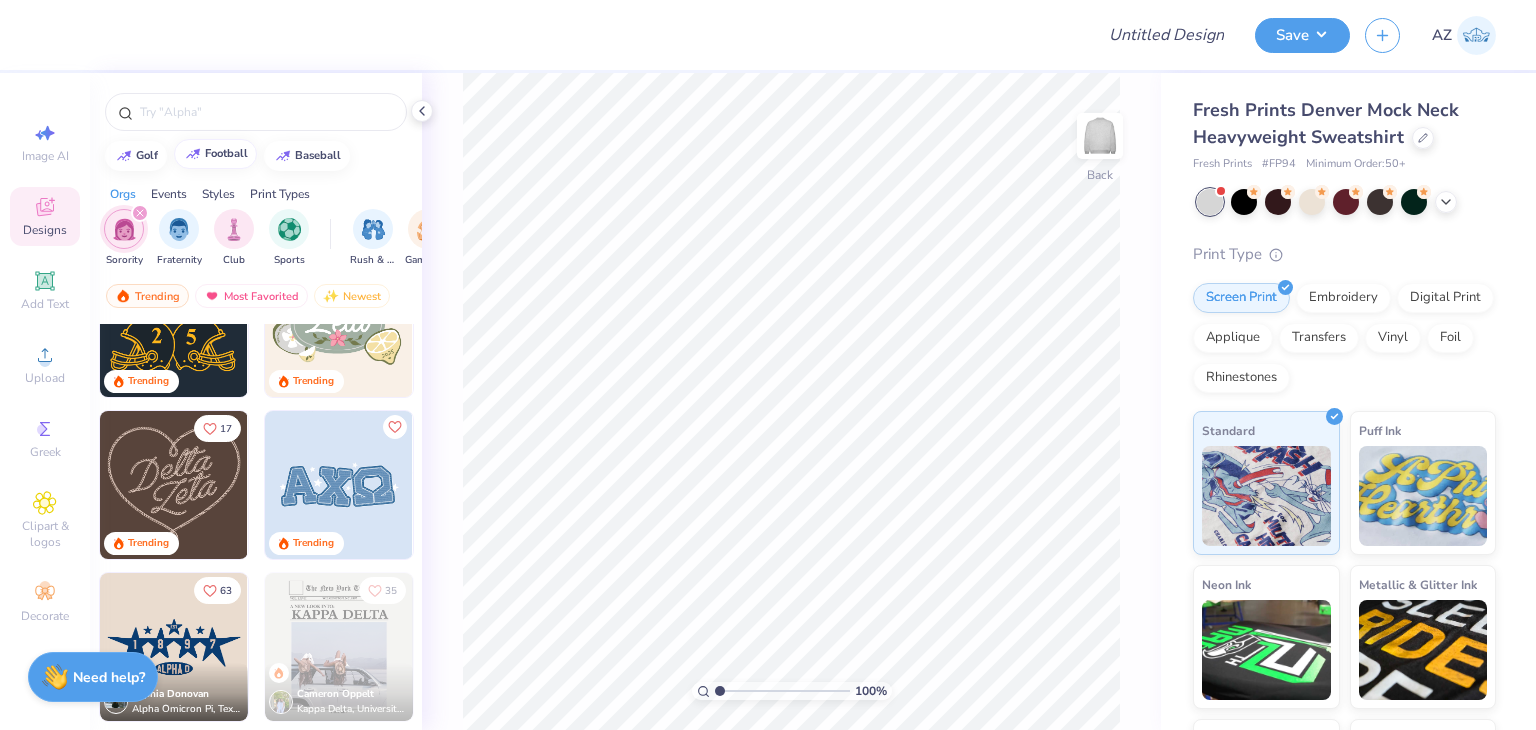 type on "football" 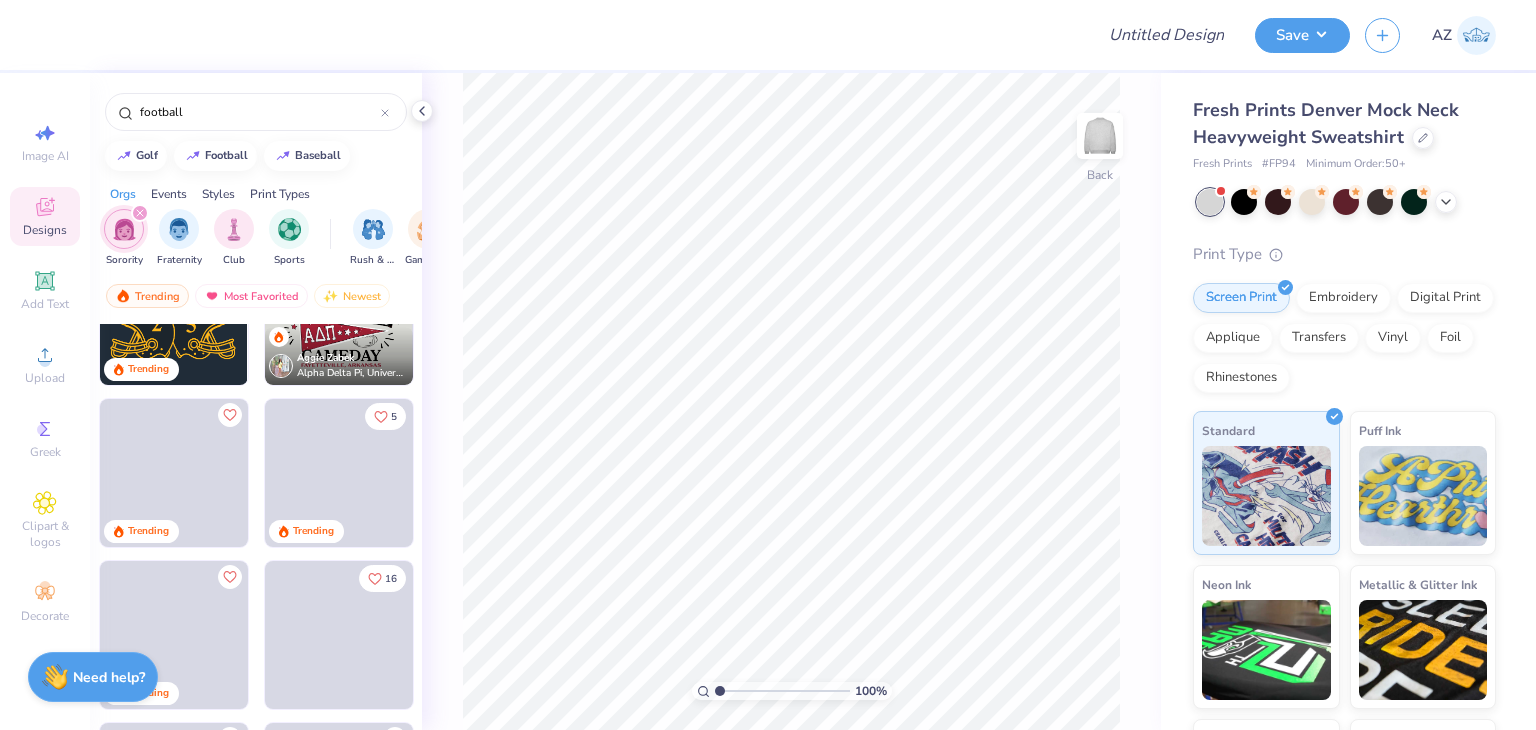 scroll, scrollTop: 90, scrollLeft: 0, axis: vertical 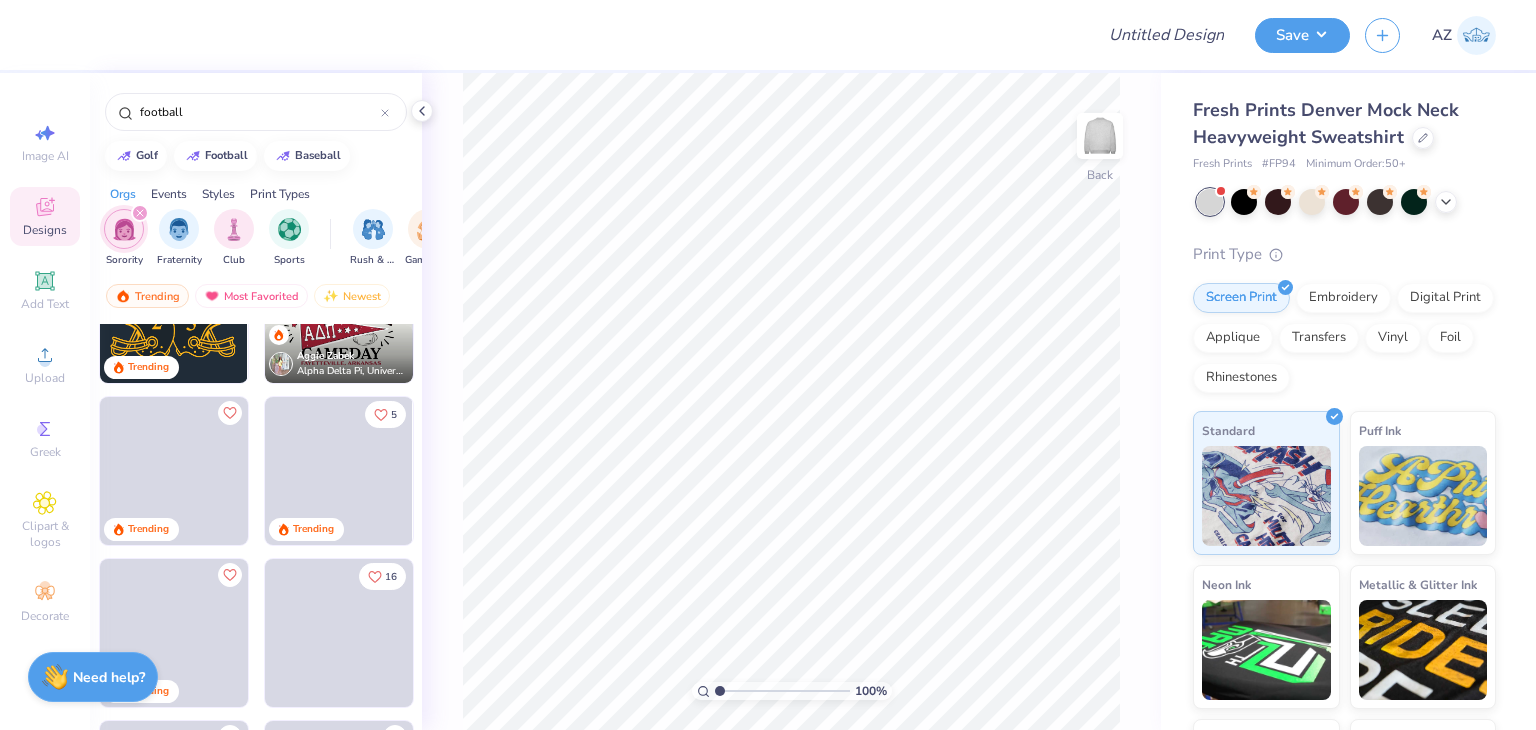 click at bounding box center [190, 471] 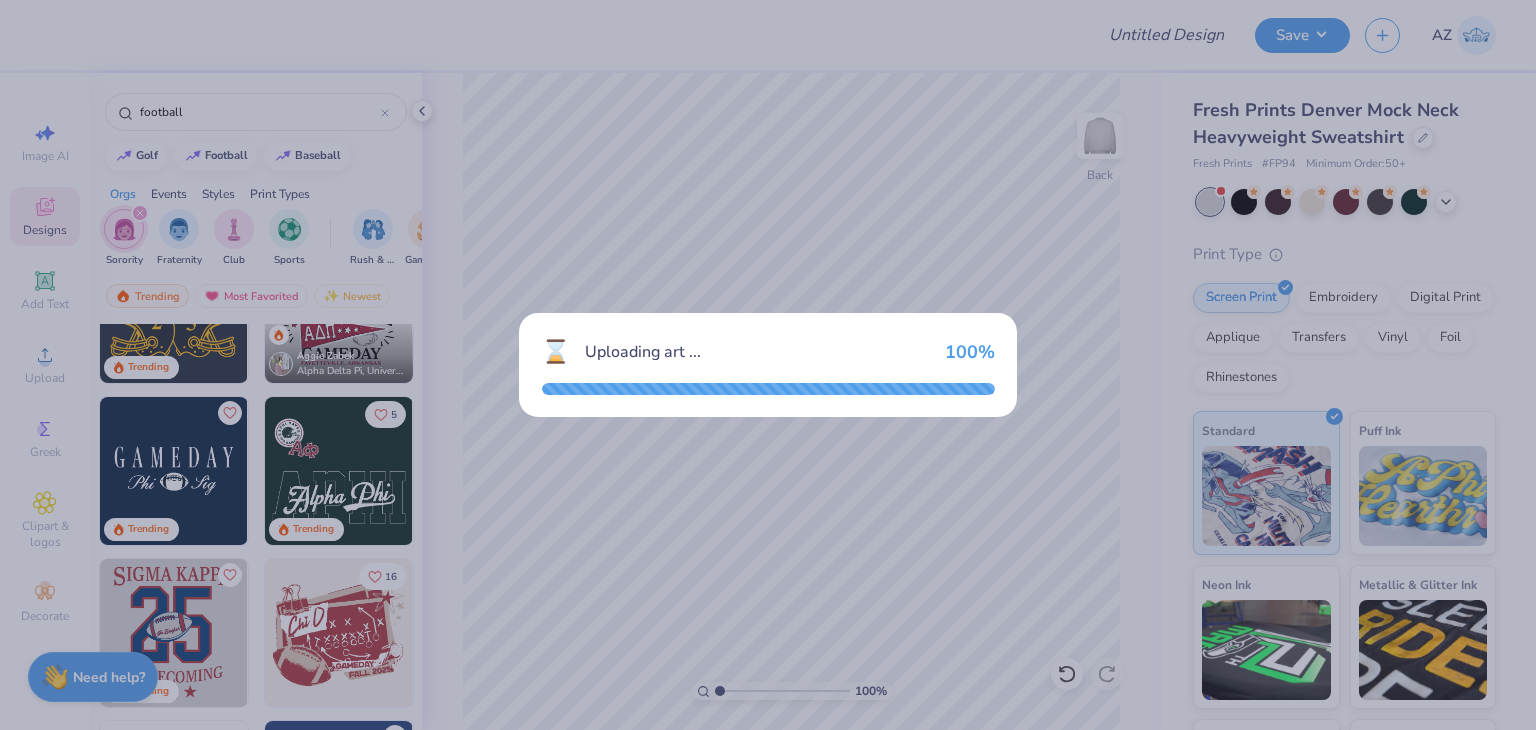 click on "⌛ Uploading art ... 100 %" at bounding box center (768, 365) 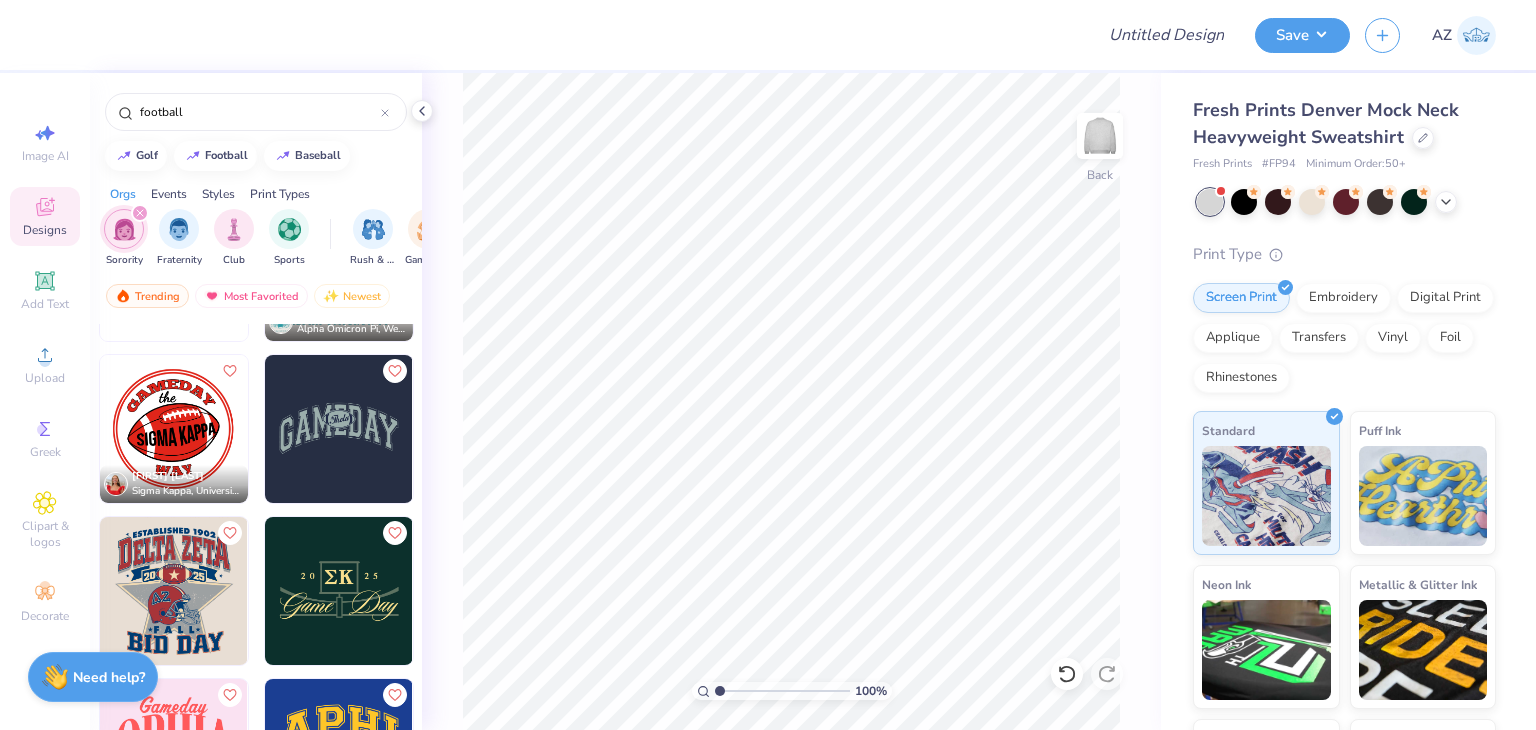 scroll, scrollTop: 1824, scrollLeft: 0, axis: vertical 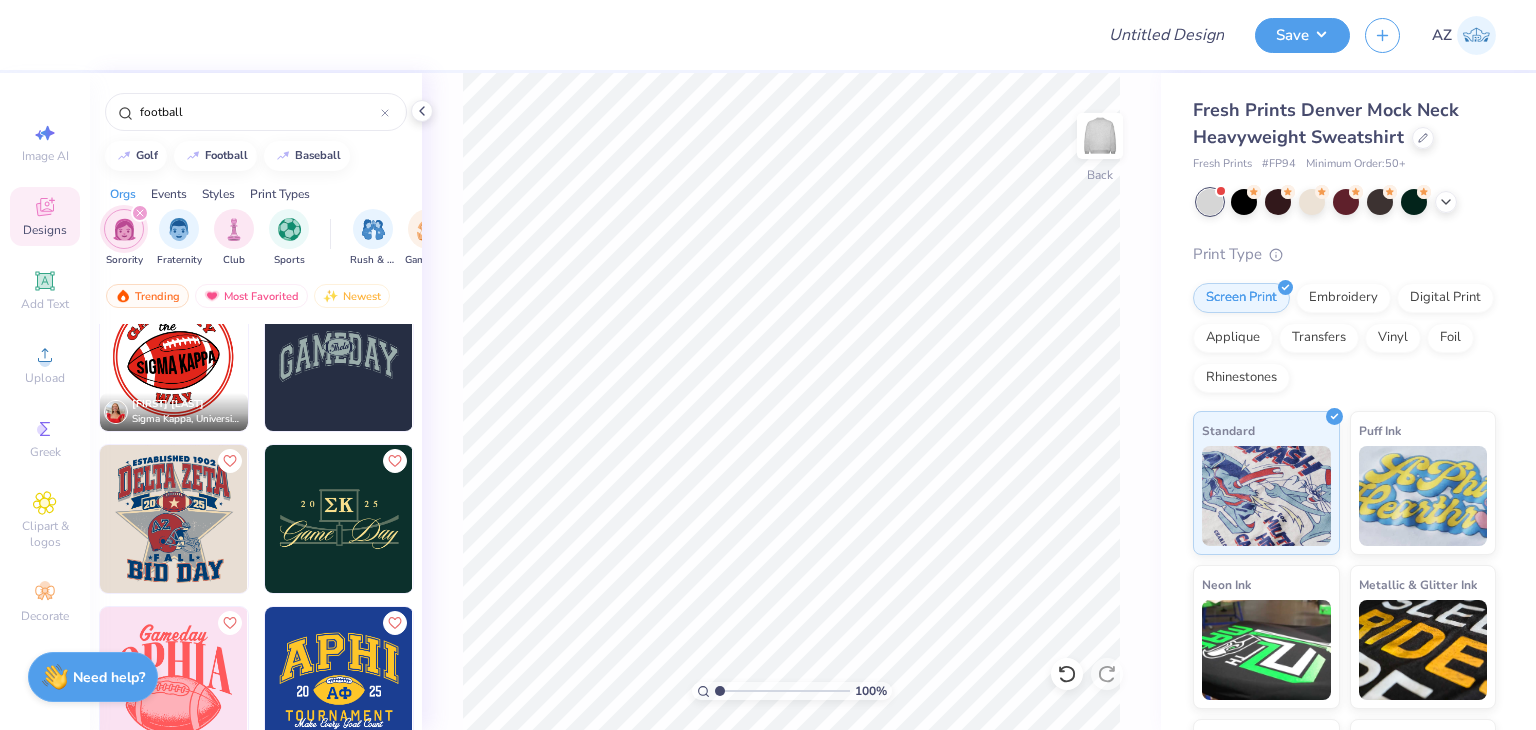 click at bounding box center (339, 357) 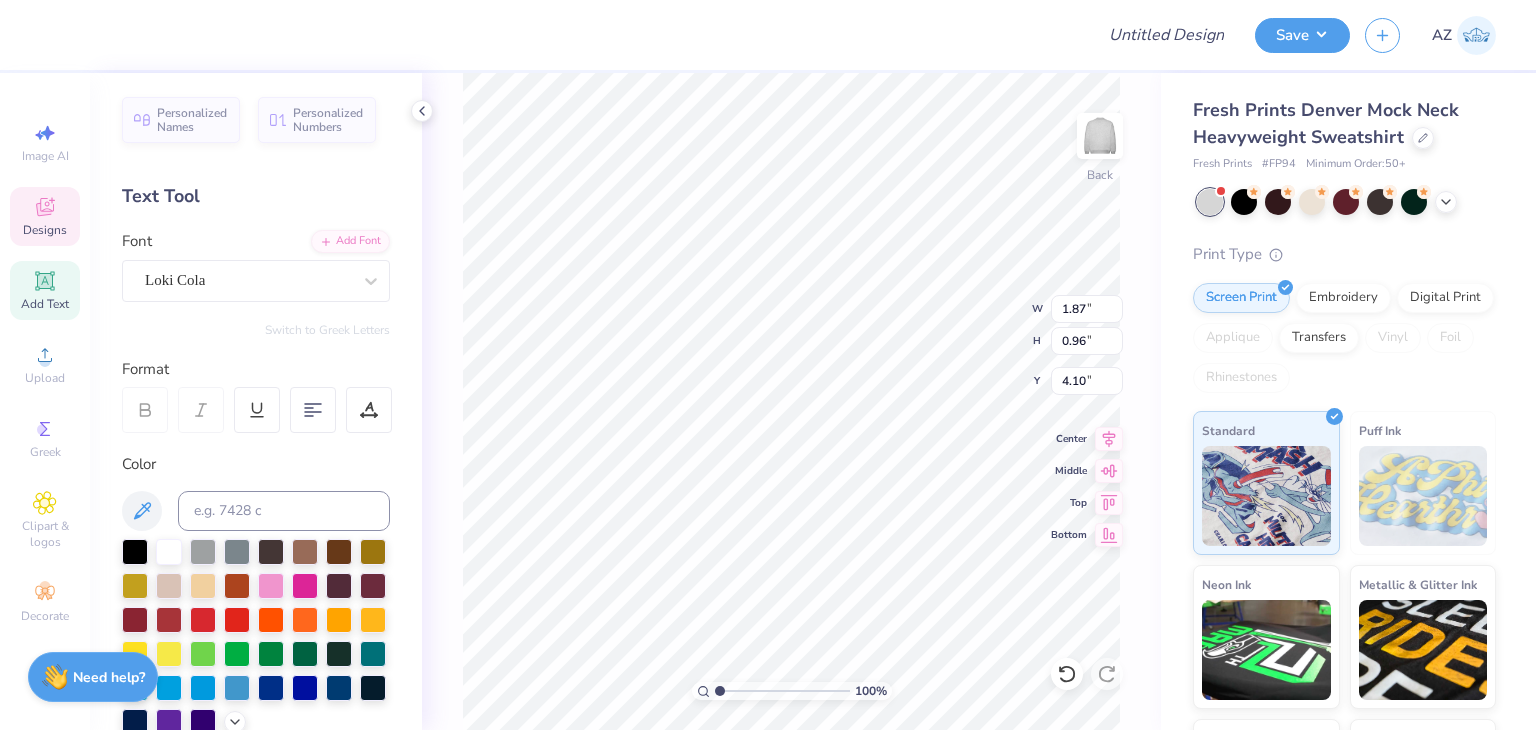scroll, scrollTop: 16, scrollLeft: 2, axis: both 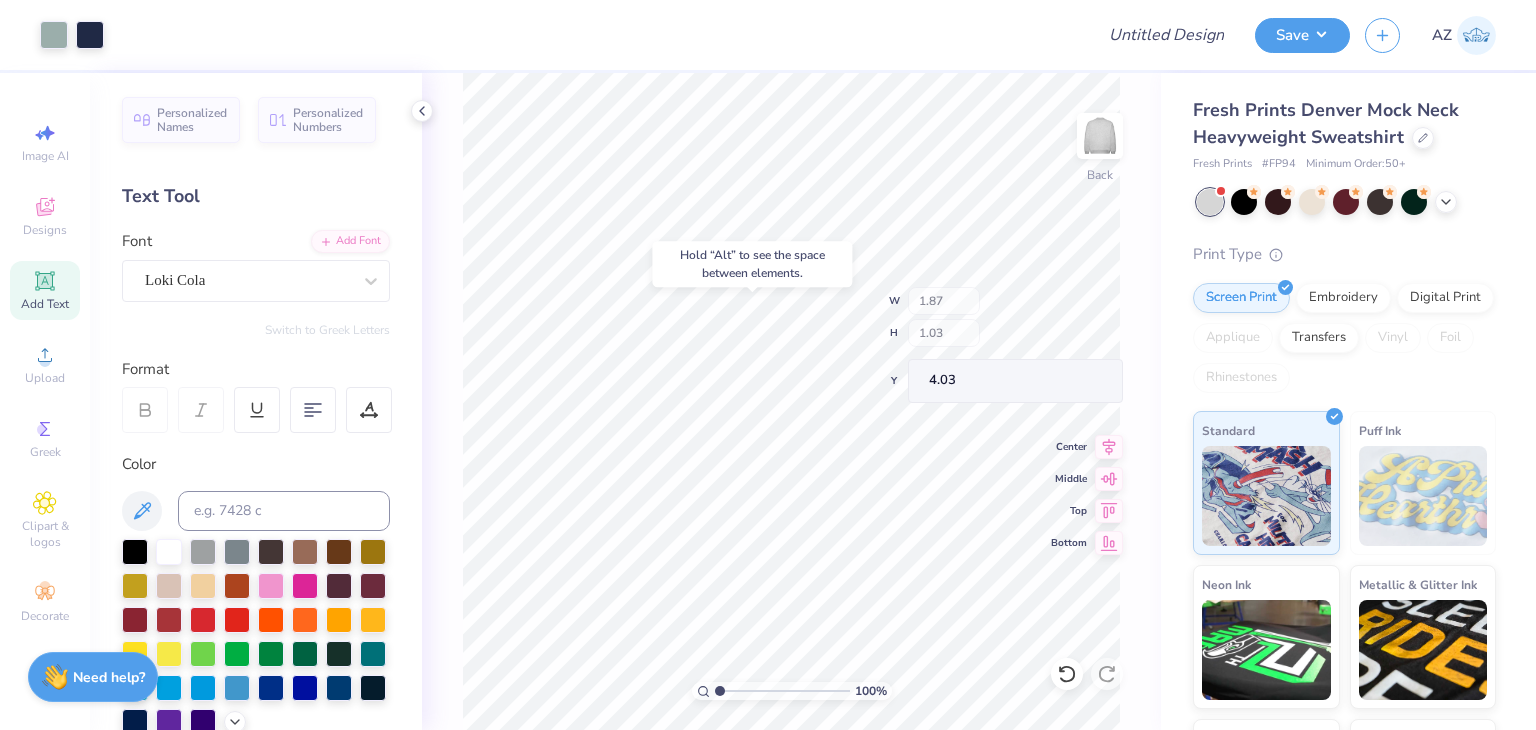 type on "4.03" 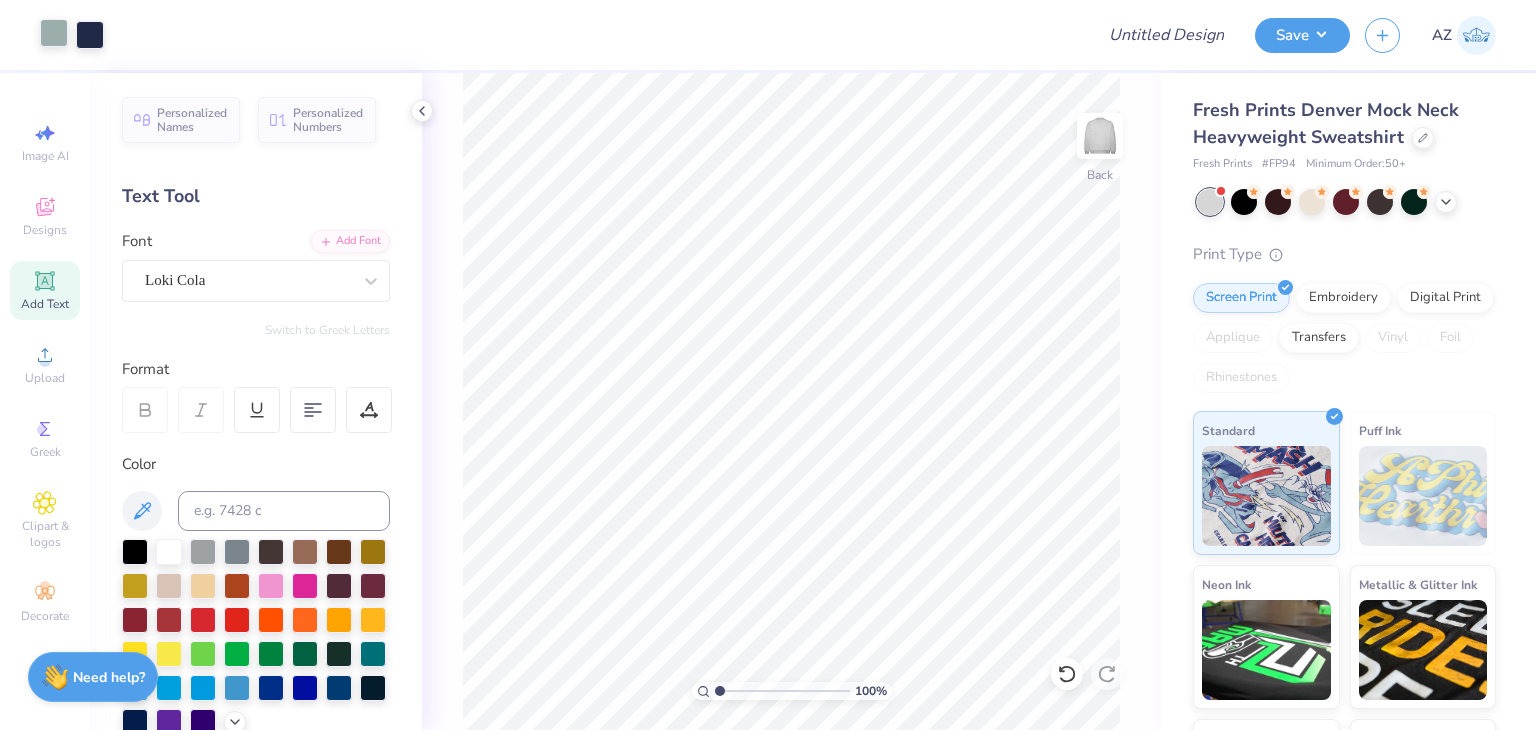 click at bounding box center (54, 33) 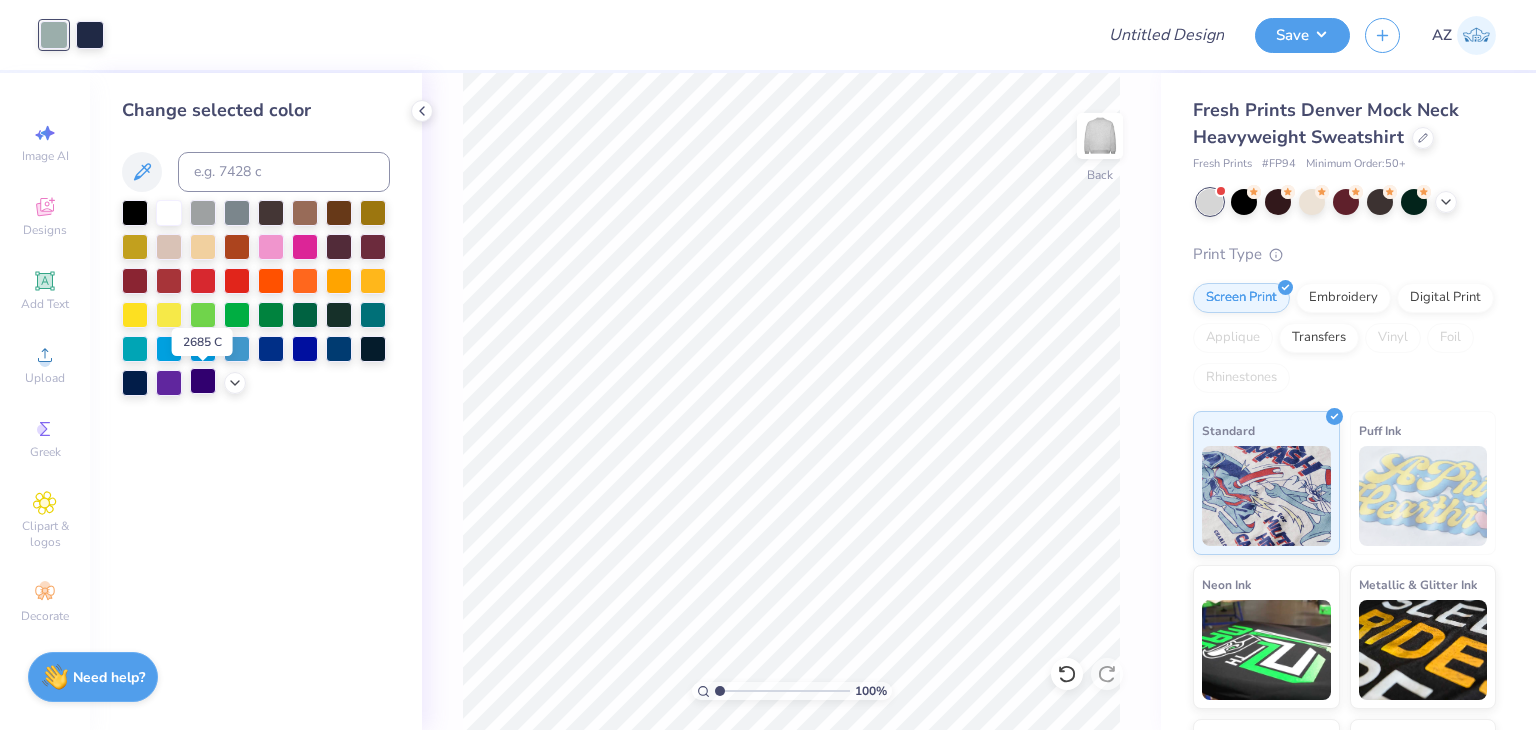 click at bounding box center (203, 381) 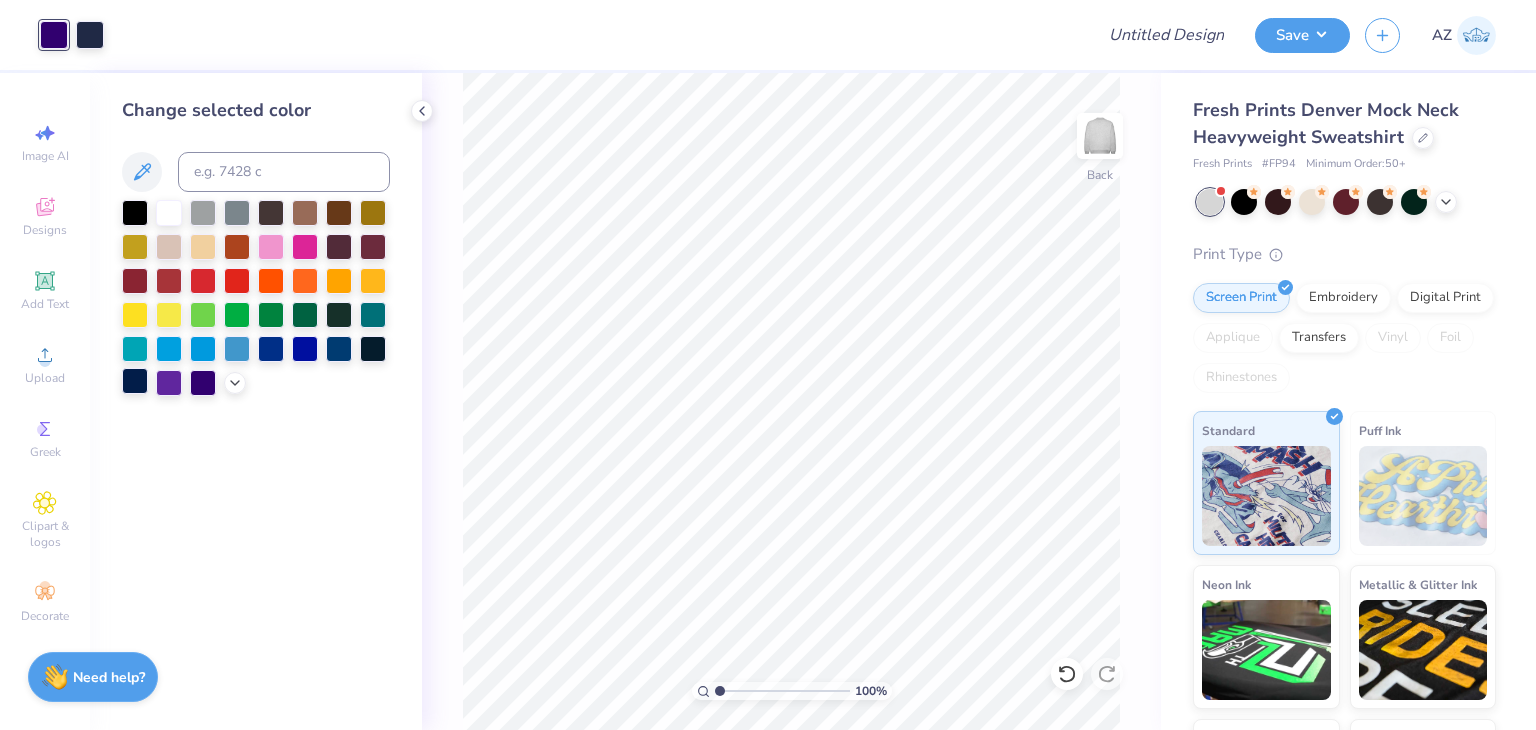 click at bounding box center (135, 381) 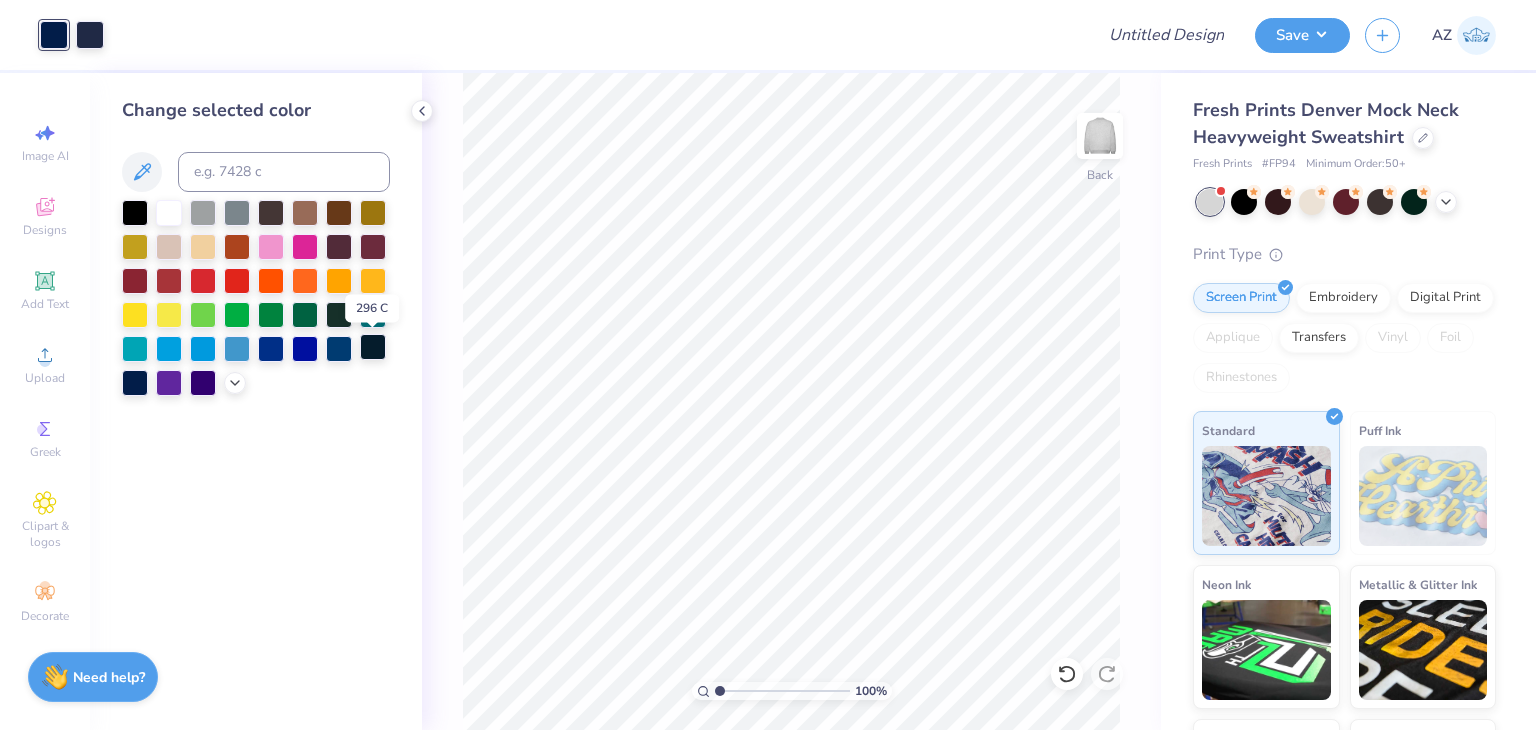 click at bounding box center [373, 347] 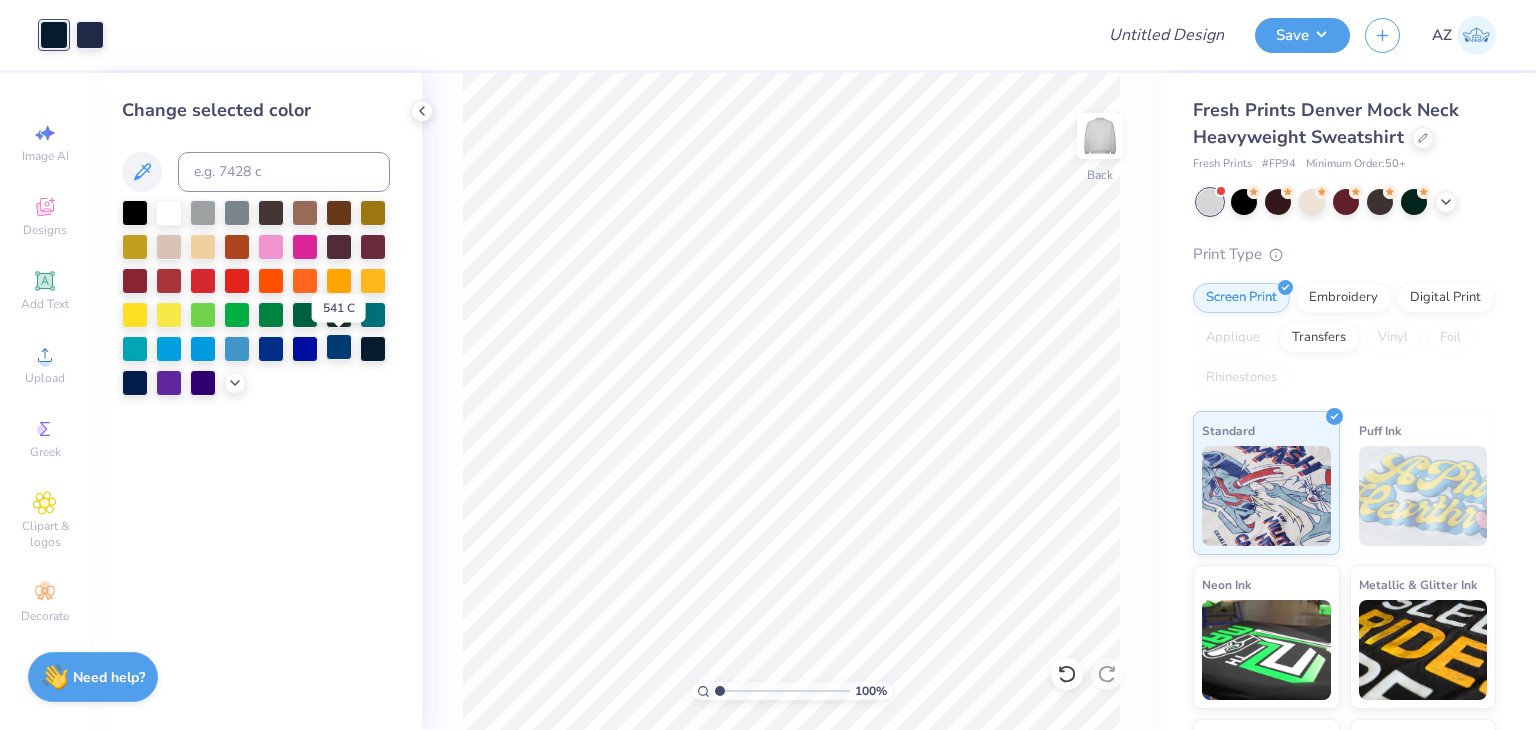 click at bounding box center (339, 347) 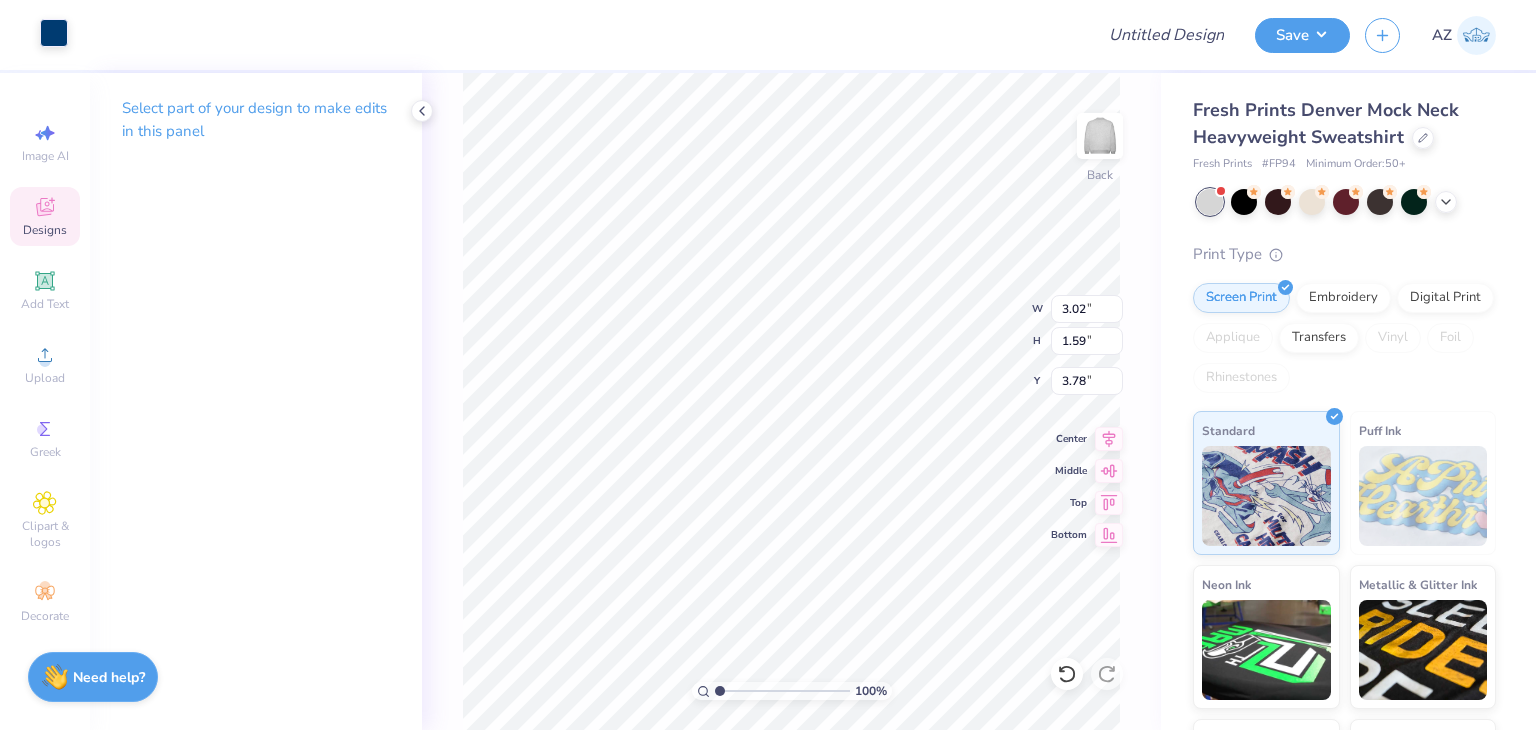 click at bounding box center [54, 33] 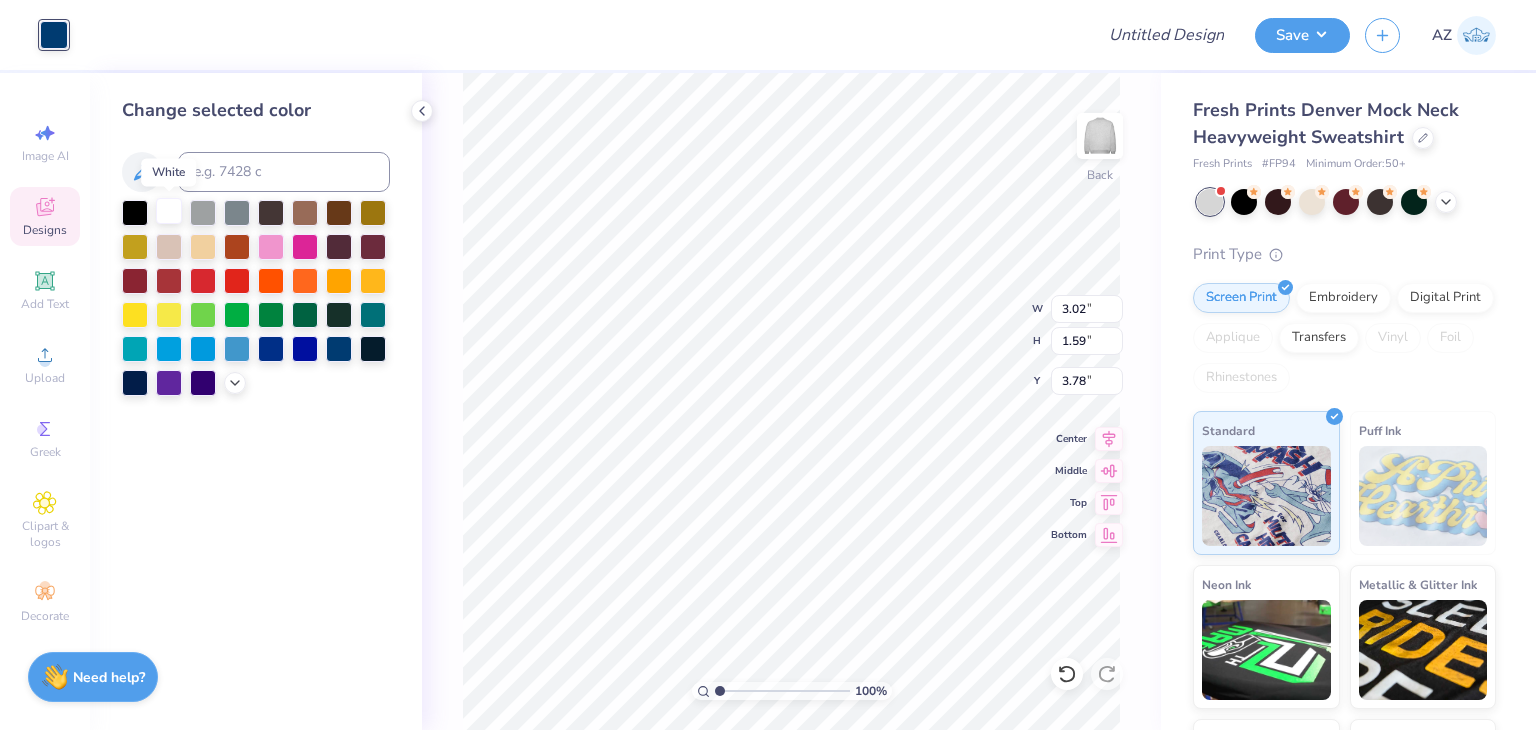 click at bounding box center [169, 211] 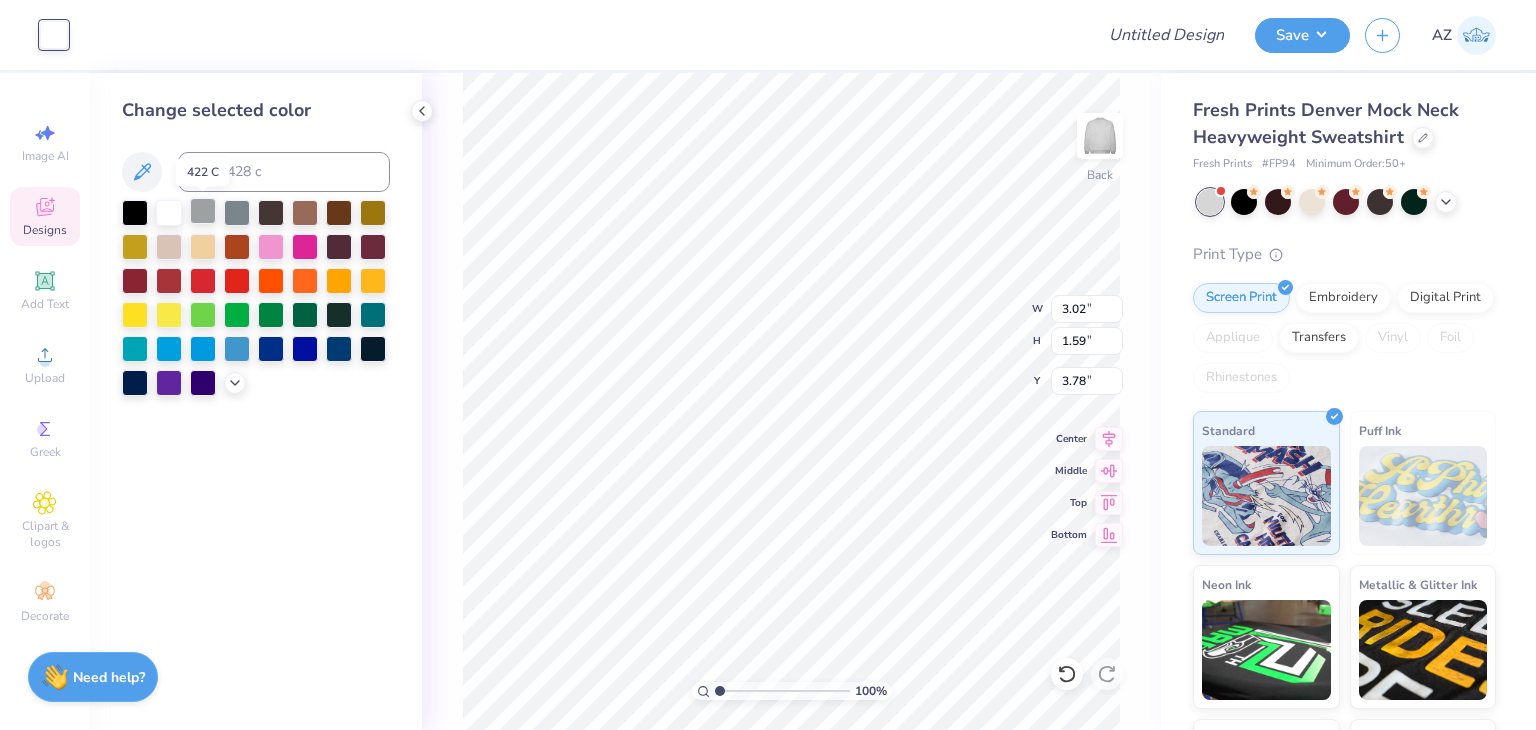 click at bounding box center [203, 211] 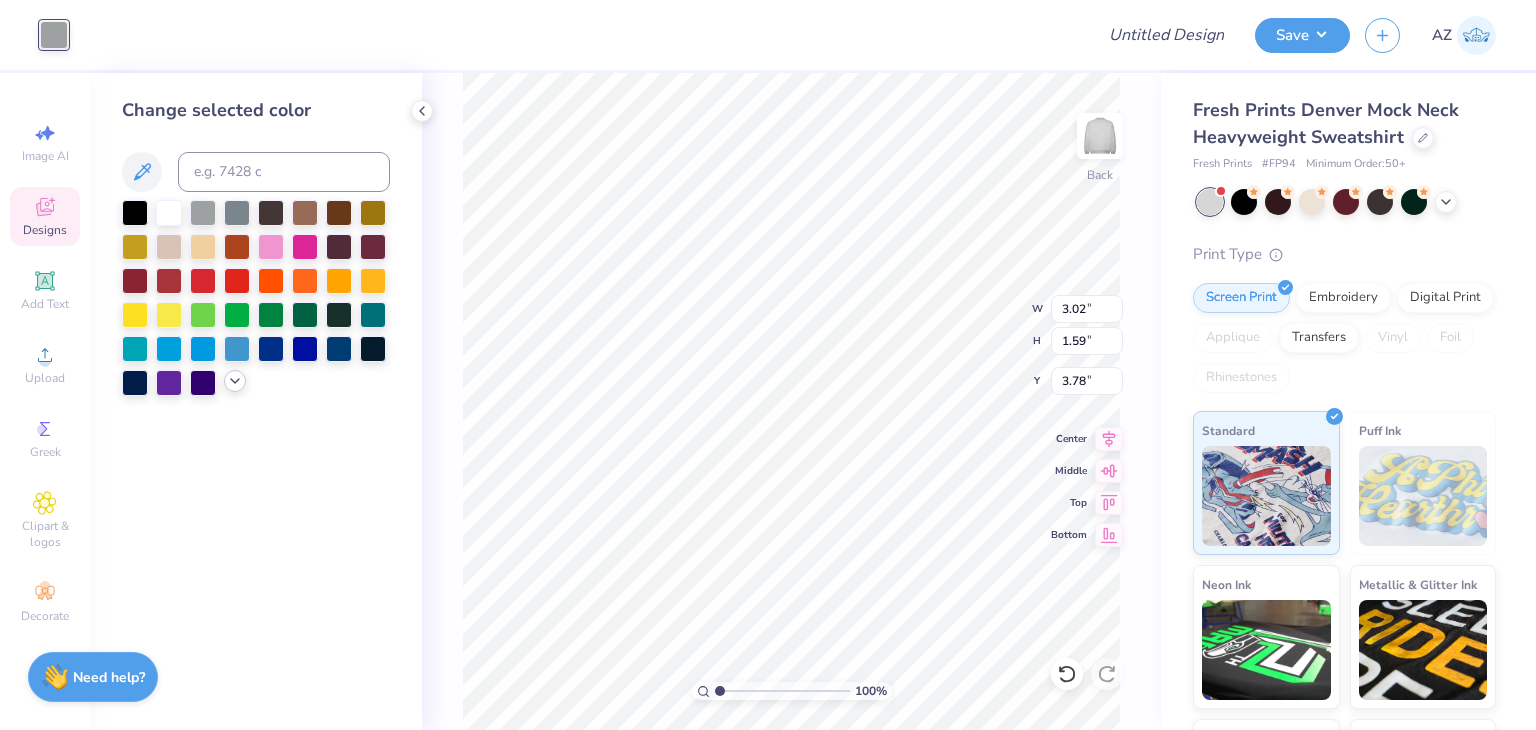 click 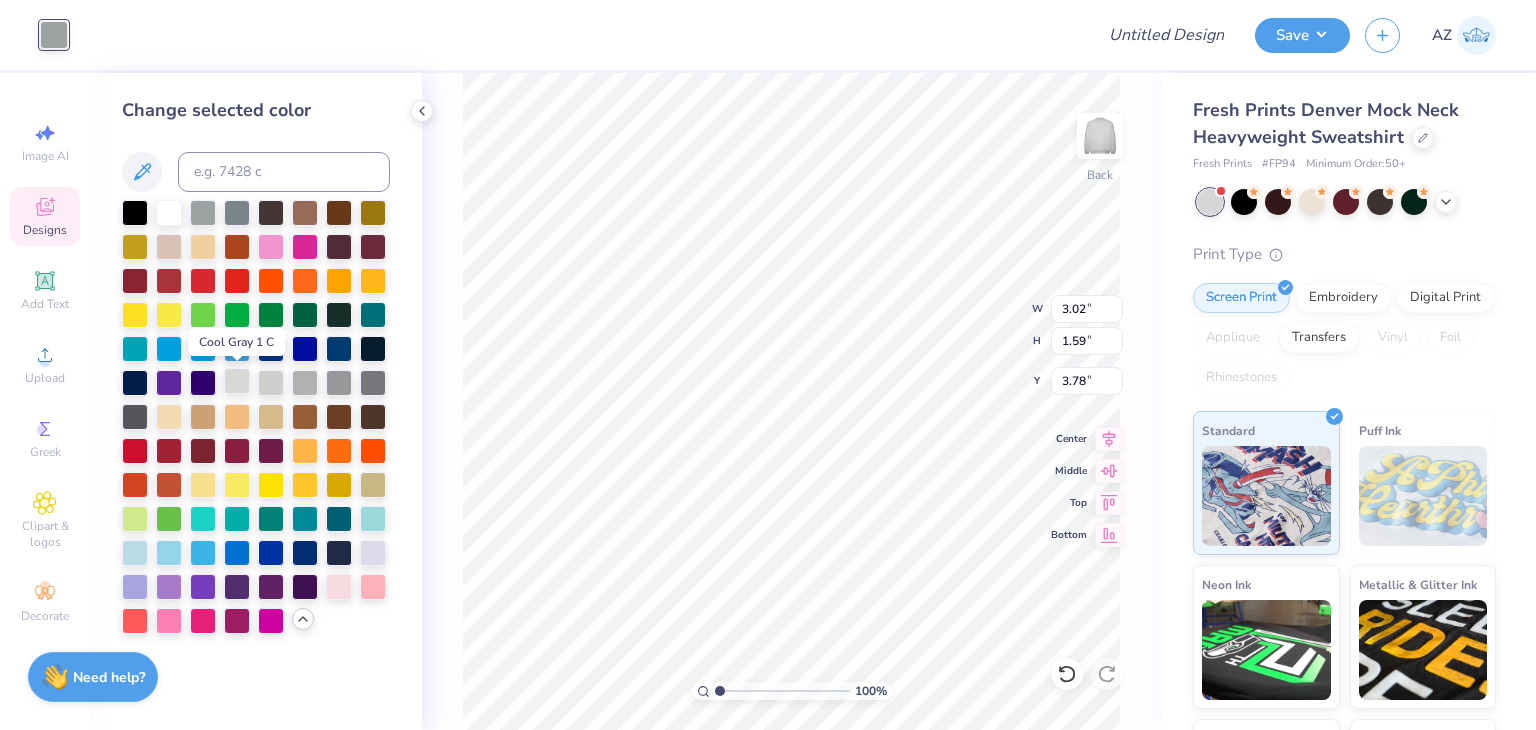 click at bounding box center (237, 381) 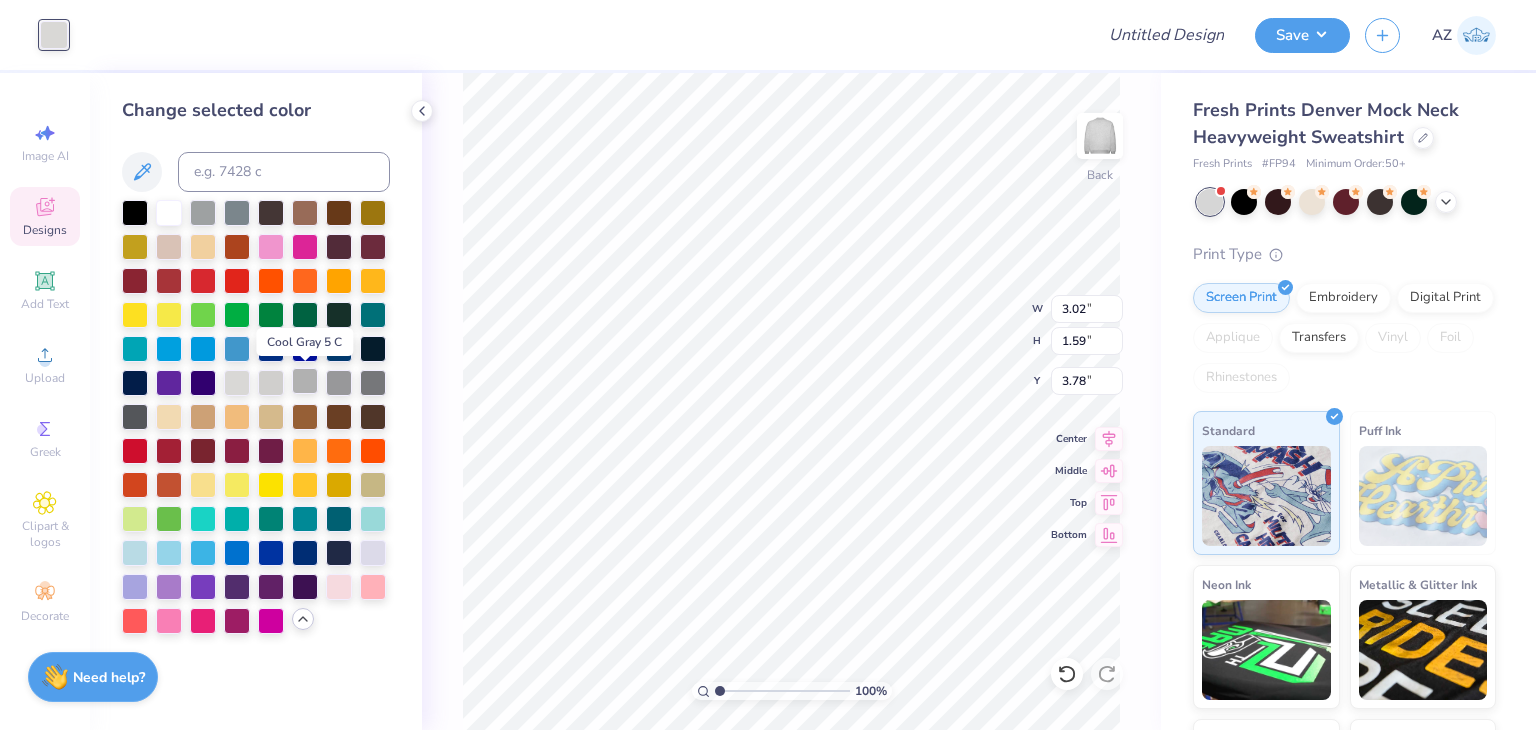 click at bounding box center (305, 381) 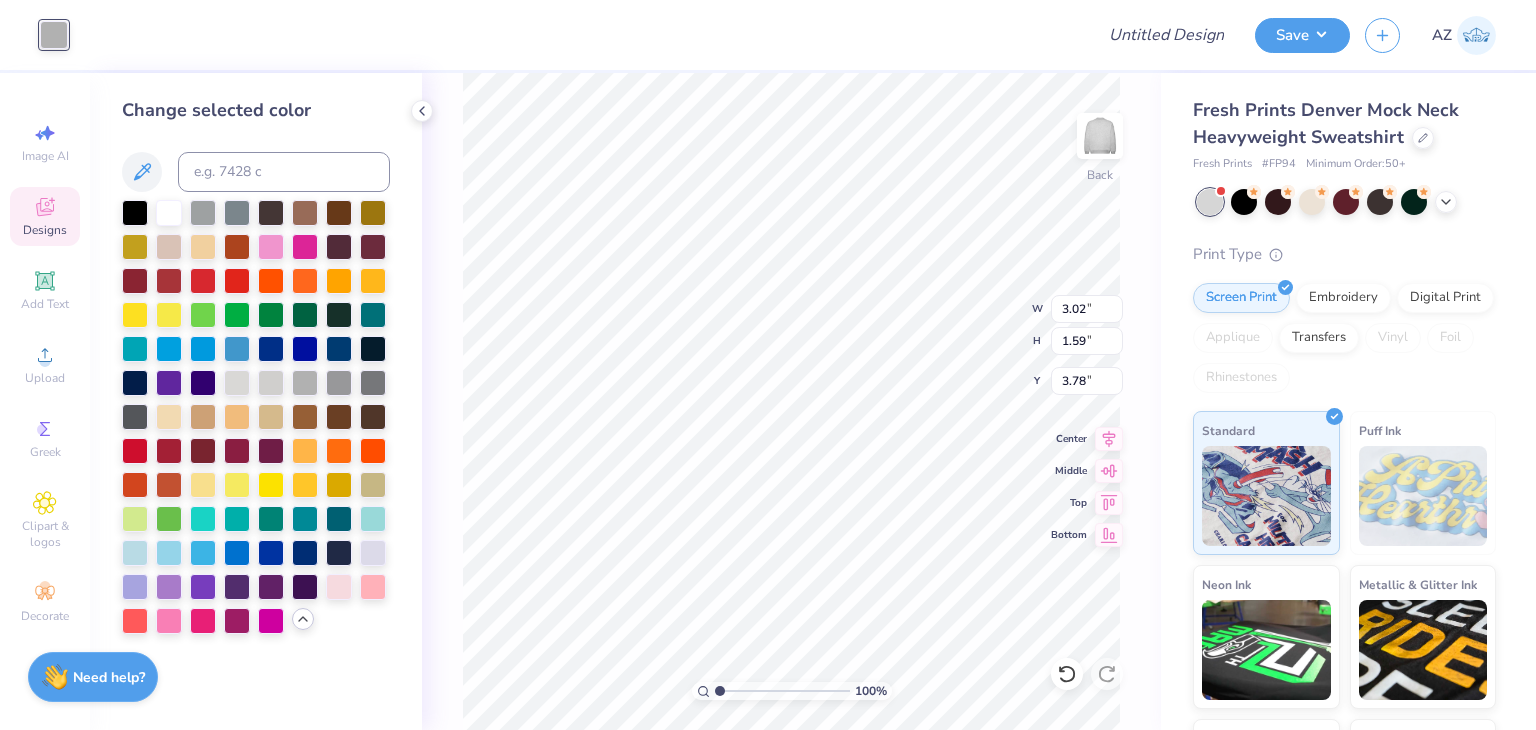 type on "0.35" 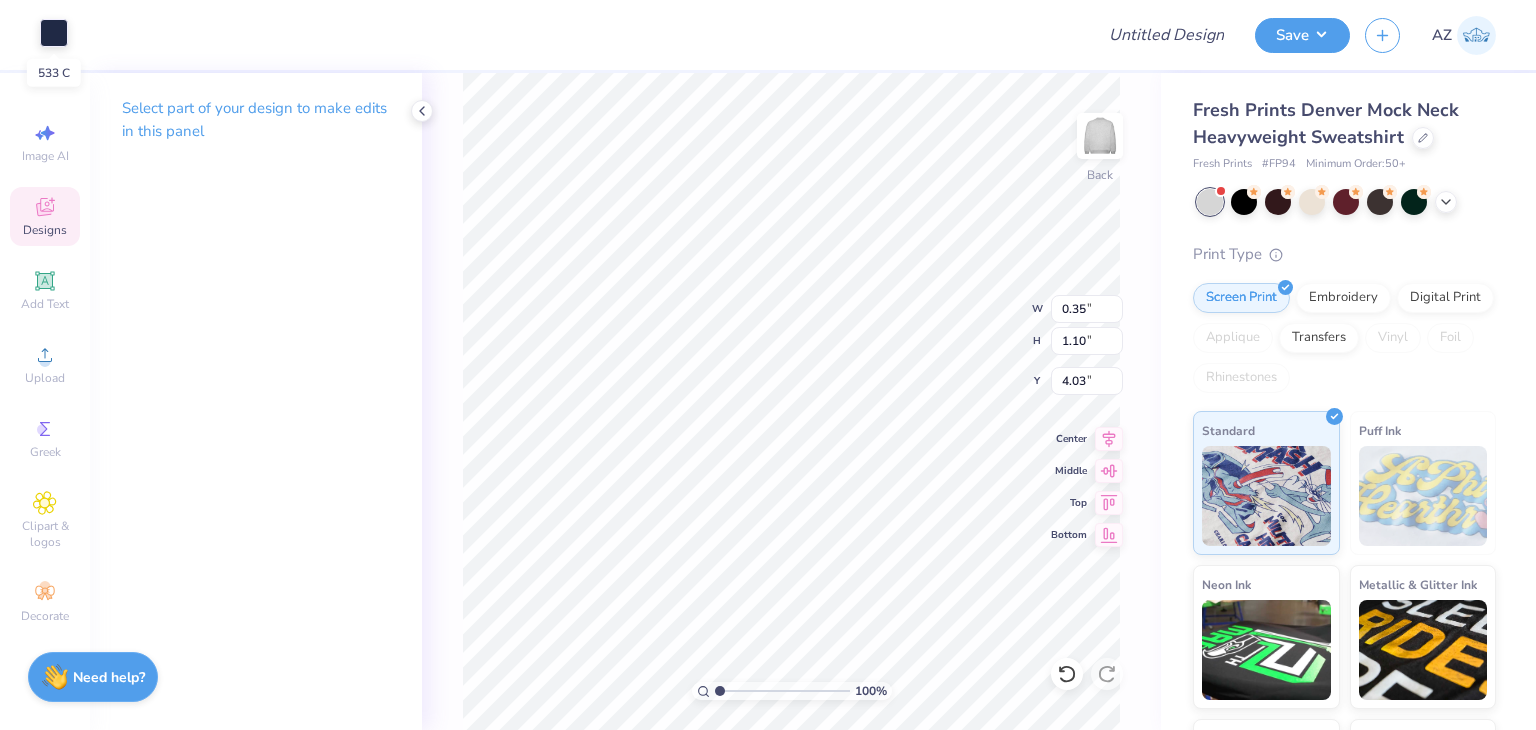 click at bounding box center (54, 33) 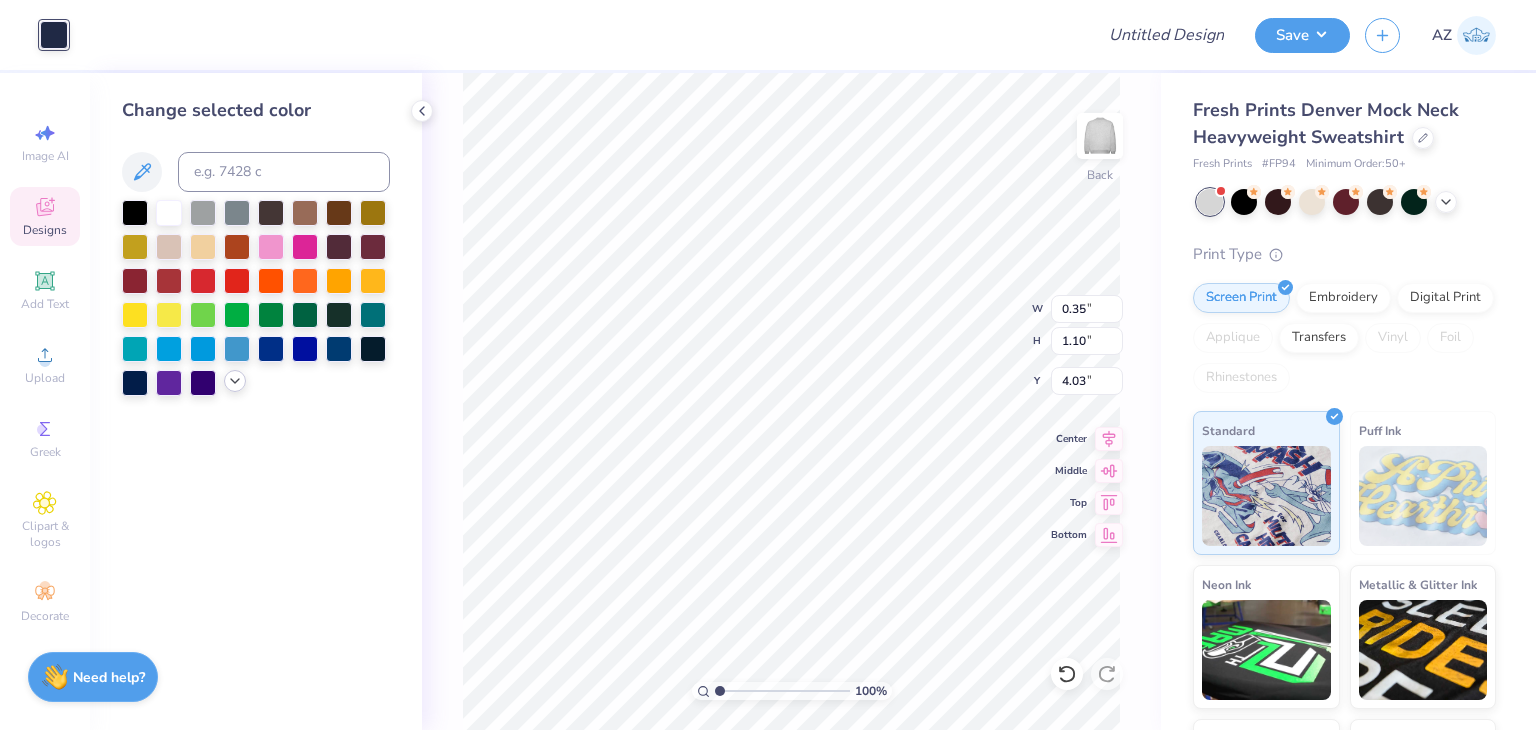 click 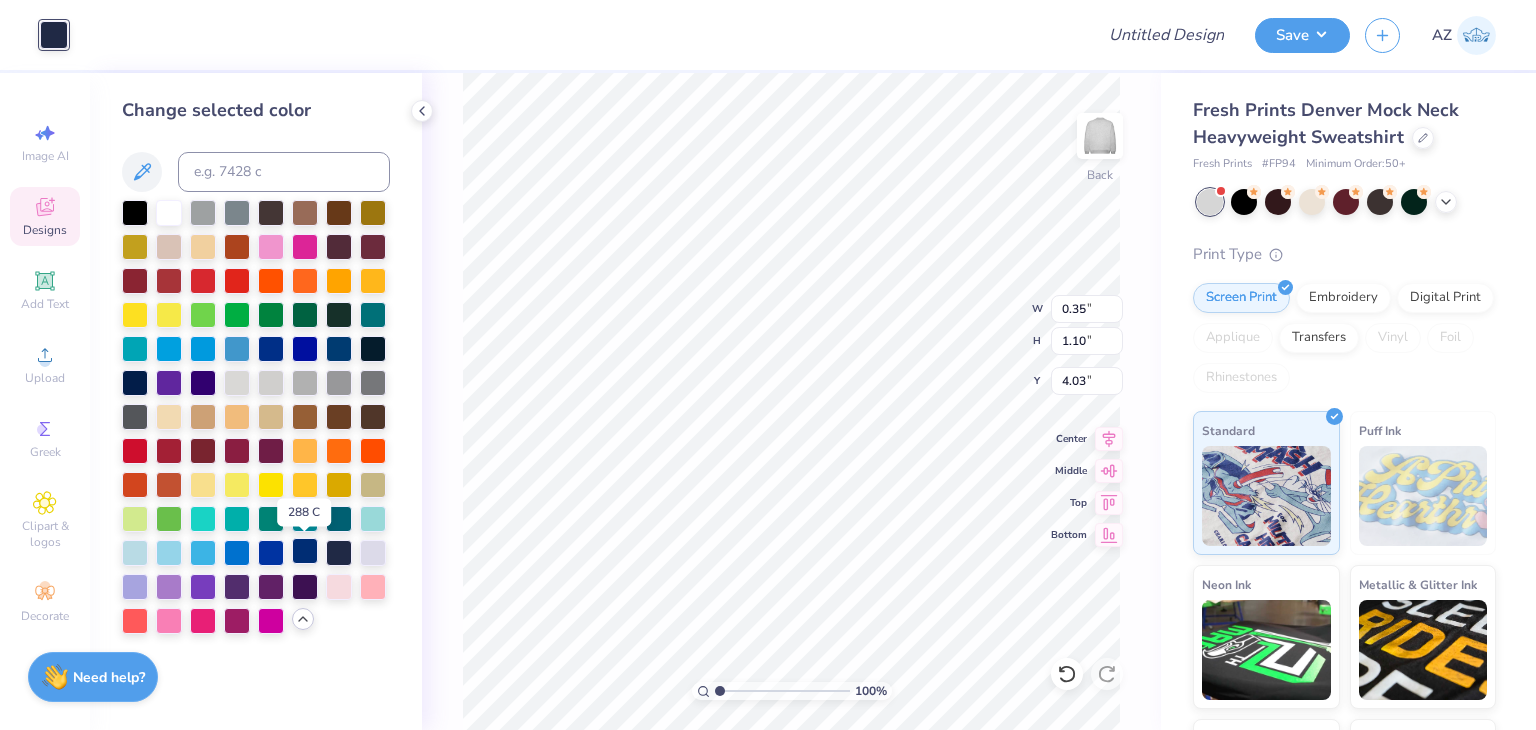click at bounding box center [305, 551] 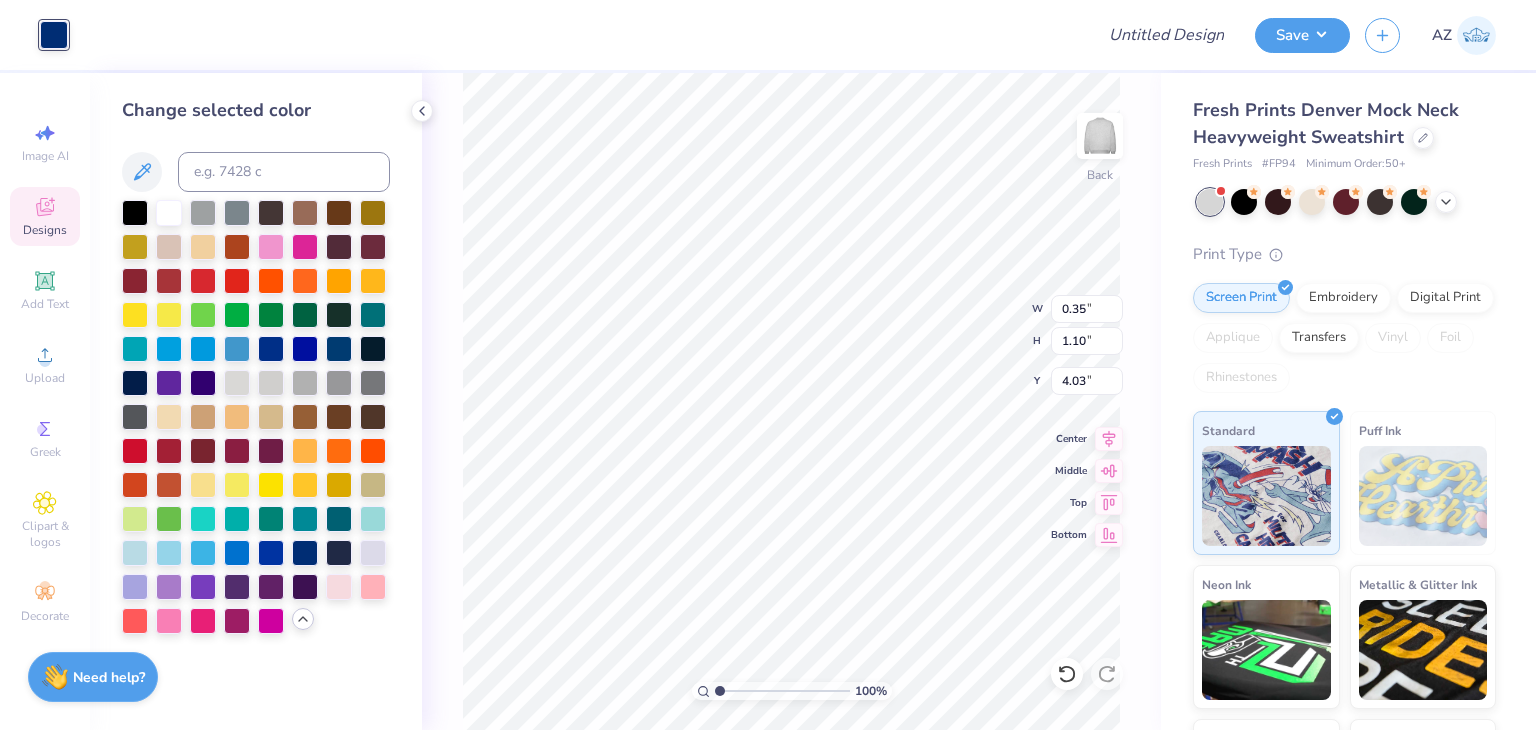 type on "11.51" 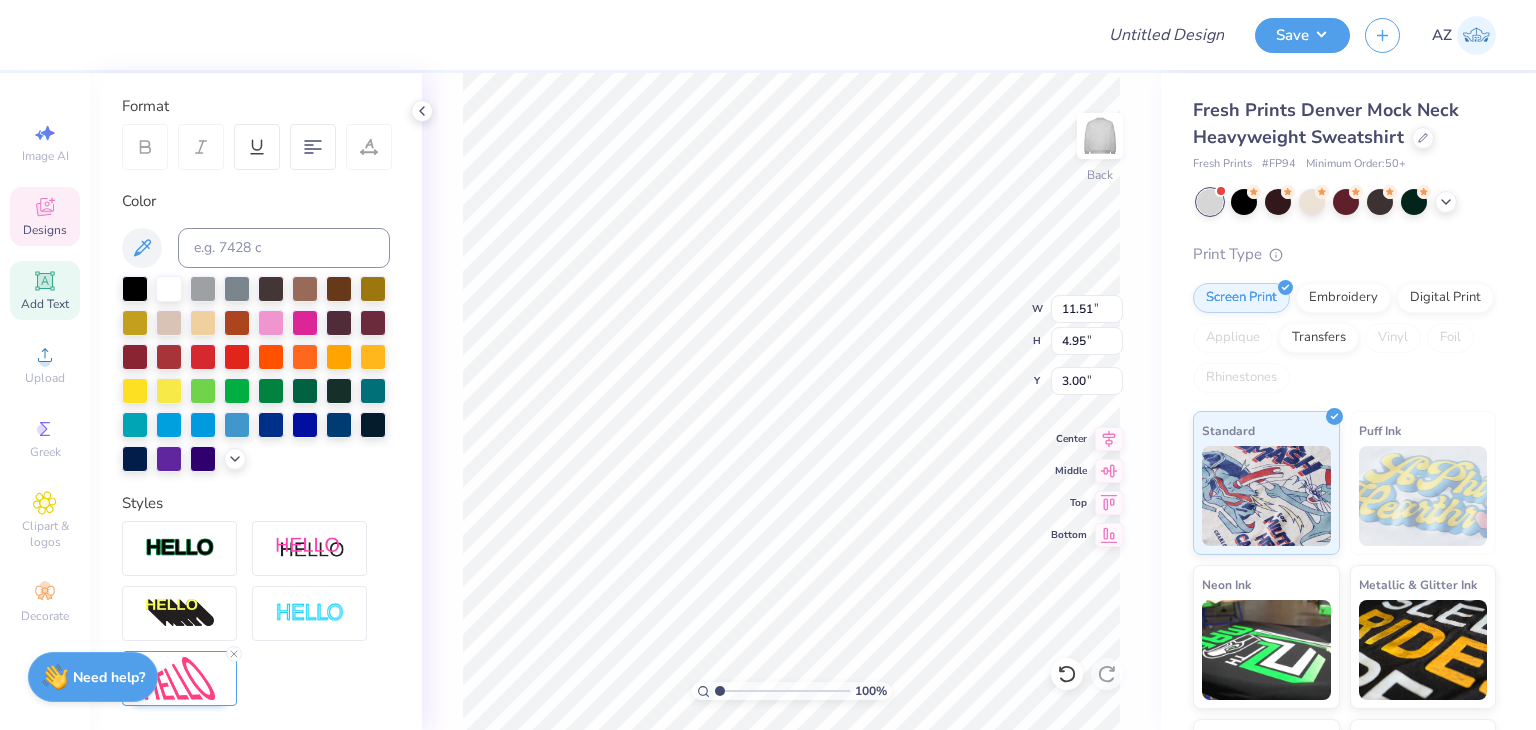 scroll, scrollTop: 264, scrollLeft: 0, axis: vertical 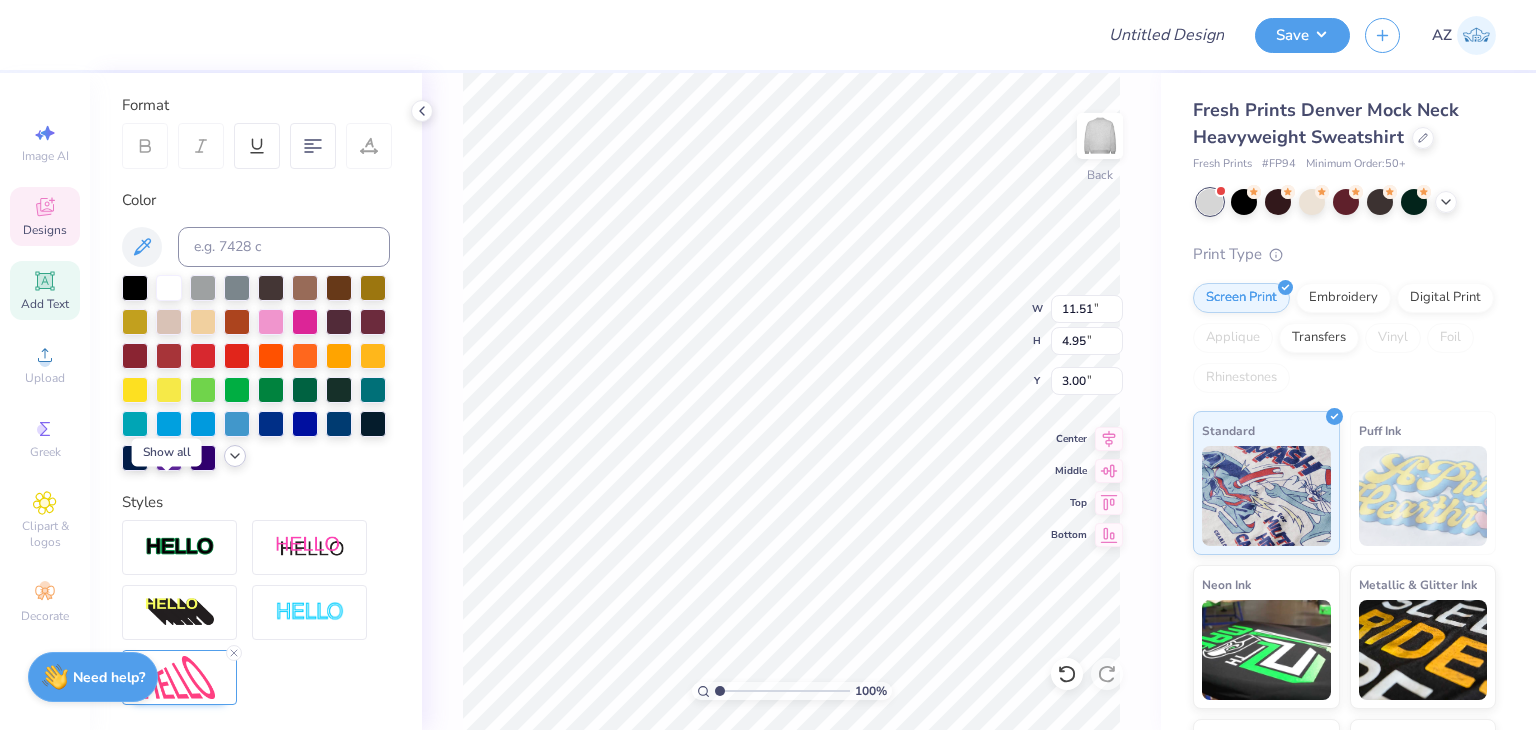 click 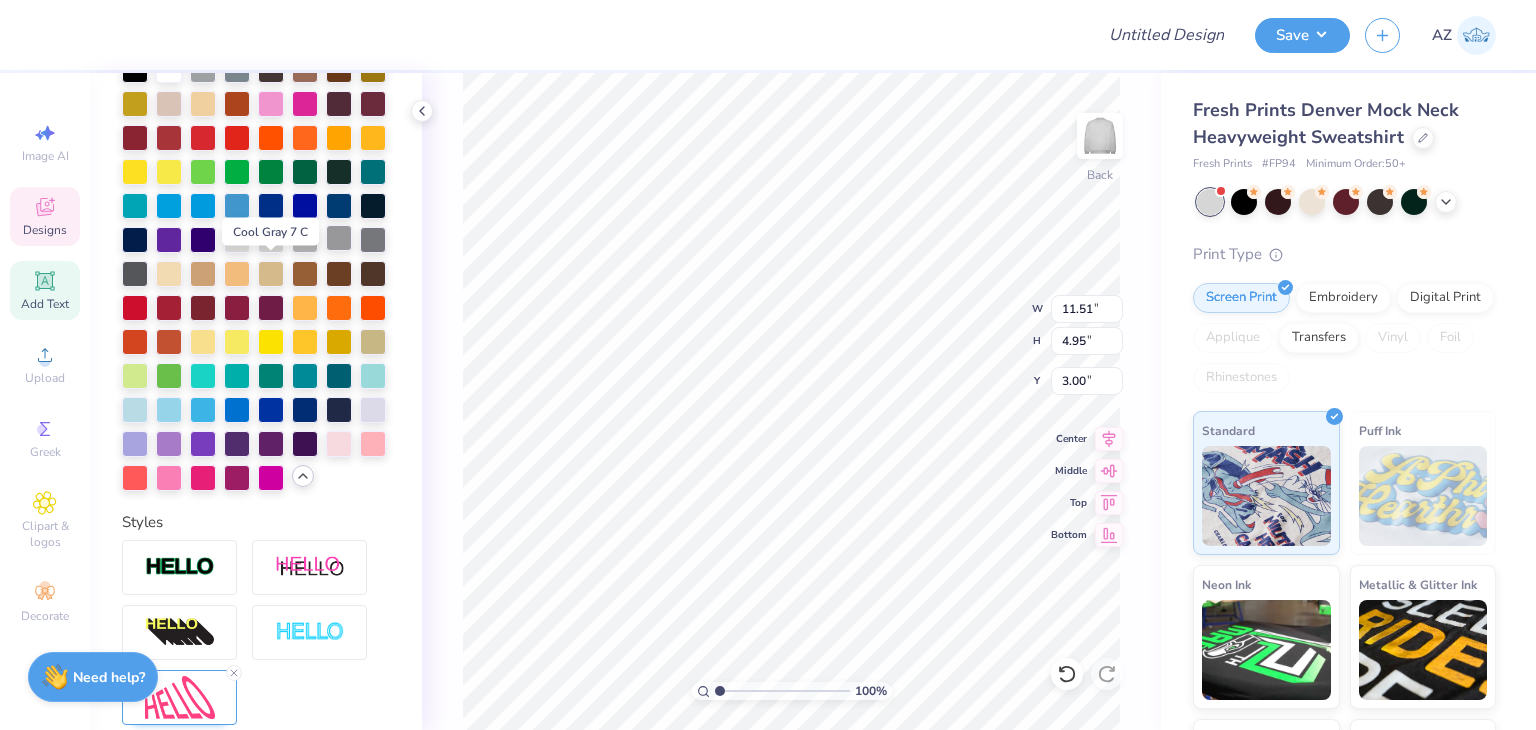 scroll, scrollTop: 483, scrollLeft: 0, axis: vertical 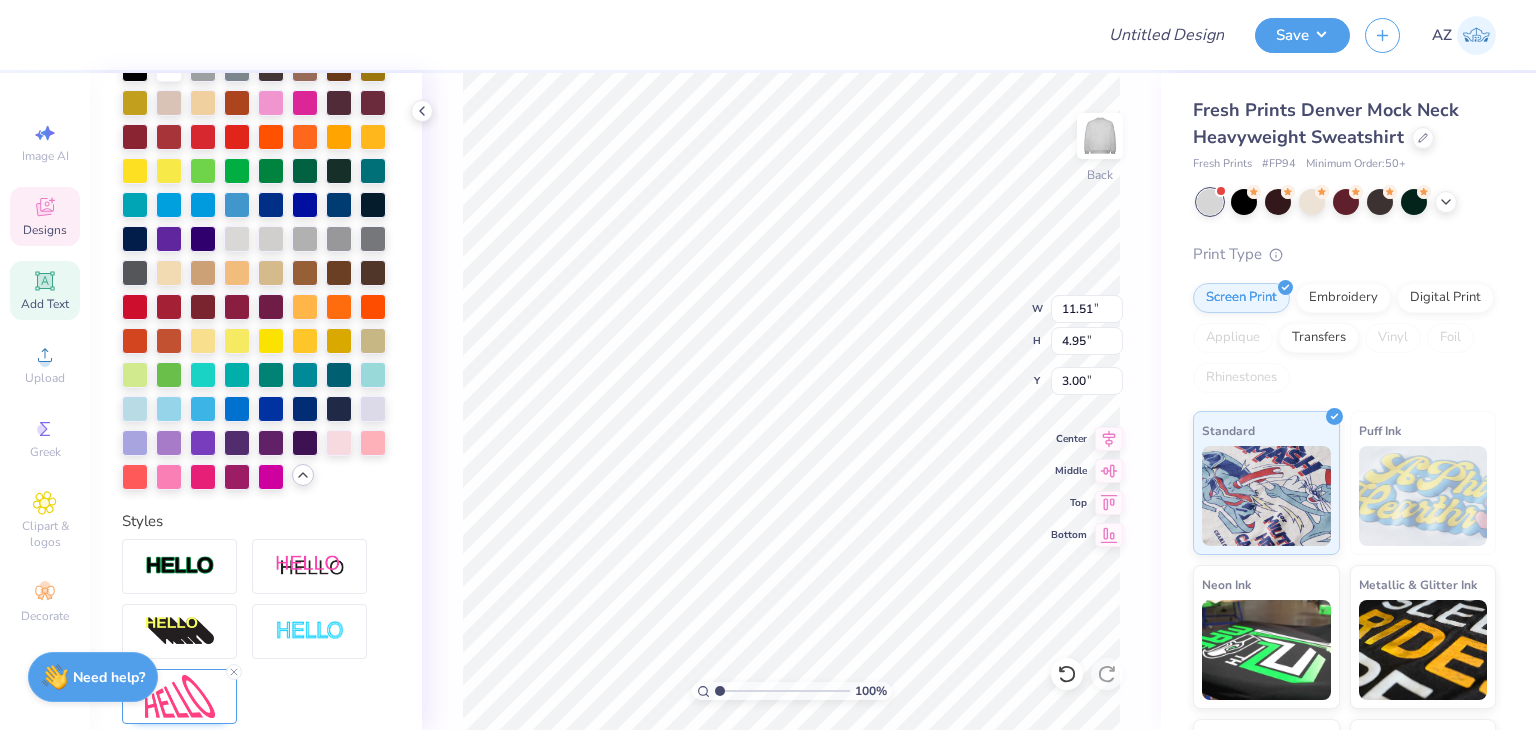 click at bounding box center [256, 273] 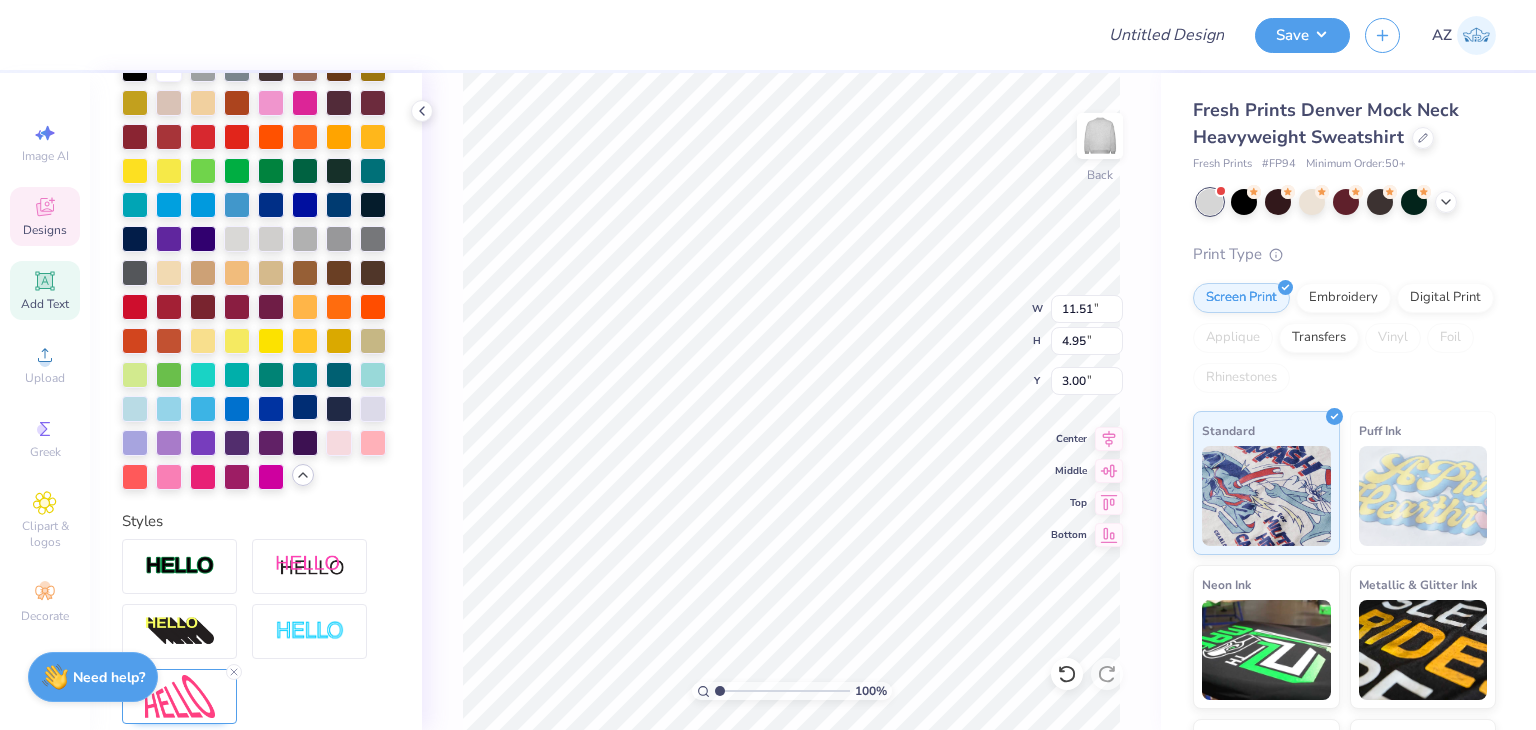 click at bounding box center [305, 407] 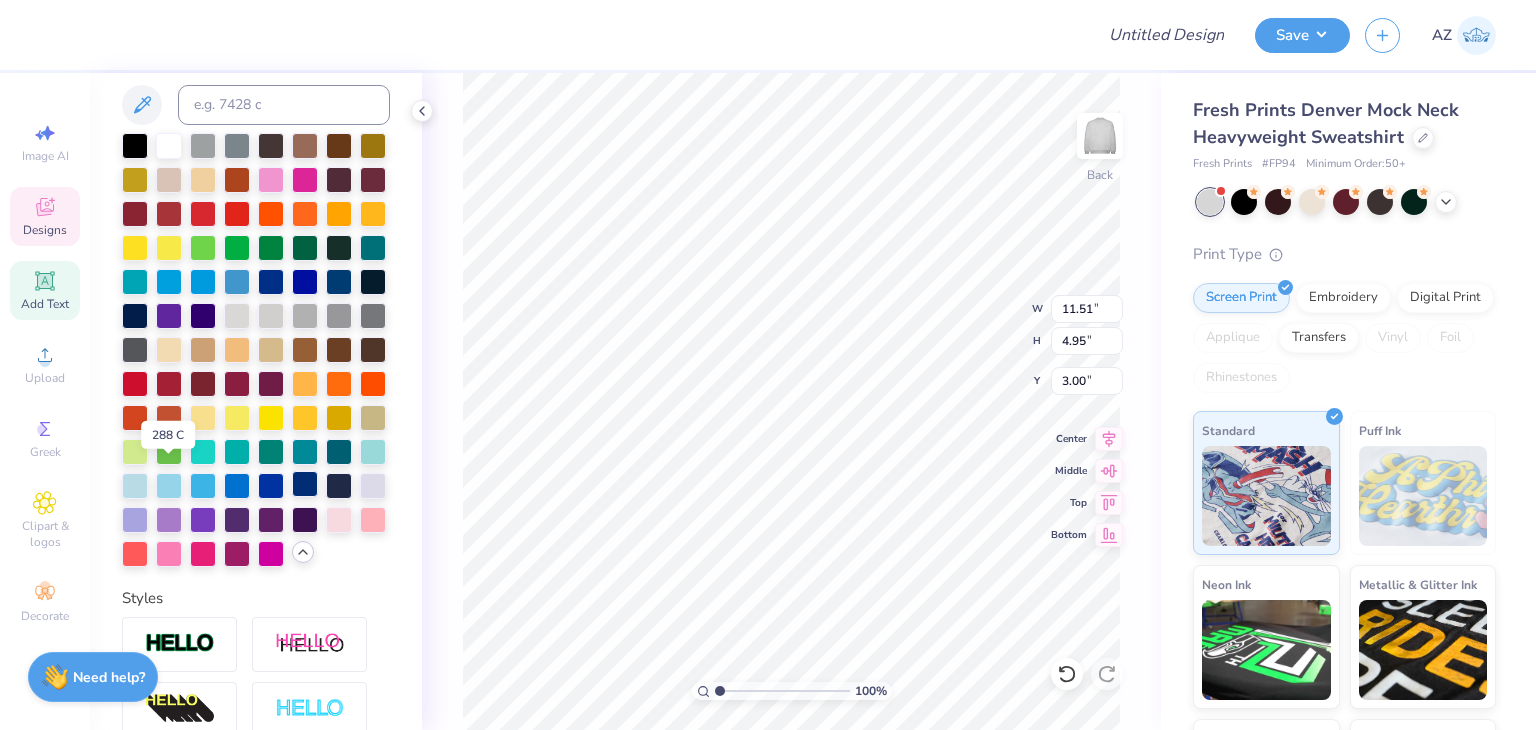 scroll, scrollTop: 560, scrollLeft: 0, axis: vertical 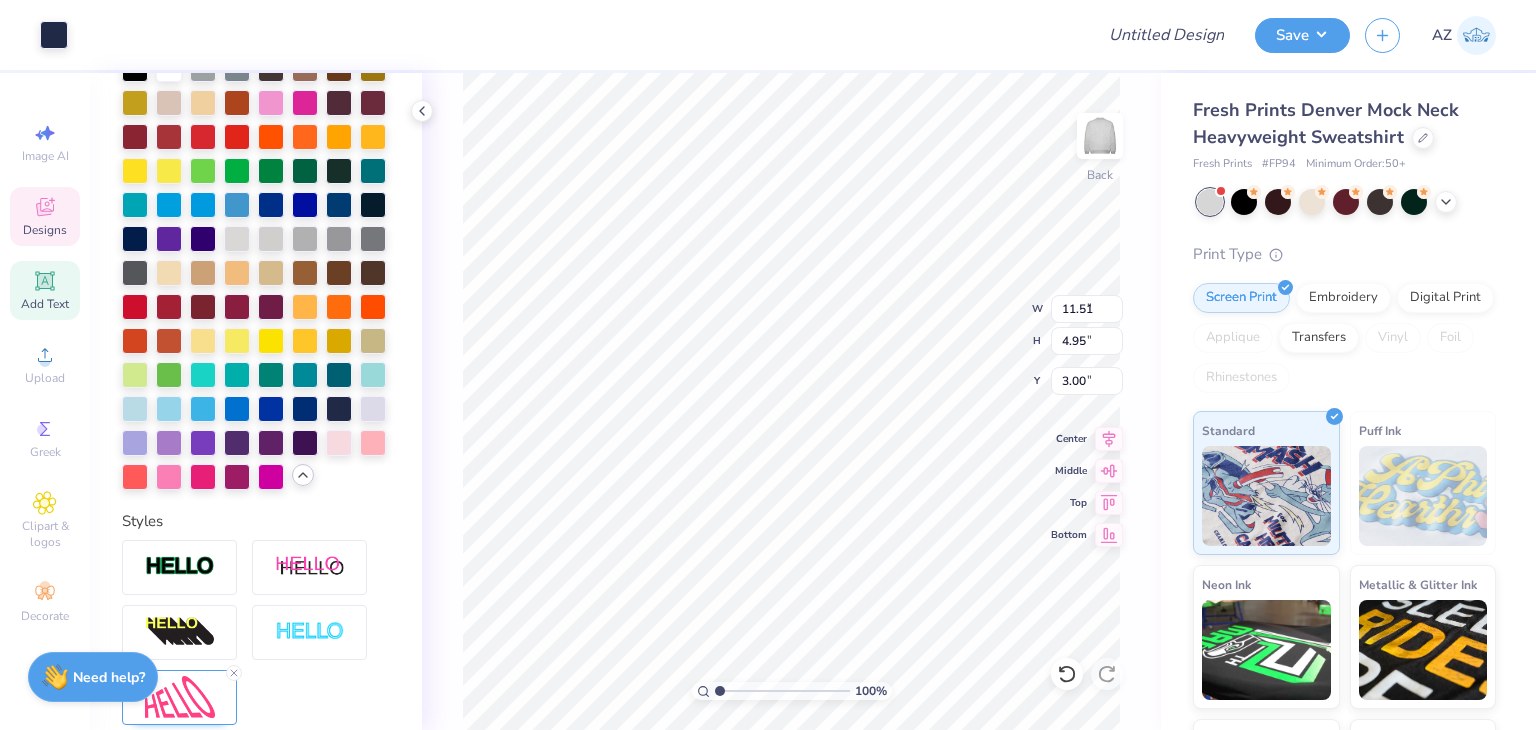 type on "0.35" 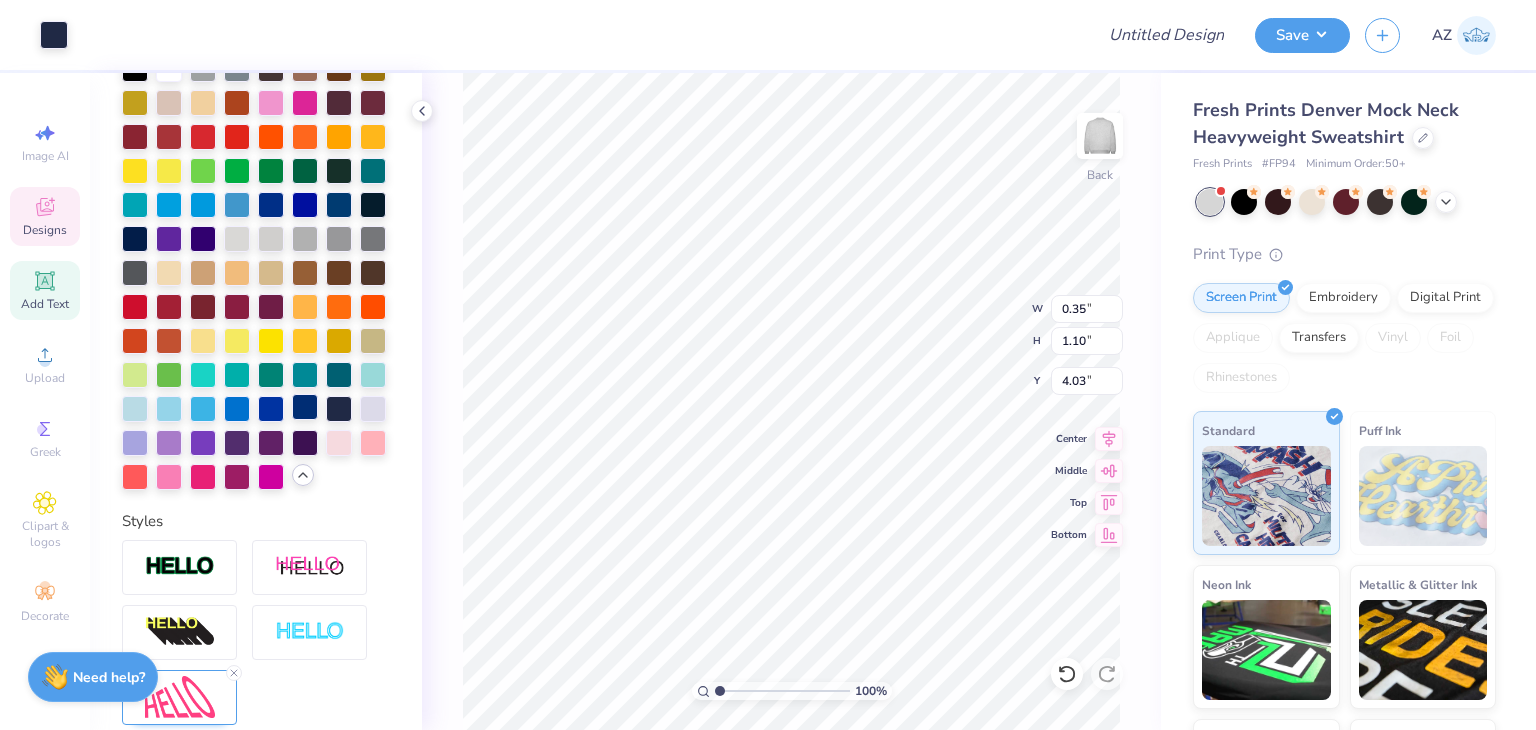 click at bounding box center (305, 407) 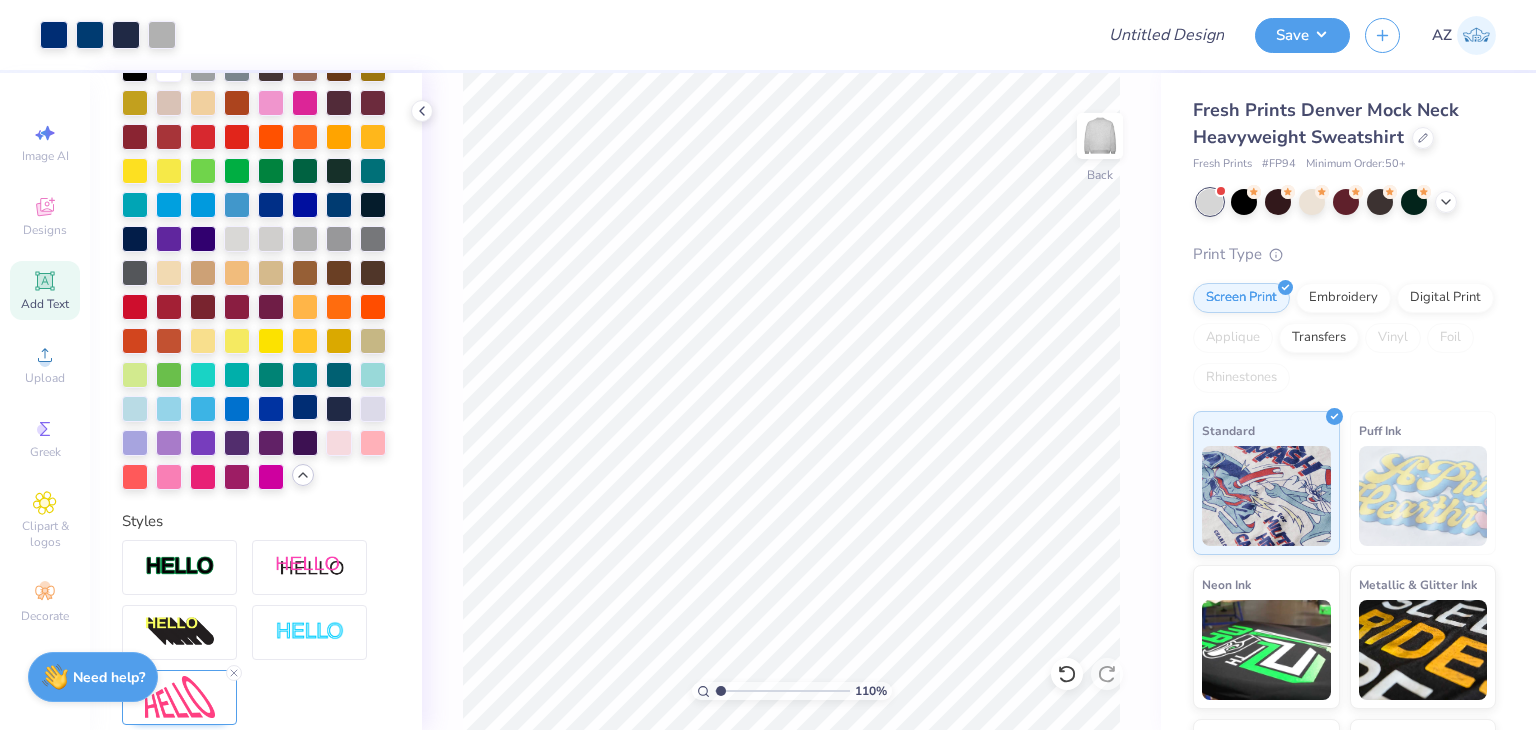 type on "1.0968882313426" 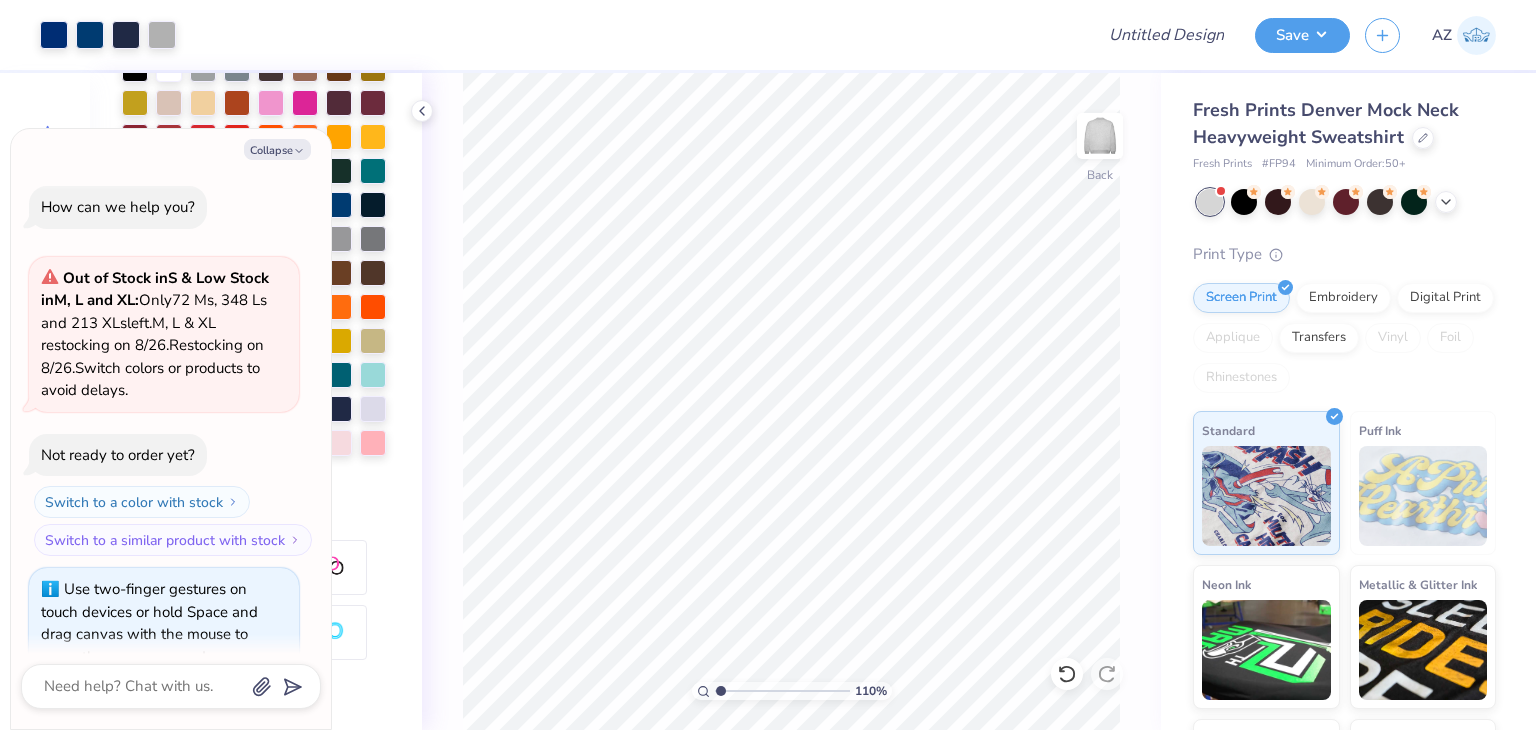 type on "x" 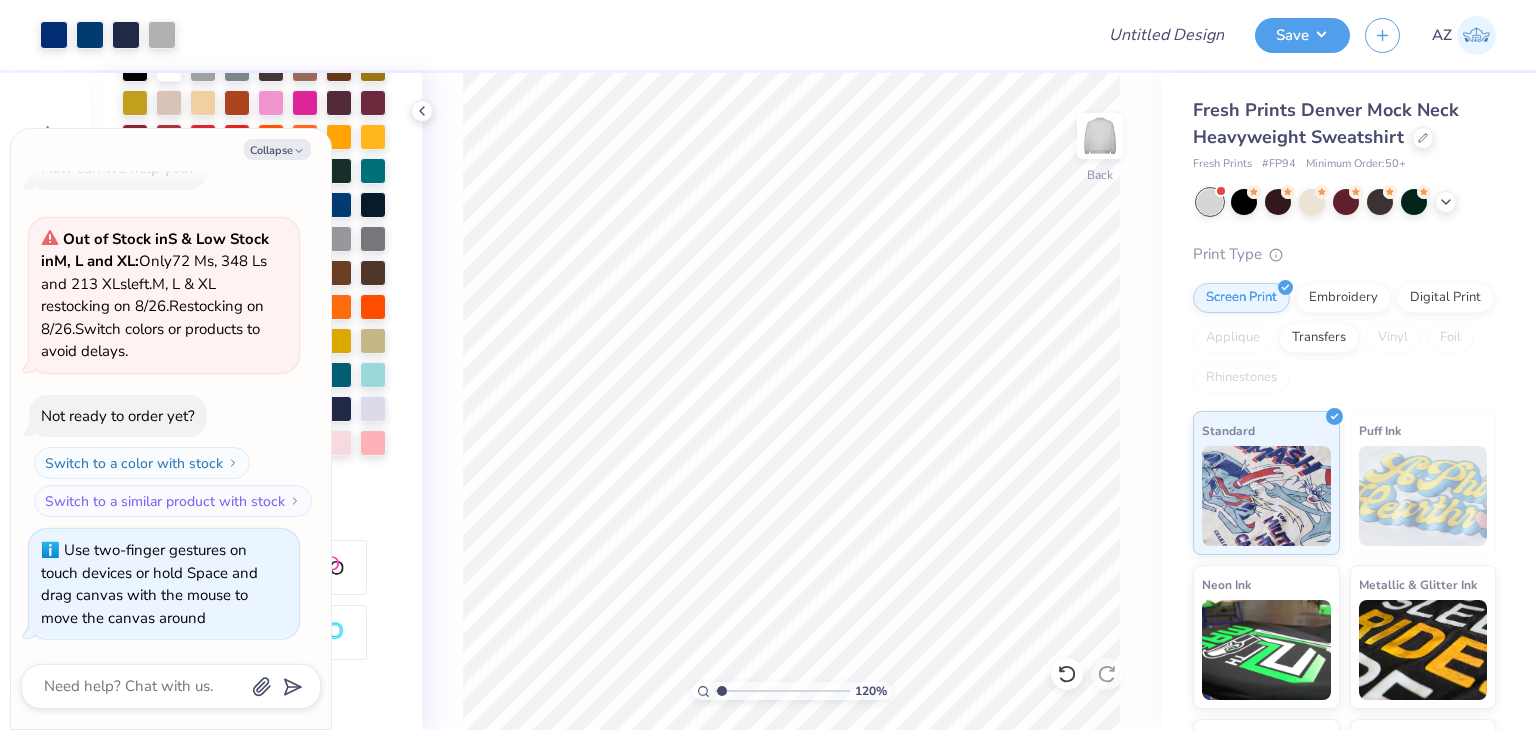 type on "1.21338877059769" 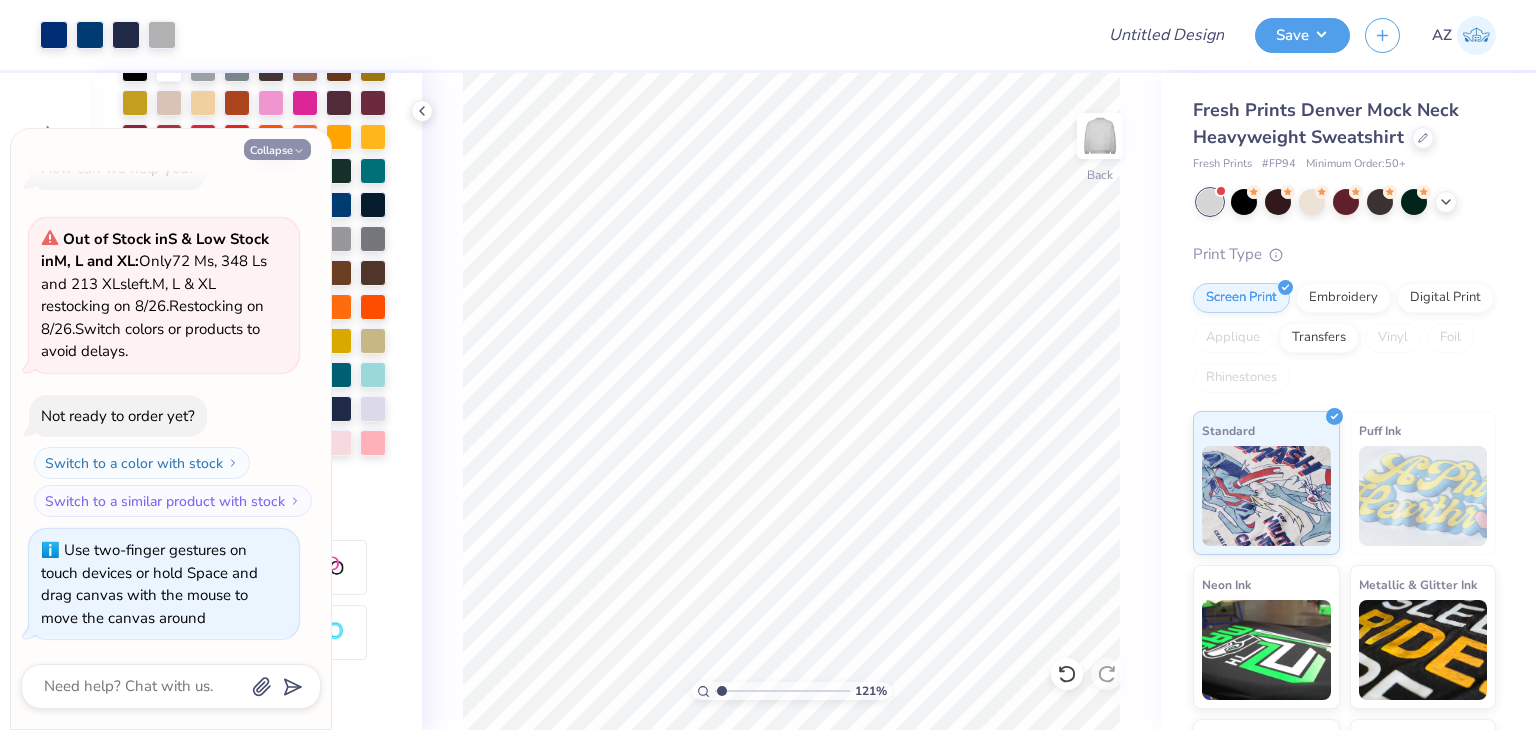 click on "Collapse" at bounding box center [277, 149] 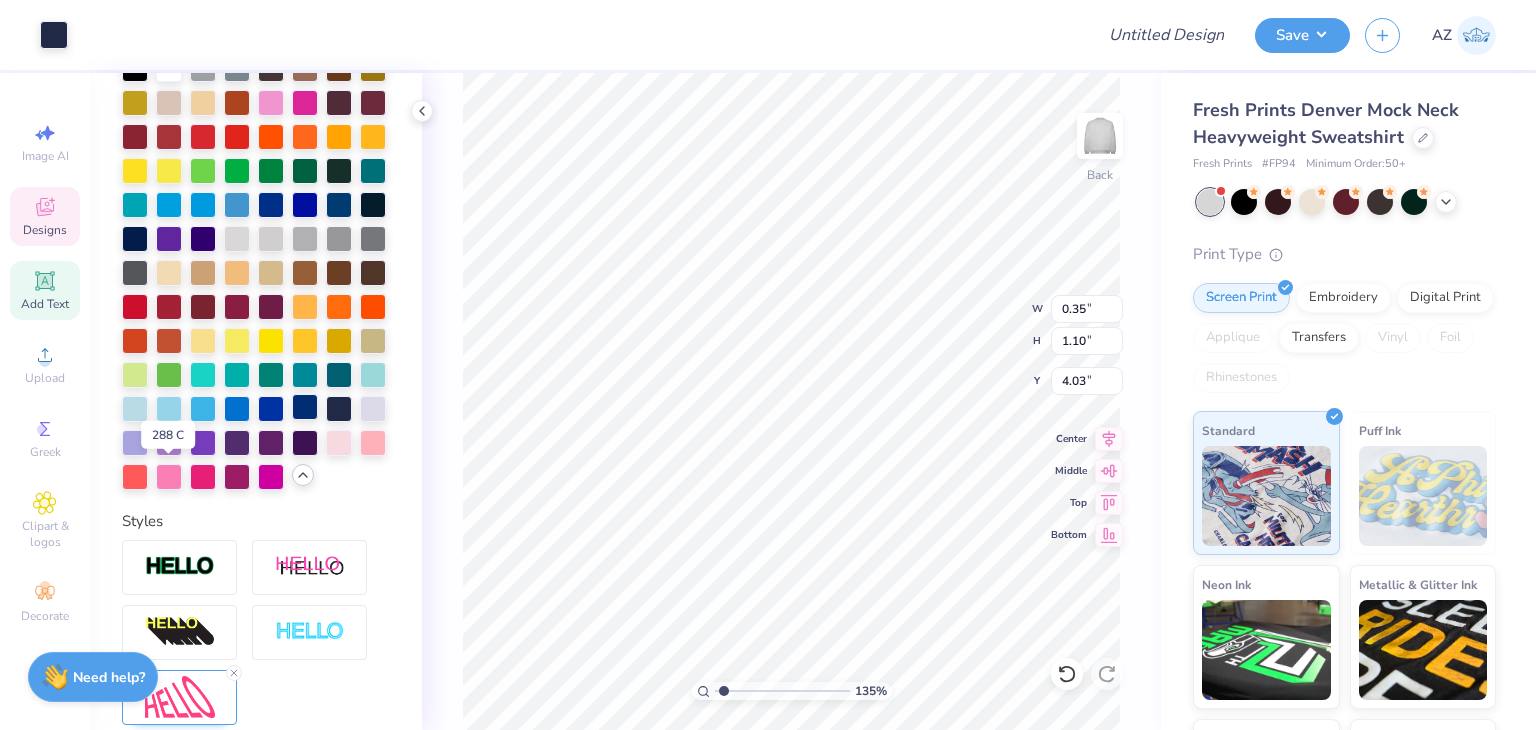 click at bounding box center [305, 407] 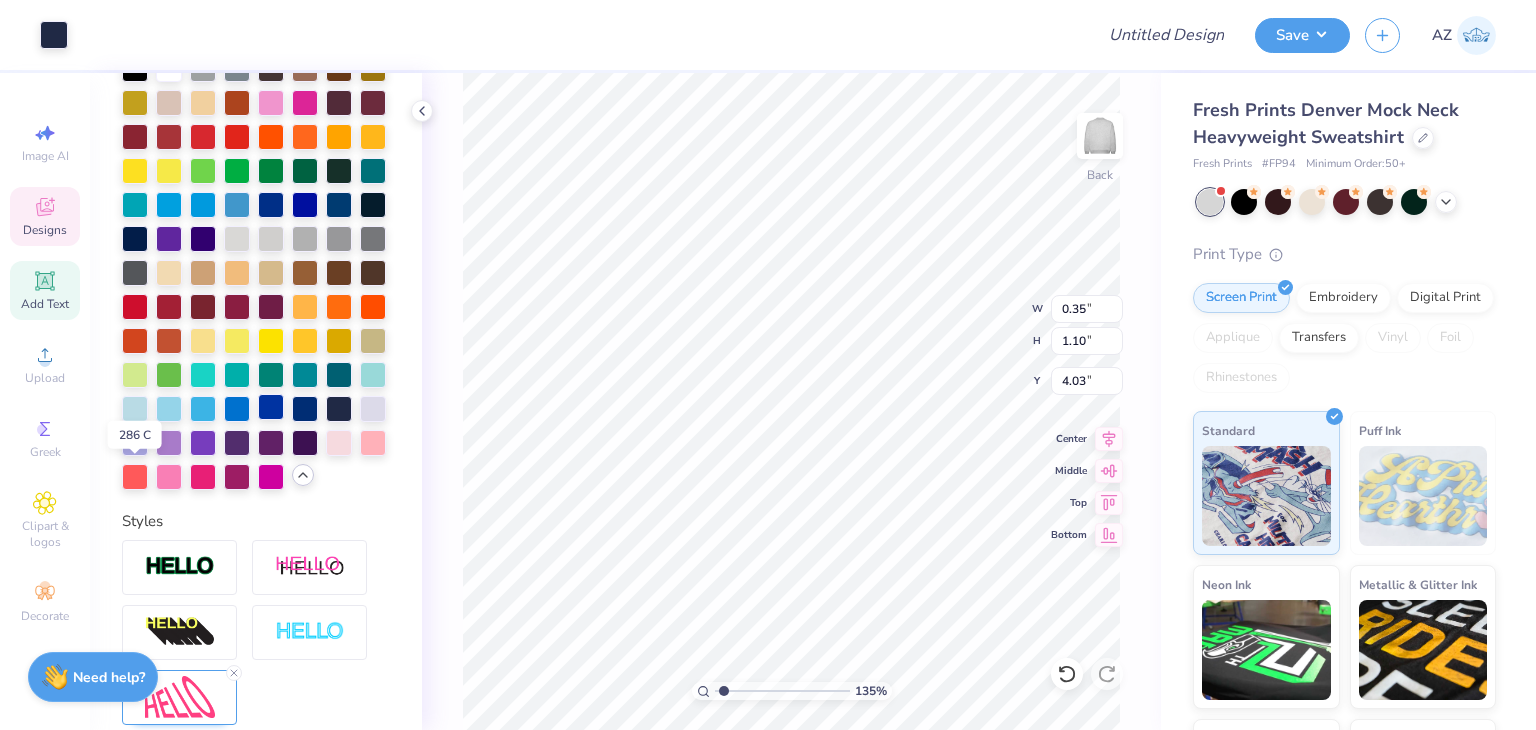 click at bounding box center [271, 407] 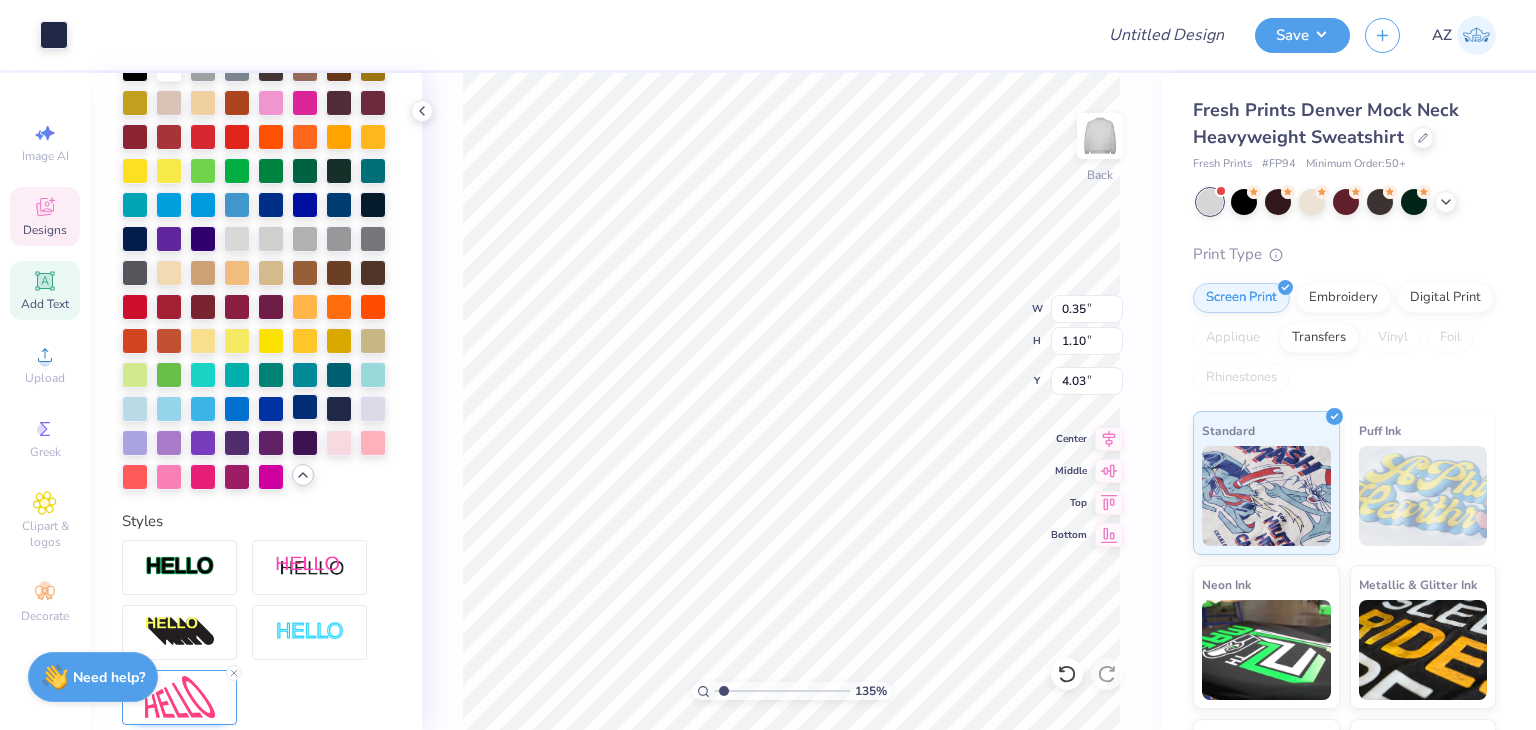 click at bounding box center [305, 407] 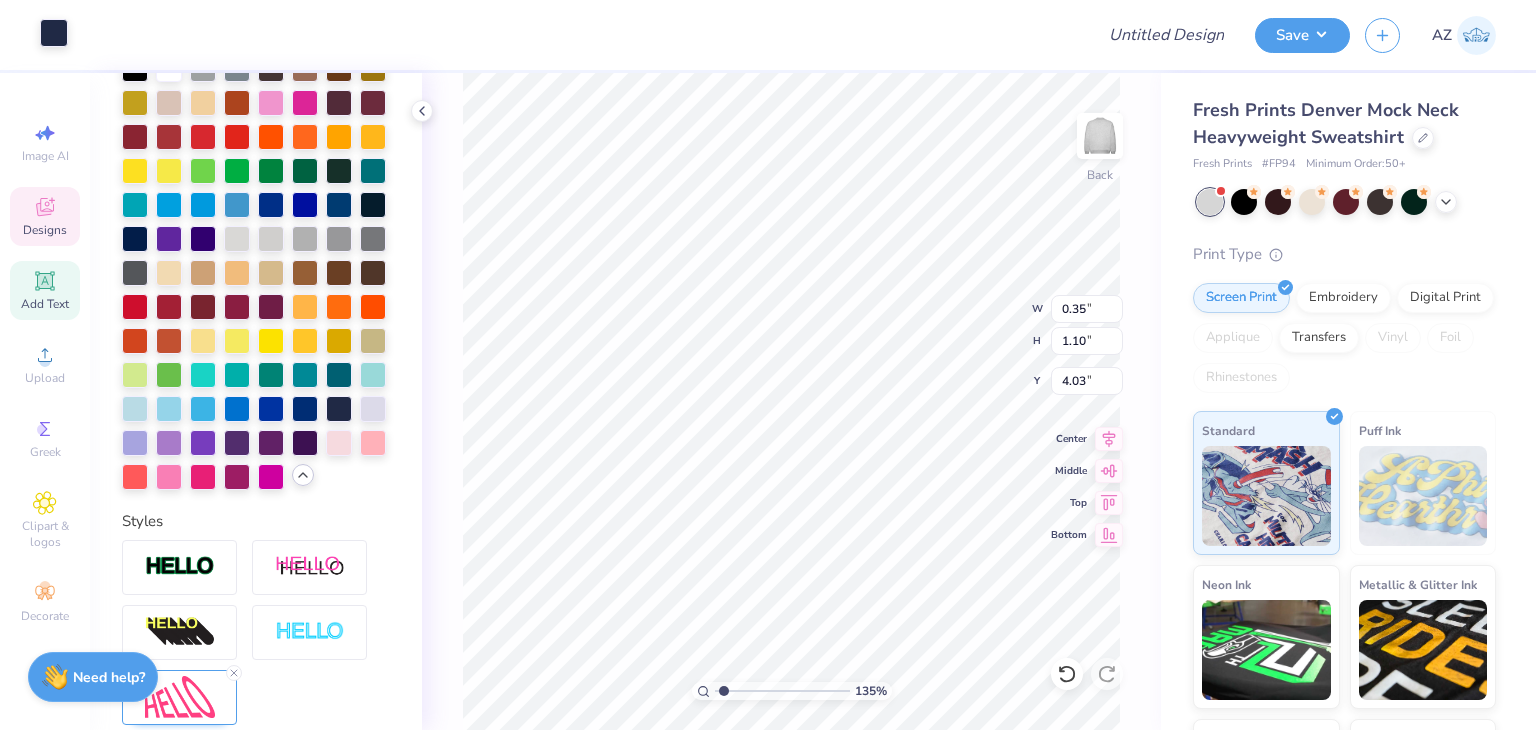 click at bounding box center (54, 33) 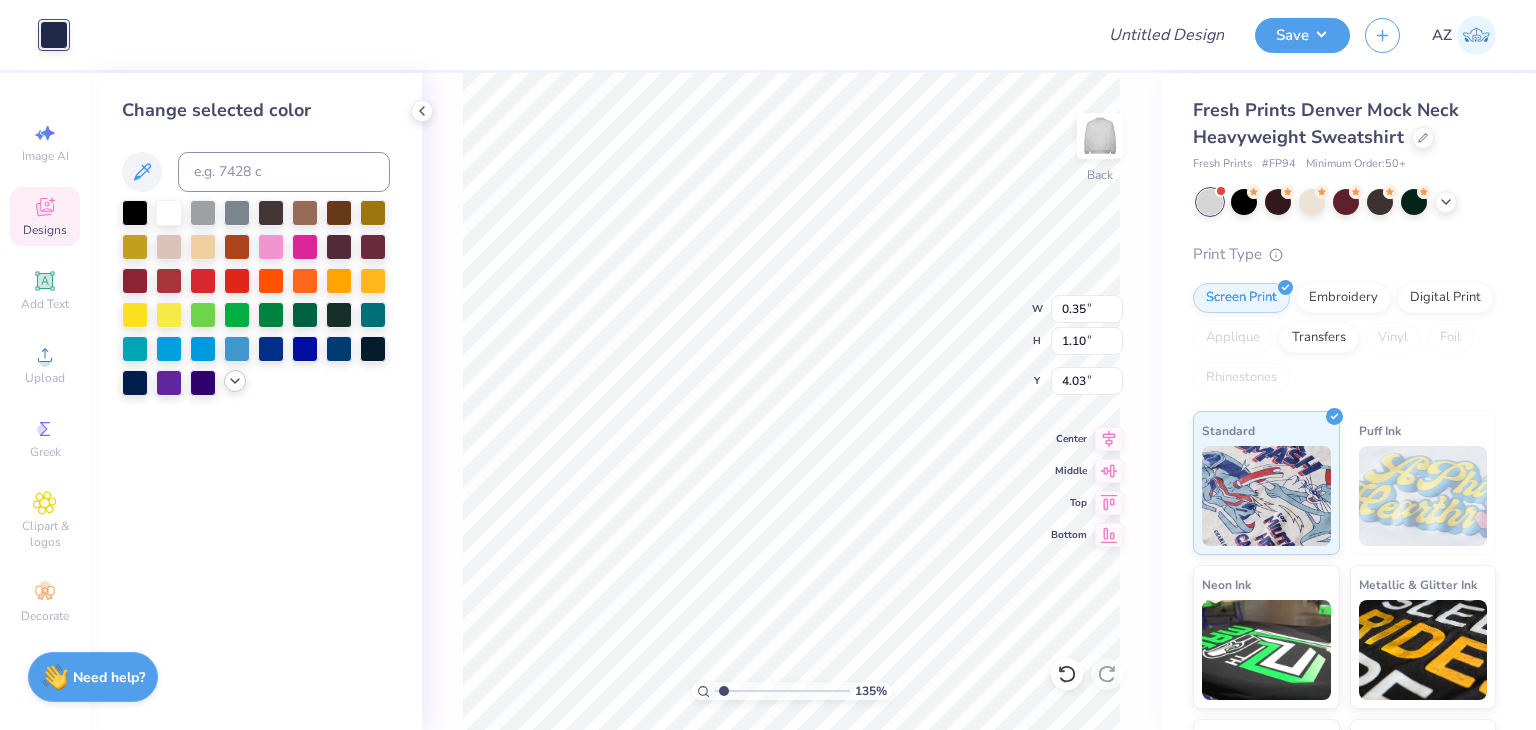 click 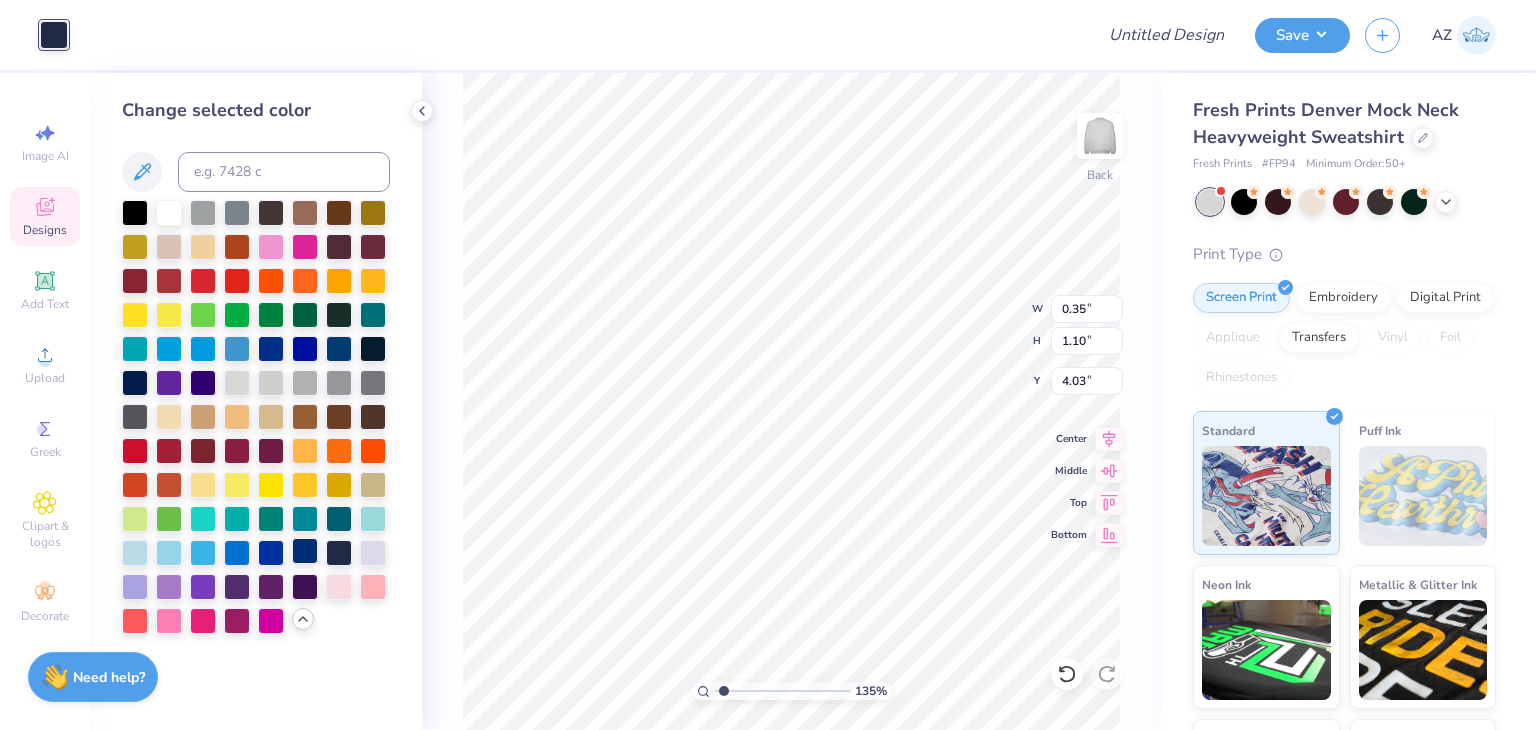 click at bounding box center (305, 551) 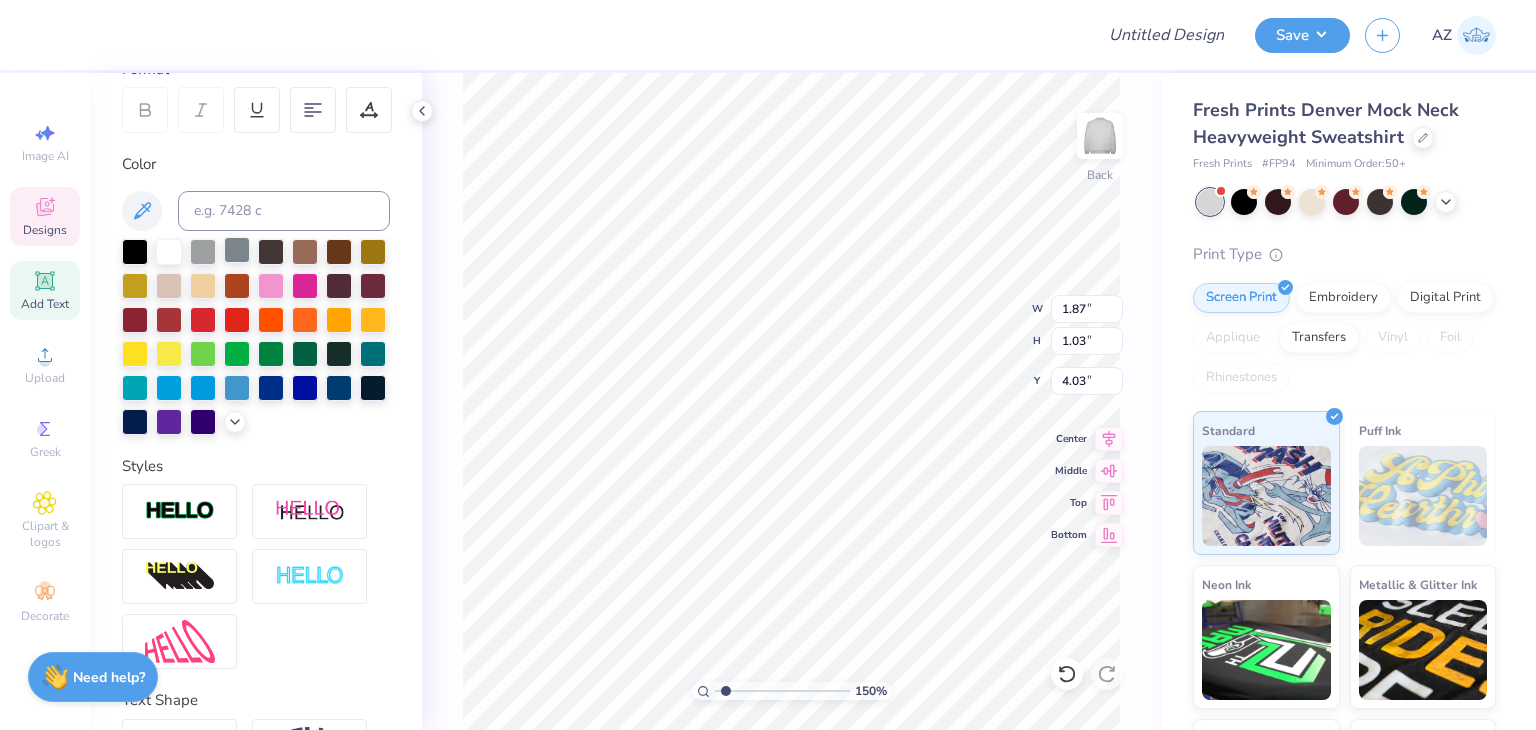 scroll, scrollTop: 303, scrollLeft: 0, axis: vertical 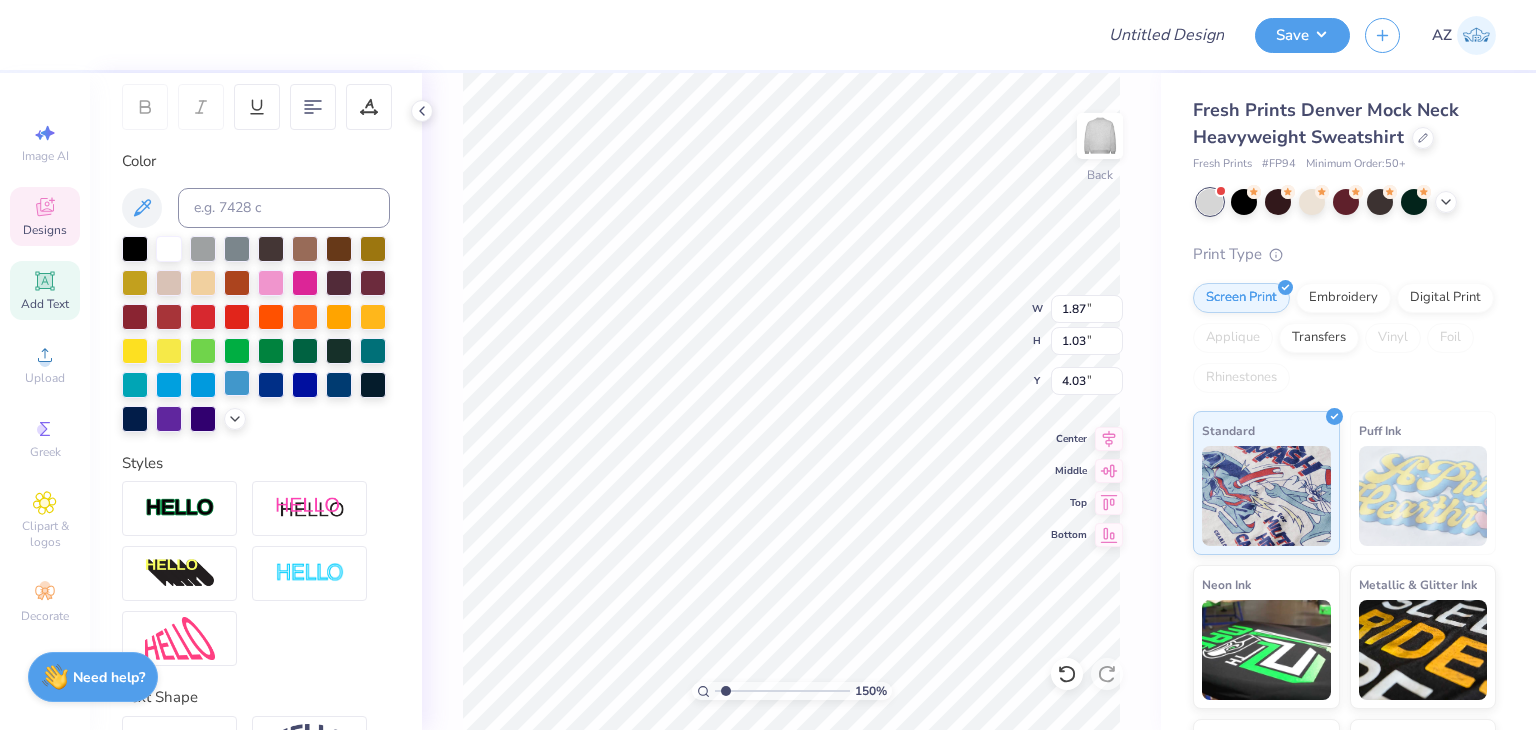 click at bounding box center (237, 383) 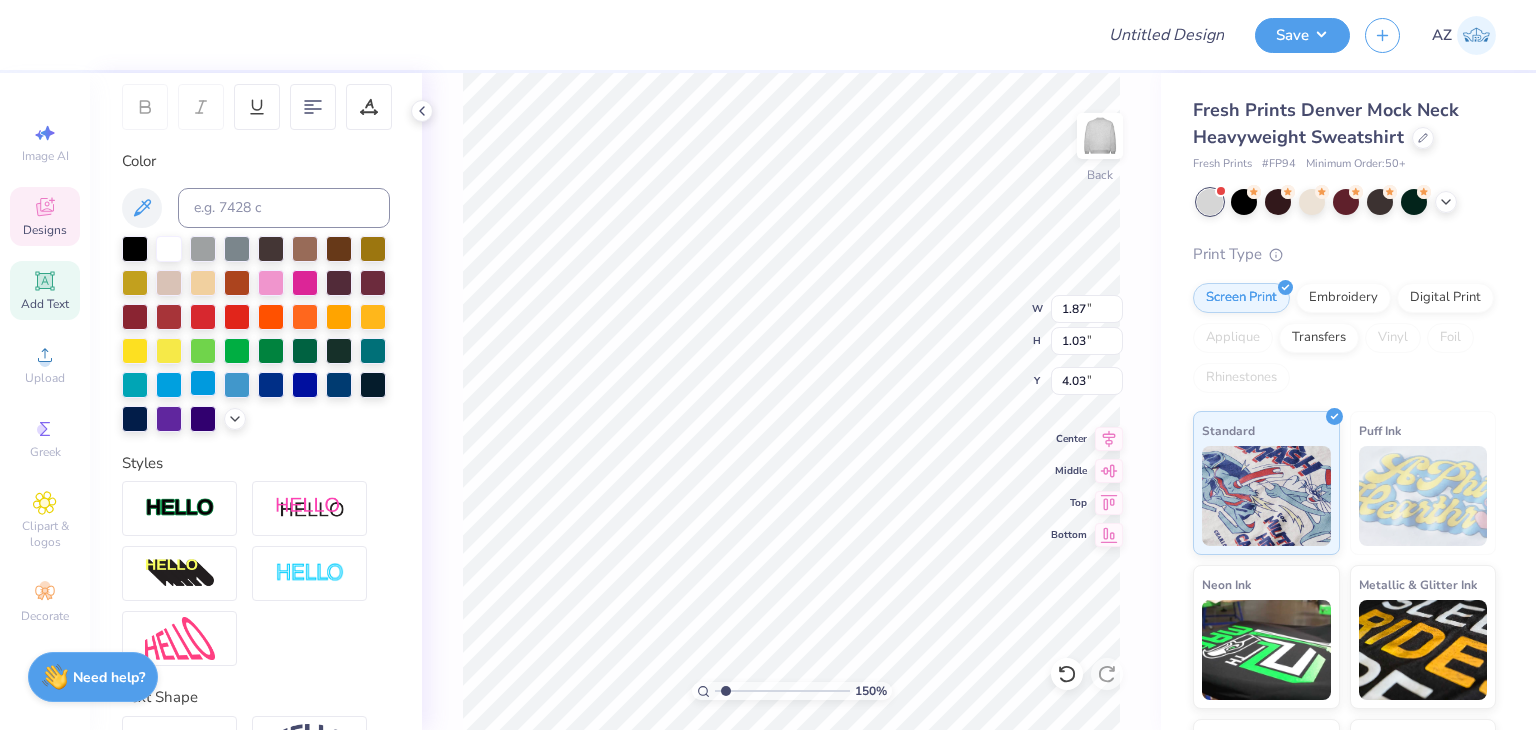 click at bounding box center [203, 383] 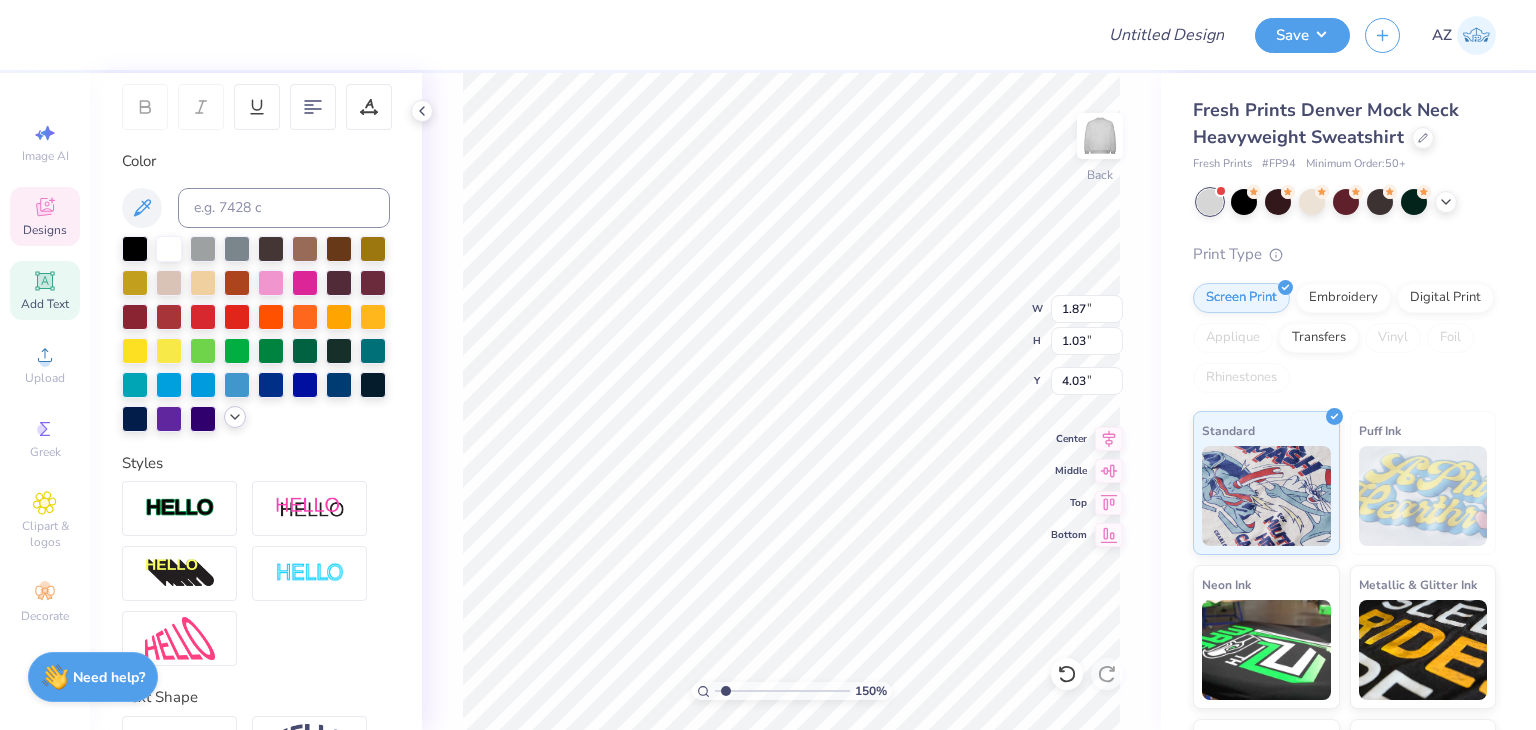 click 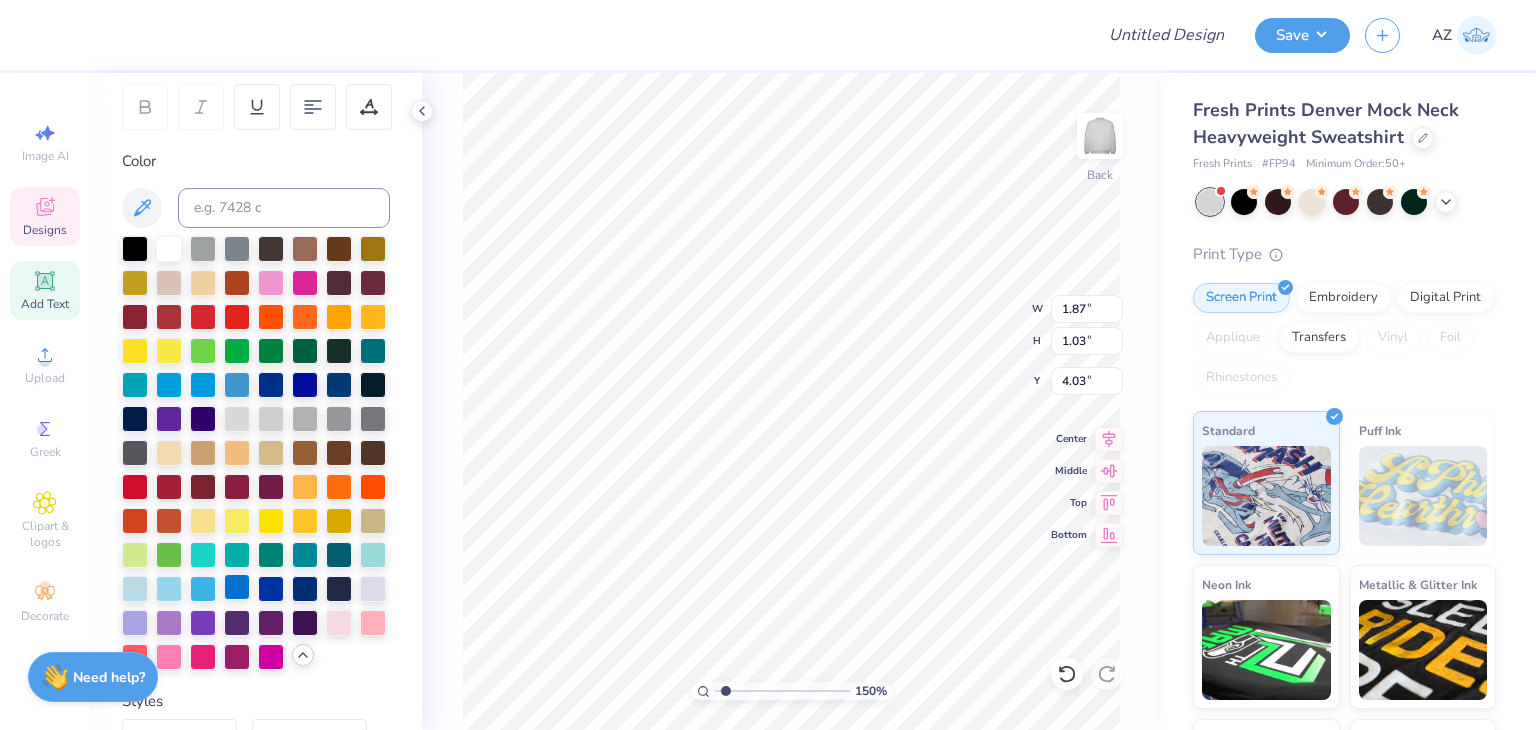 click at bounding box center [237, 587] 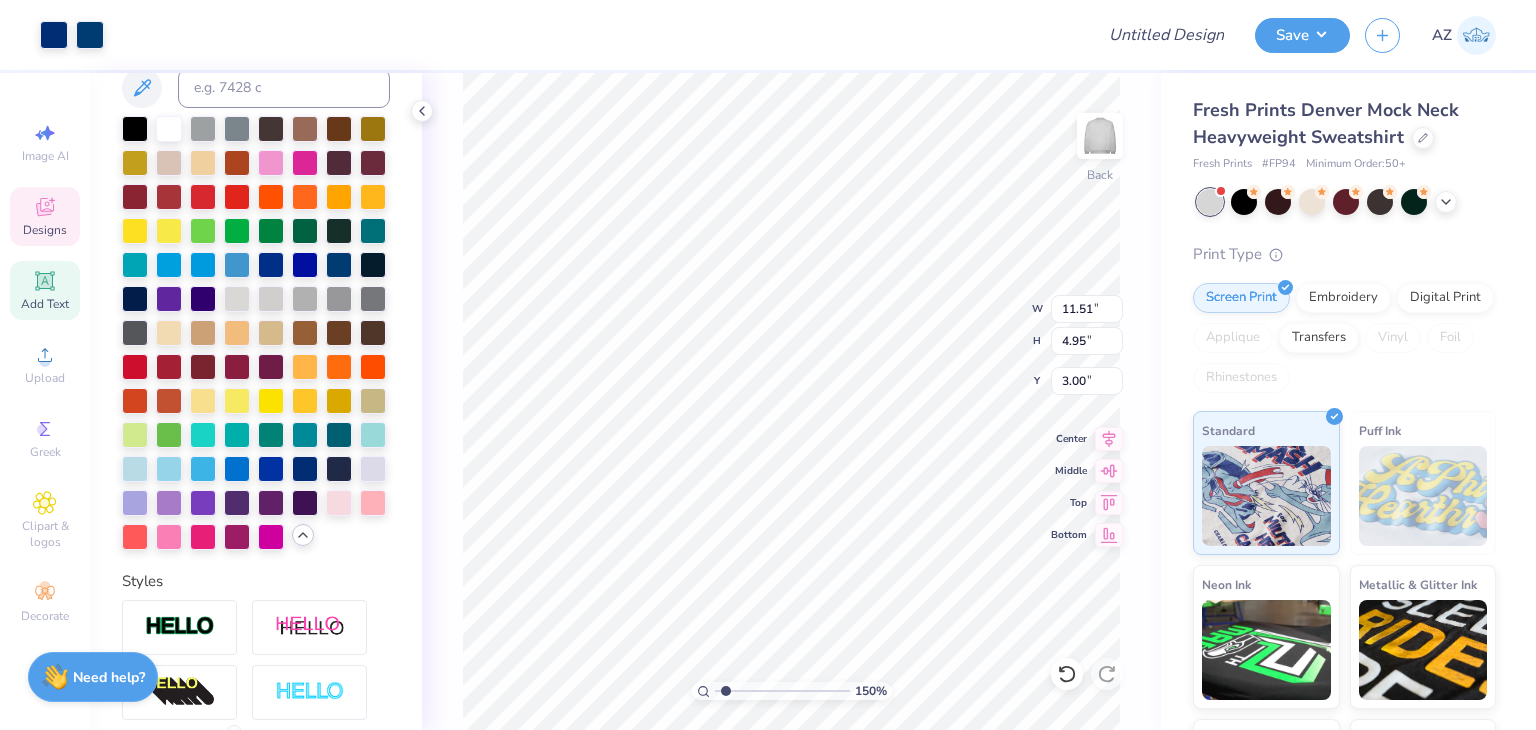 scroll, scrollTop: 578, scrollLeft: 0, axis: vertical 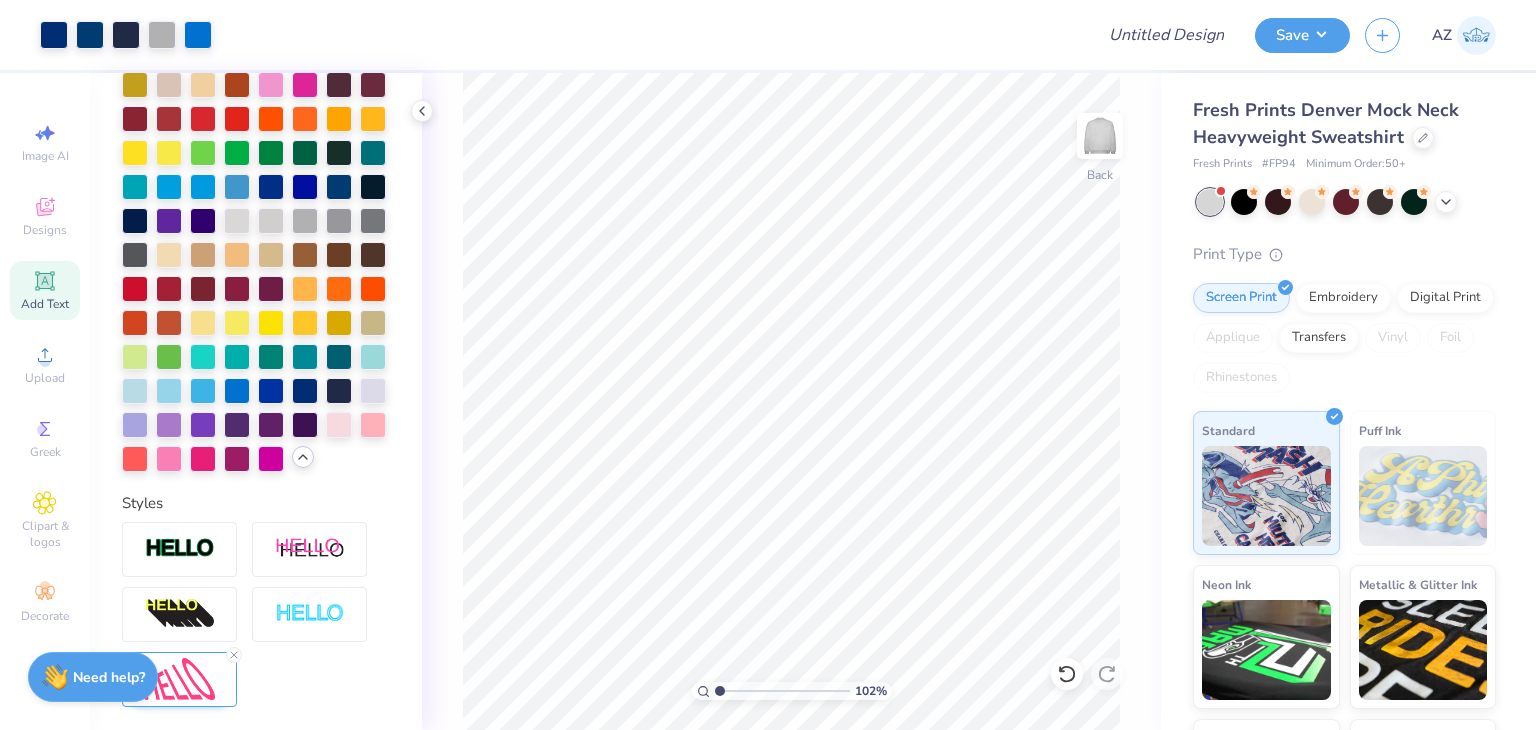type on "1" 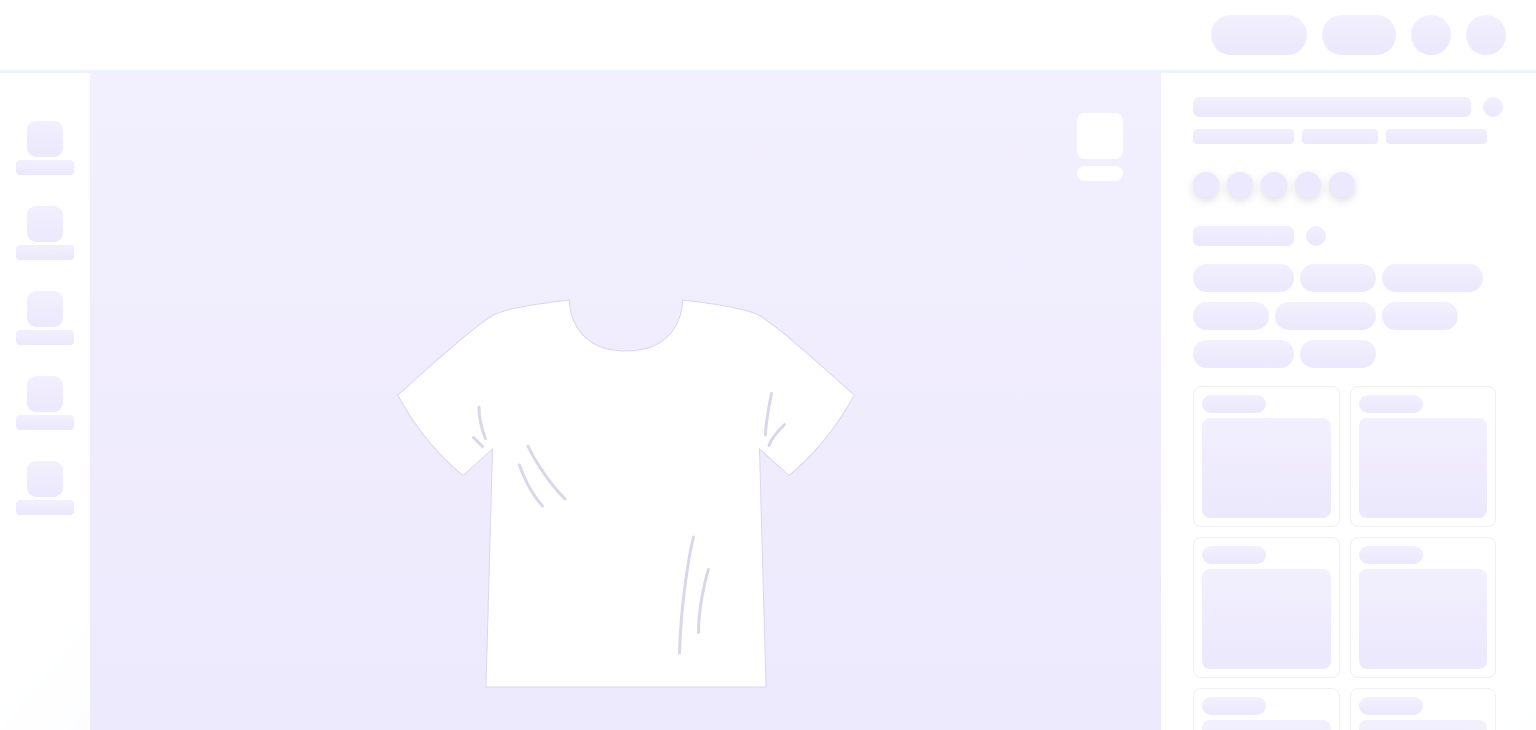scroll, scrollTop: 0, scrollLeft: 0, axis: both 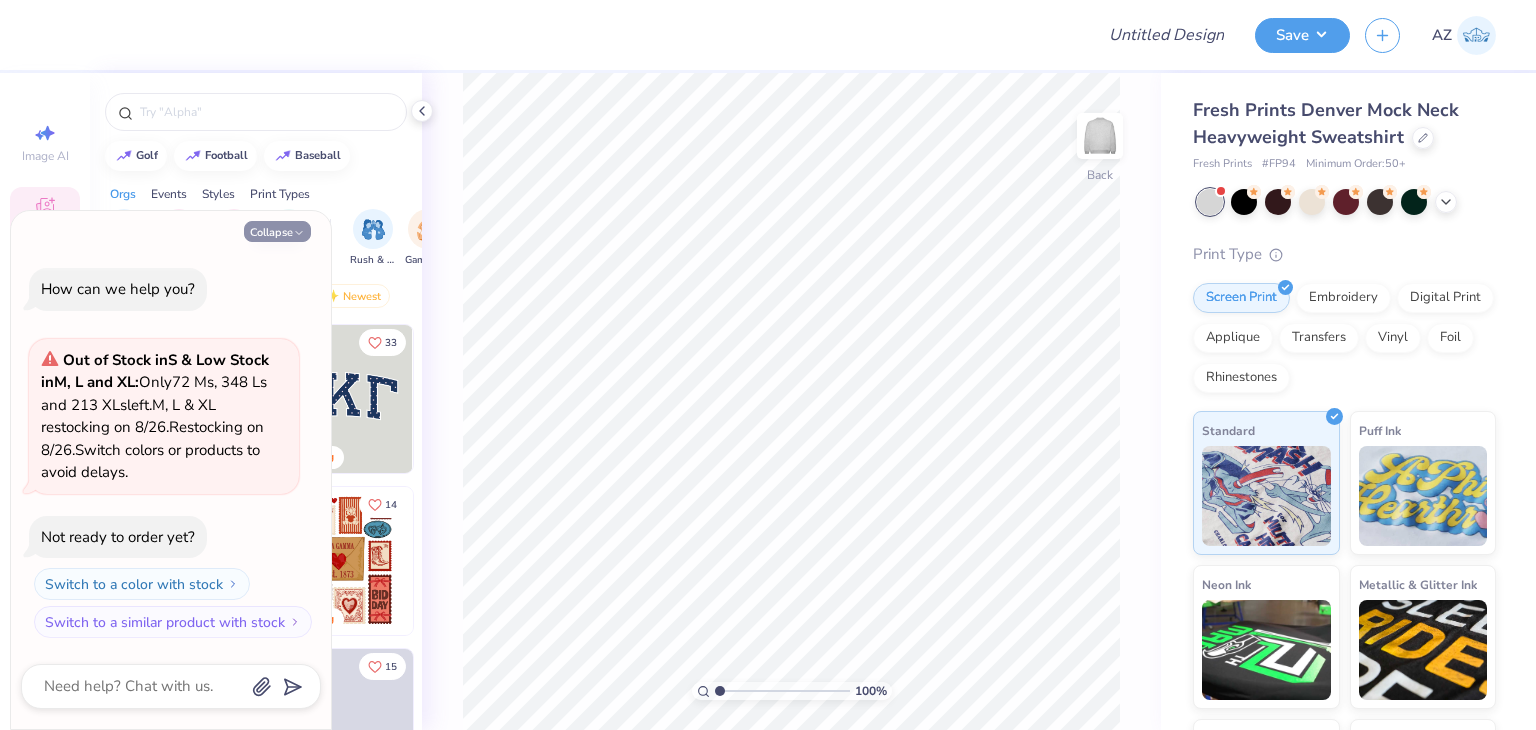 click on "Collapse" at bounding box center (277, 231) 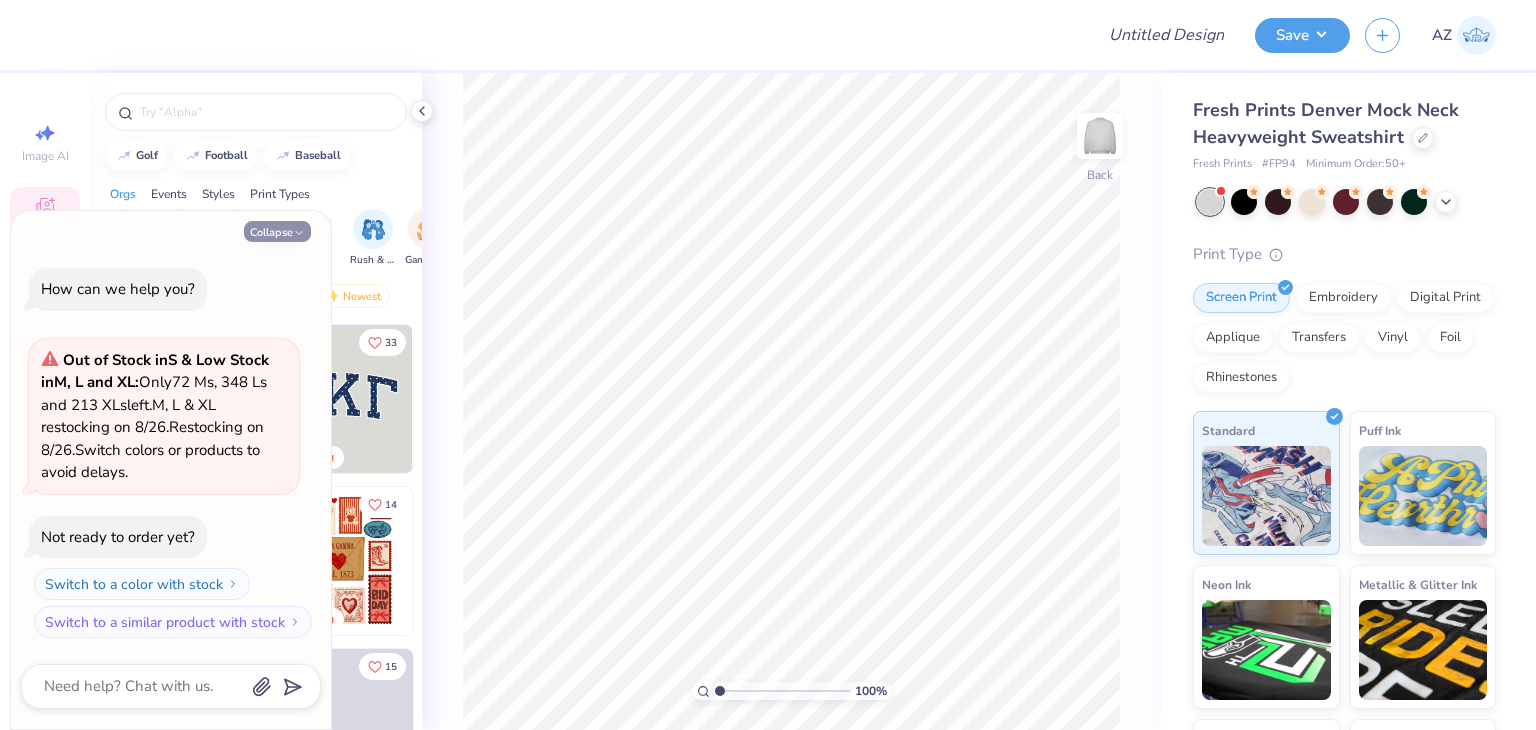 type on "x" 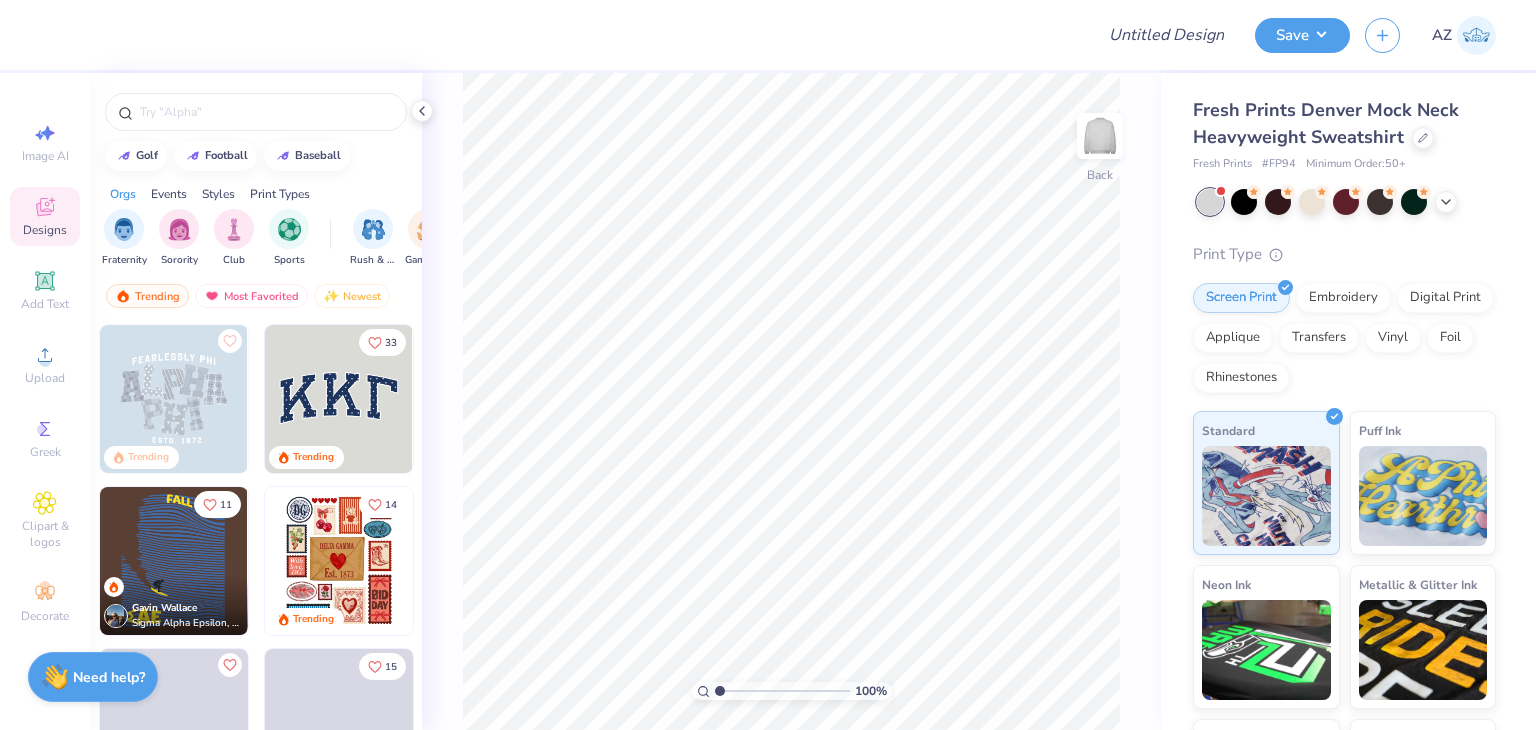 click at bounding box center (339, 399) 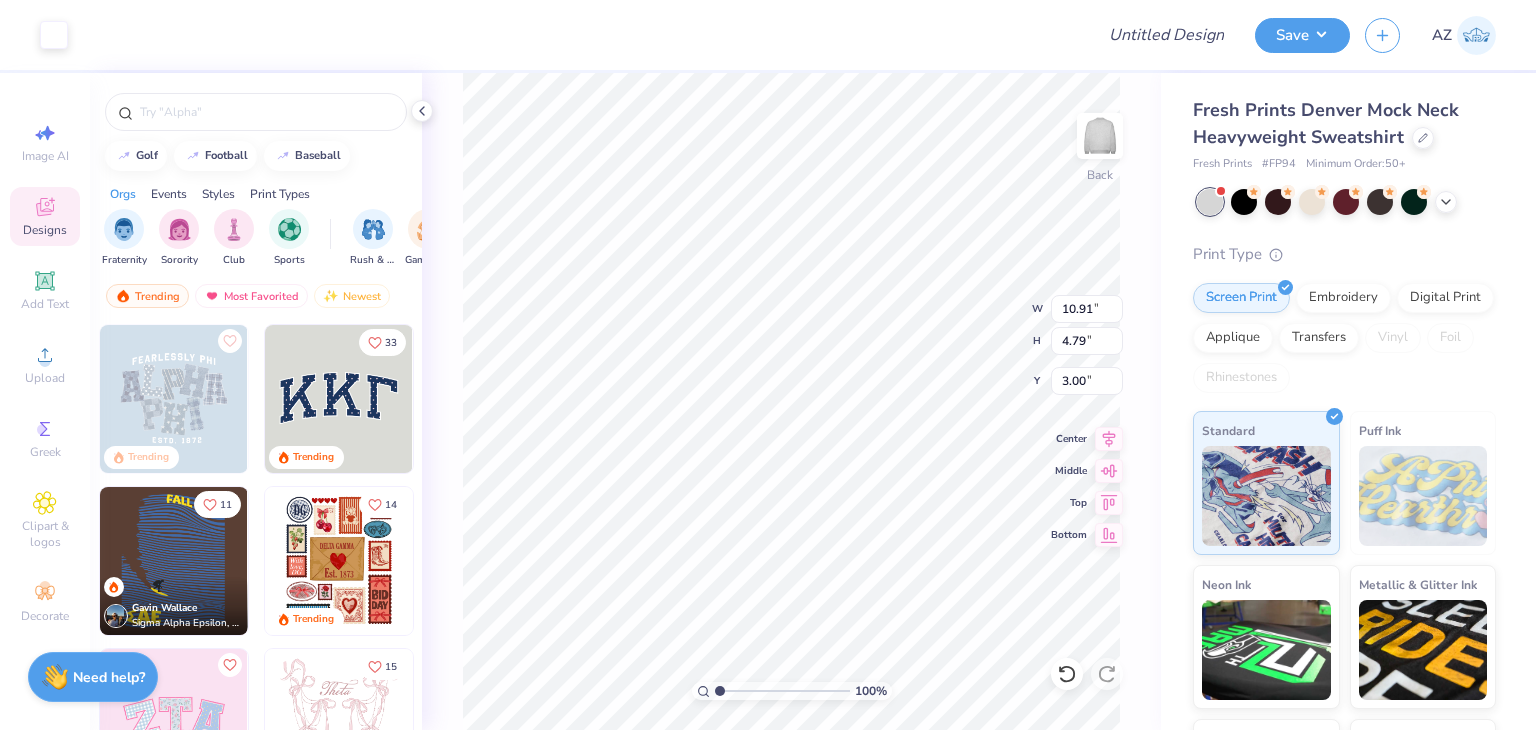 type on "10.72" 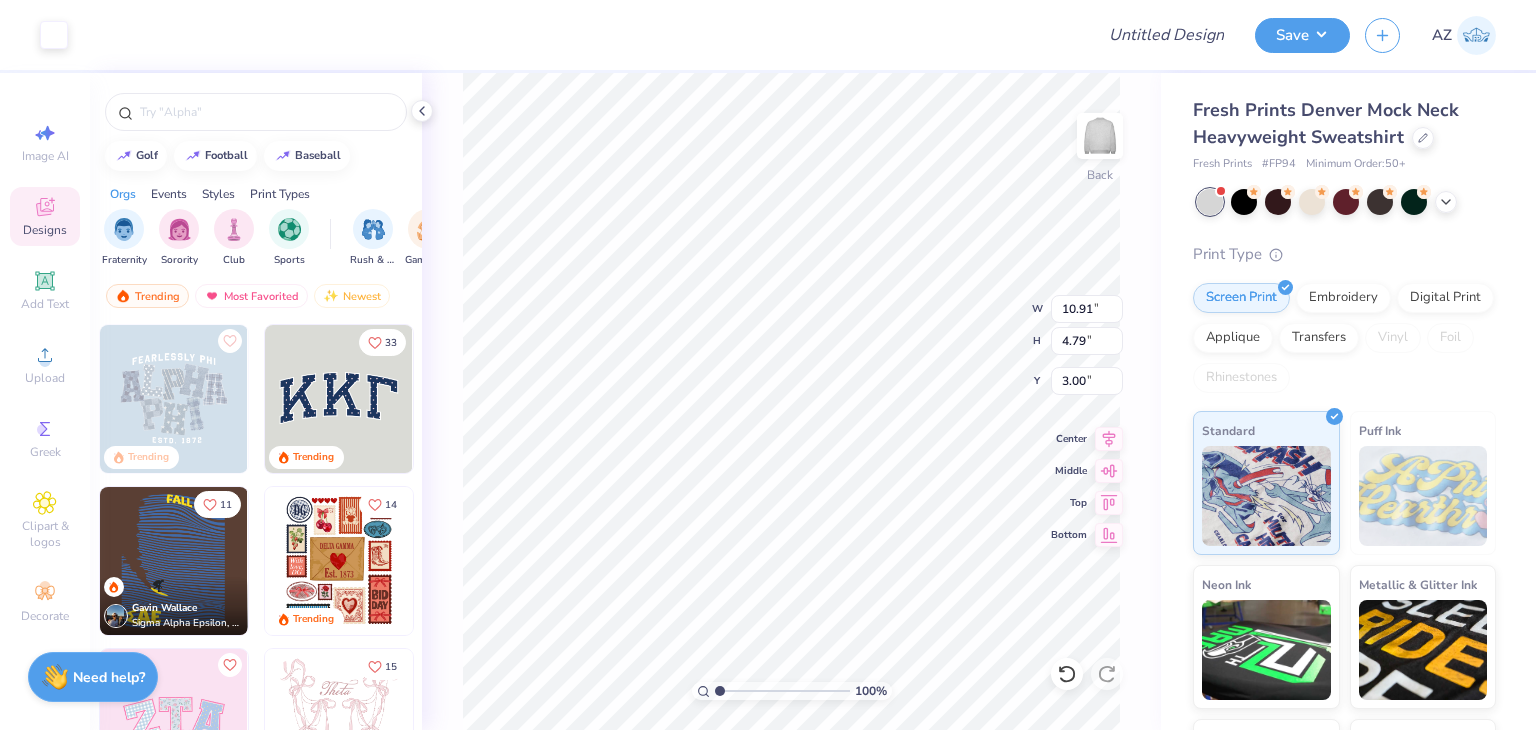 type on "4.57" 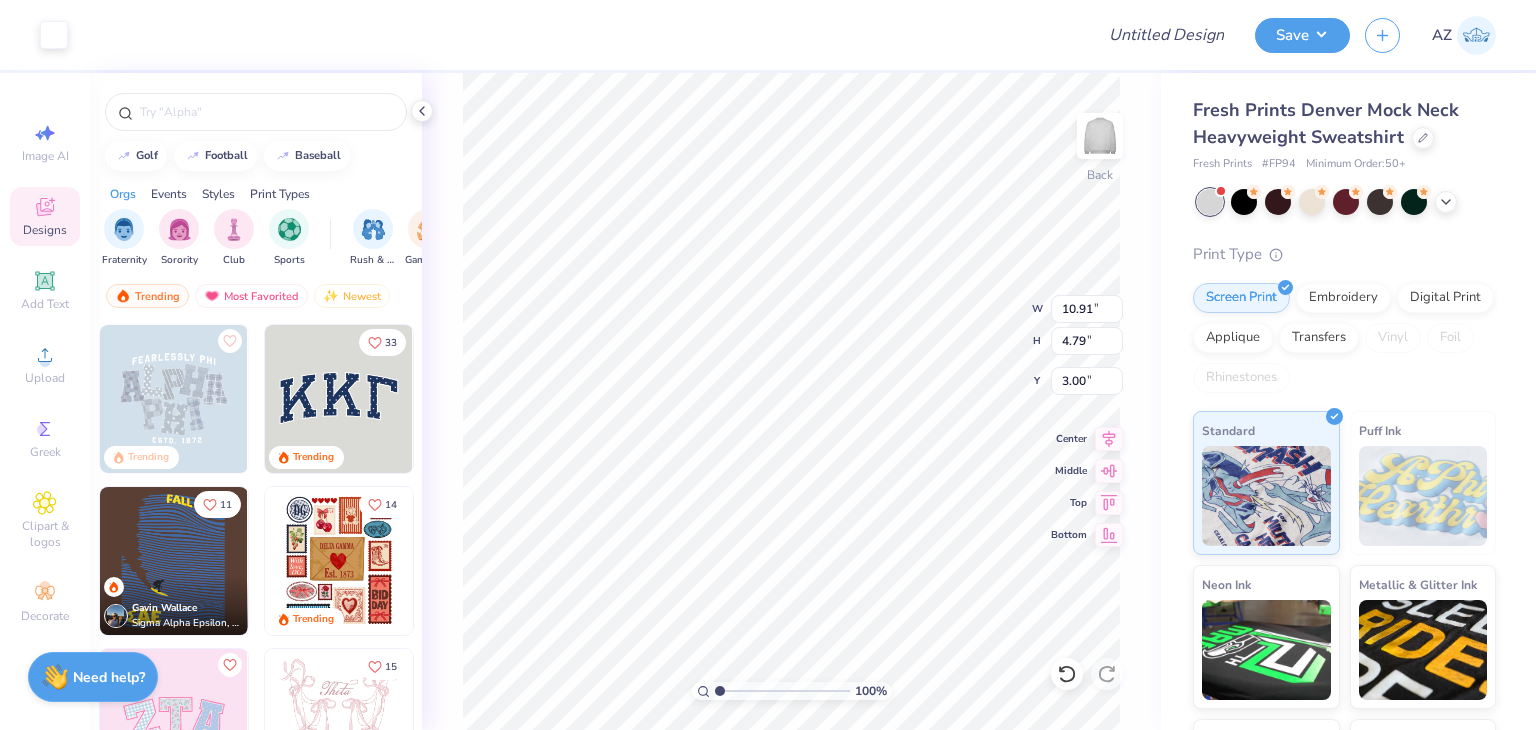 type on "3.09" 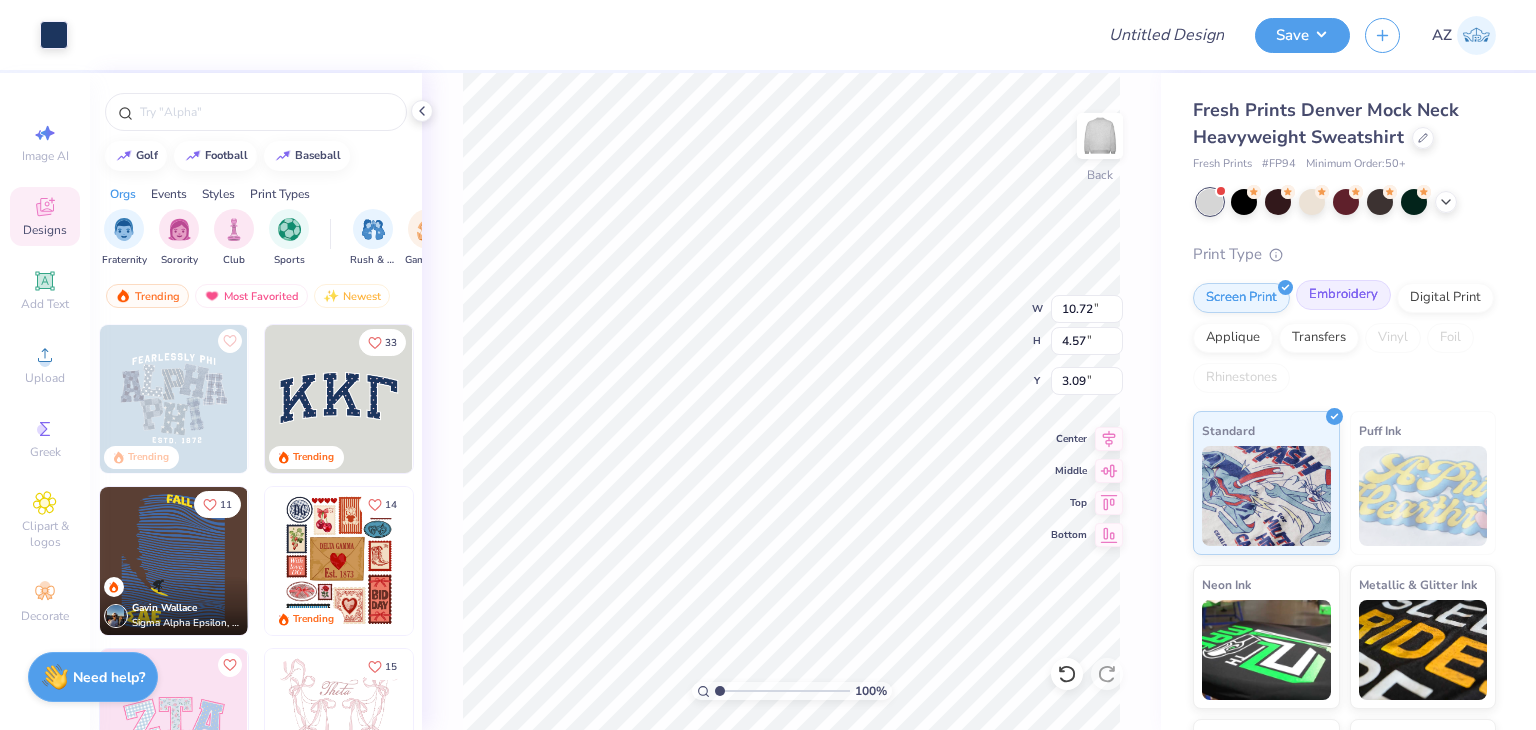 click on "Embroidery" at bounding box center [1343, 295] 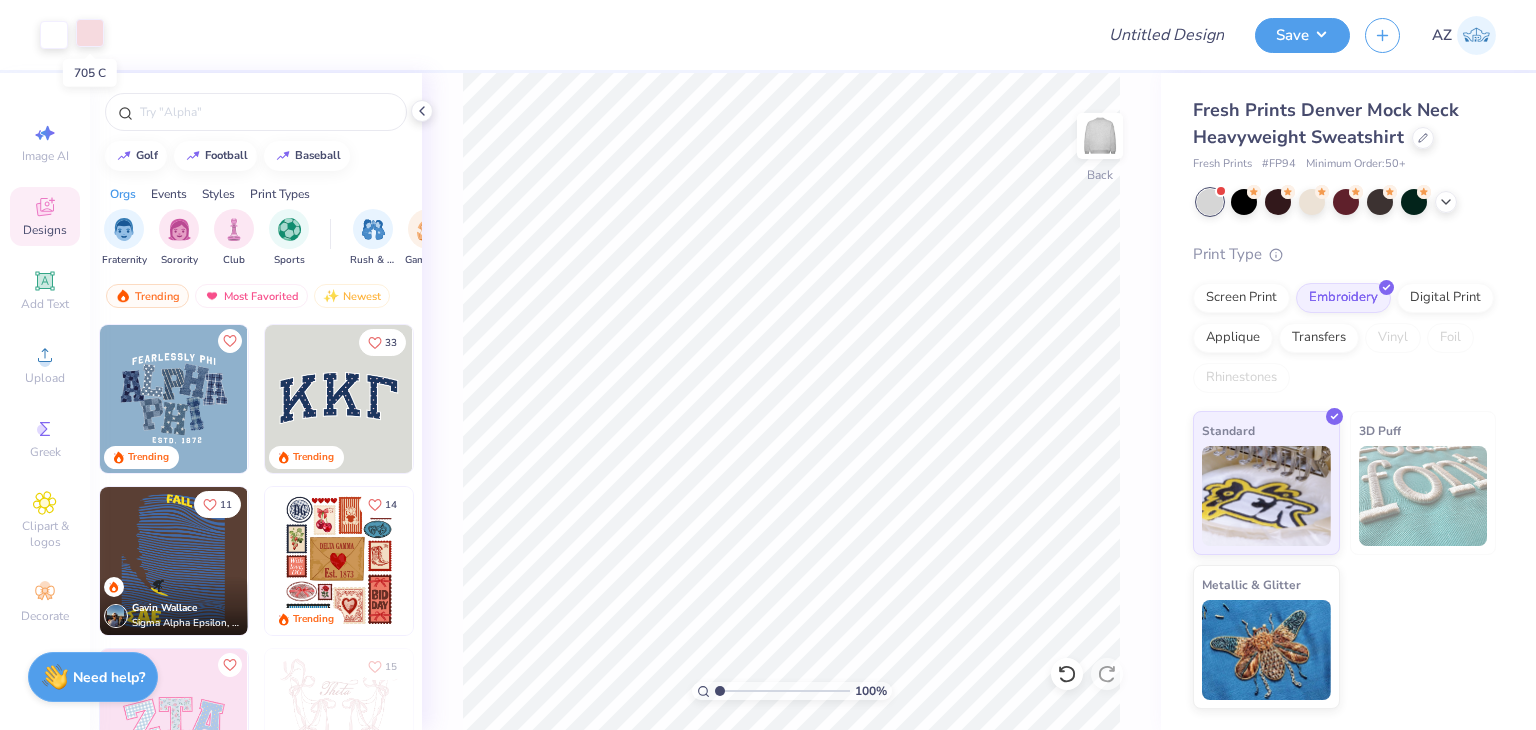click at bounding box center [90, 33] 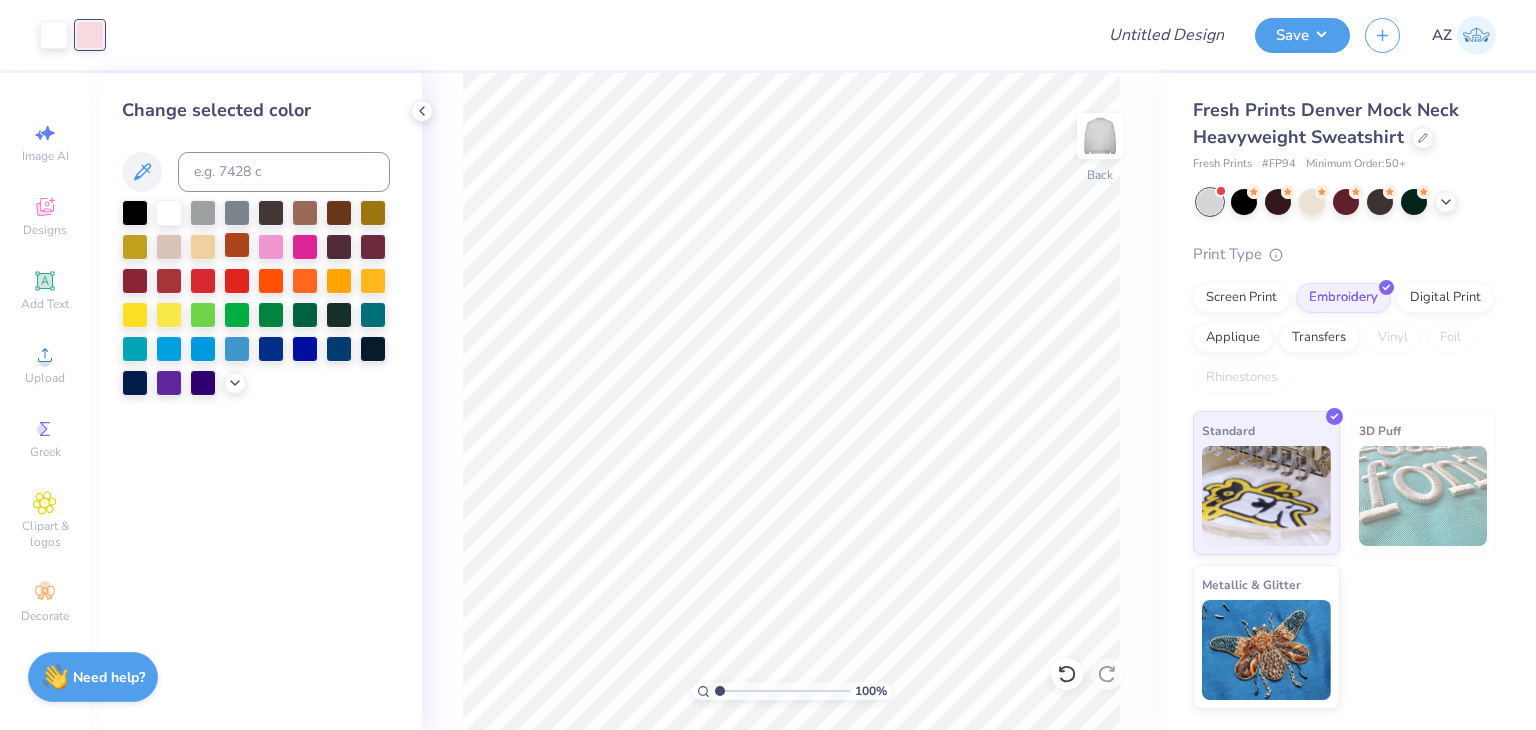 click at bounding box center (237, 245) 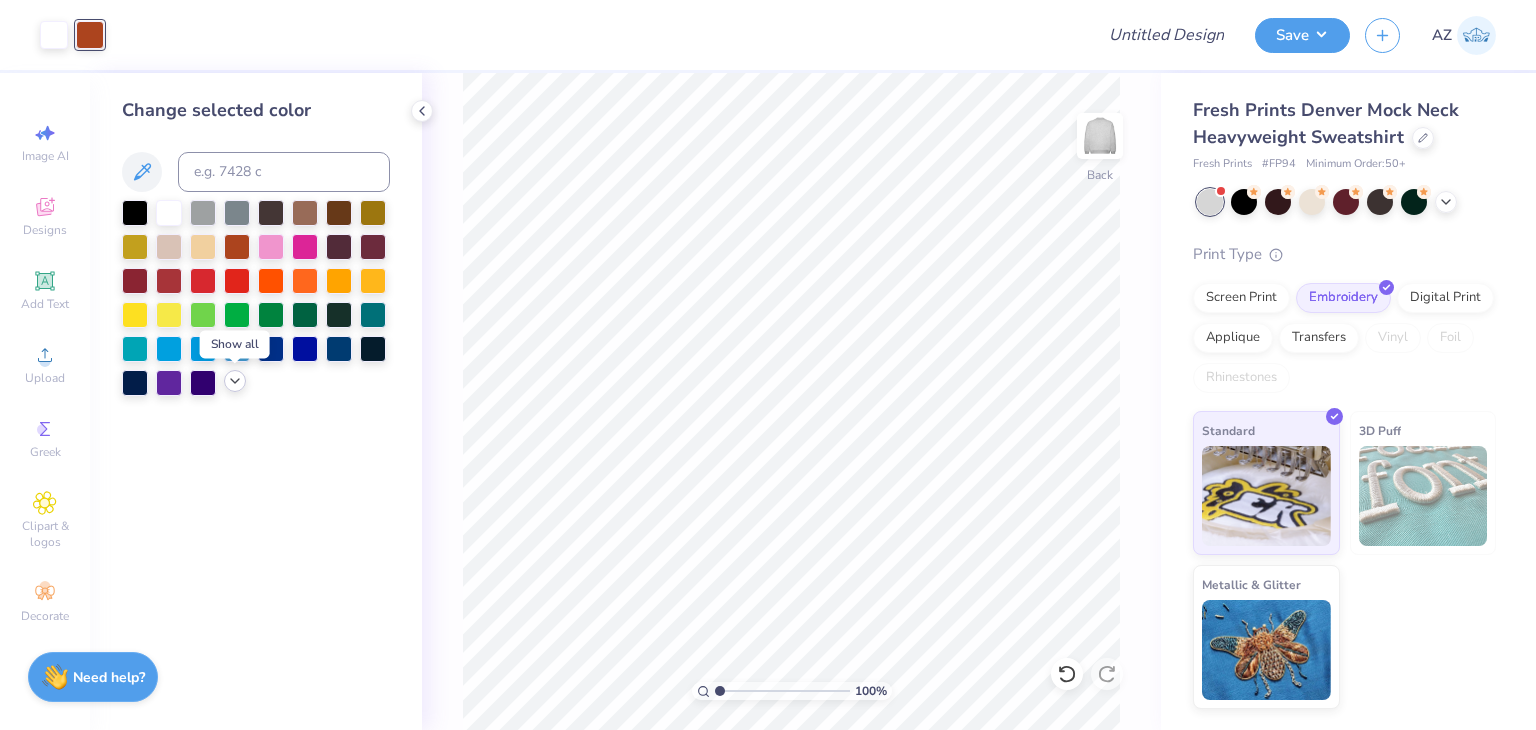 click 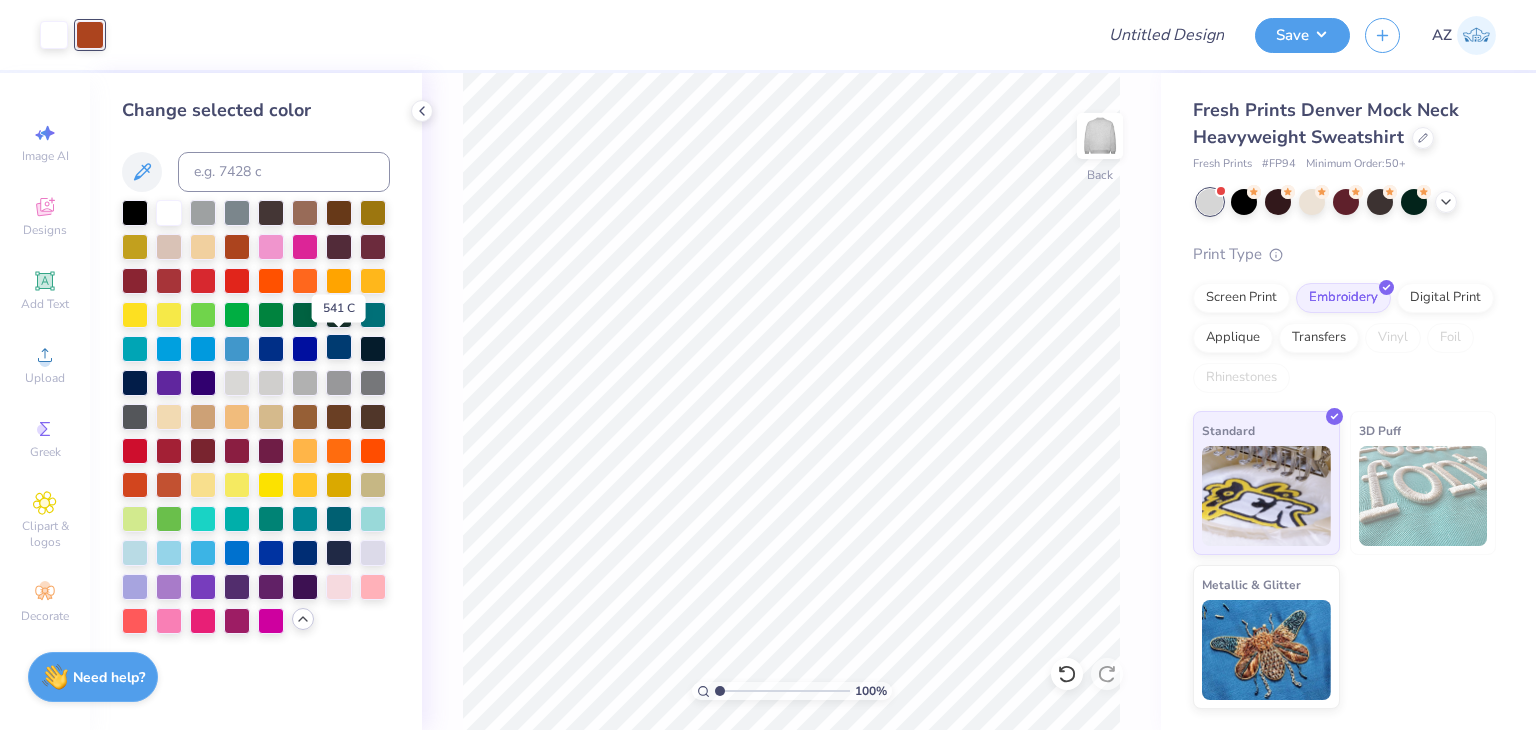 click at bounding box center (339, 347) 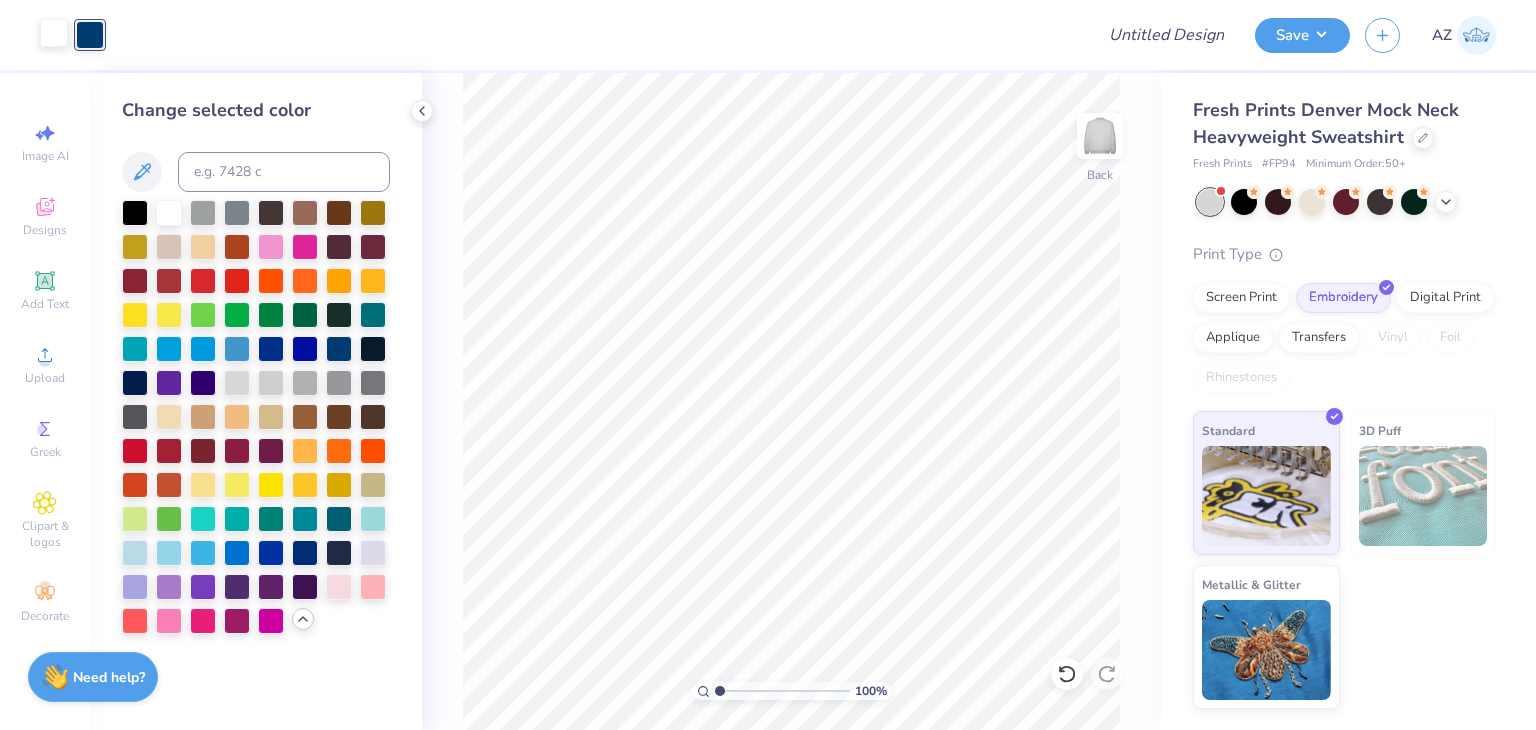 click at bounding box center (54, 33) 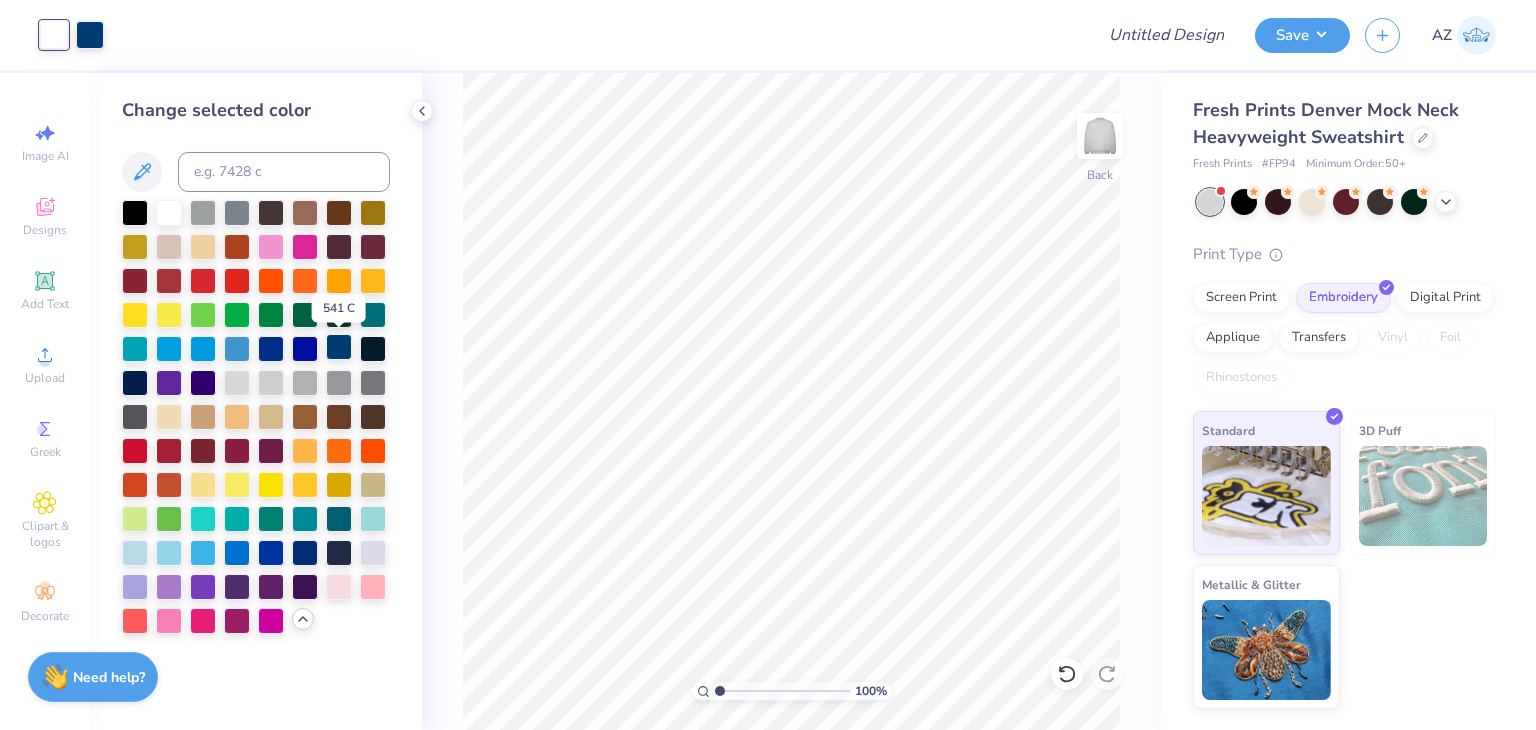 click at bounding box center [339, 347] 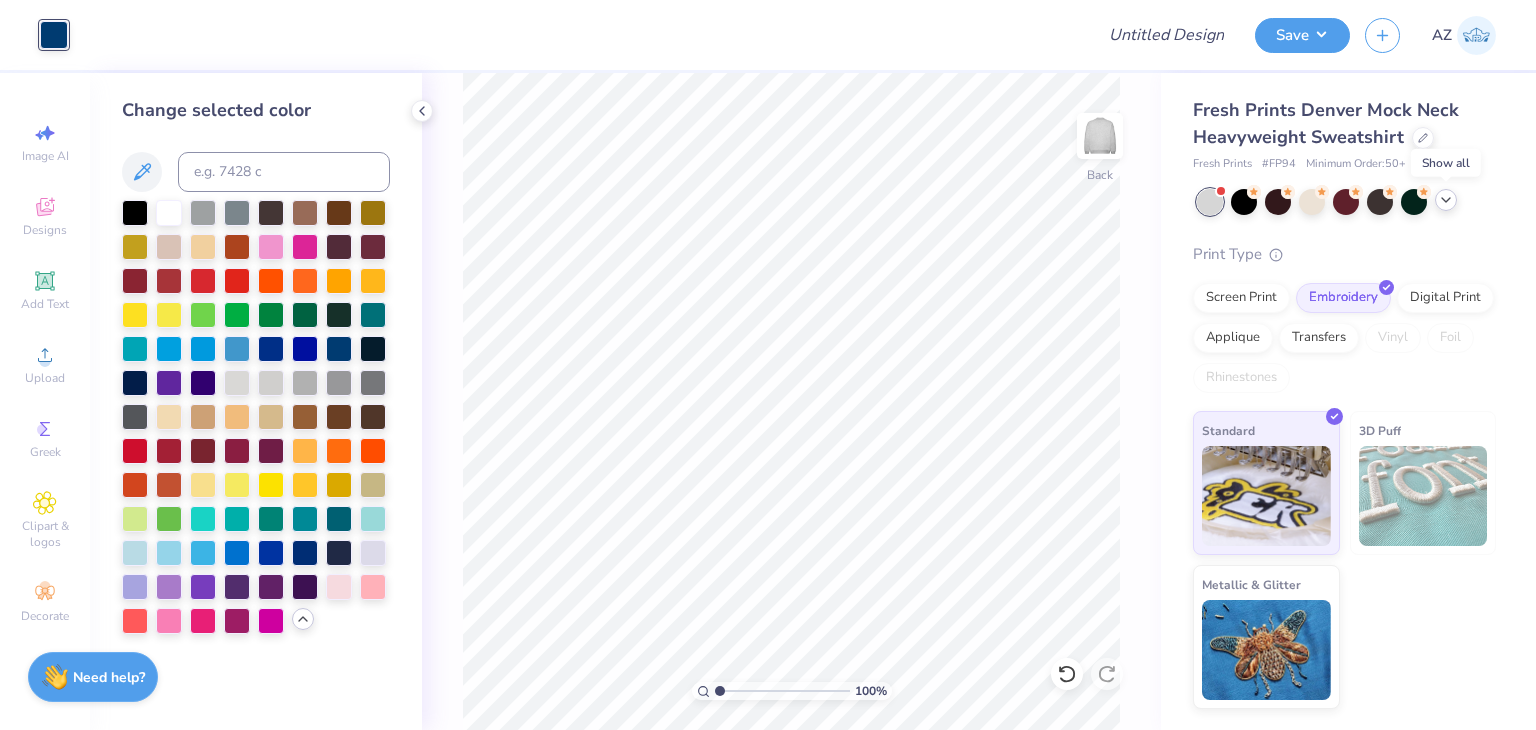 click 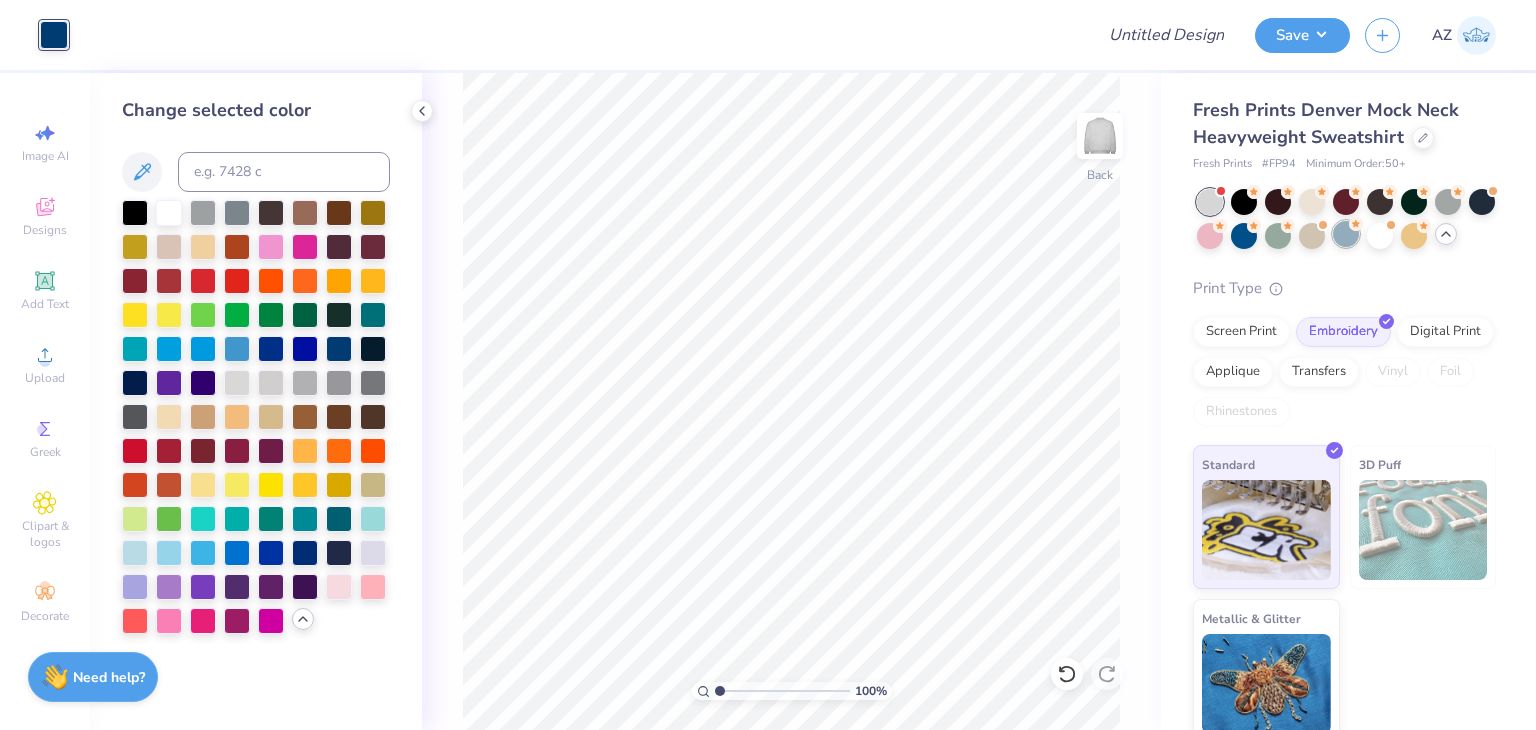 click at bounding box center [1346, 234] 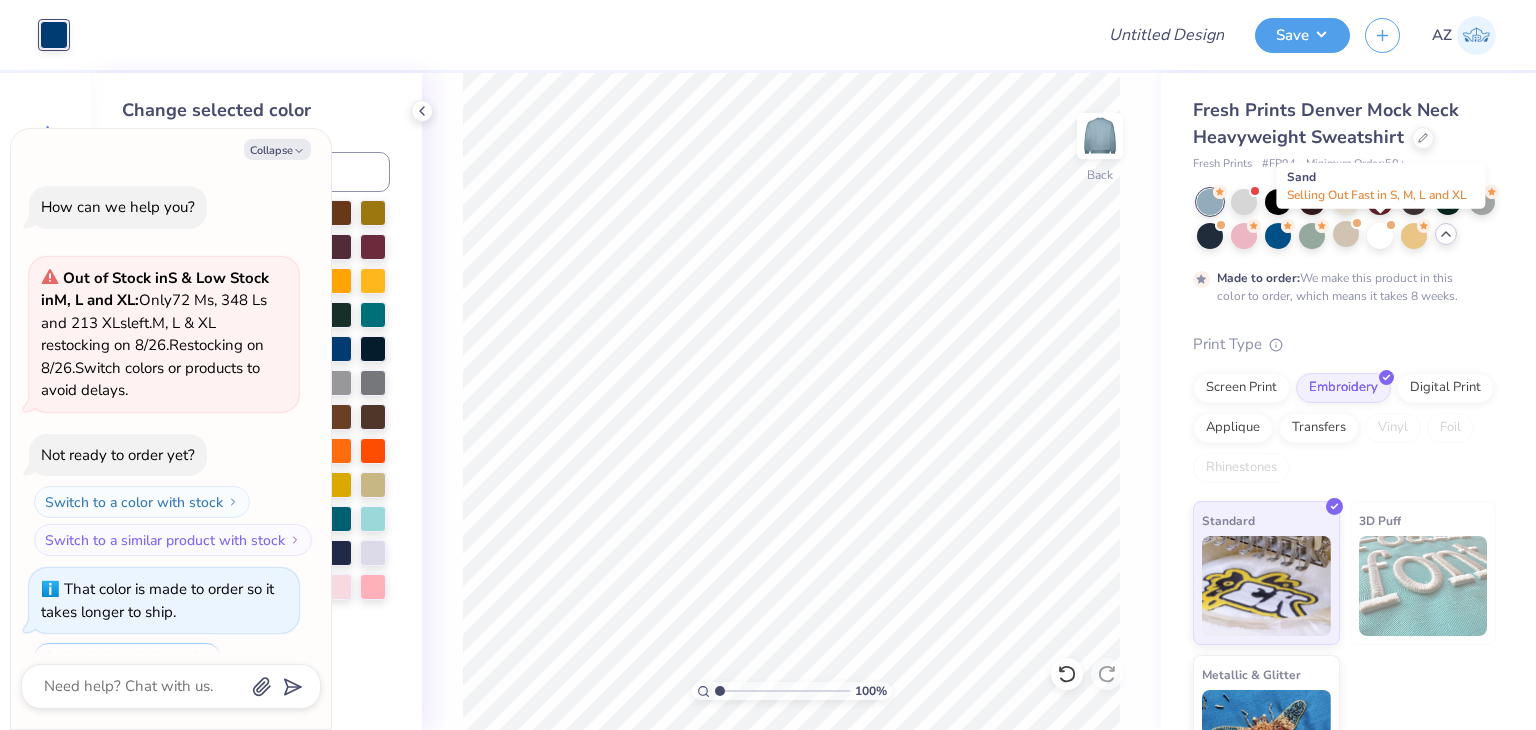 scroll, scrollTop: 82, scrollLeft: 0, axis: vertical 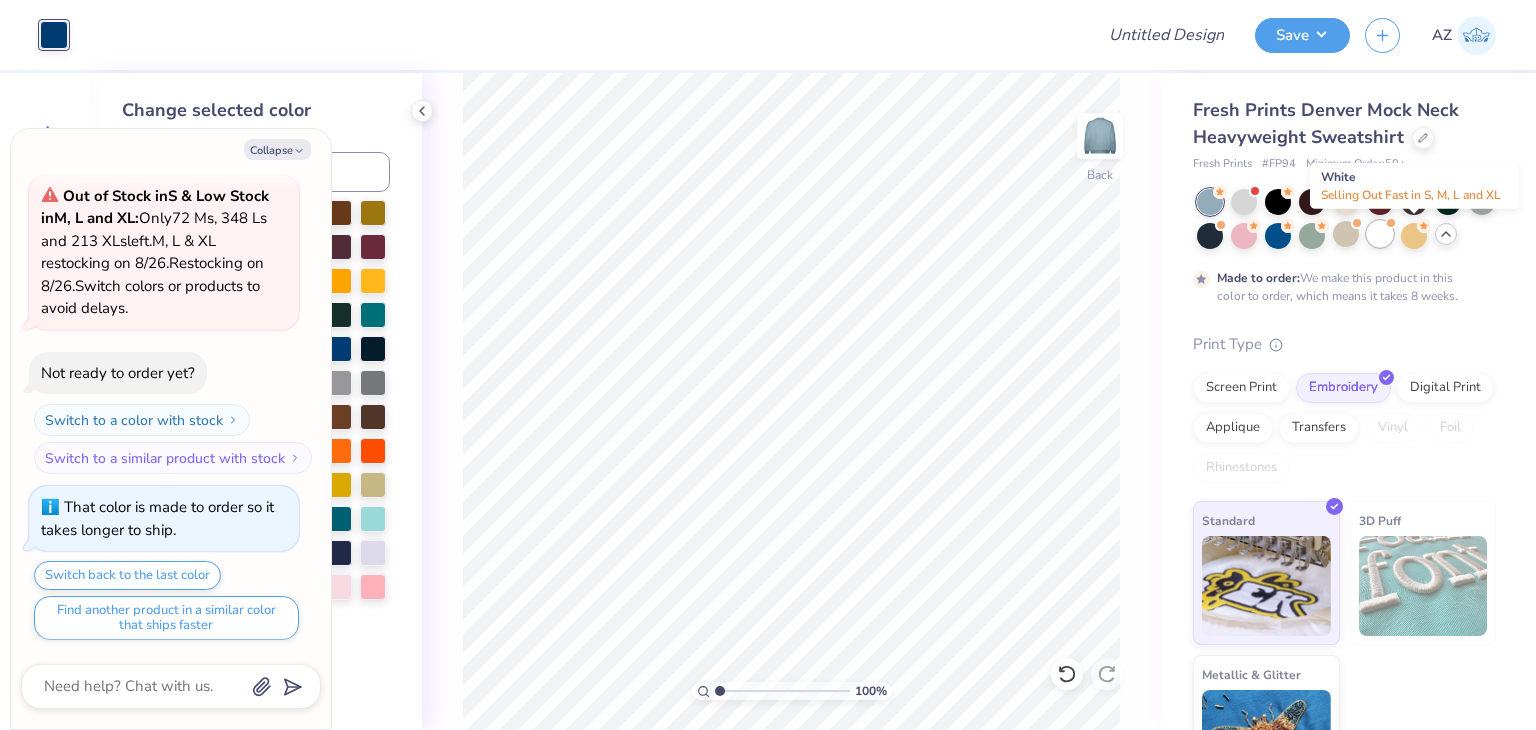 click at bounding box center (1380, 234) 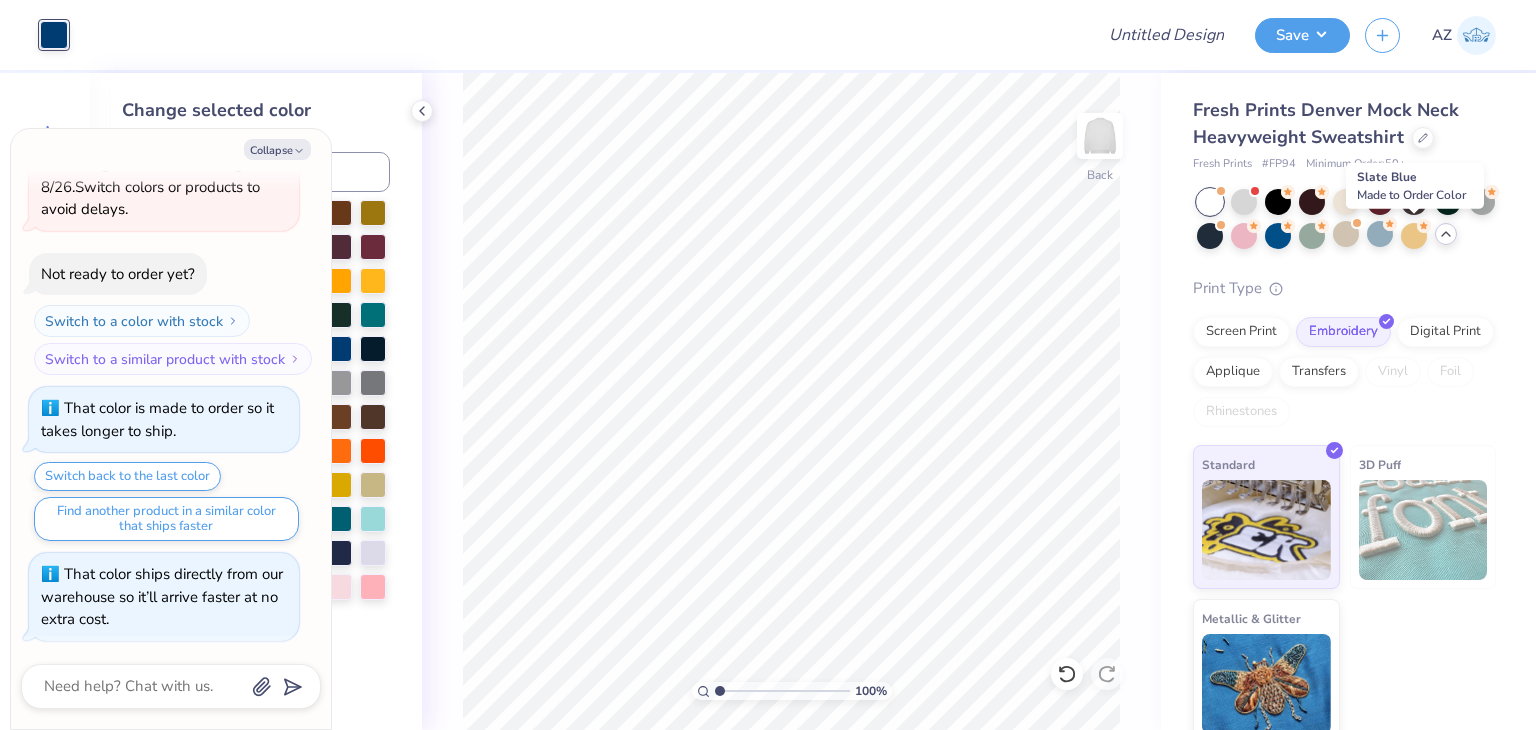scroll, scrollTop: 487, scrollLeft: 0, axis: vertical 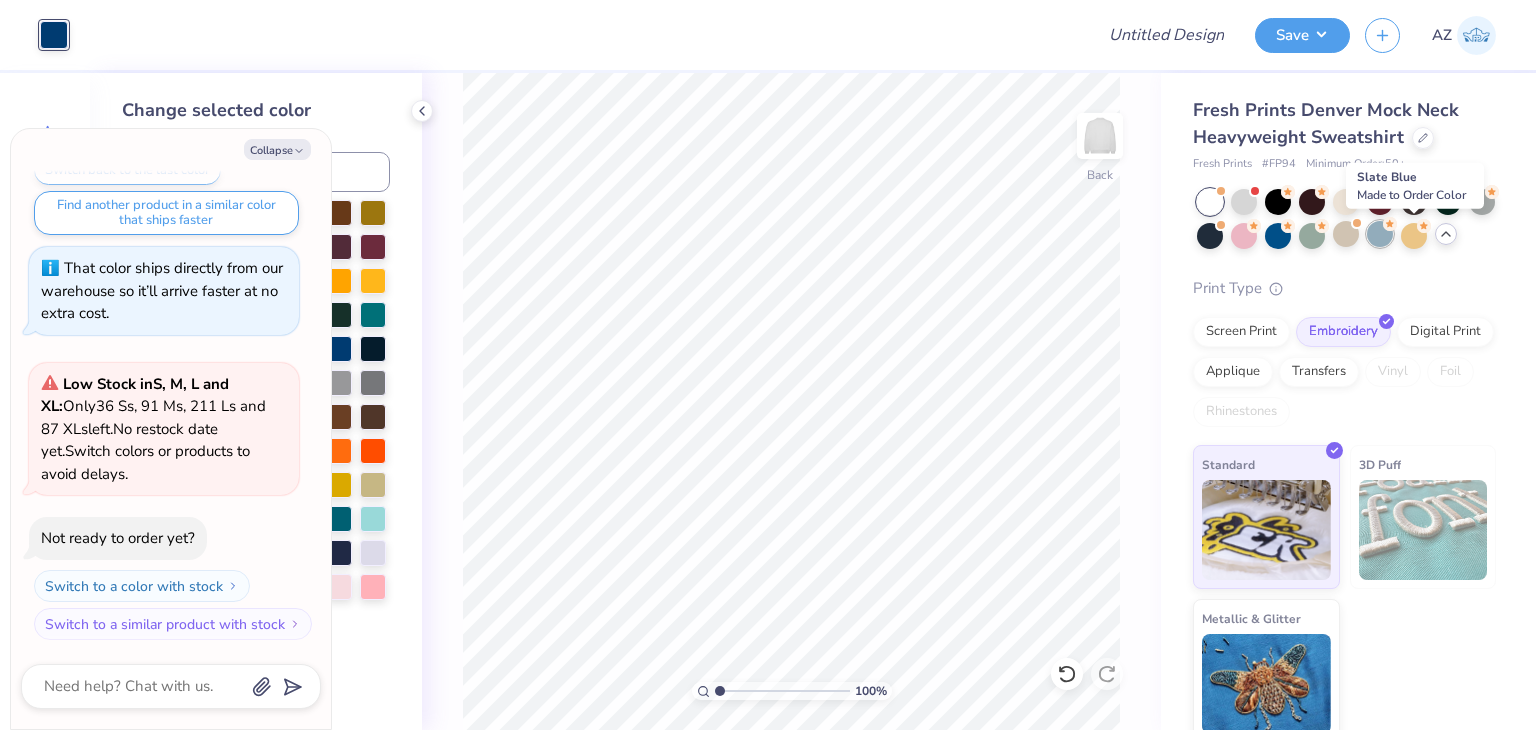 click at bounding box center (1380, 234) 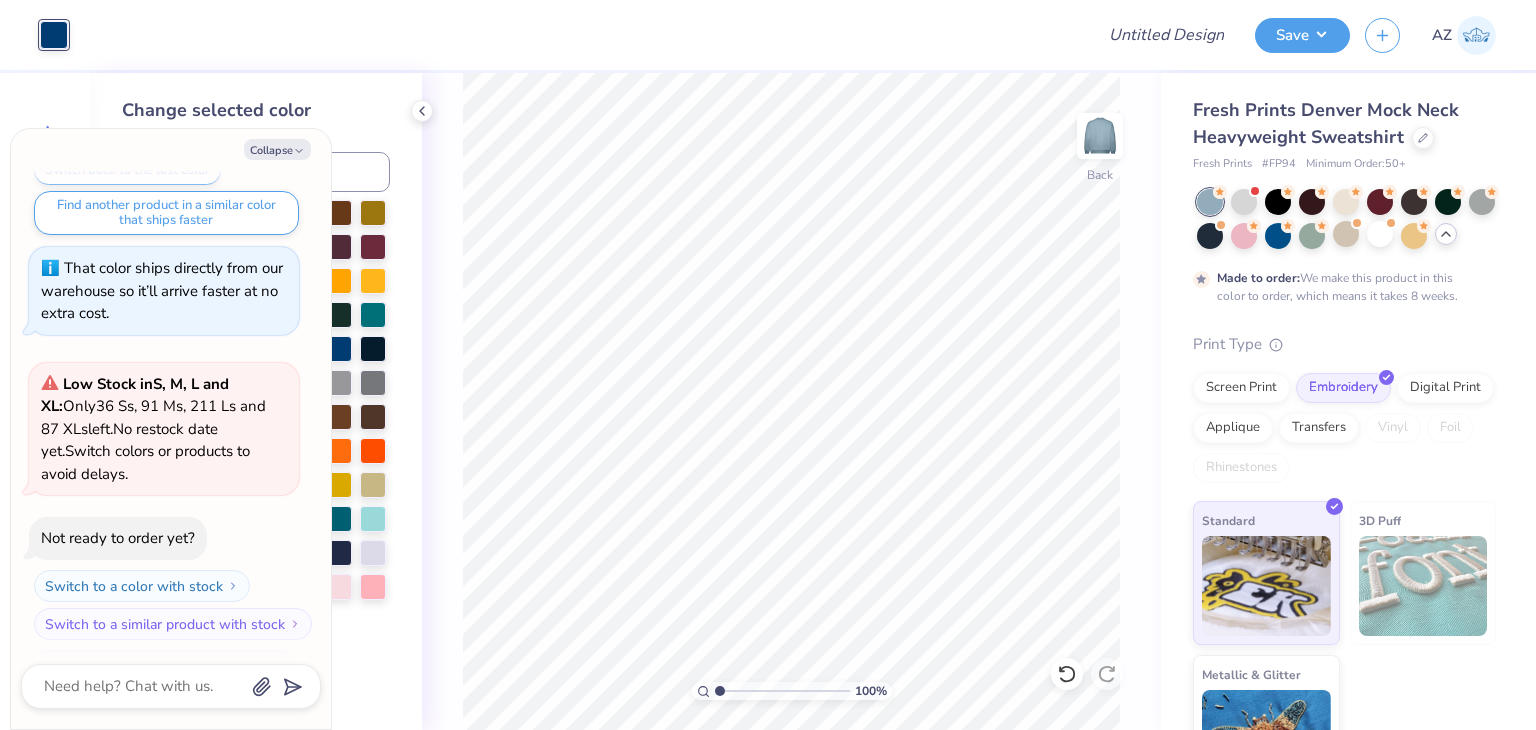 scroll, scrollTop: 652, scrollLeft: 0, axis: vertical 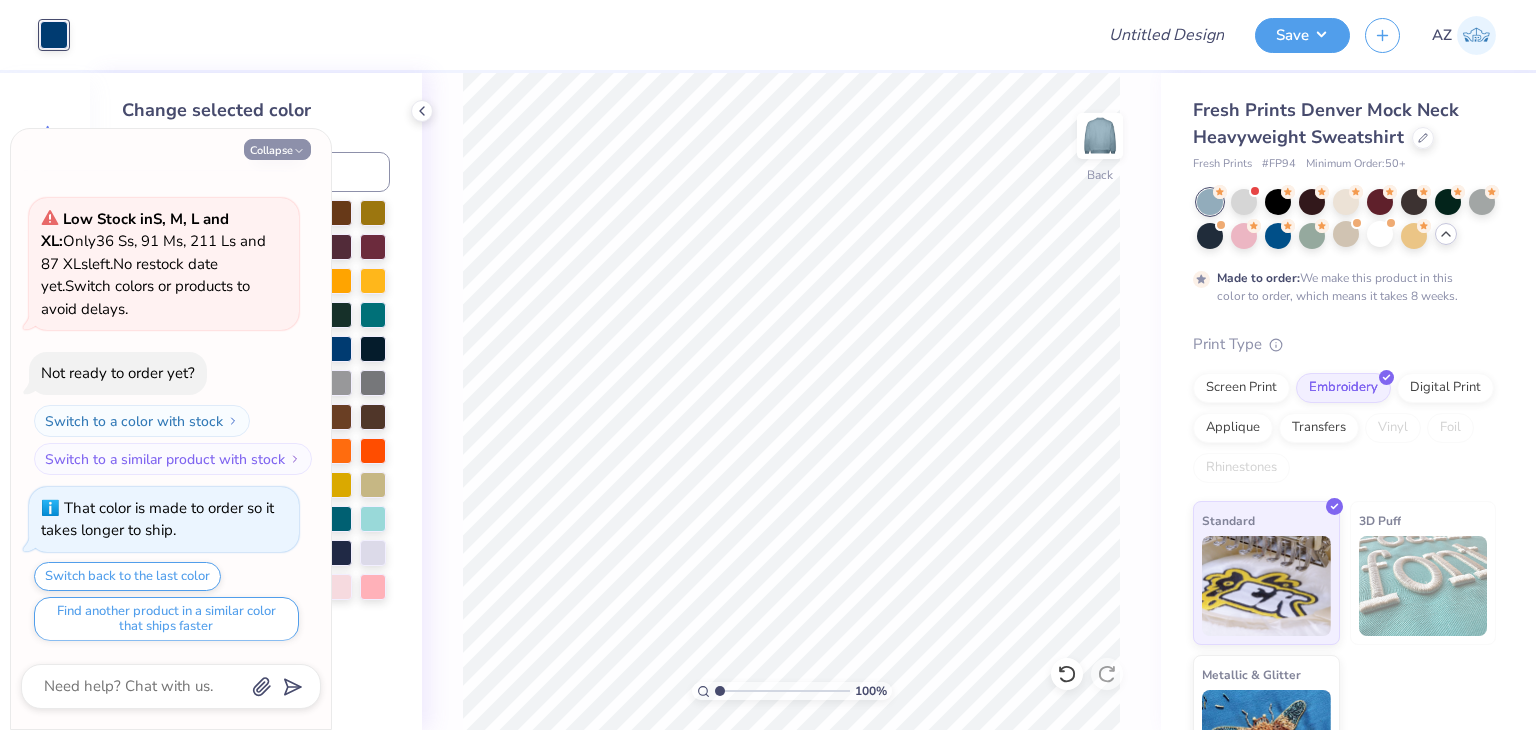 click on "Collapse" at bounding box center (277, 149) 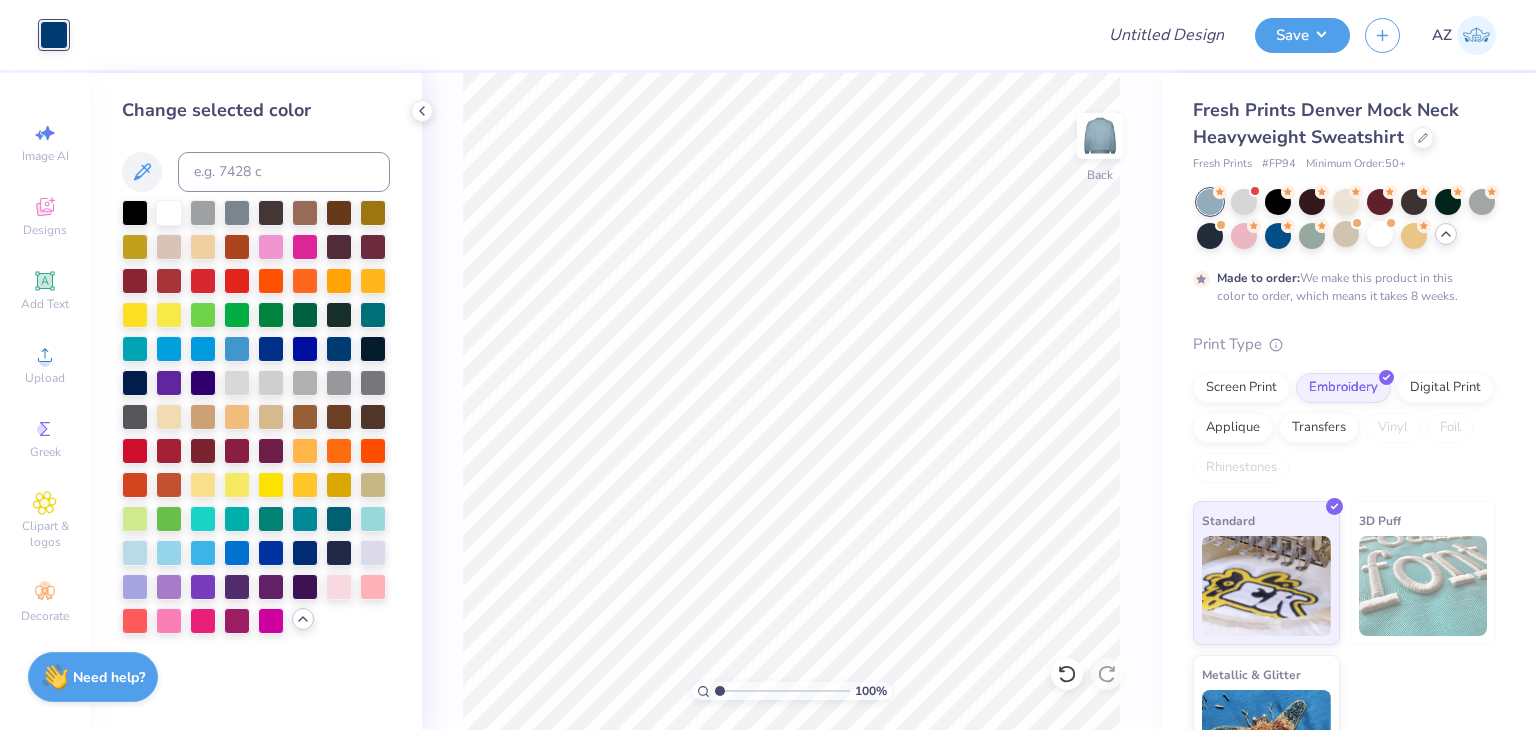 click at bounding box center (54, 35) 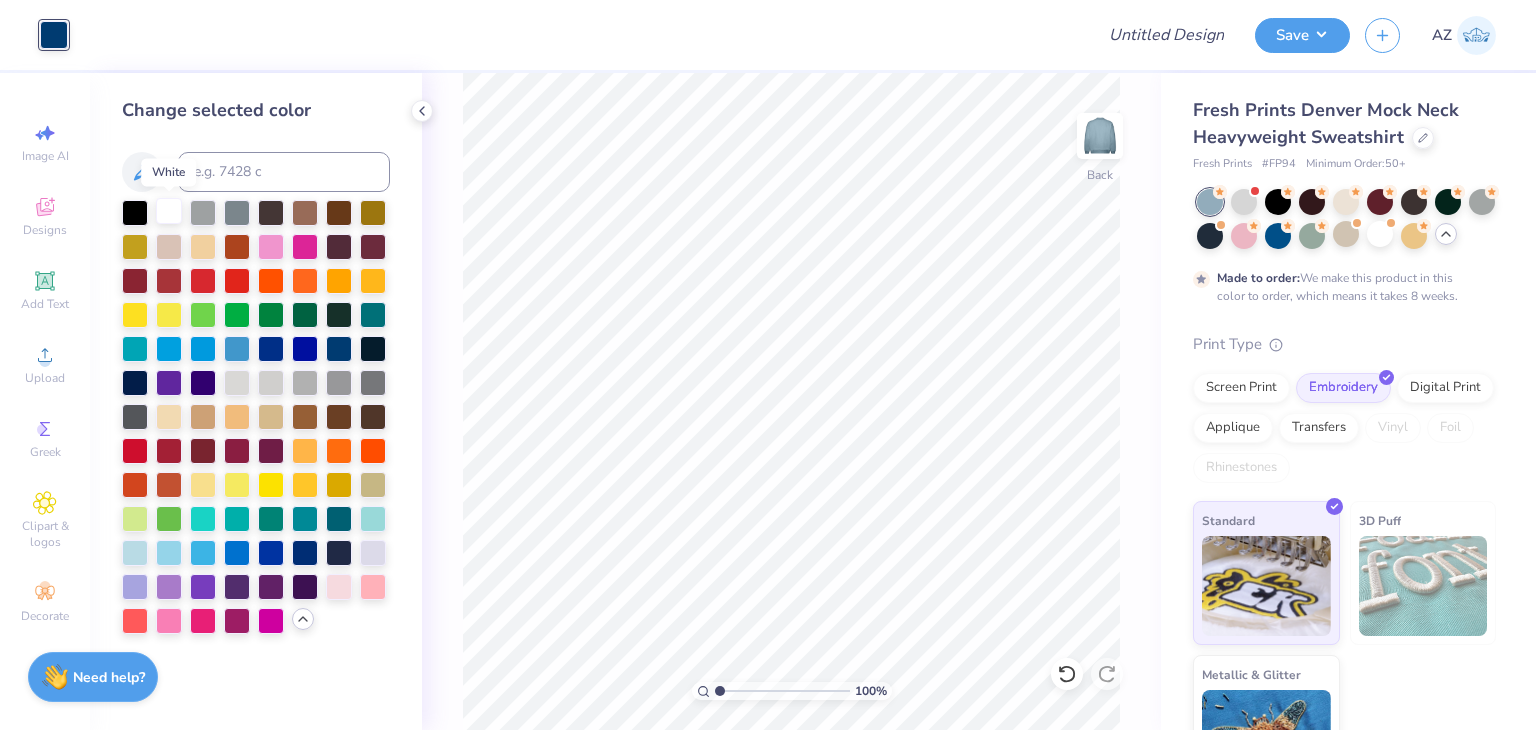 click at bounding box center (169, 211) 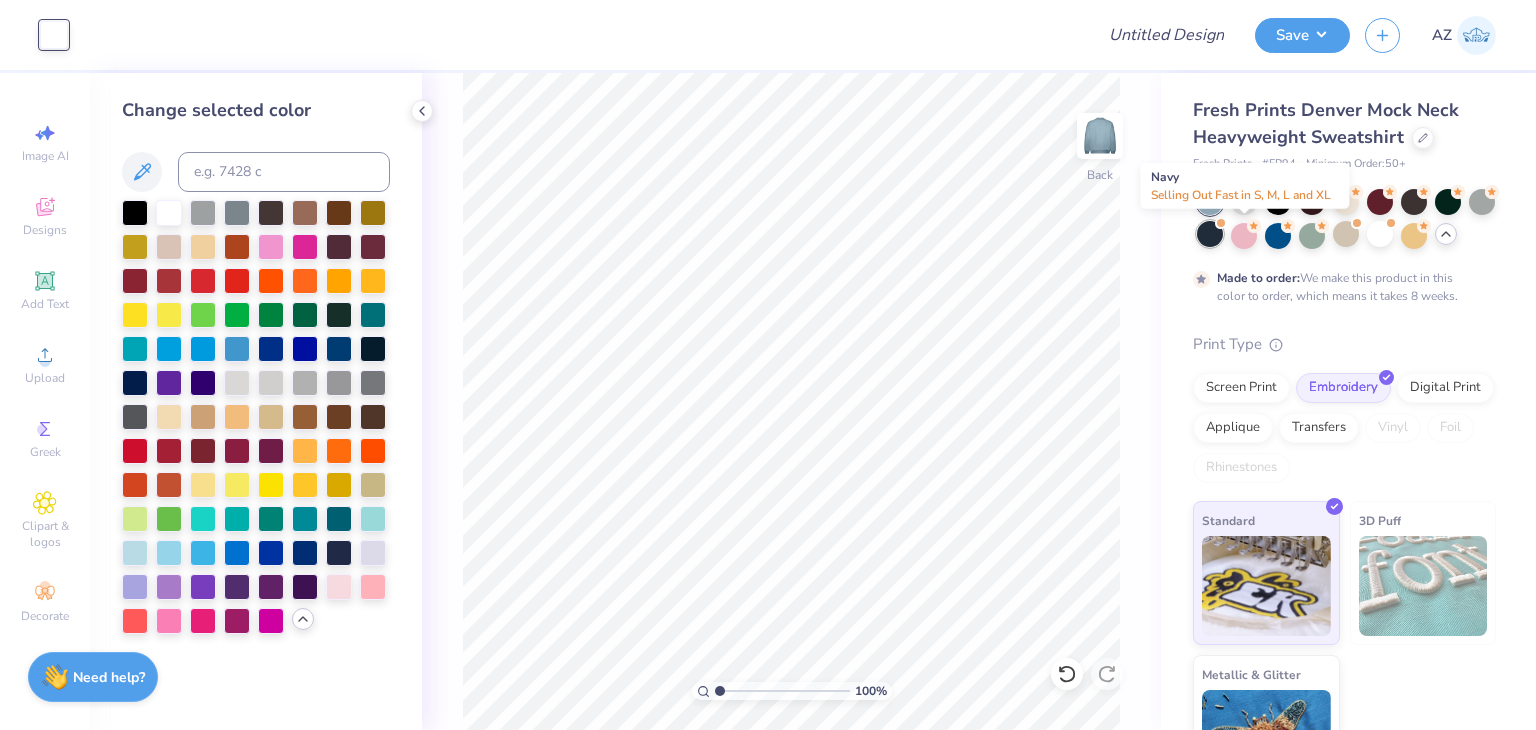 click at bounding box center [1210, 234] 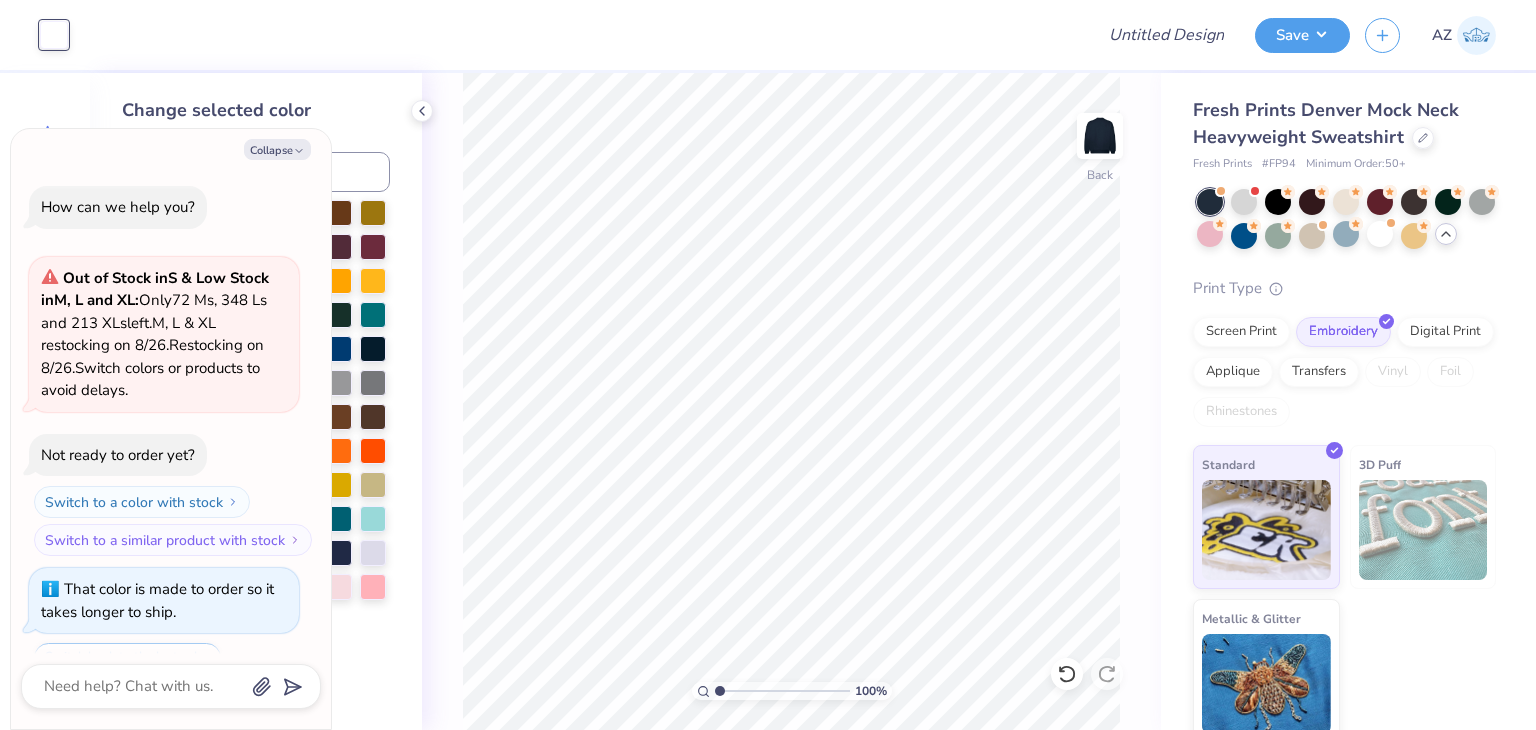 scroll, scrollTop: 1034, scrollLeft: 0, axis: vertical 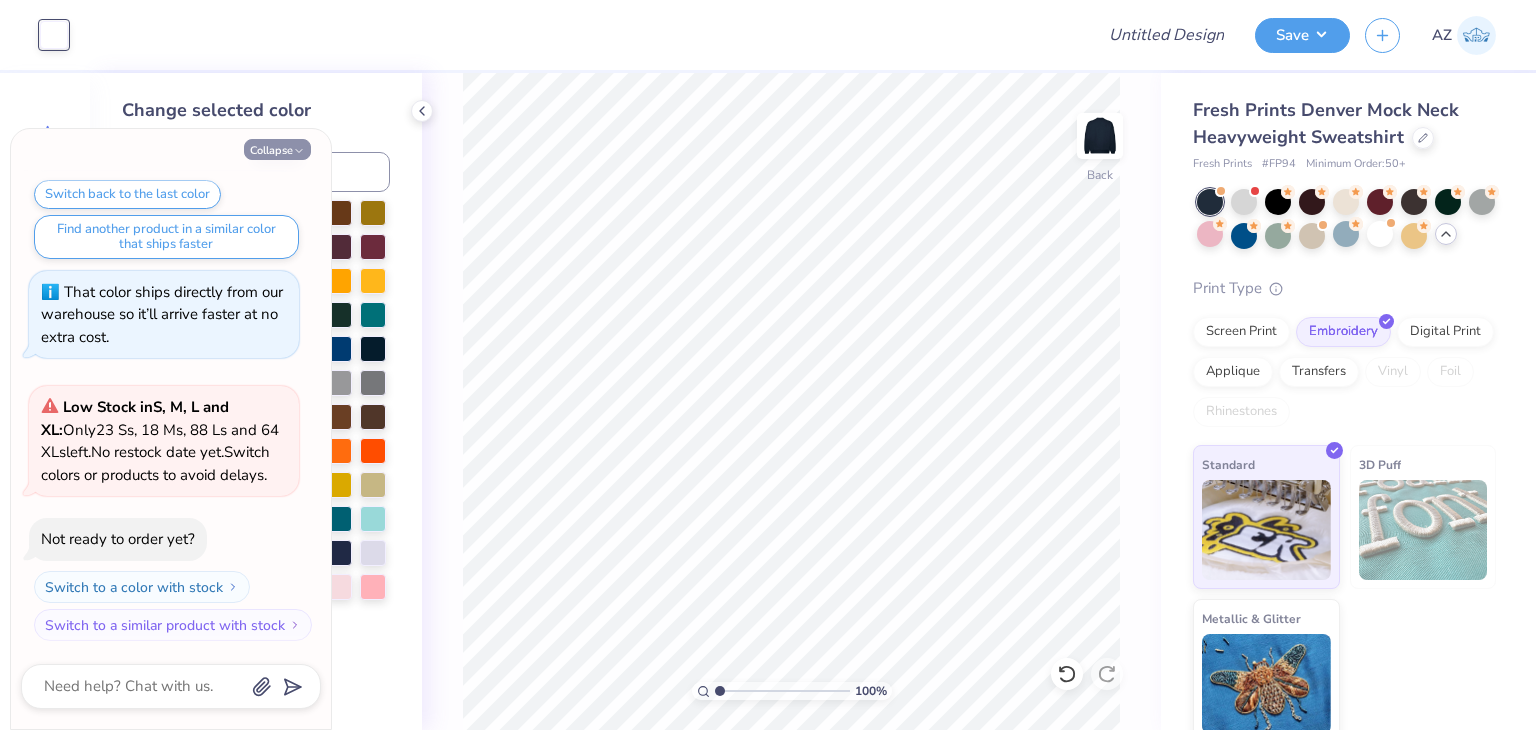 click on "Collapse" at bounding box center (277, 149) 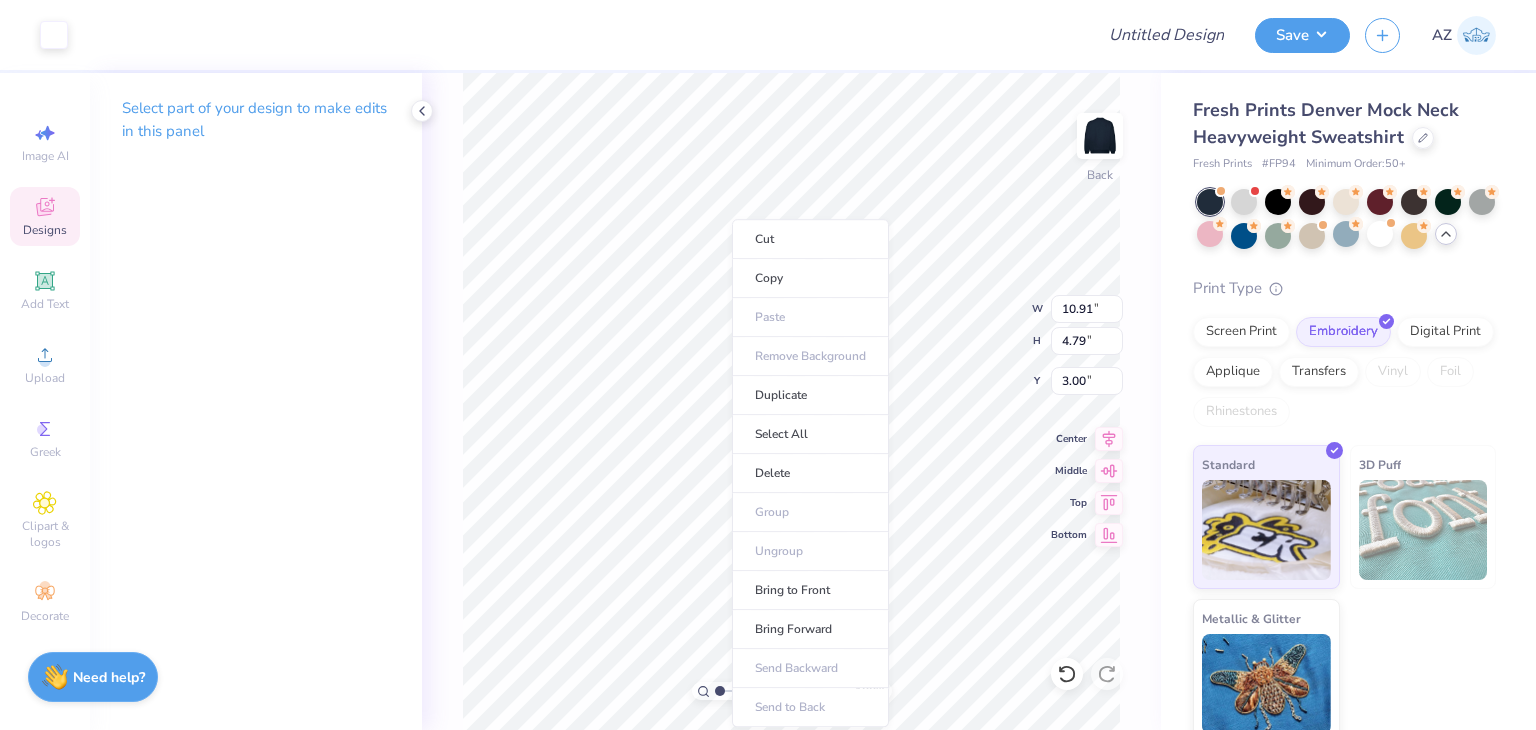 type on "10.63" 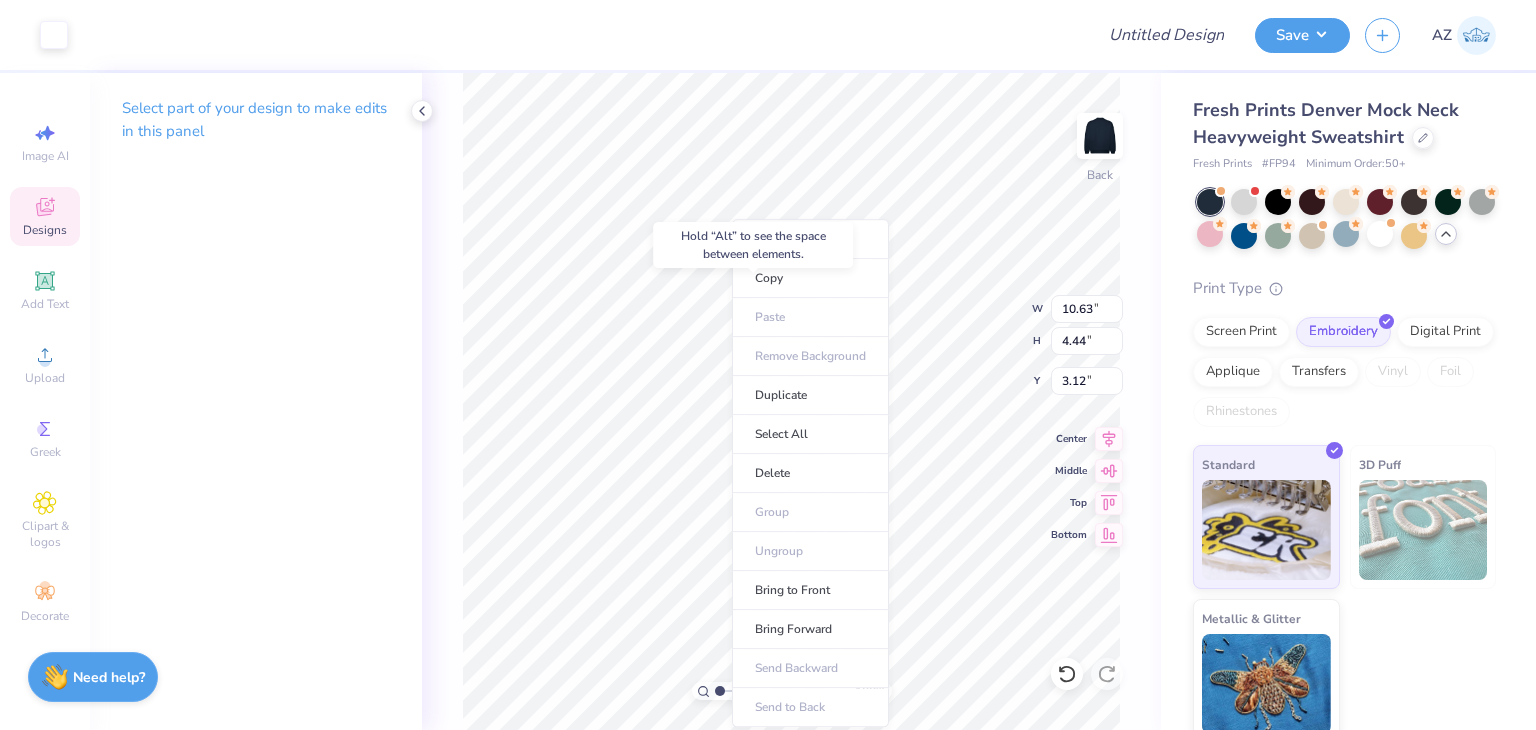 type on "3.00" 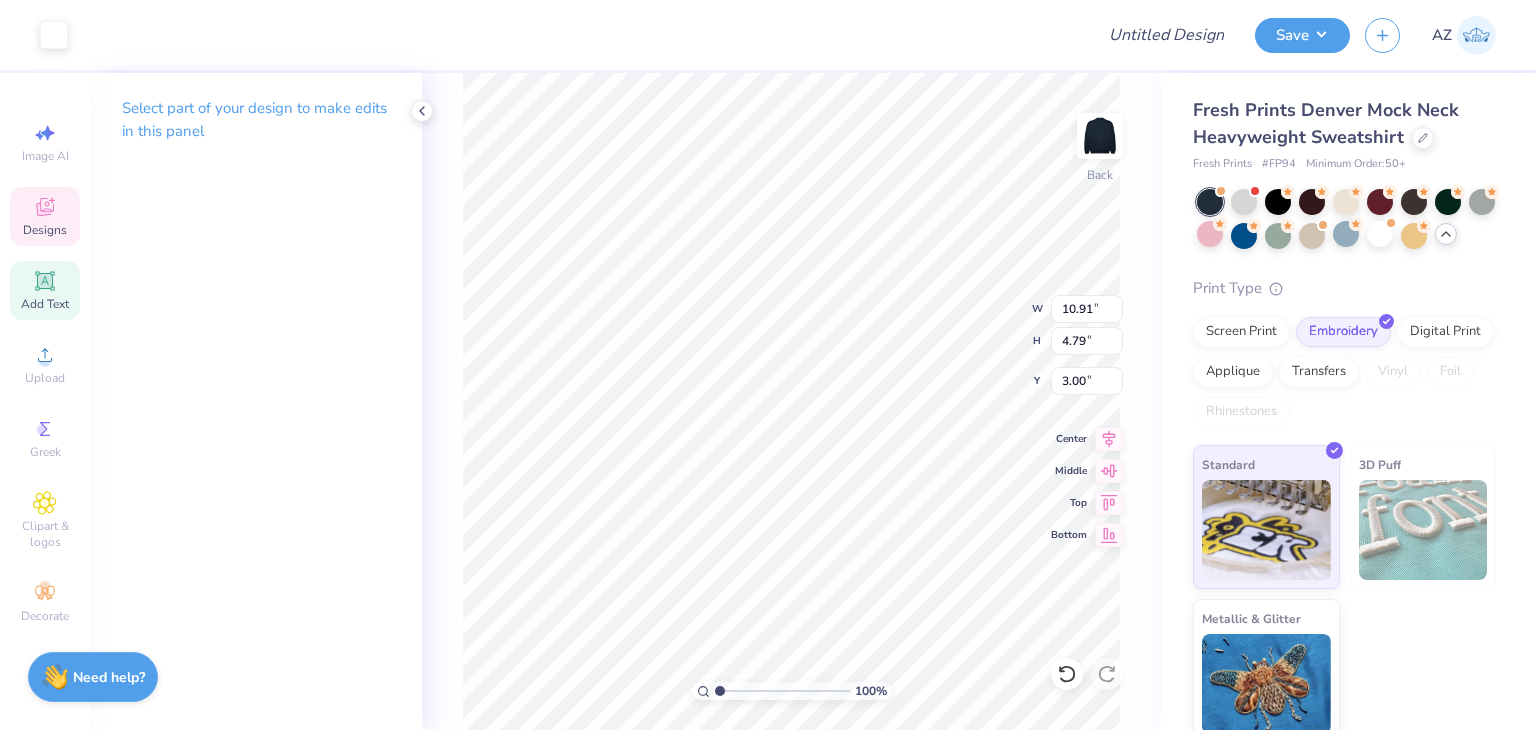 click on "Add Text" at bounding box center (45, 304) 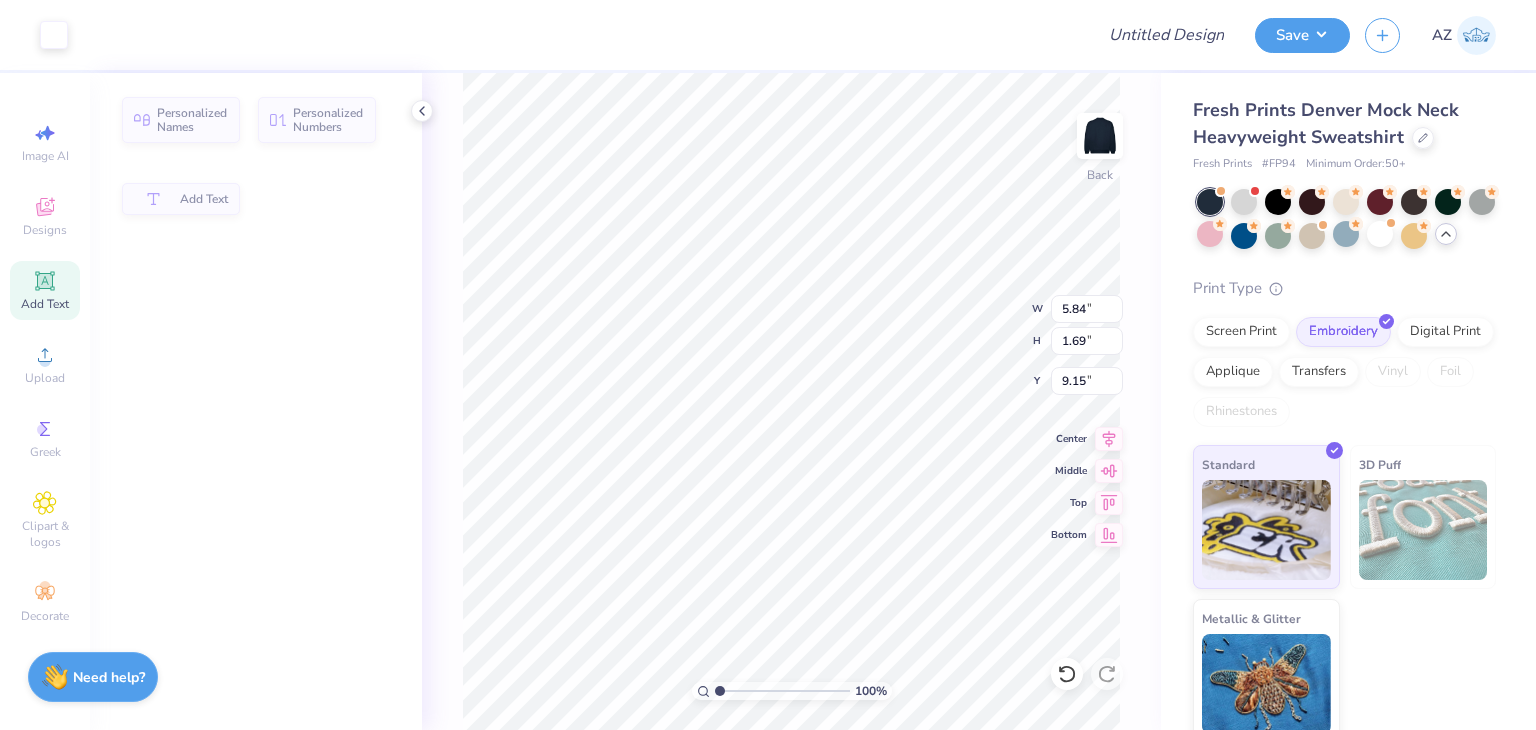 type on "5.84" 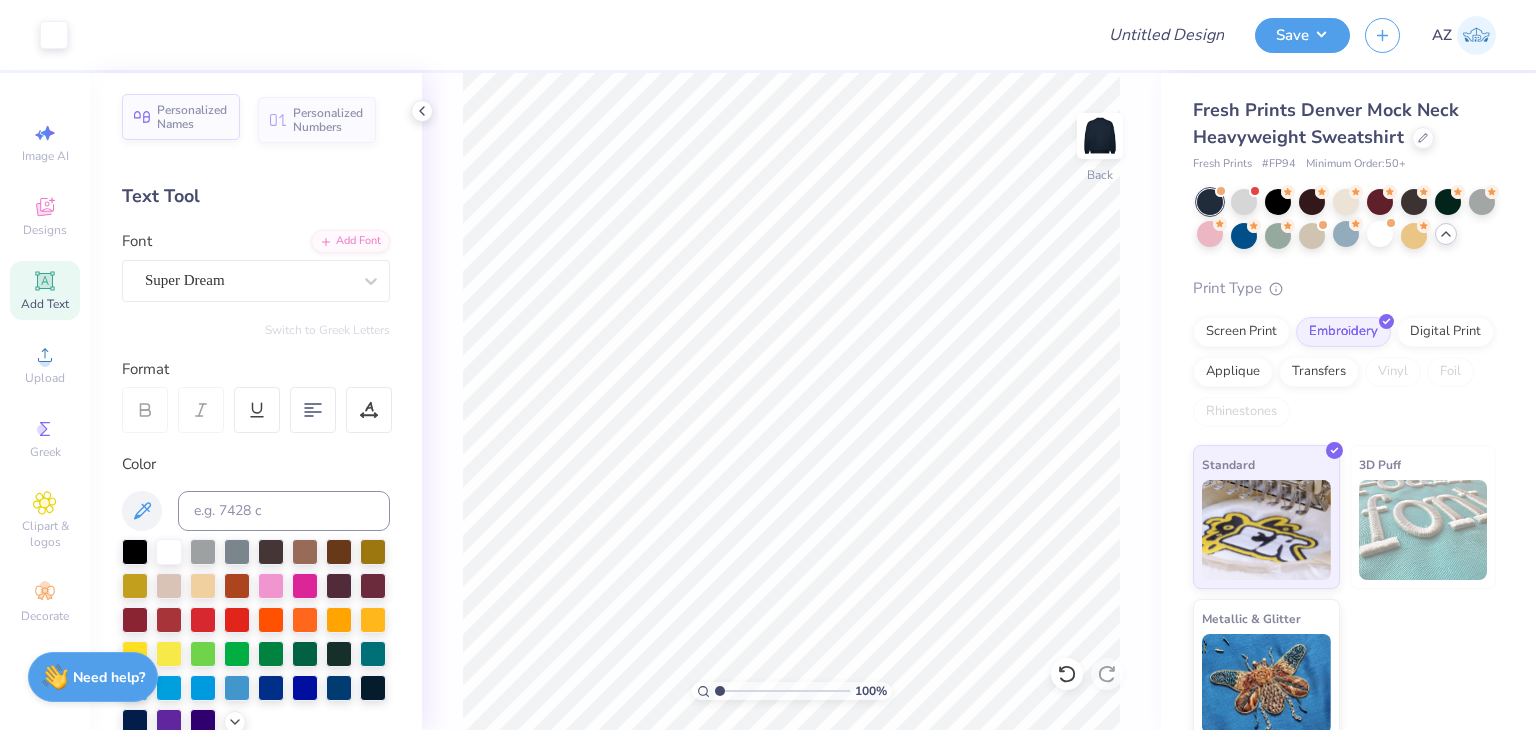 click on "Personalized Names" at bounding box center (181, 117) 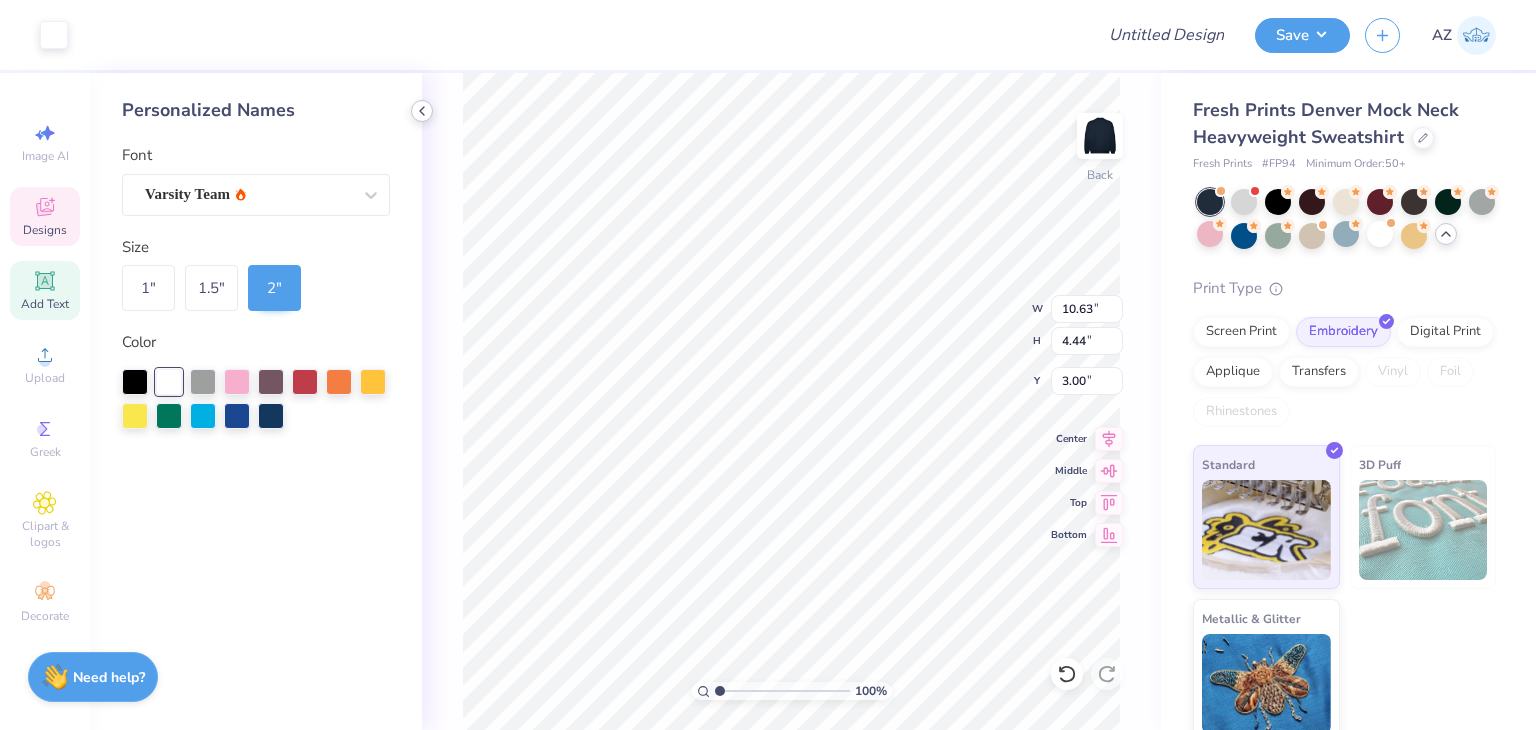 click 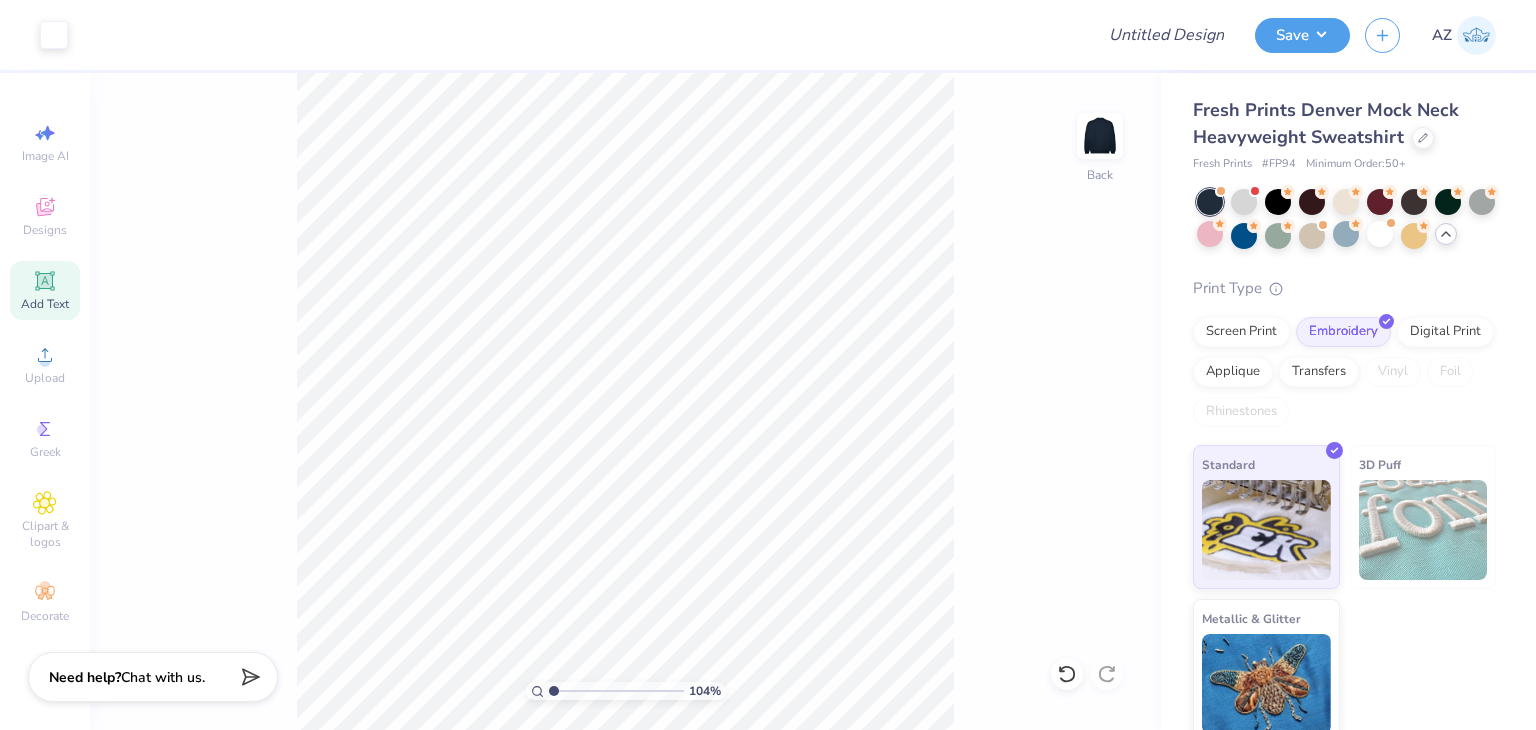 type on "1" 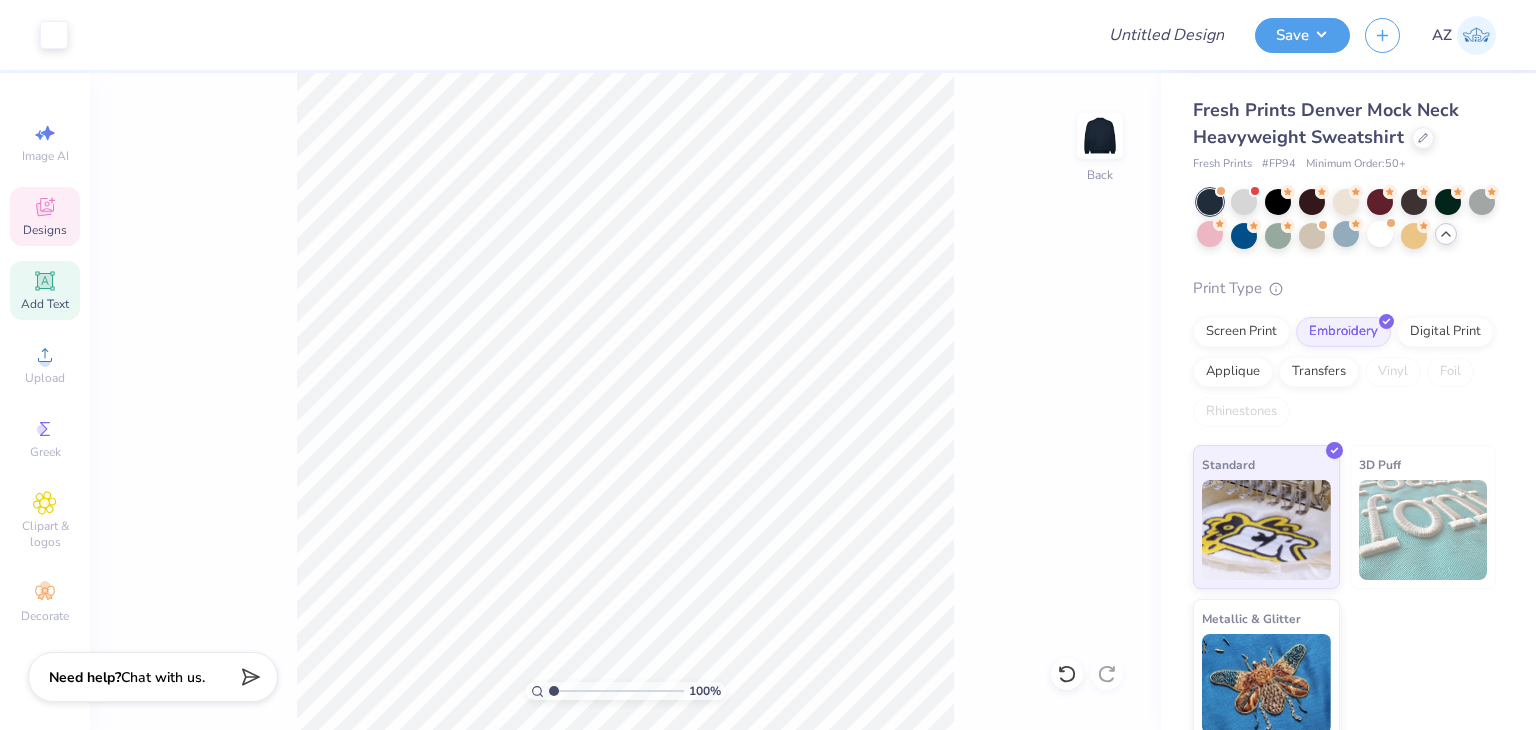 click 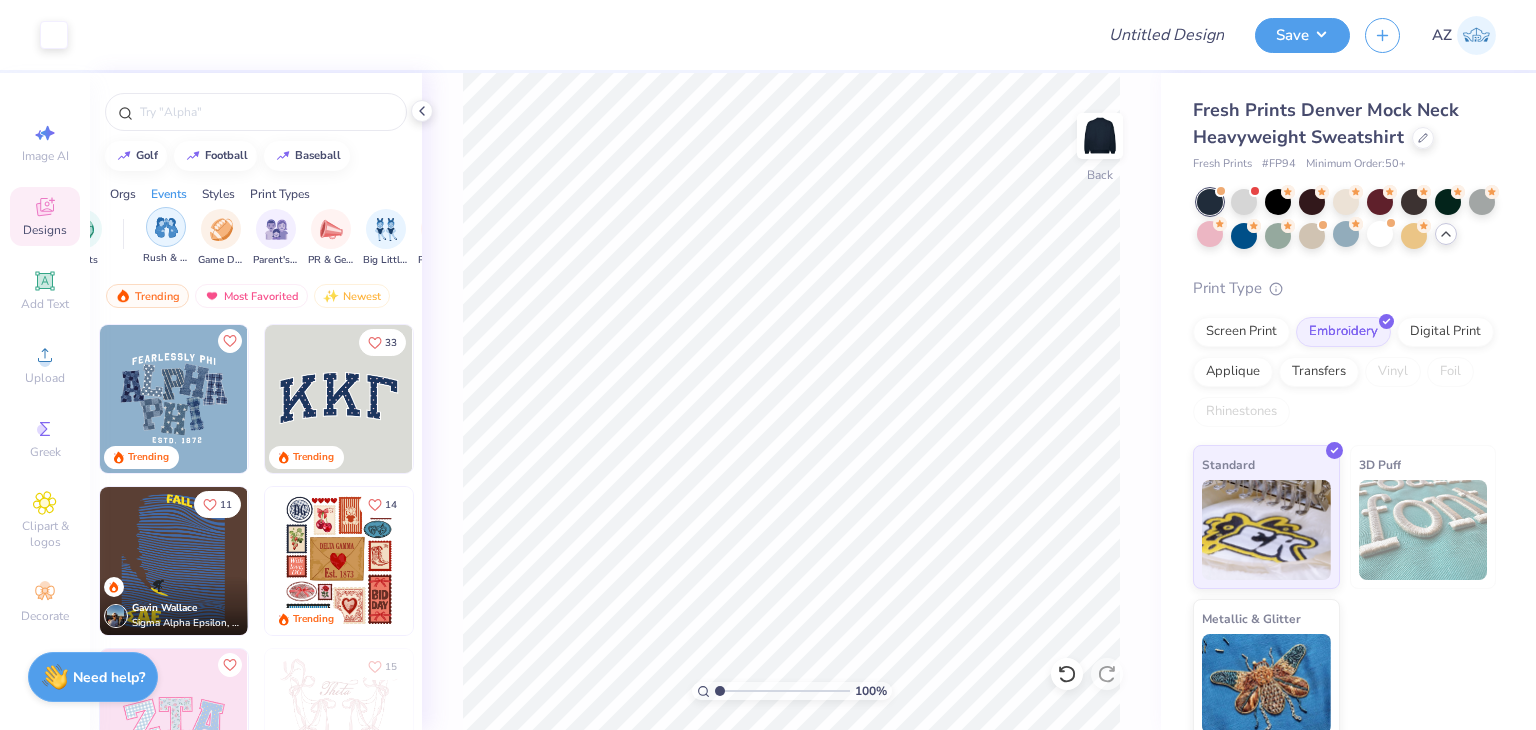 scroll, scrollTop: 0, scrollLeft: 324, axis: horizontal 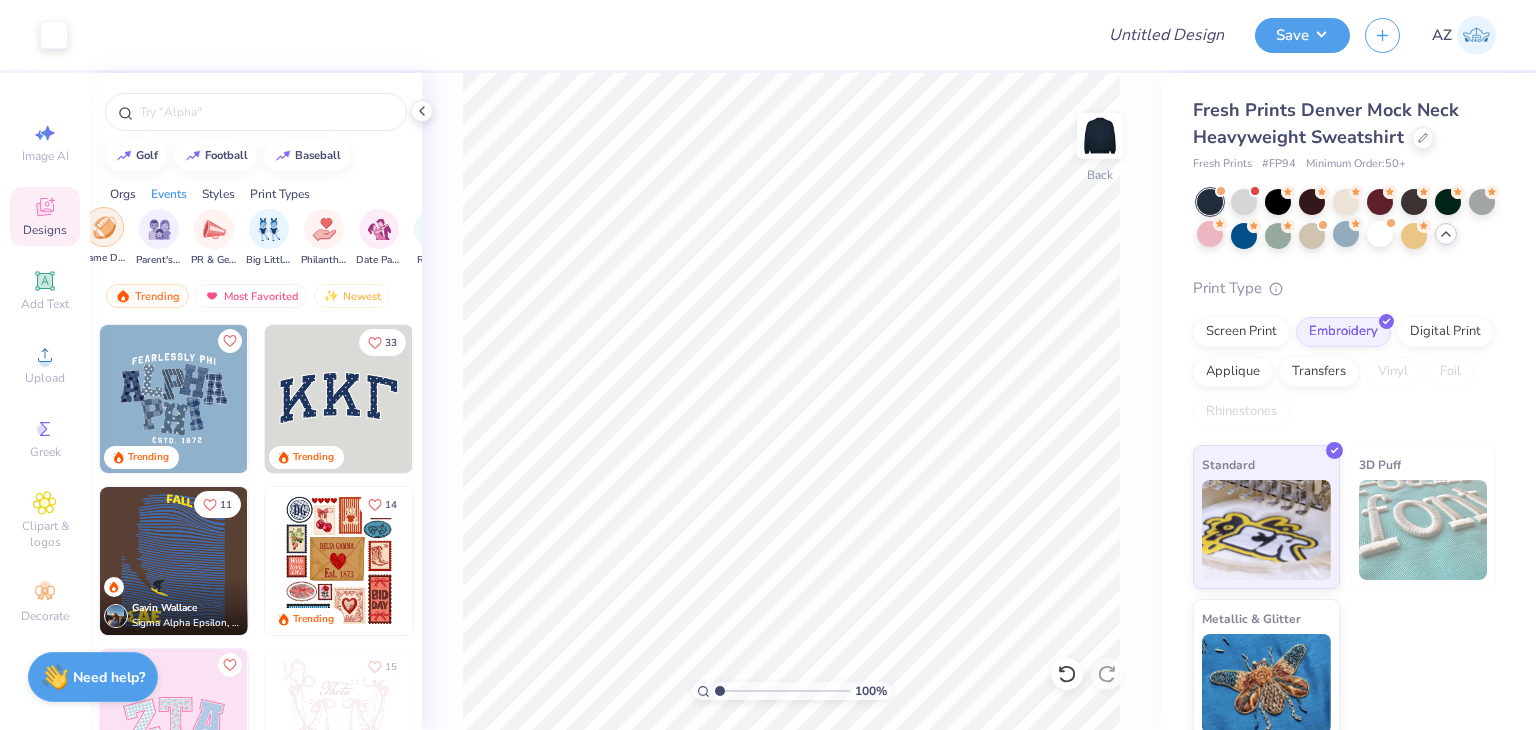 click at bounding box center [104, 227] 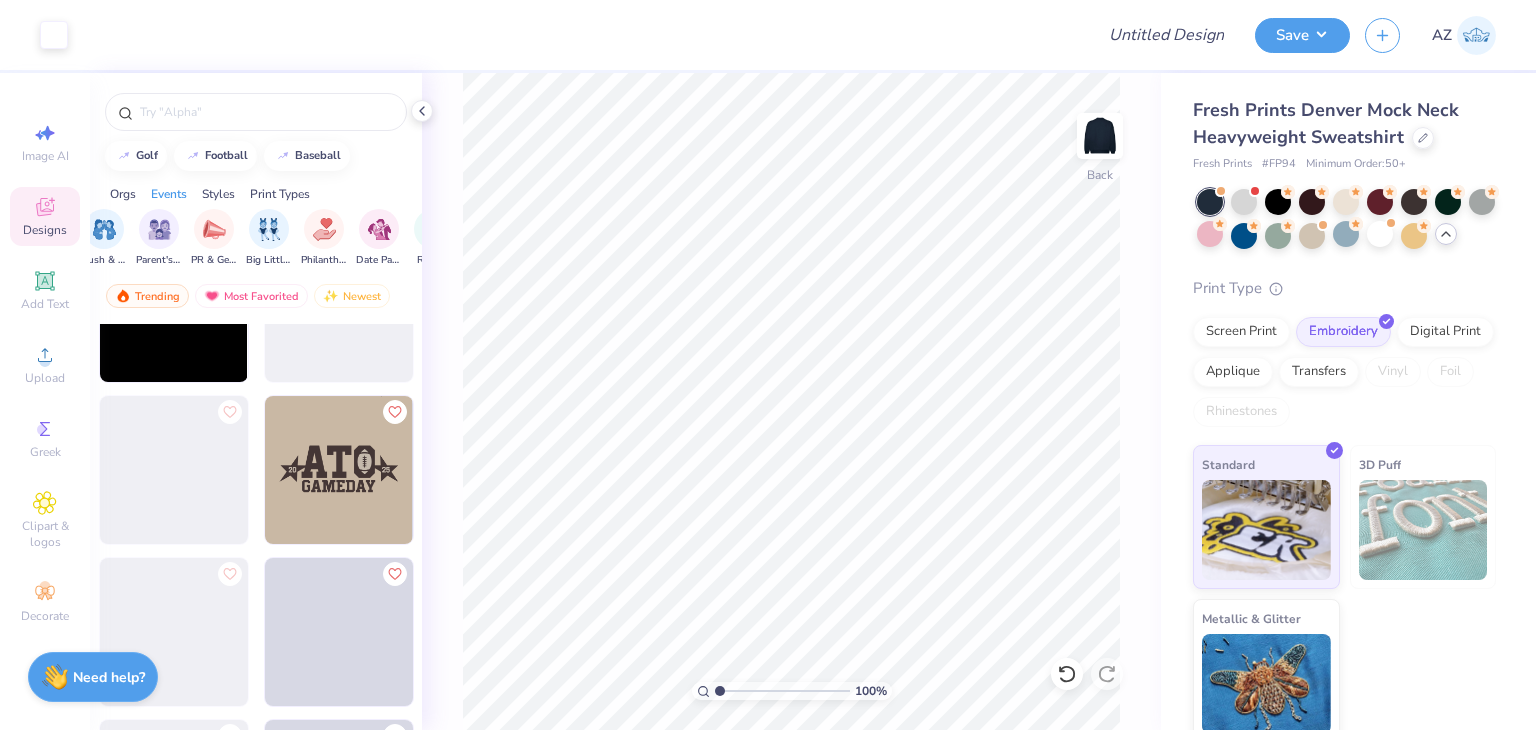 scroll, scrollTop: 3980, scrollLeft: 0, axis: vertical 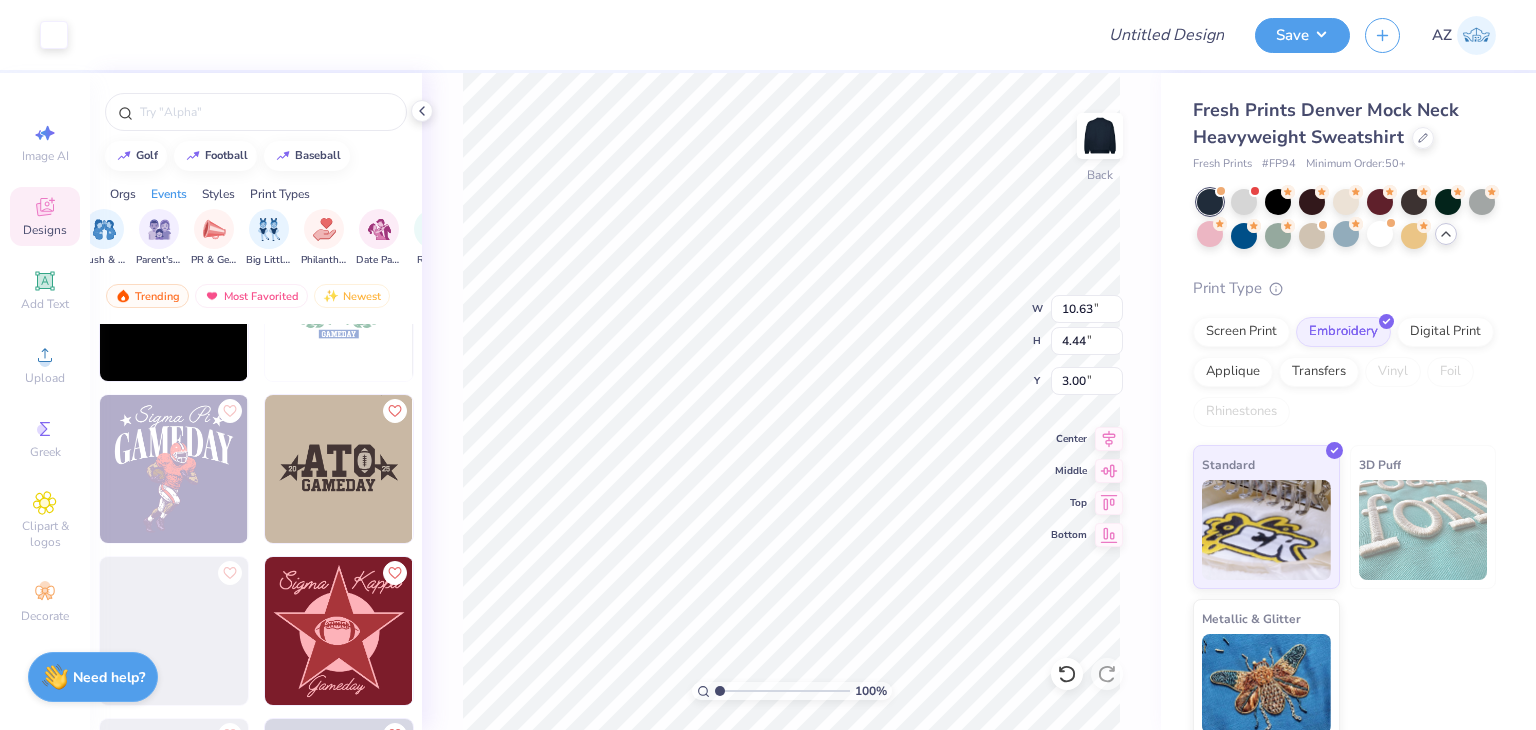 type on "10.91" 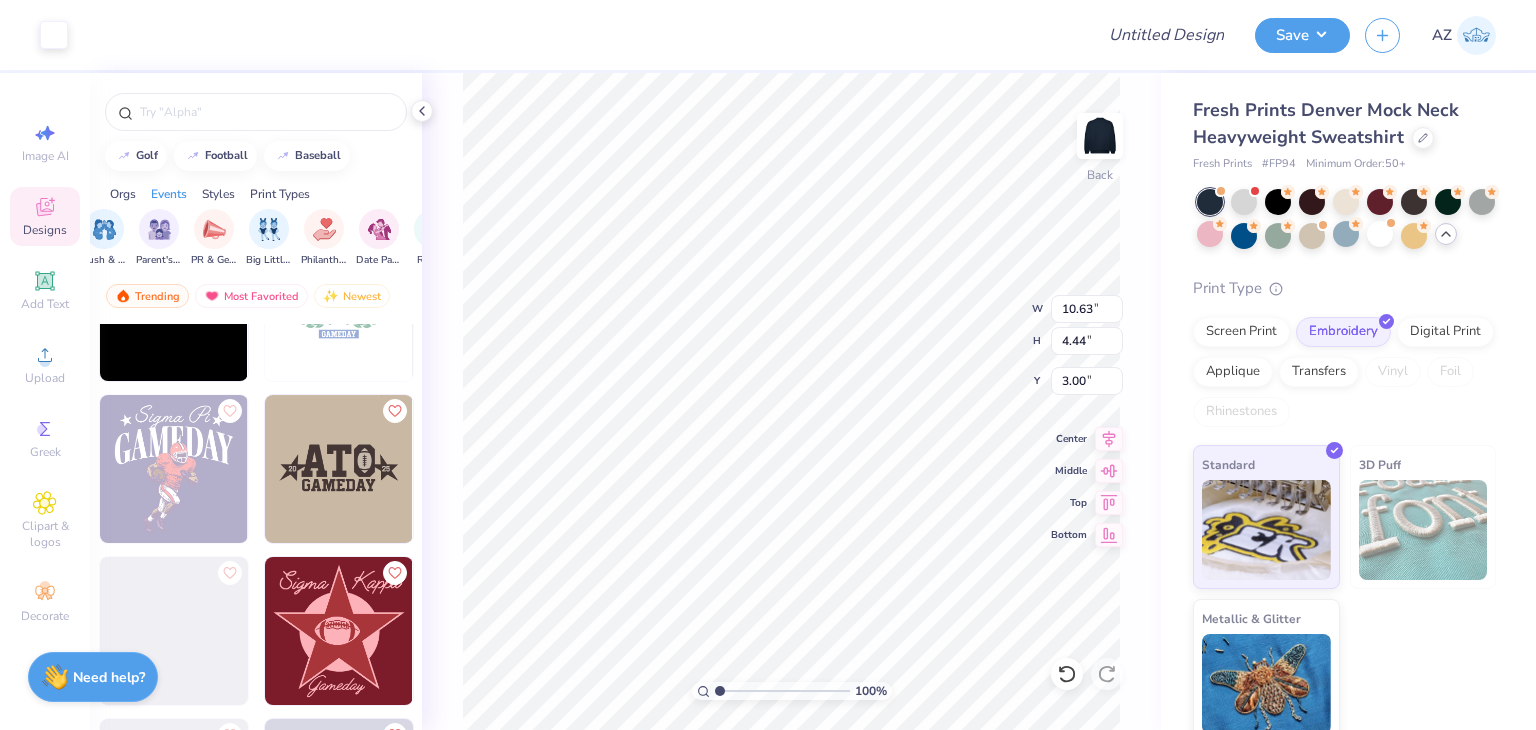 type on "4.79" 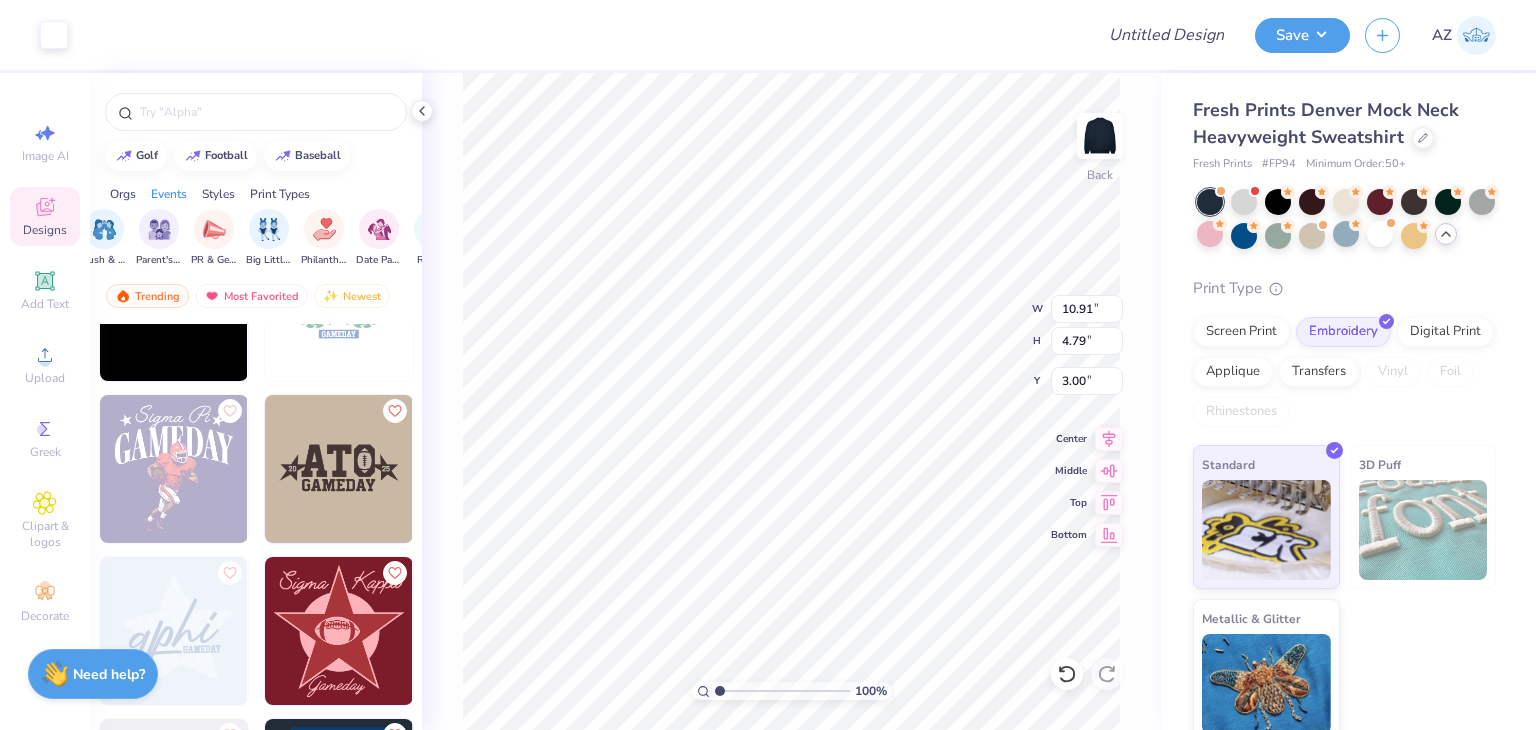 click on "Need help?" at bounding box center (109, 674) 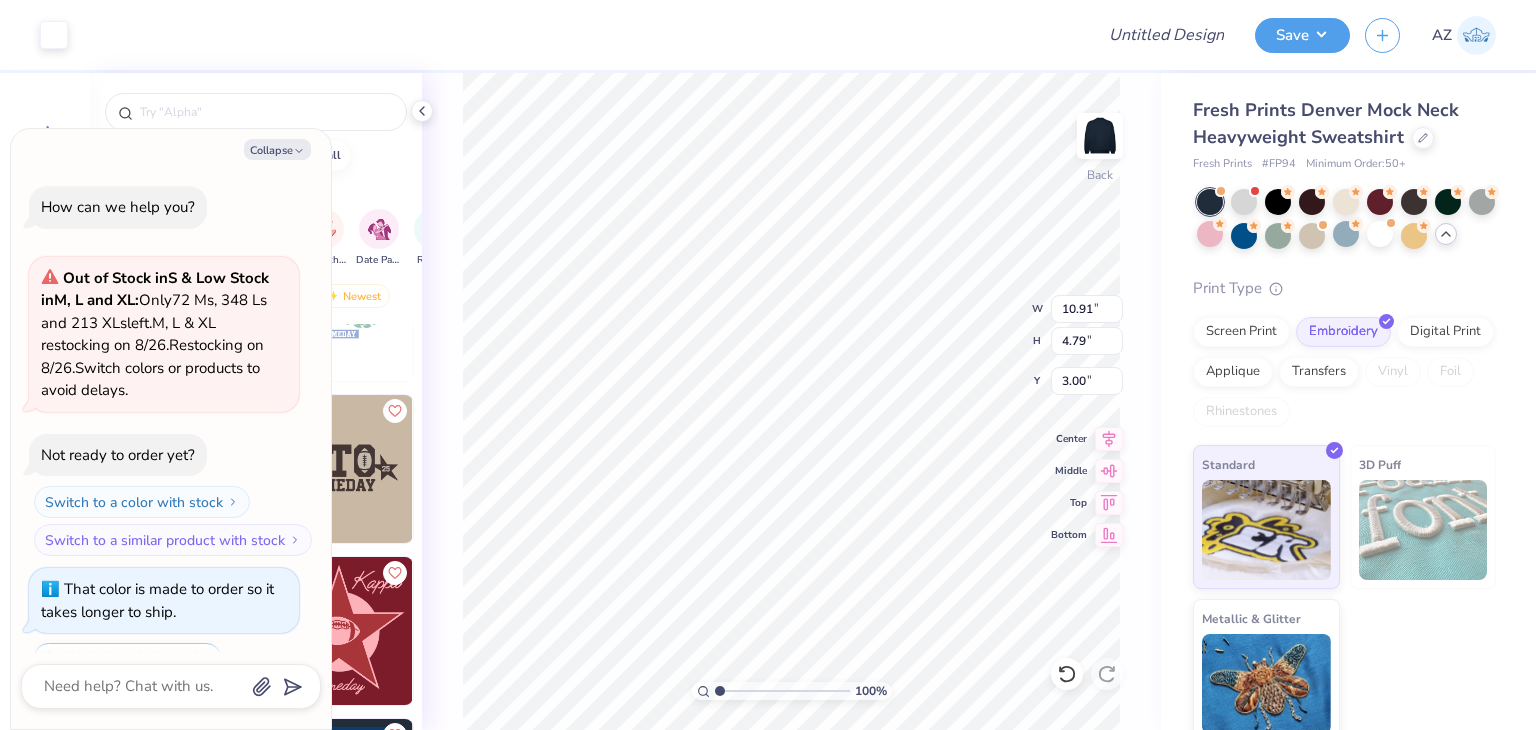 scroll, scrollTop: 1034, scrollLeft: 0, axis: vertical 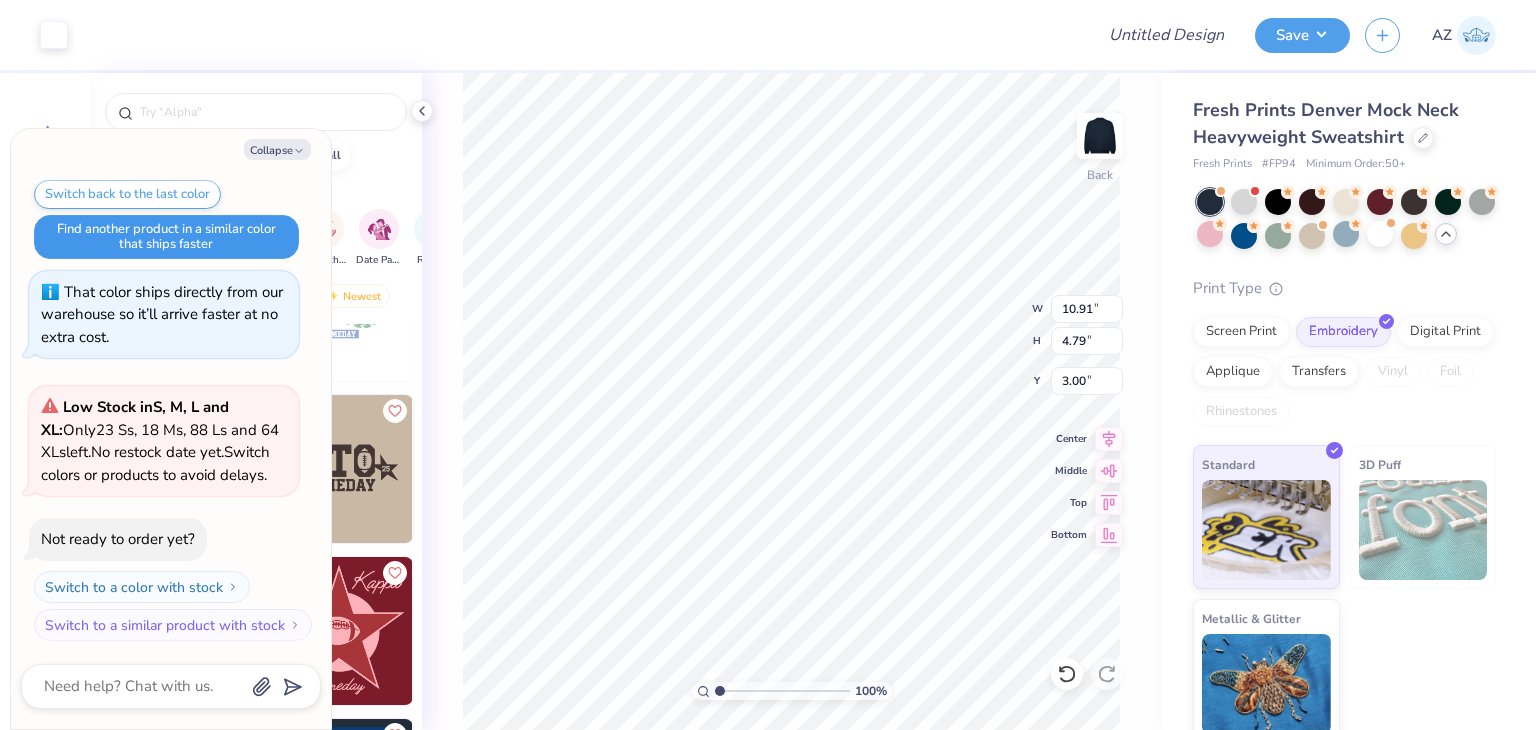 click on "Find another product in a similar color that ships faster" at bounding box center (166, 237) 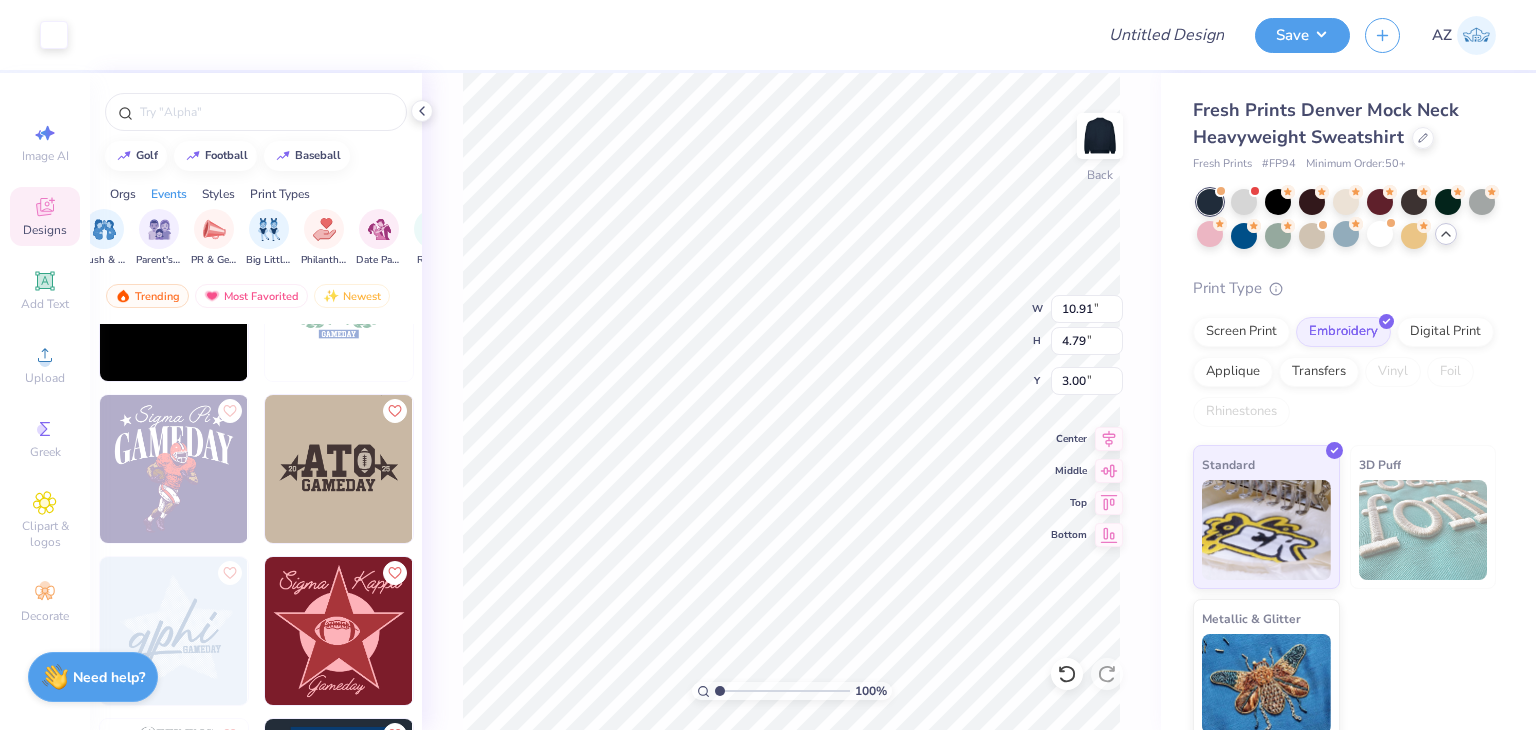 type on "x" 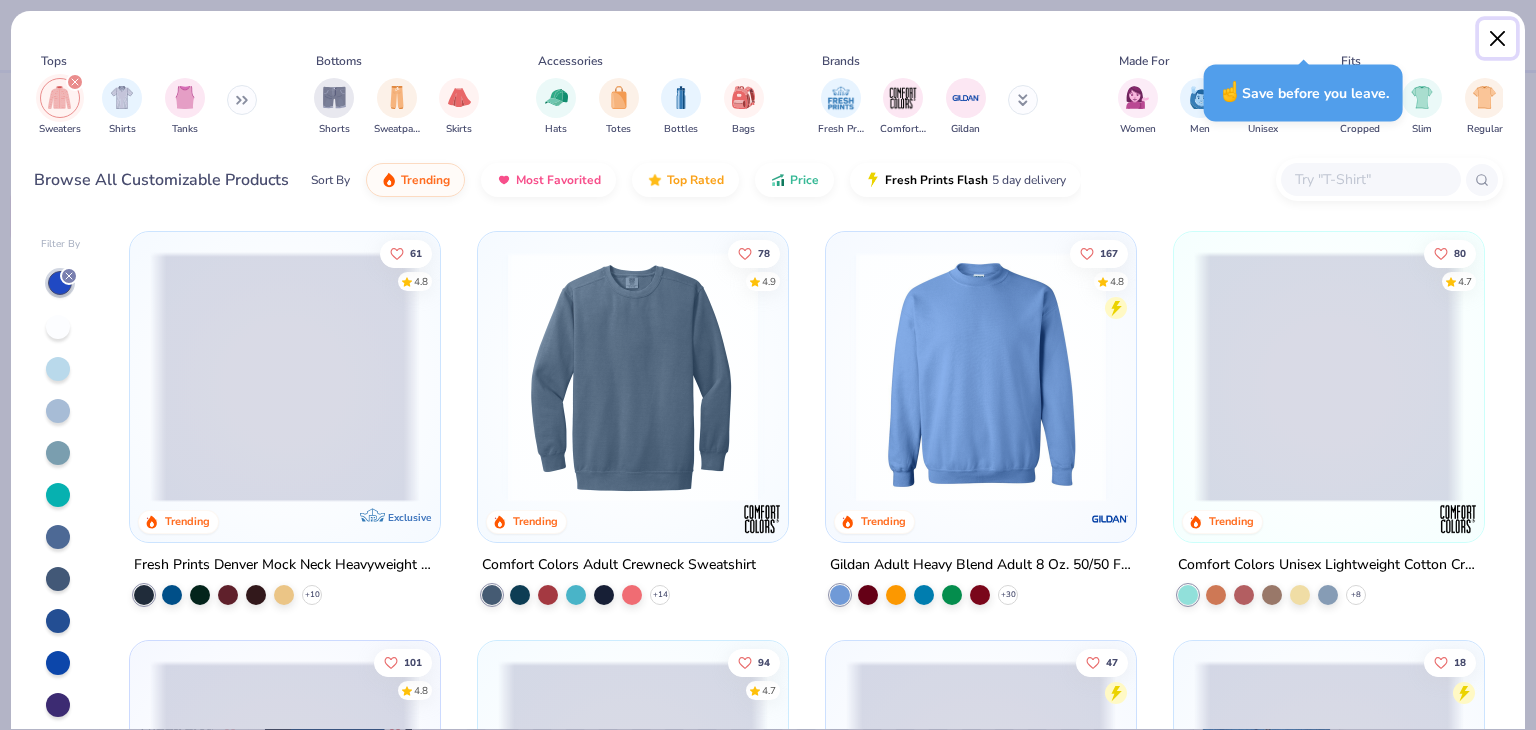 click at bounding box center [1498, 39] 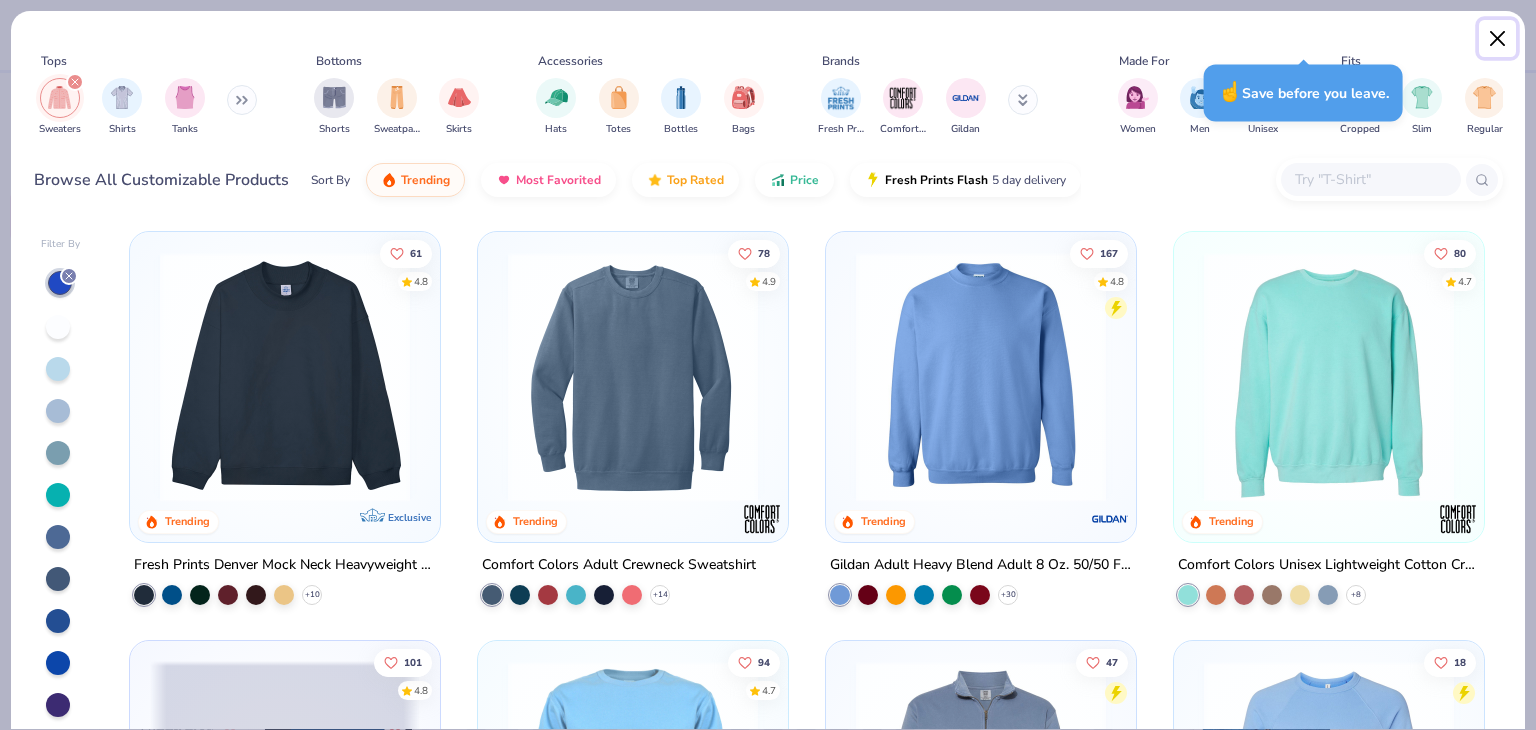 click at bounding box center (1498, 39) 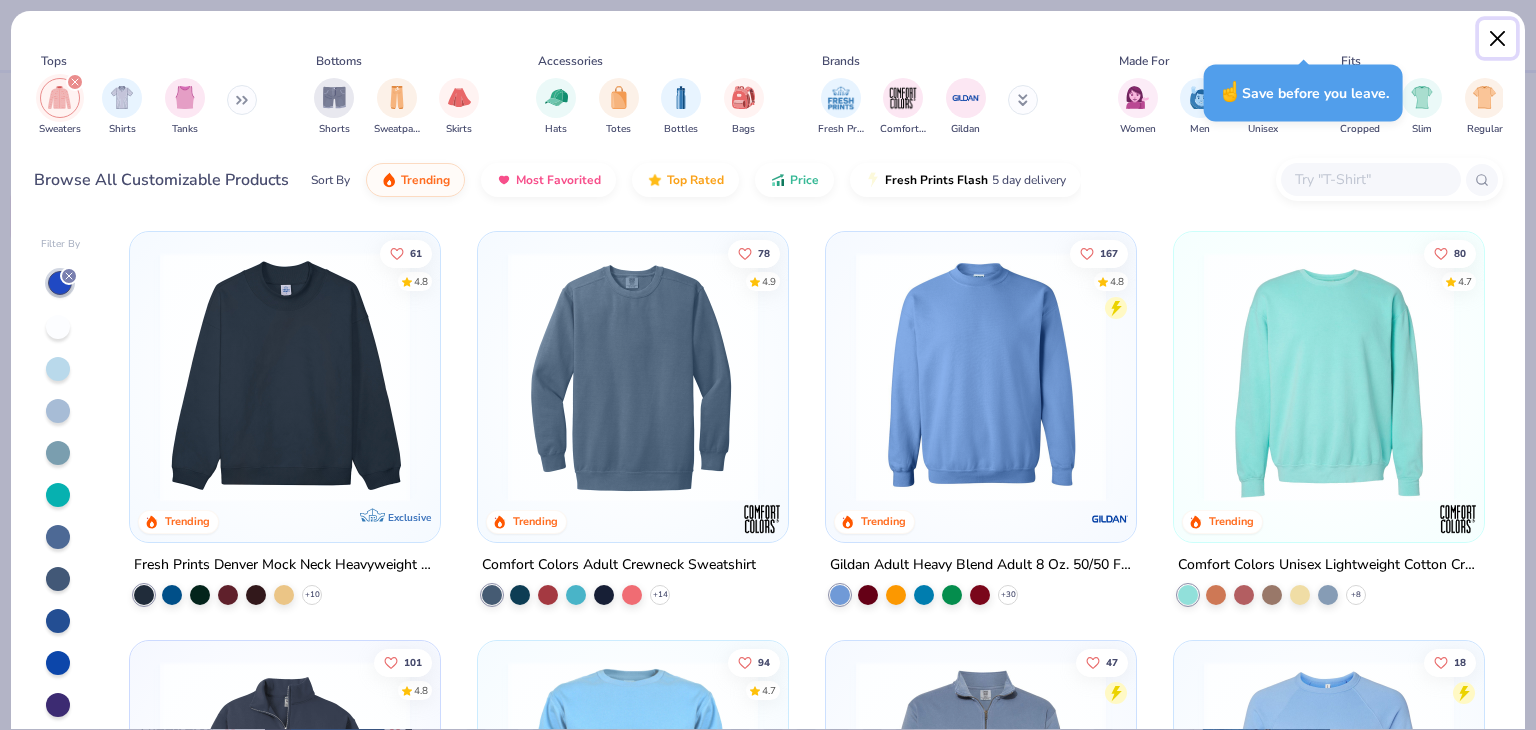 click at bounding box center (1498, 39) 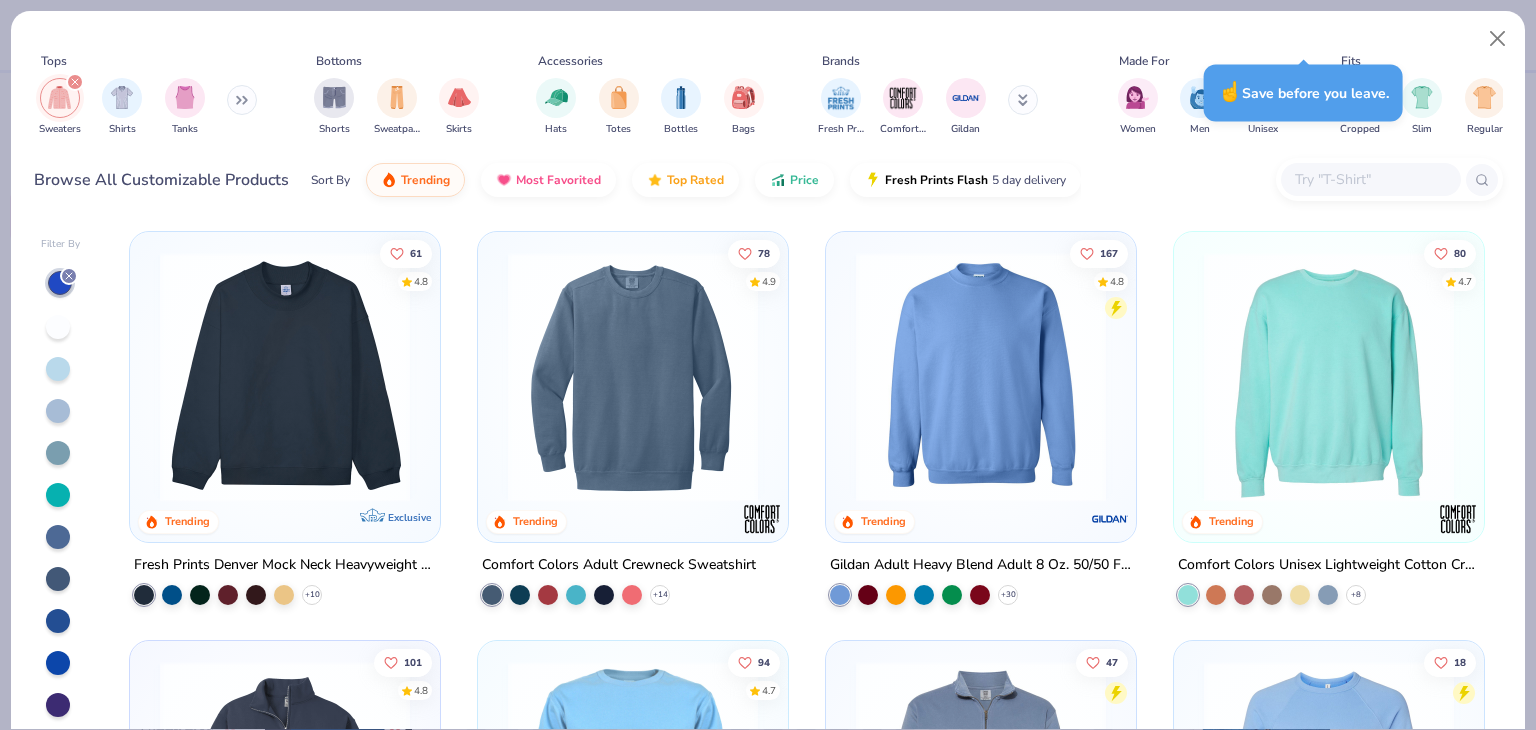 click at bounding box center (285, 377) 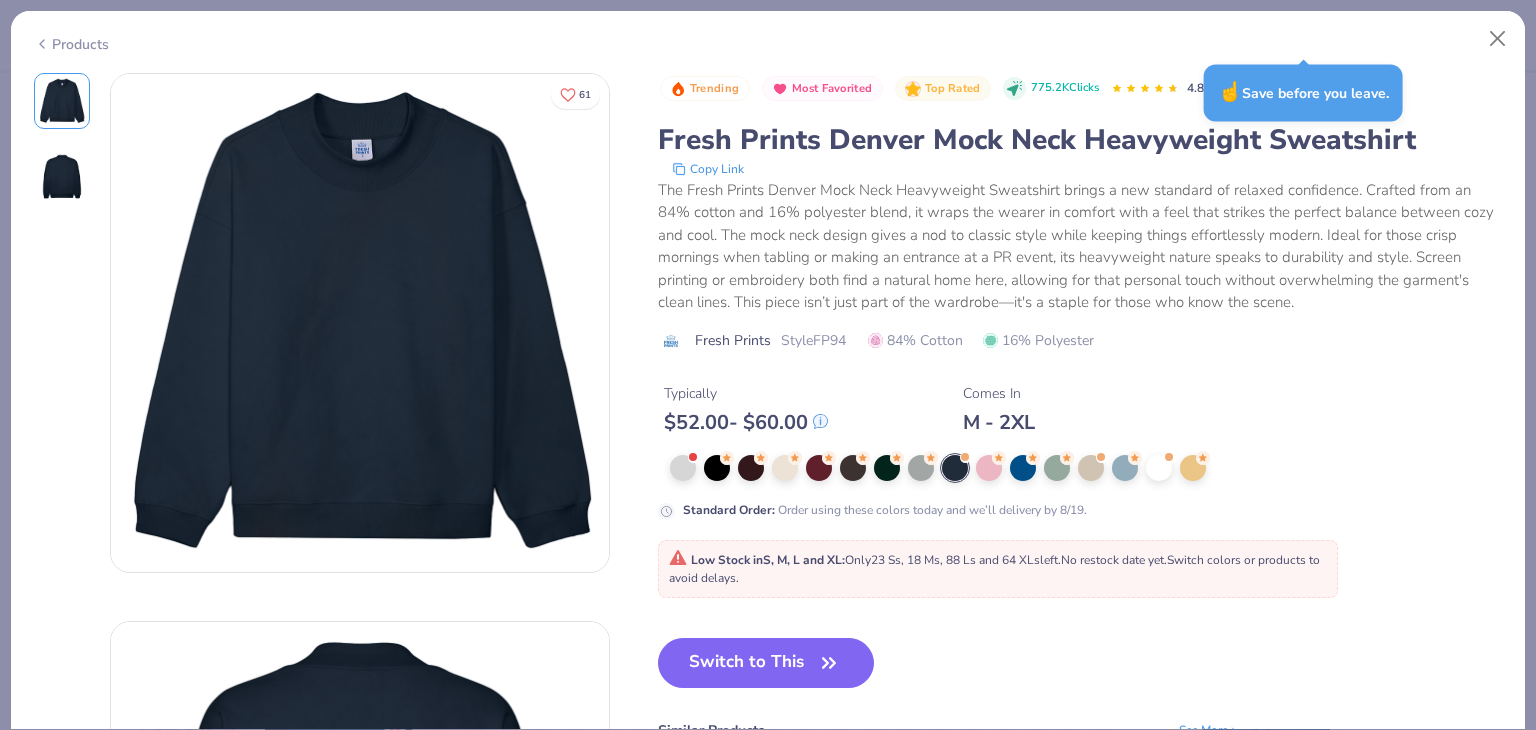 click on "Products" at bounding box center (71, 44) 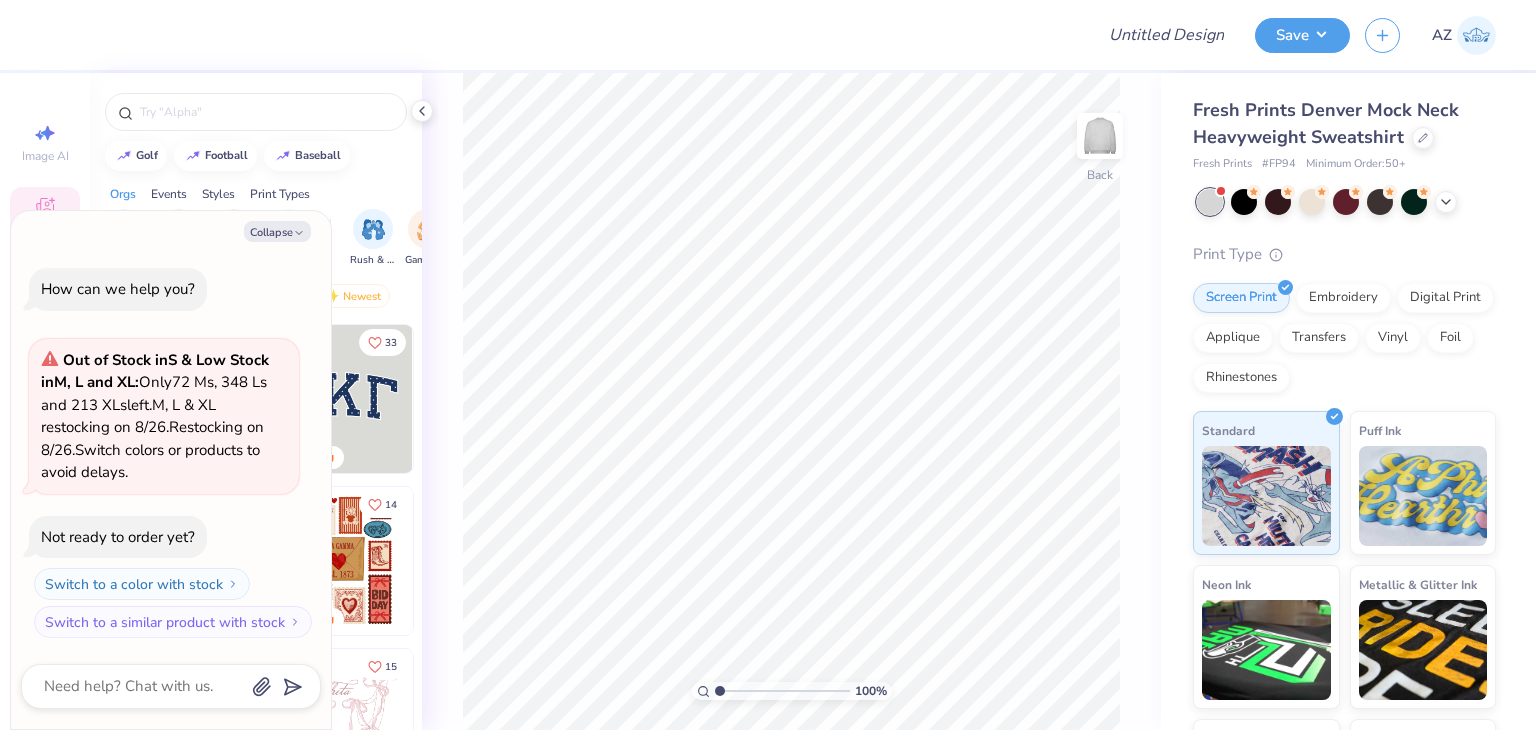scroll, scrollTop: 0, scrollLeft: 0, axis: both 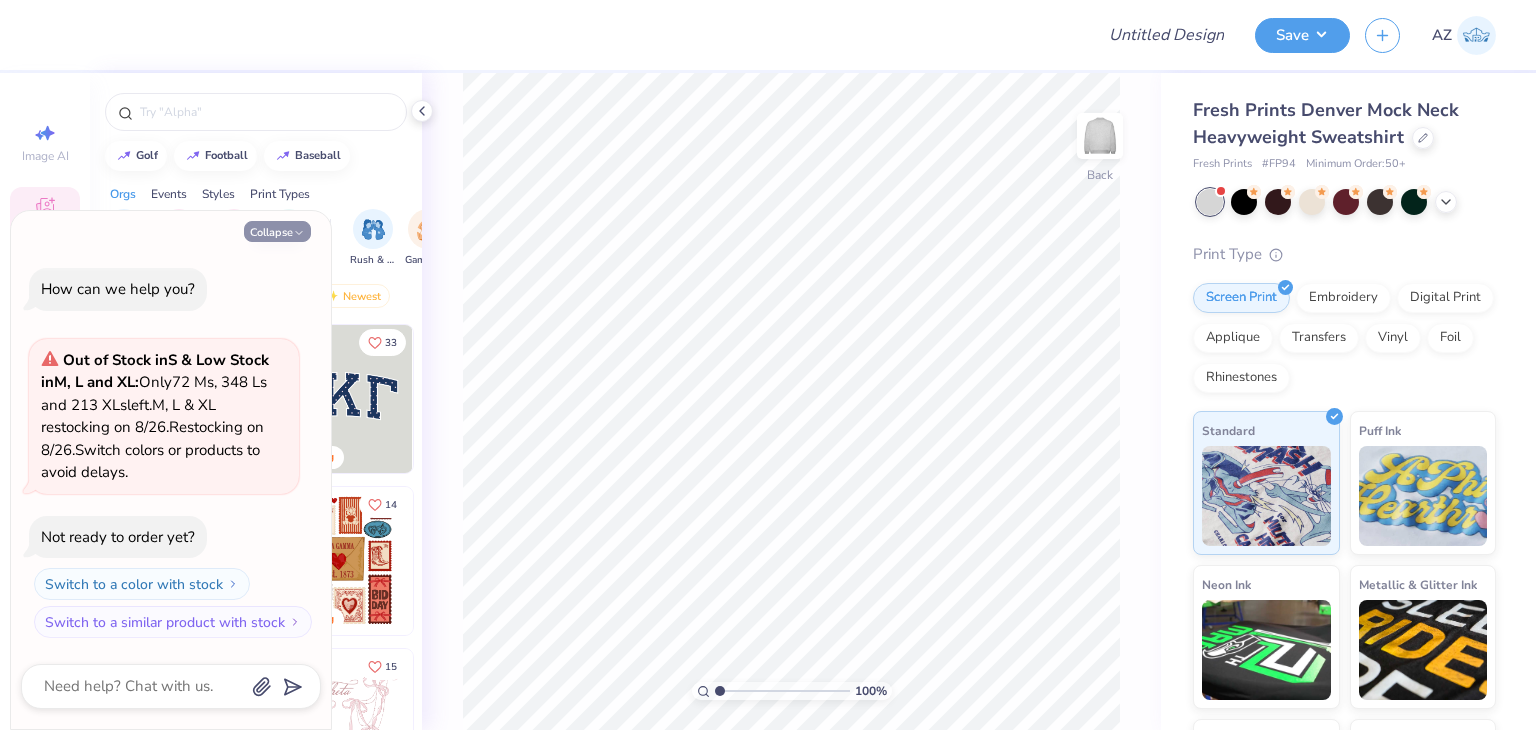 click on "Collapse" at bounding box center (277, 231) 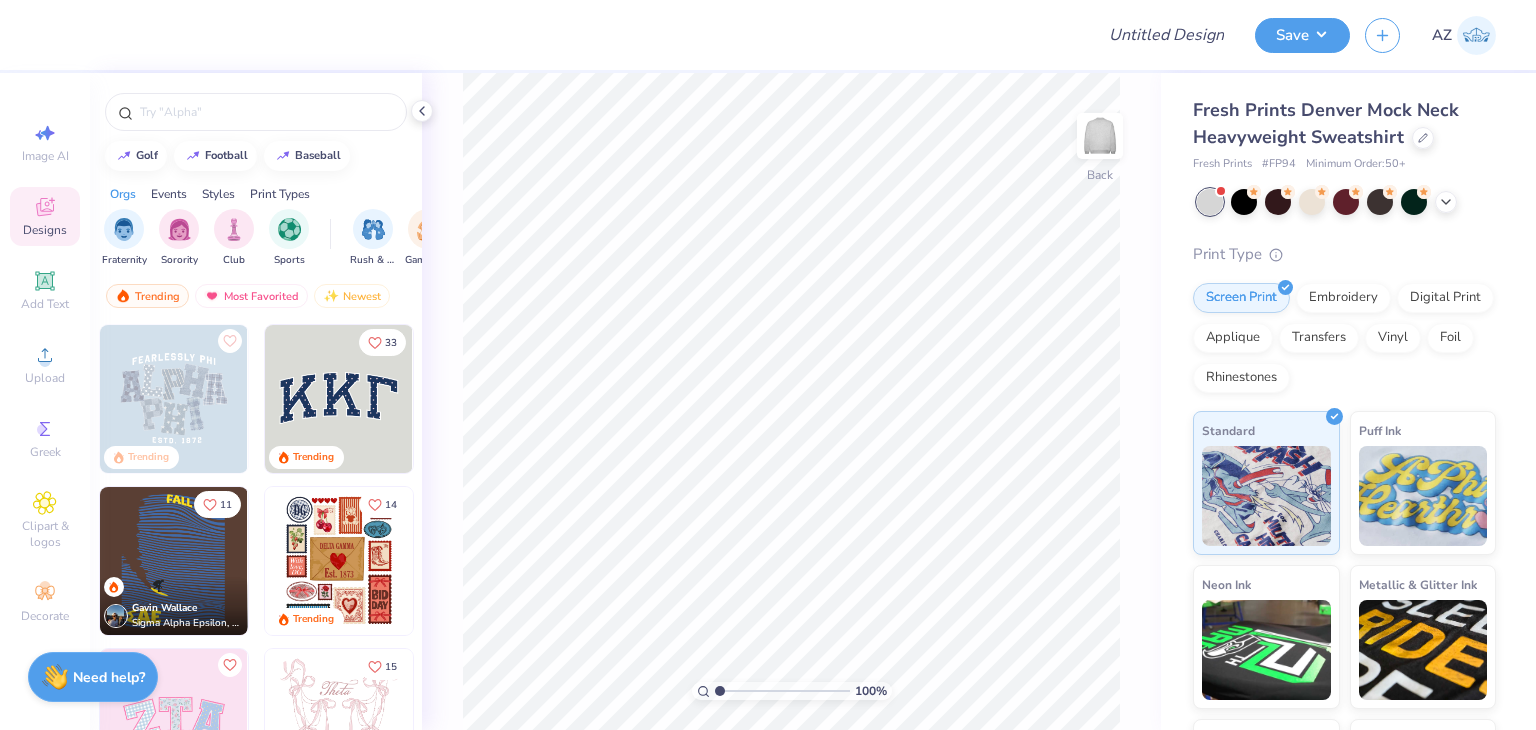 click at bounding box center [1346, 202] 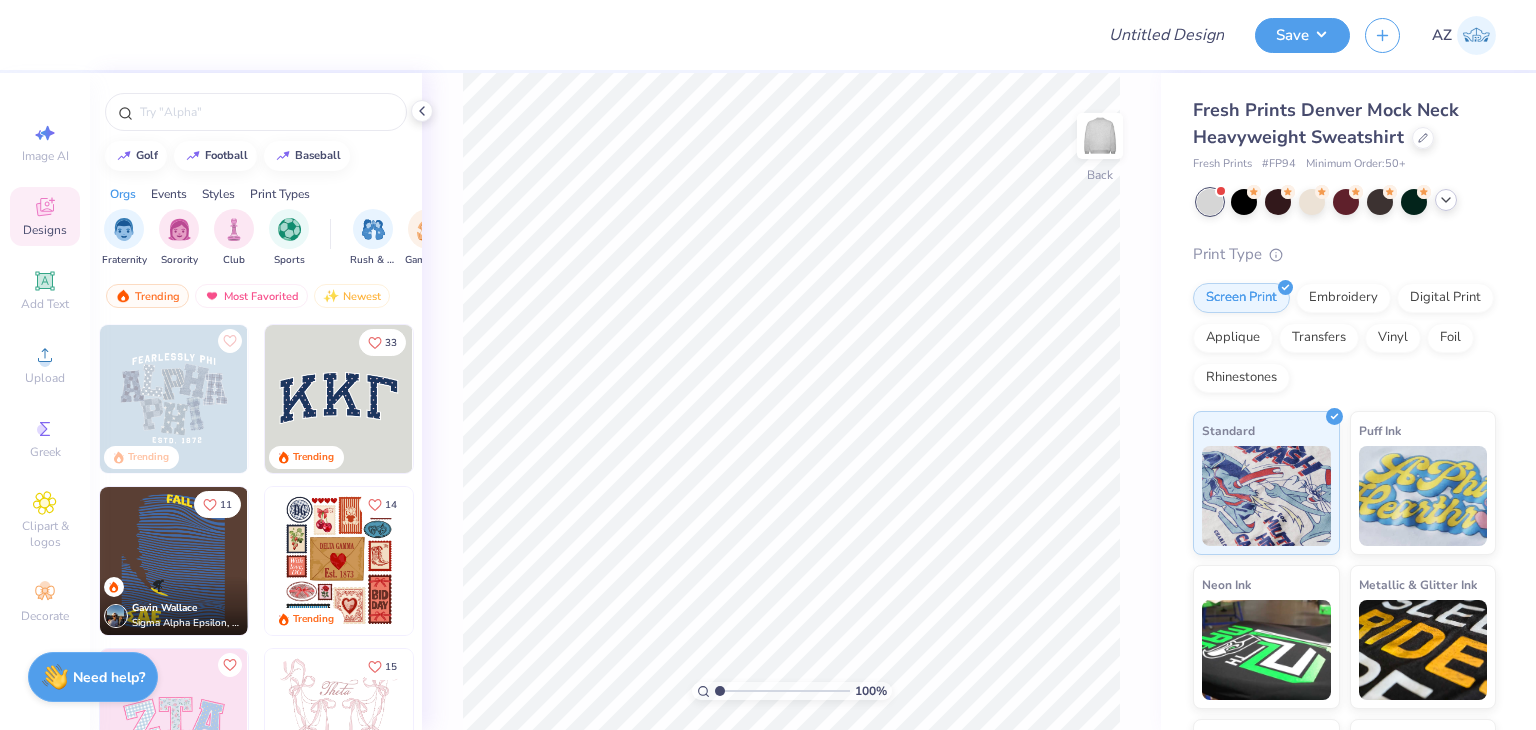 click 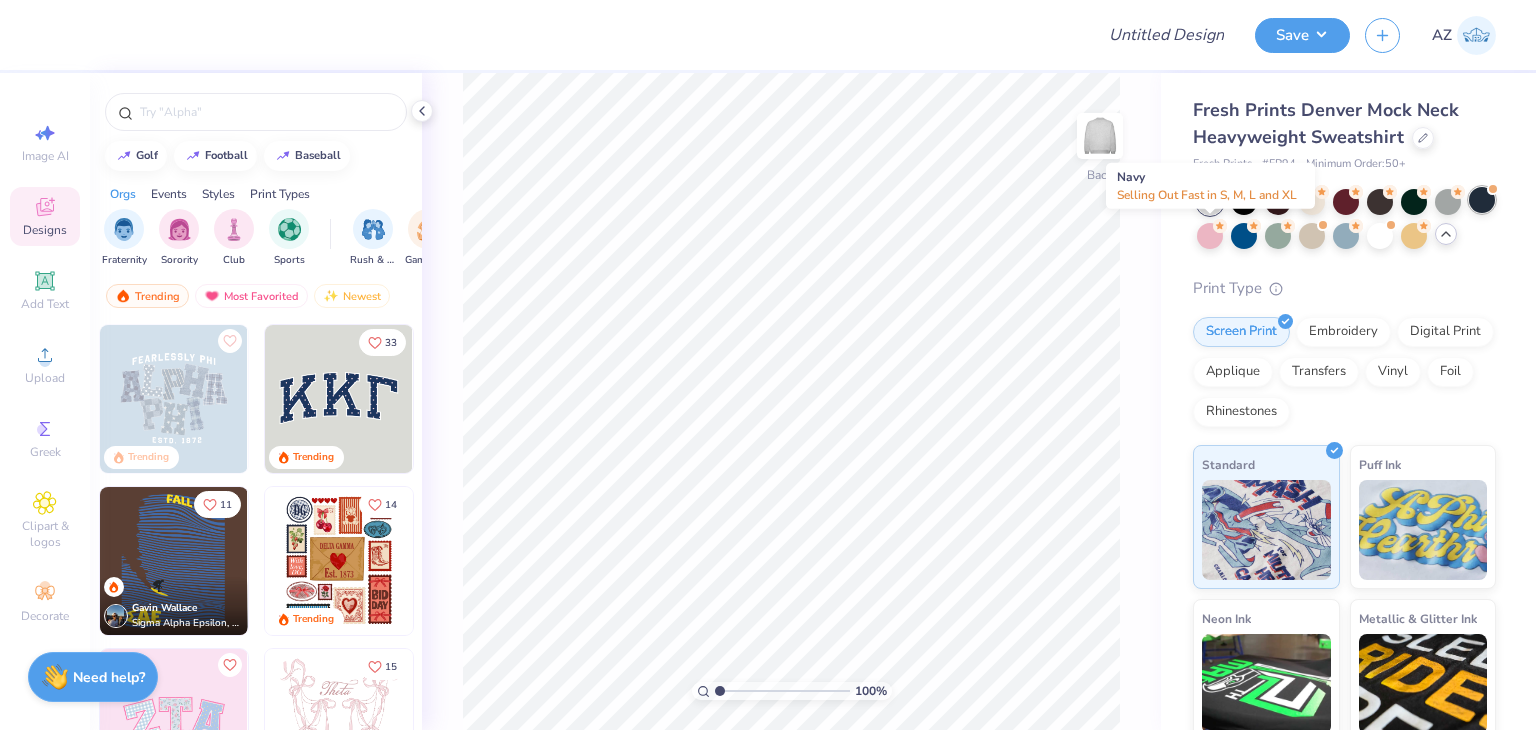 click at bounding box center [1482, 200] 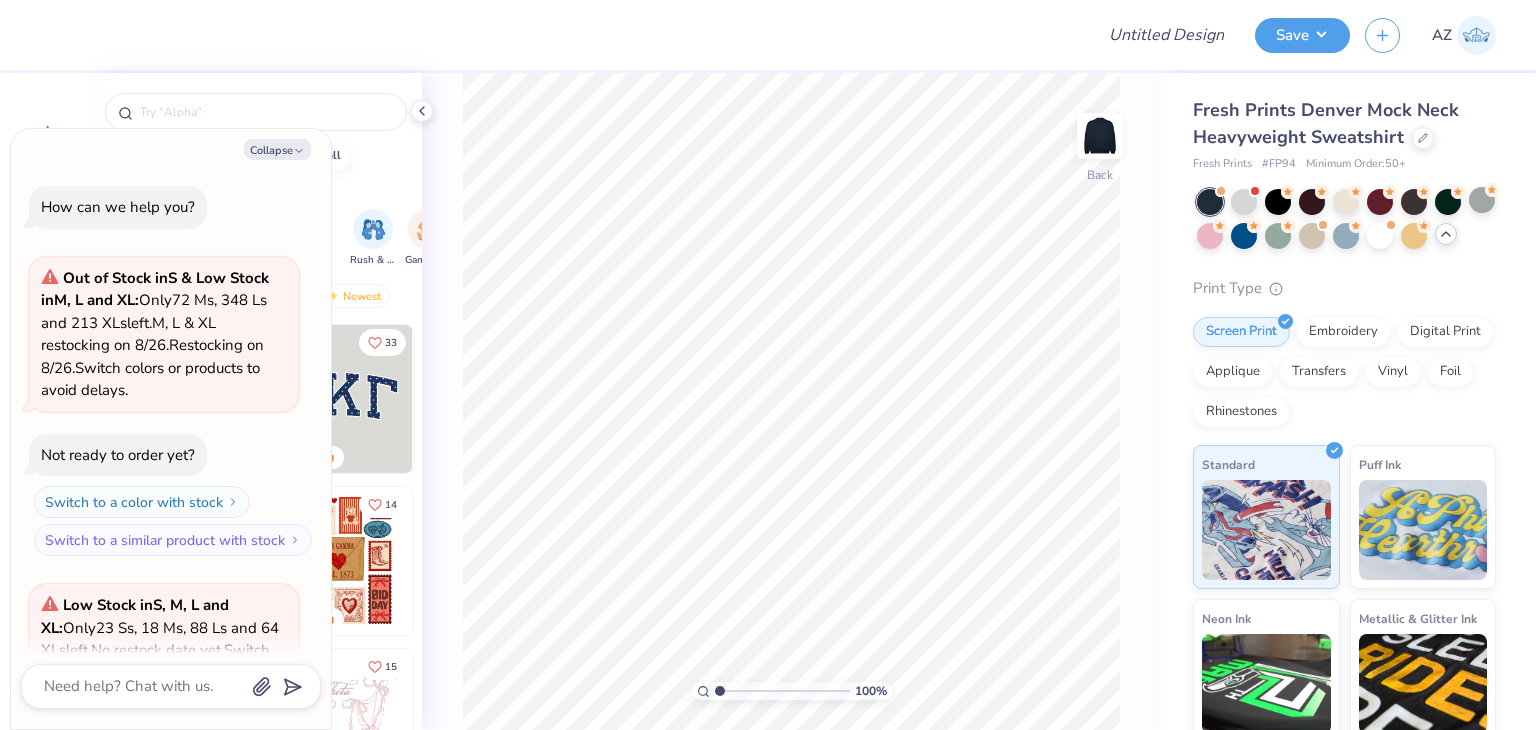 scroll, scrollTop: 200, scrollLeft: 0, axis: vertical 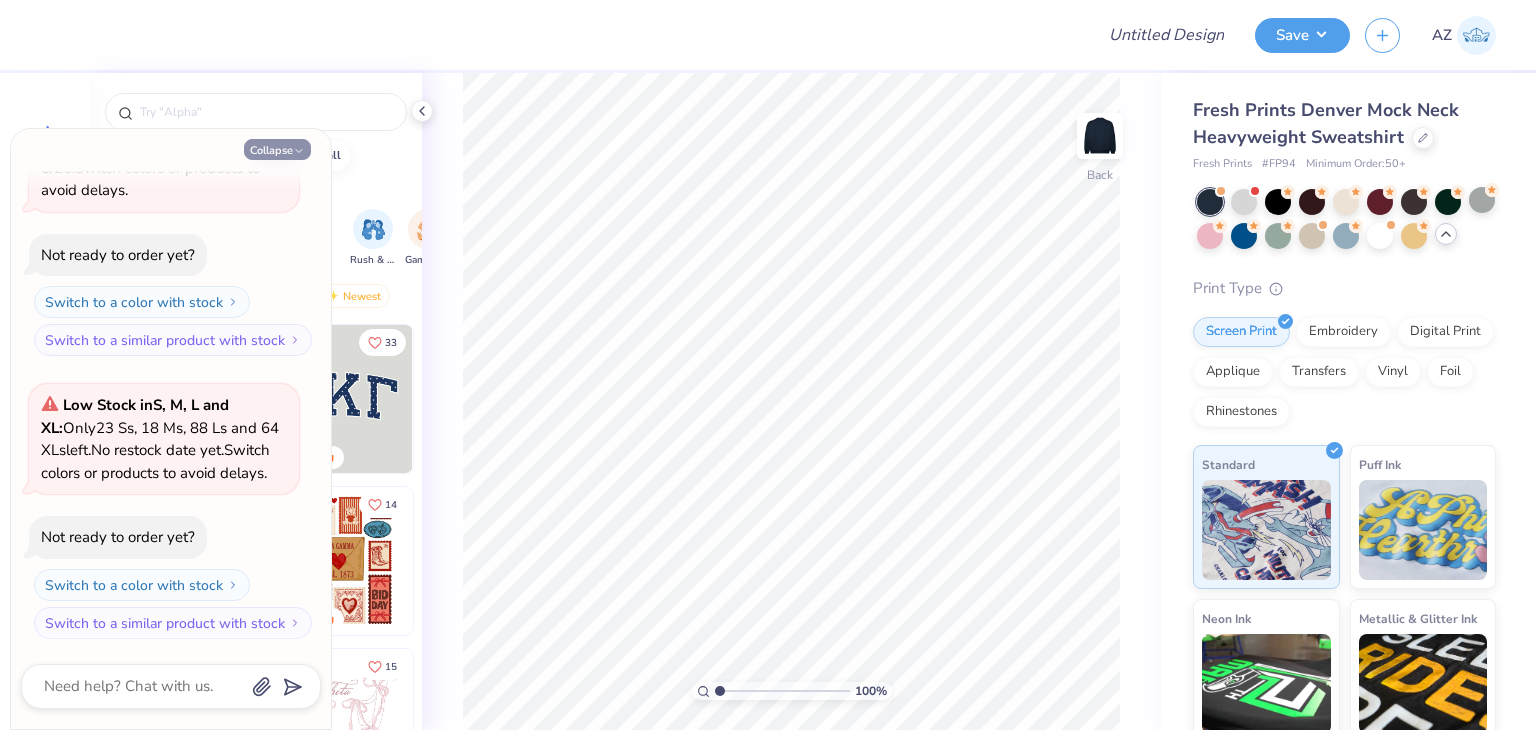 click on "Collapse" at bounding box center [277, 149] 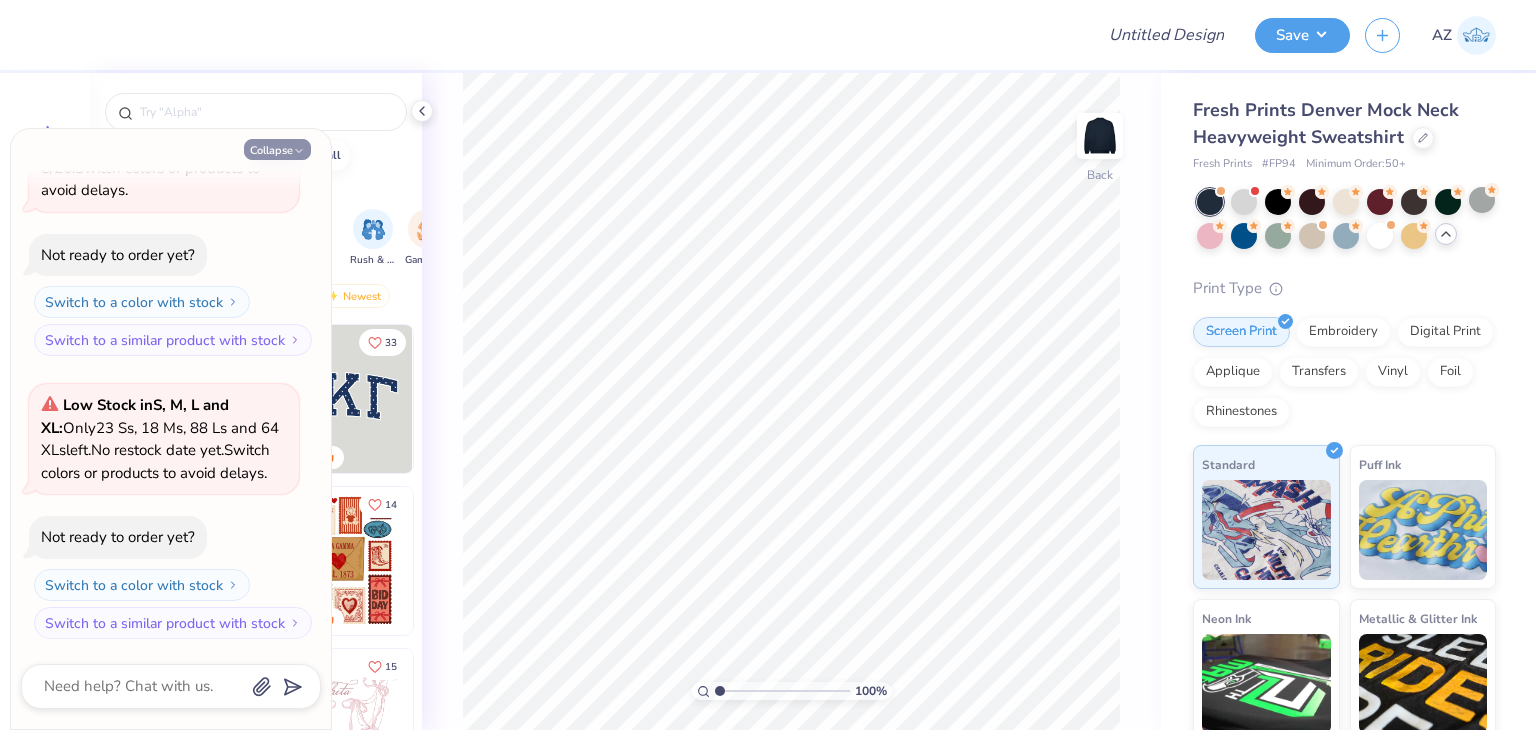type on "x" 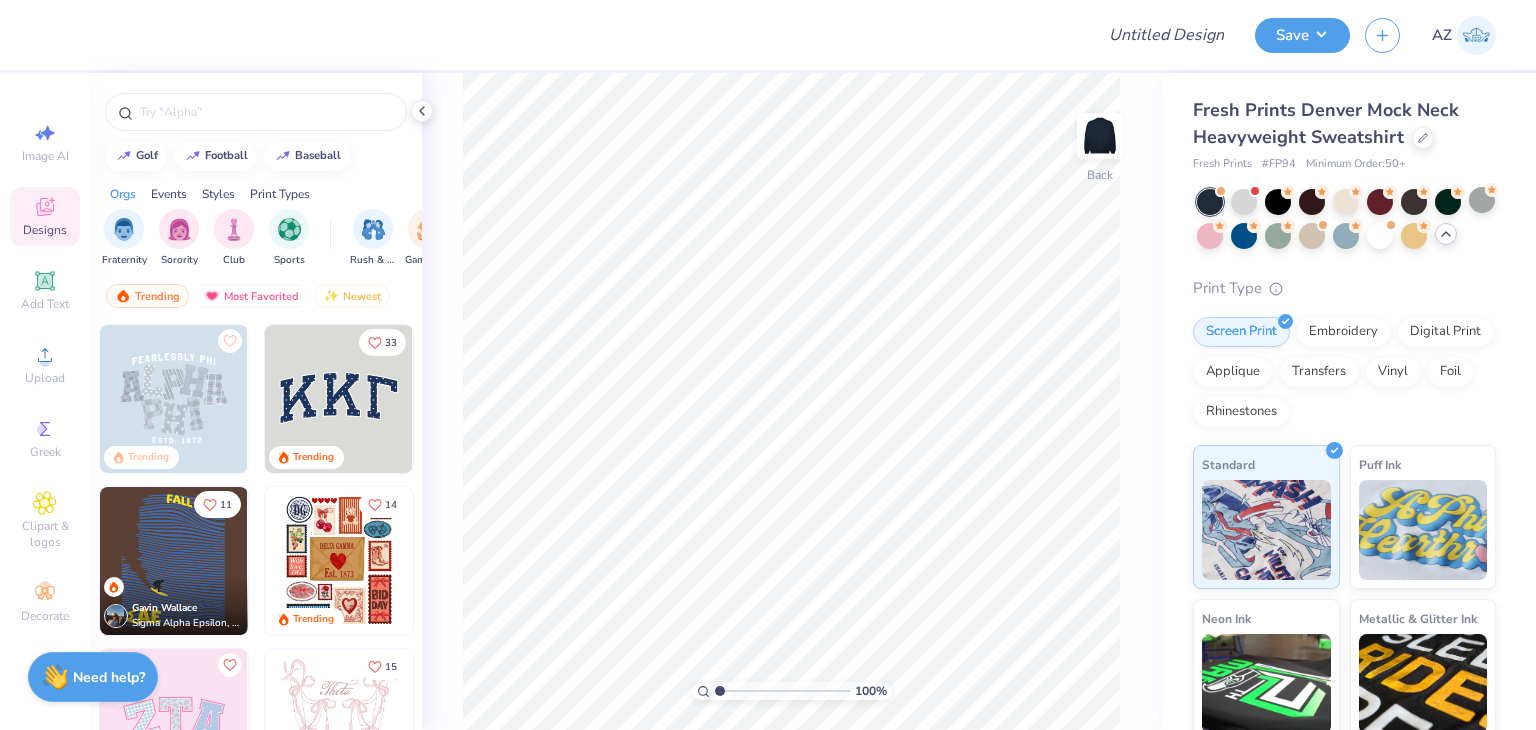 click at bounding box center [339, 399] 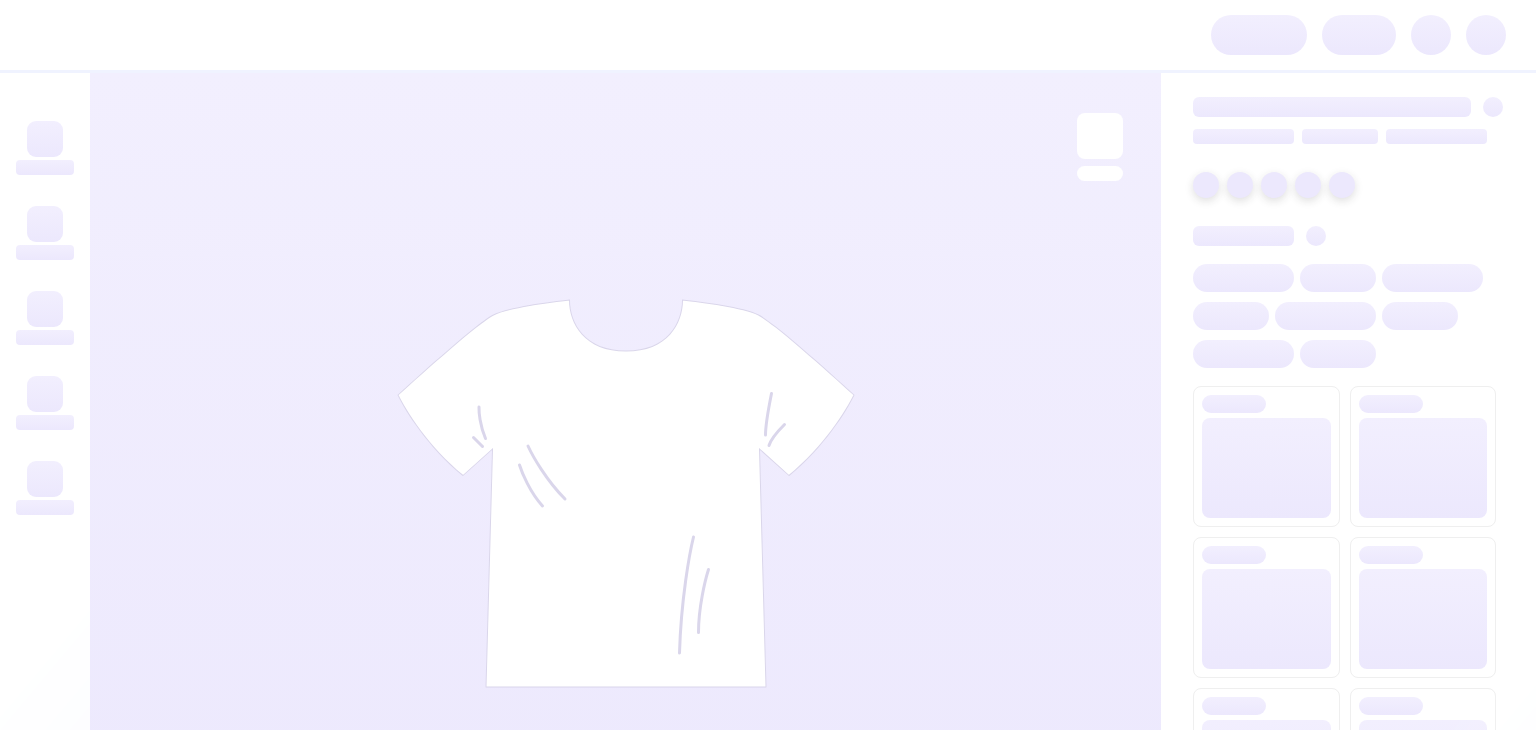 scroll, scrollTop: 0, scrollLeft: 0, axis: both 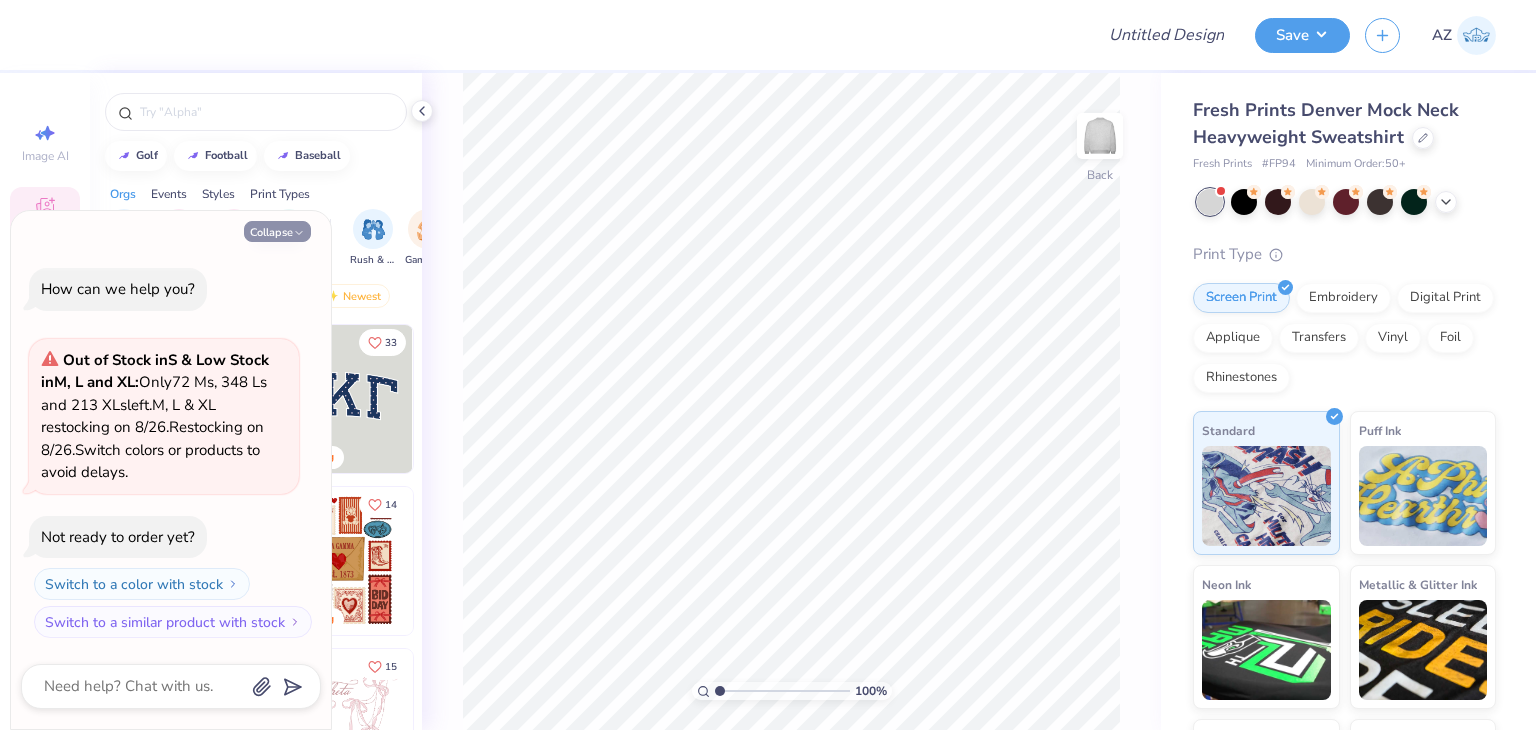 click on "Collapse" at bounding box center [277, 231] 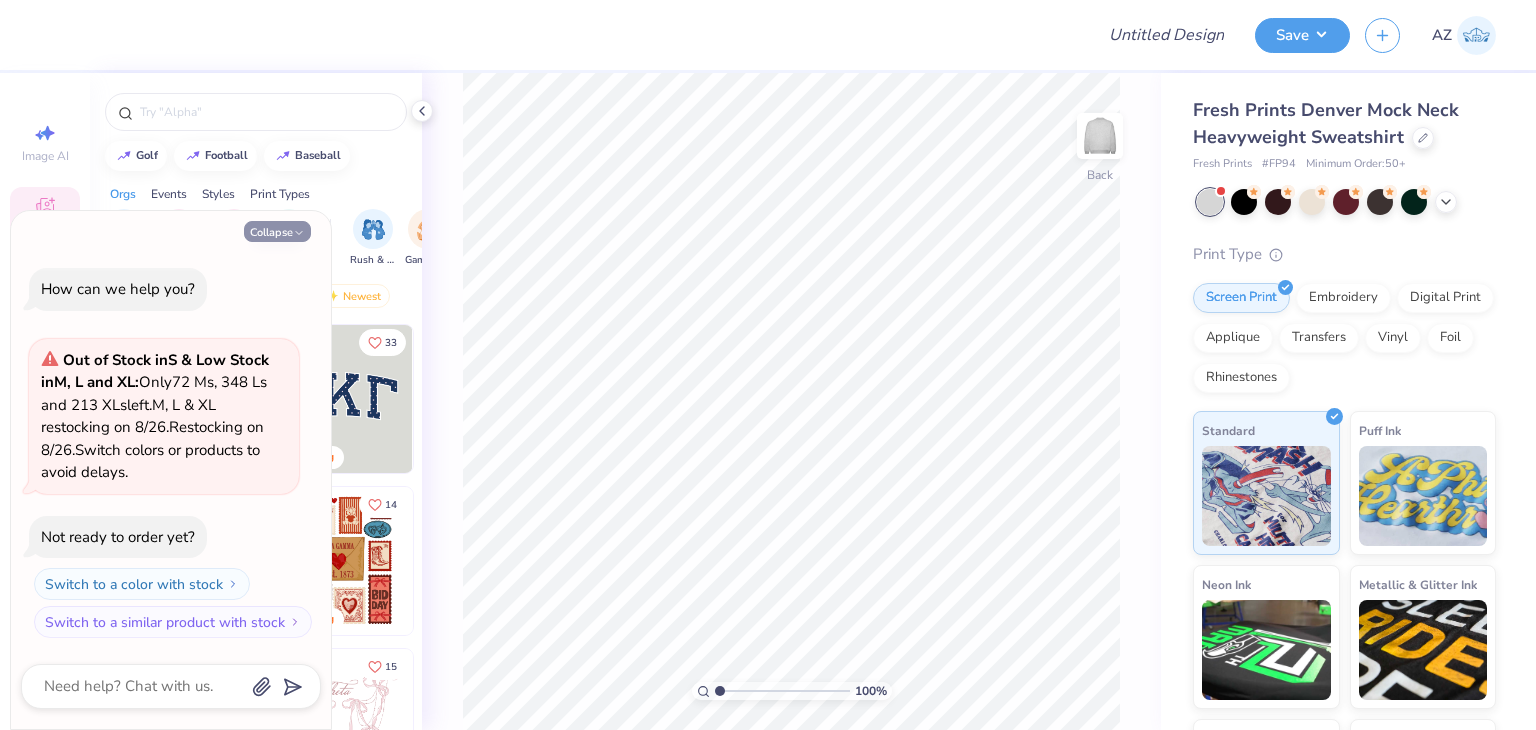 type on "x" 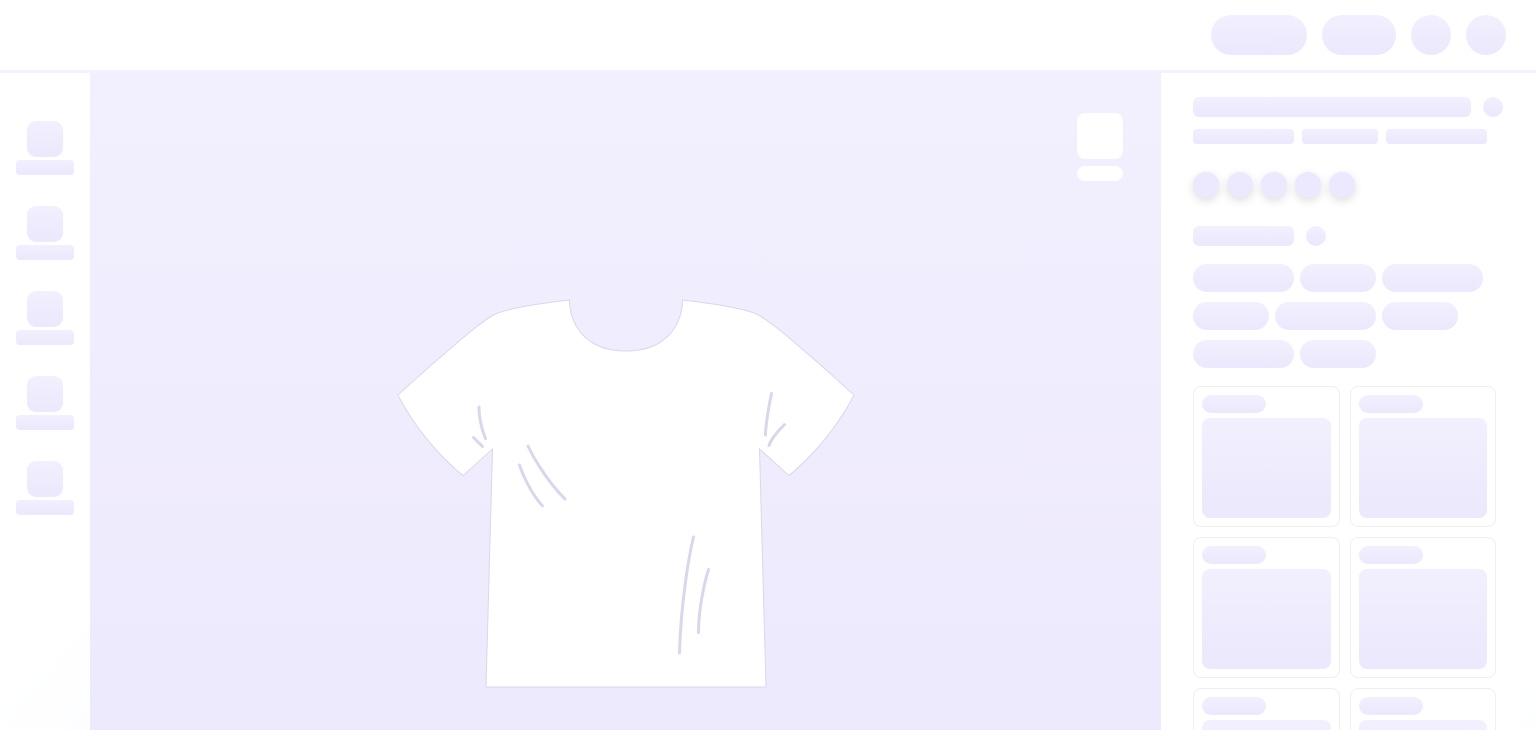 scroll, scrollTop: 0, scrollLeft: 0, axis: both 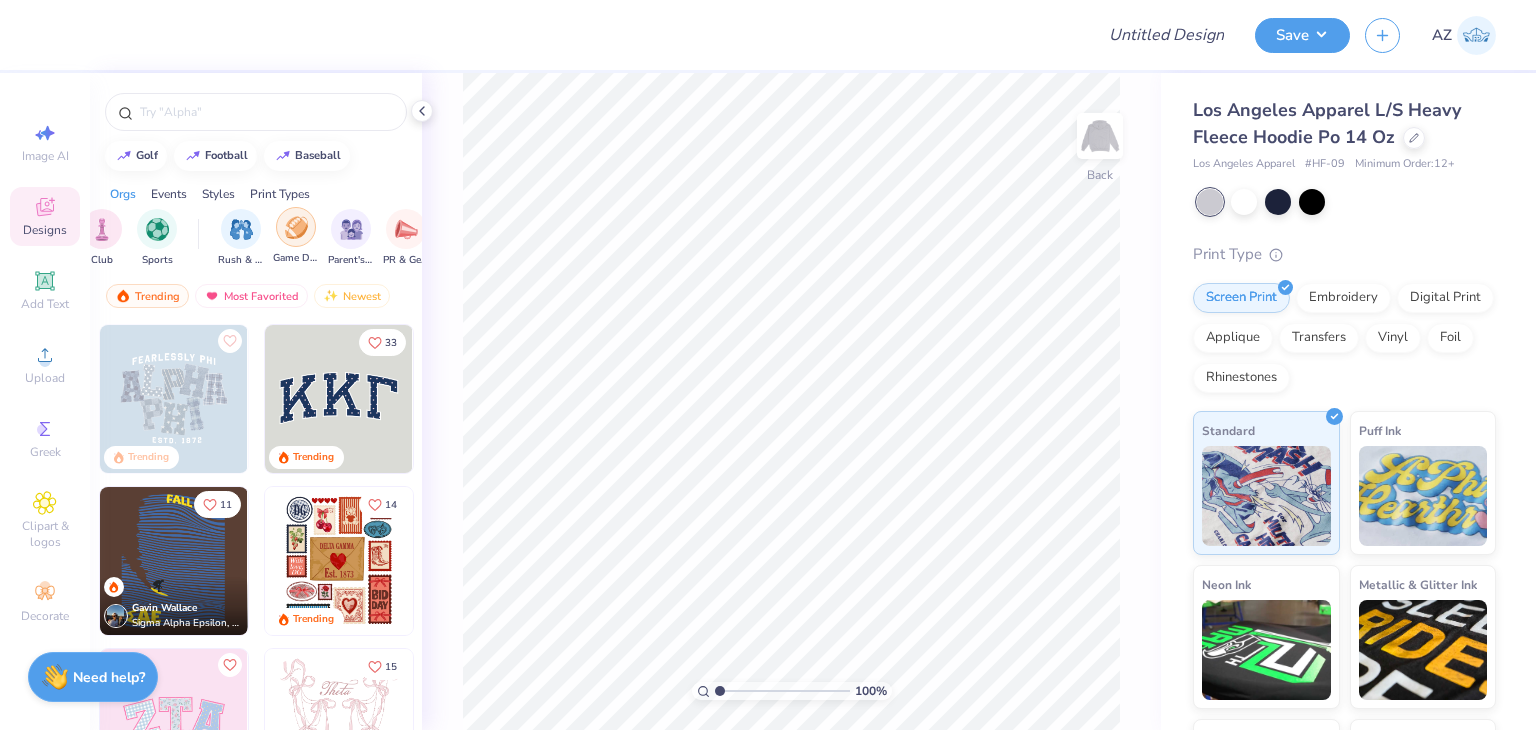 click at bounding box center (296, 227) 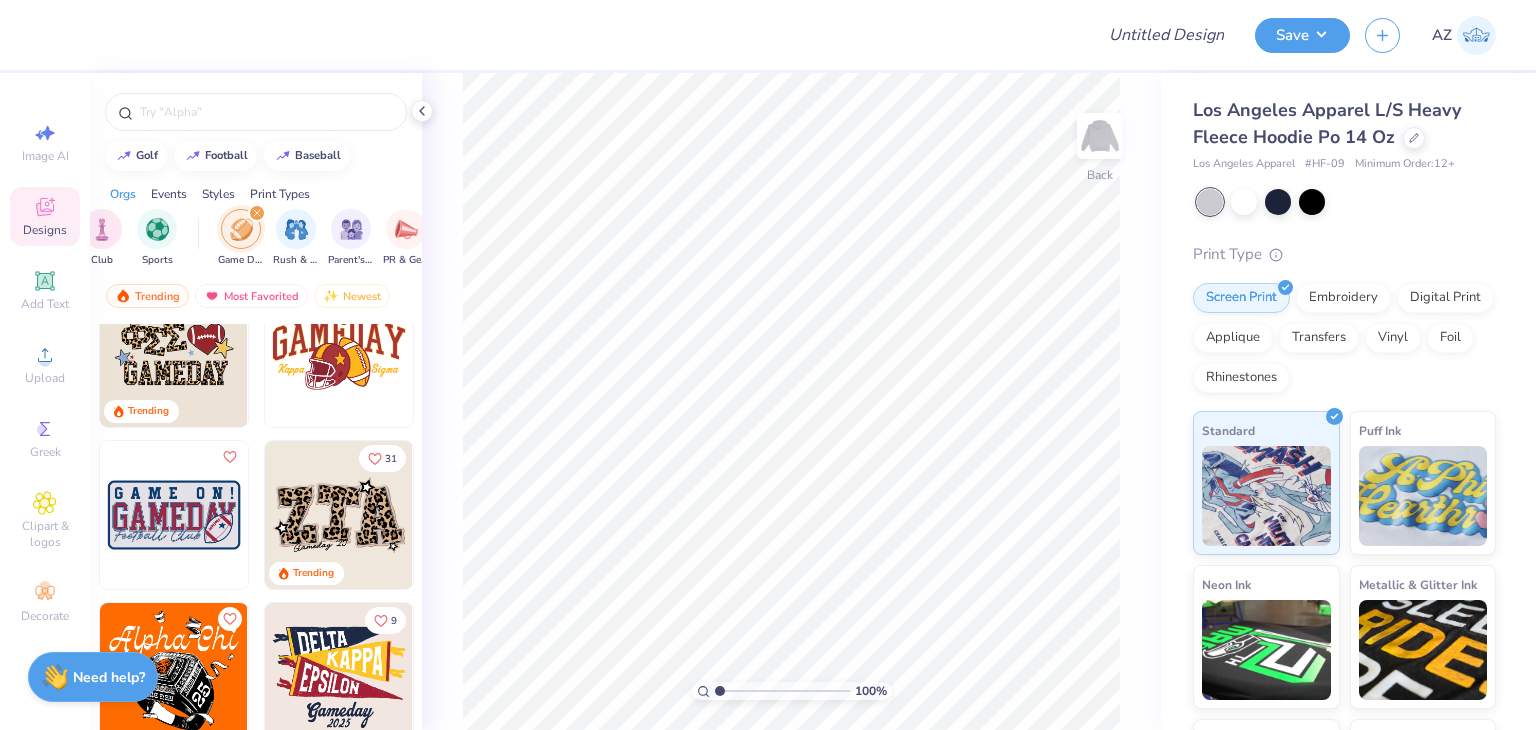 scroll, scrollTop: 1180, scrollLeft: 0, axis: vertical 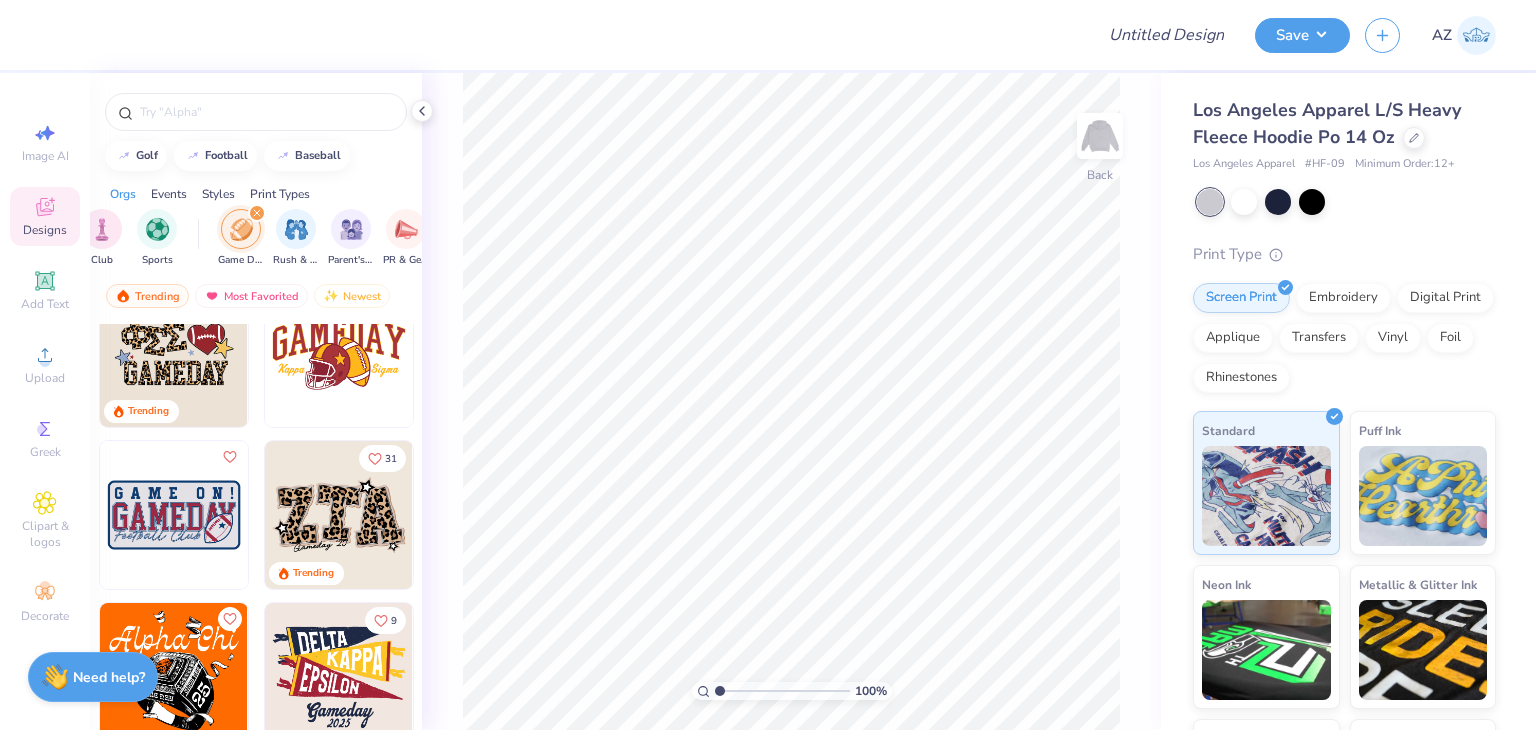 click at bounding box center [174, 353] 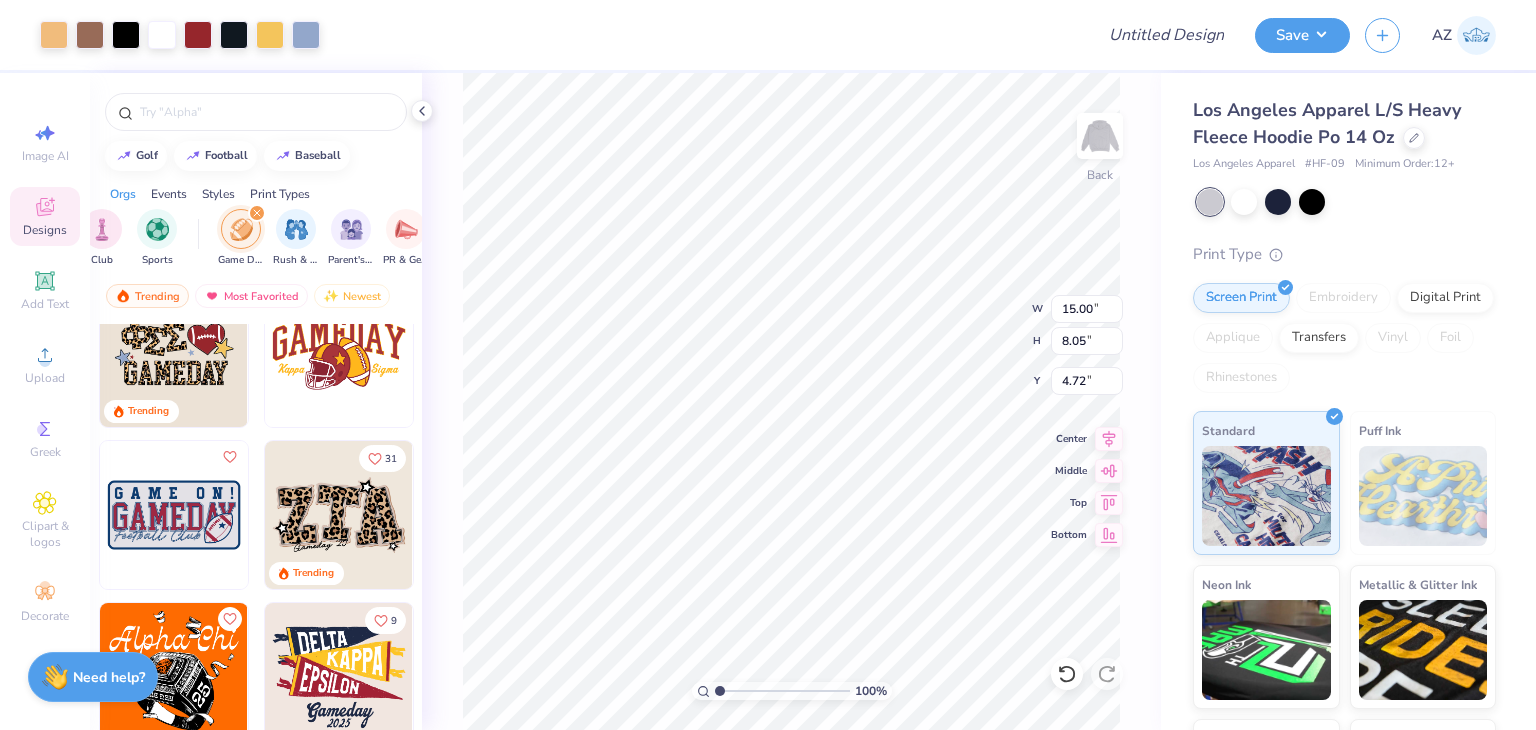 type on "4.72" 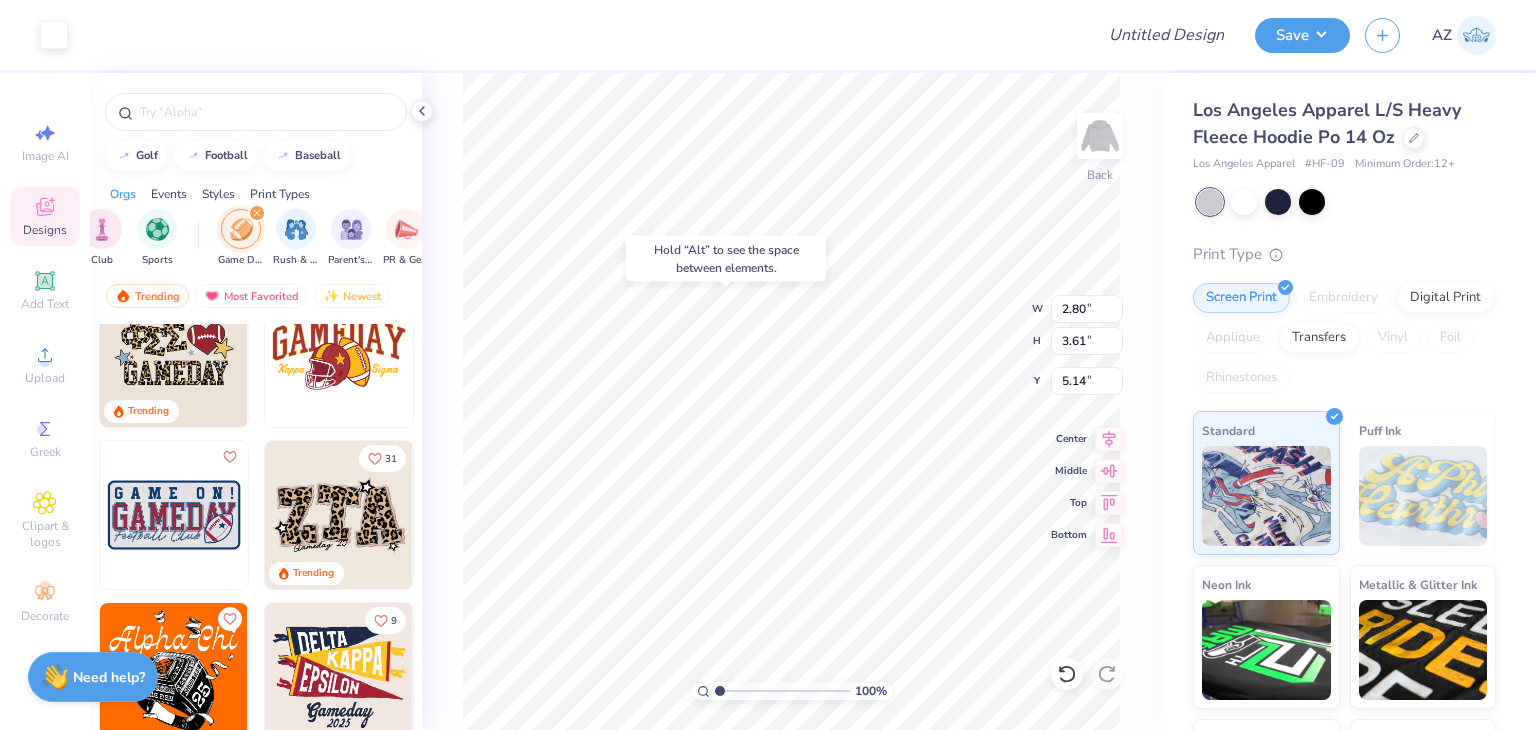 type on "5.14" 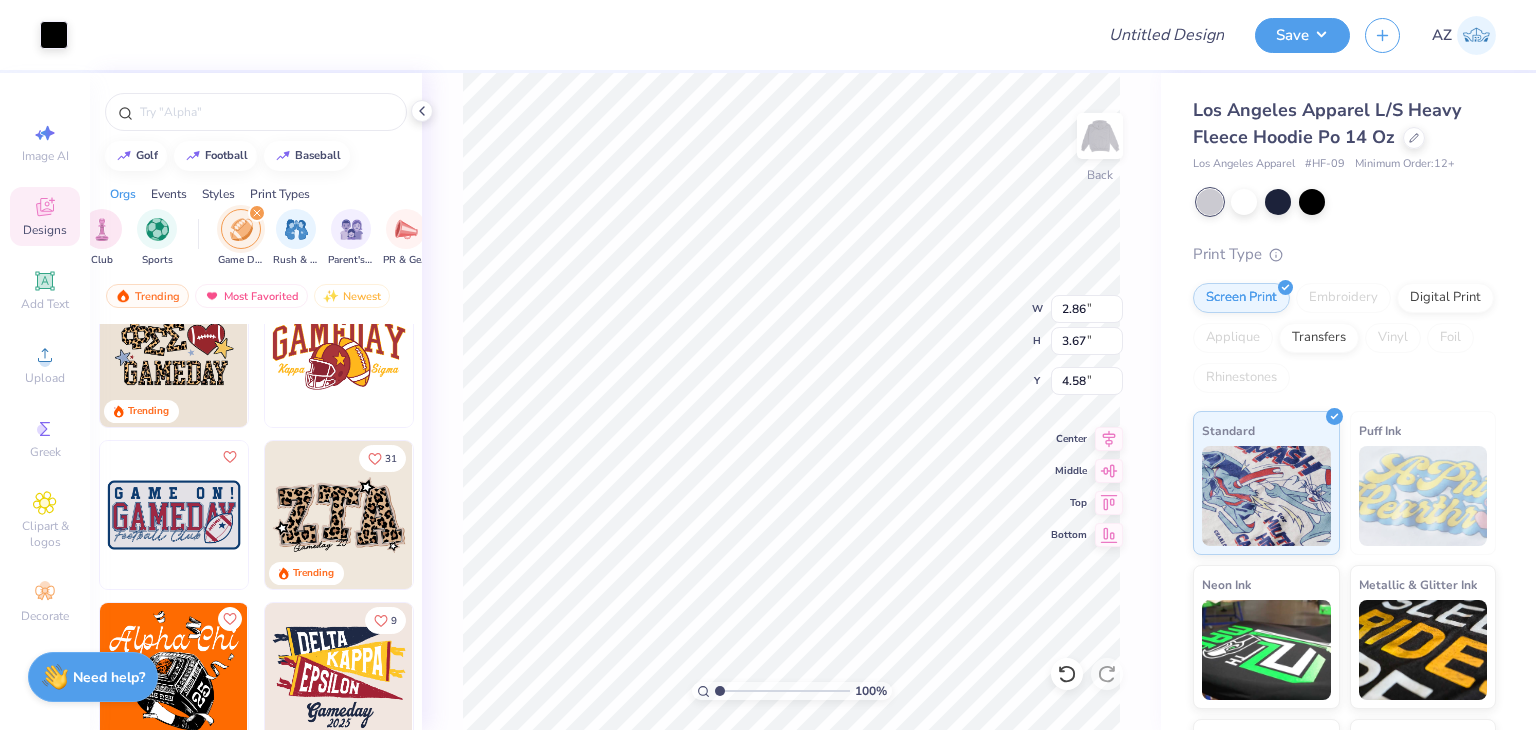 type on "4.58" 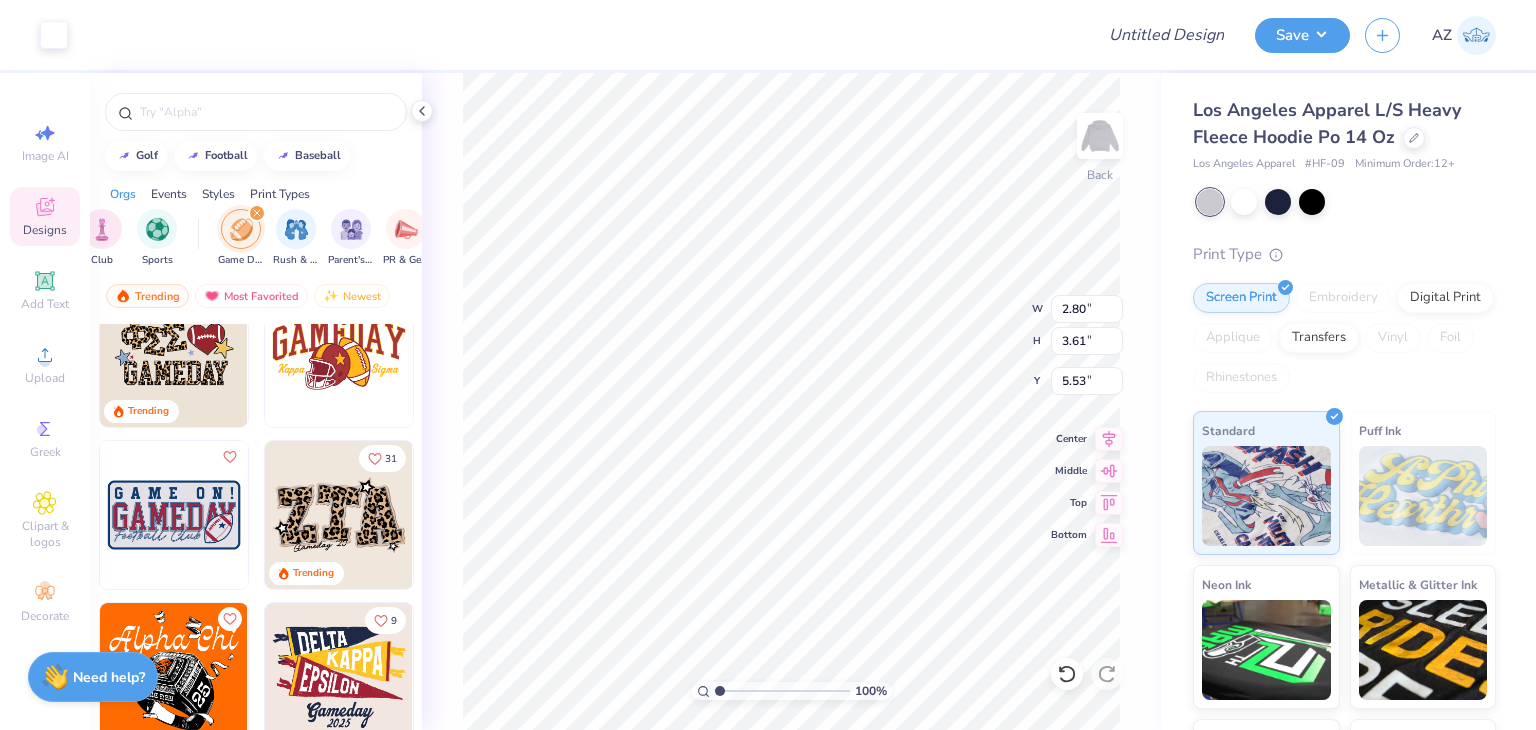 type on "5.53" 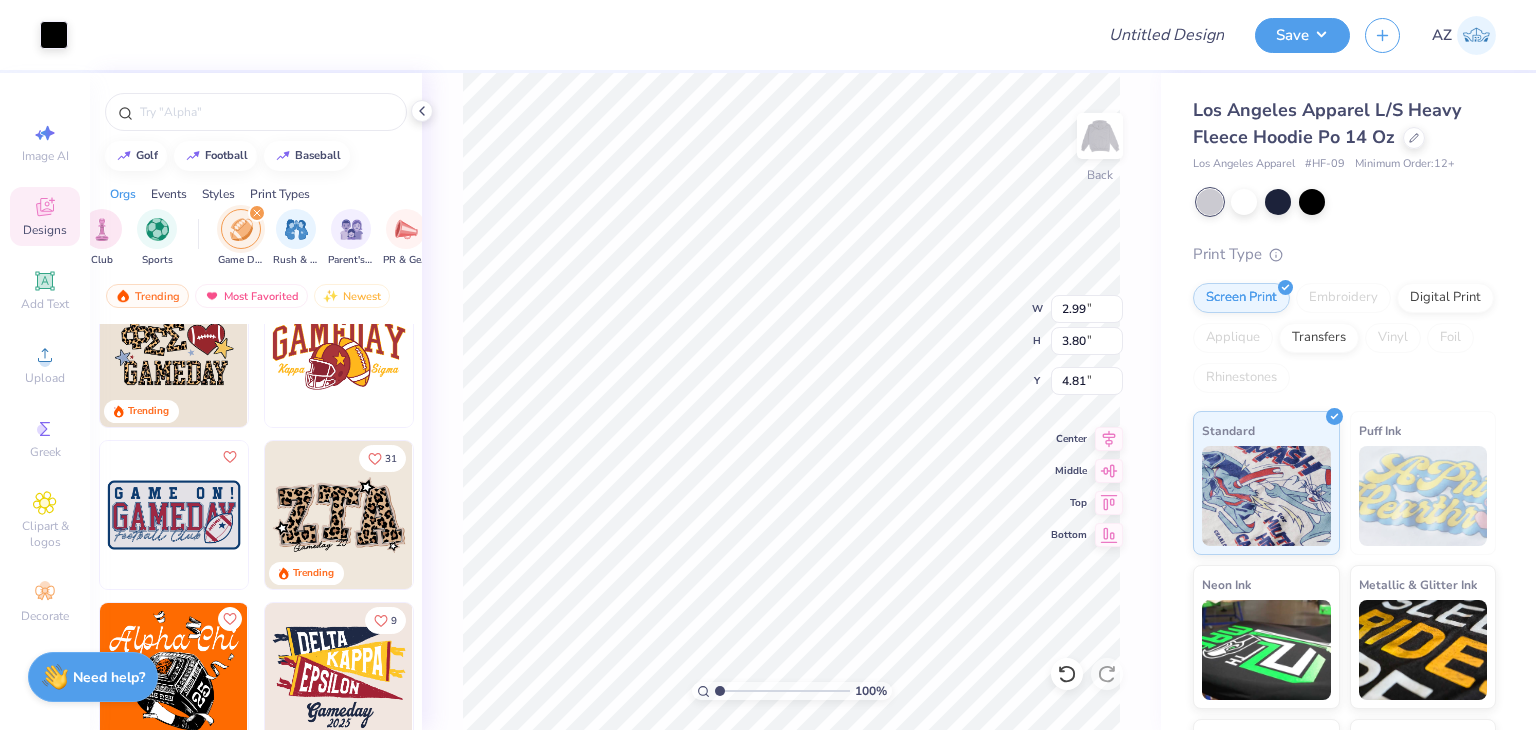 type on "2.19" 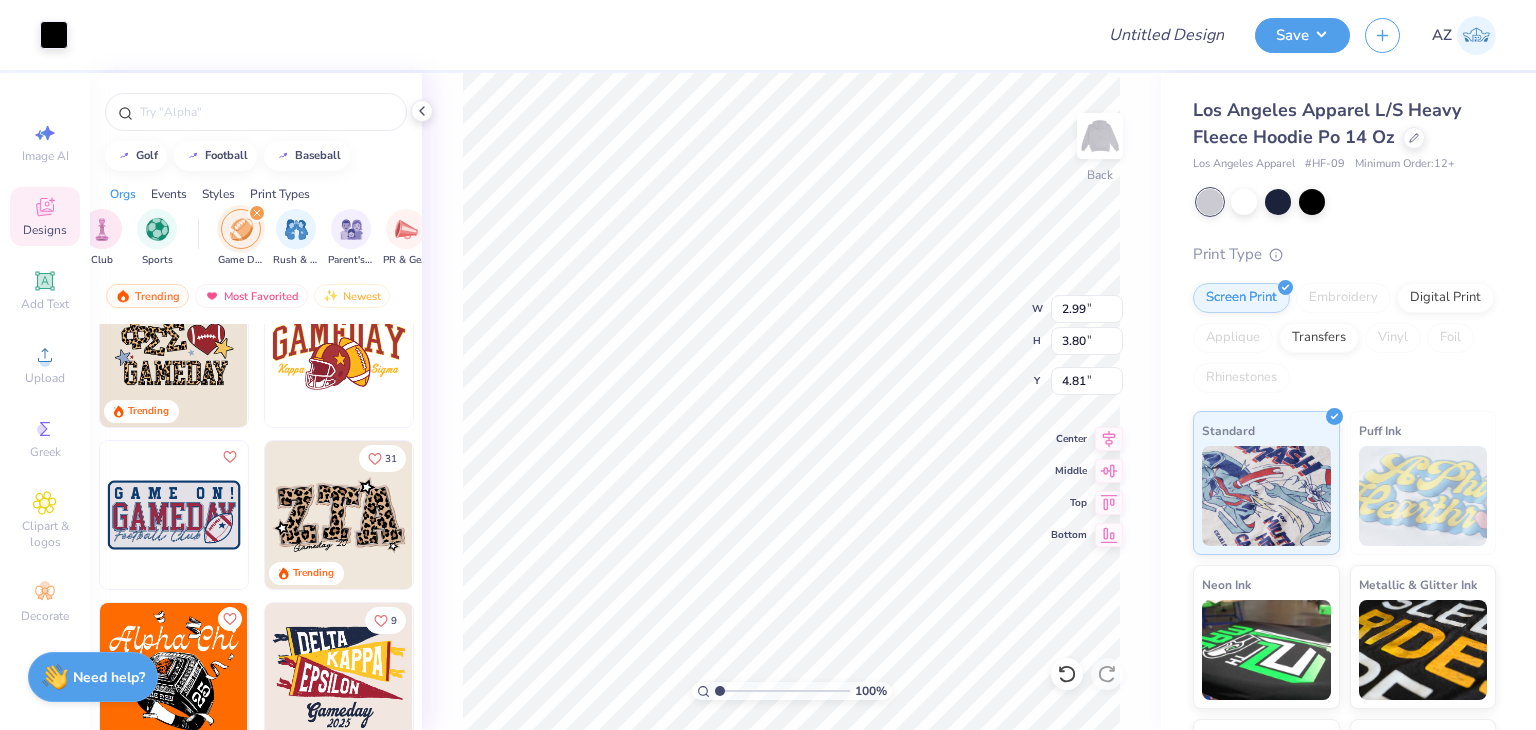 type on "3.69" 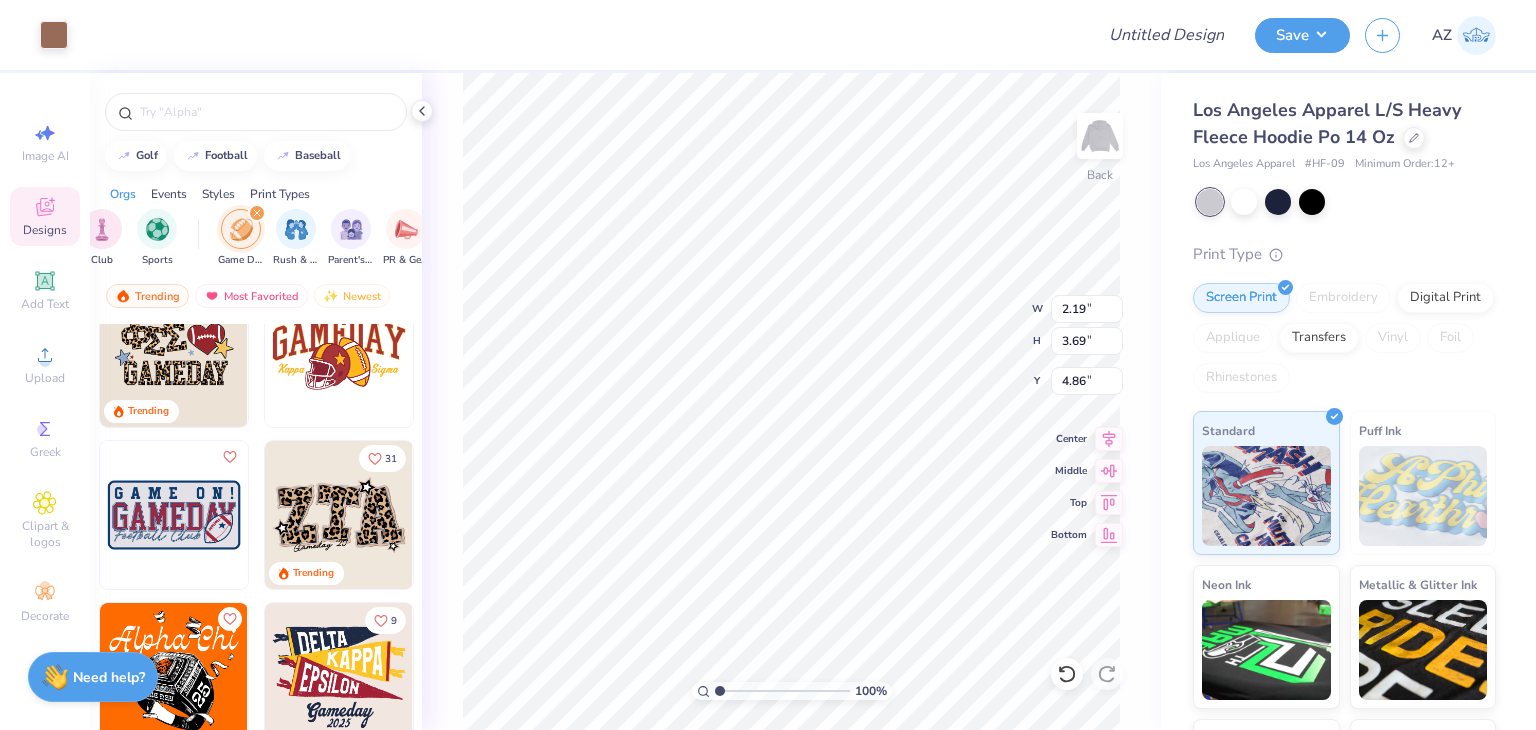type on "5.06" 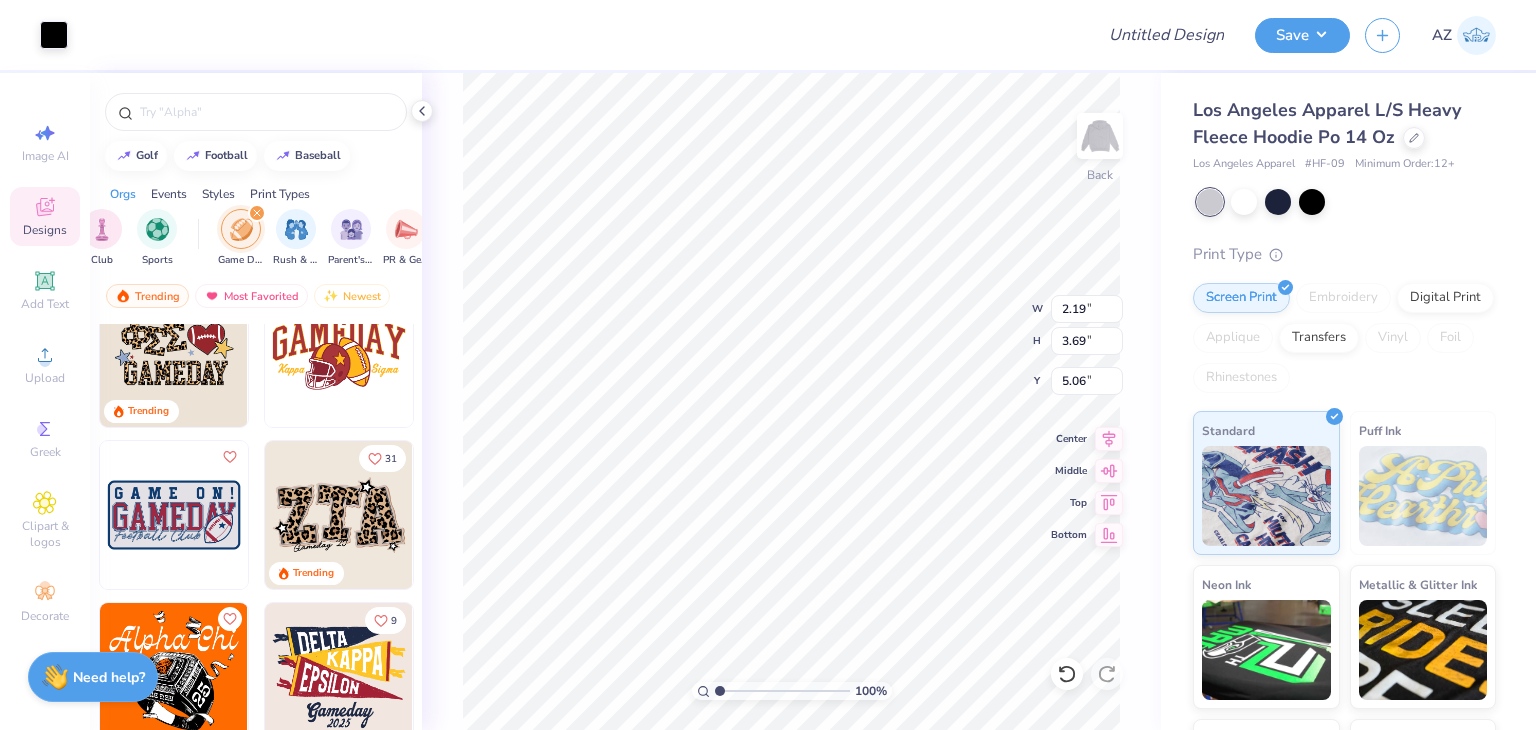 type on "2.99" 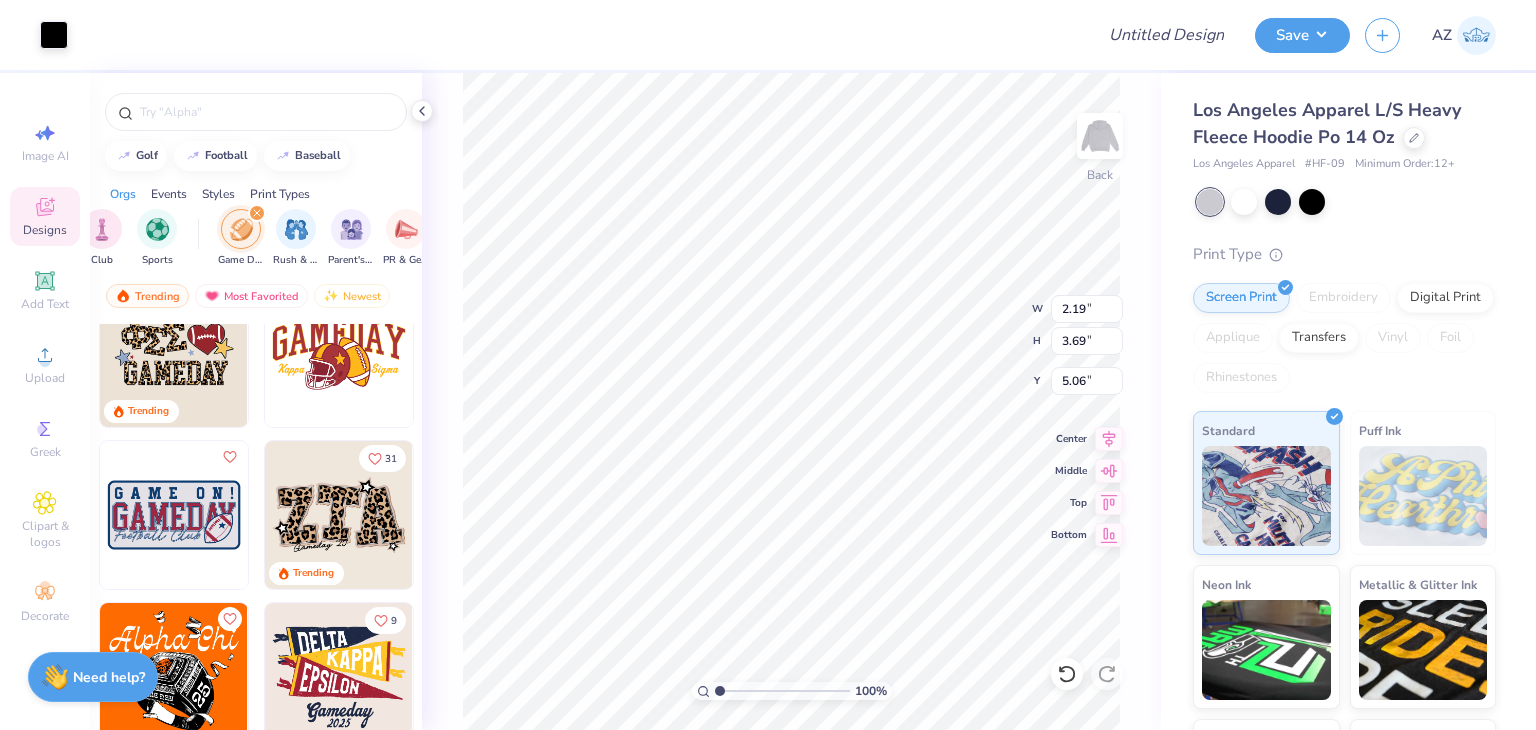 type on "3.80" 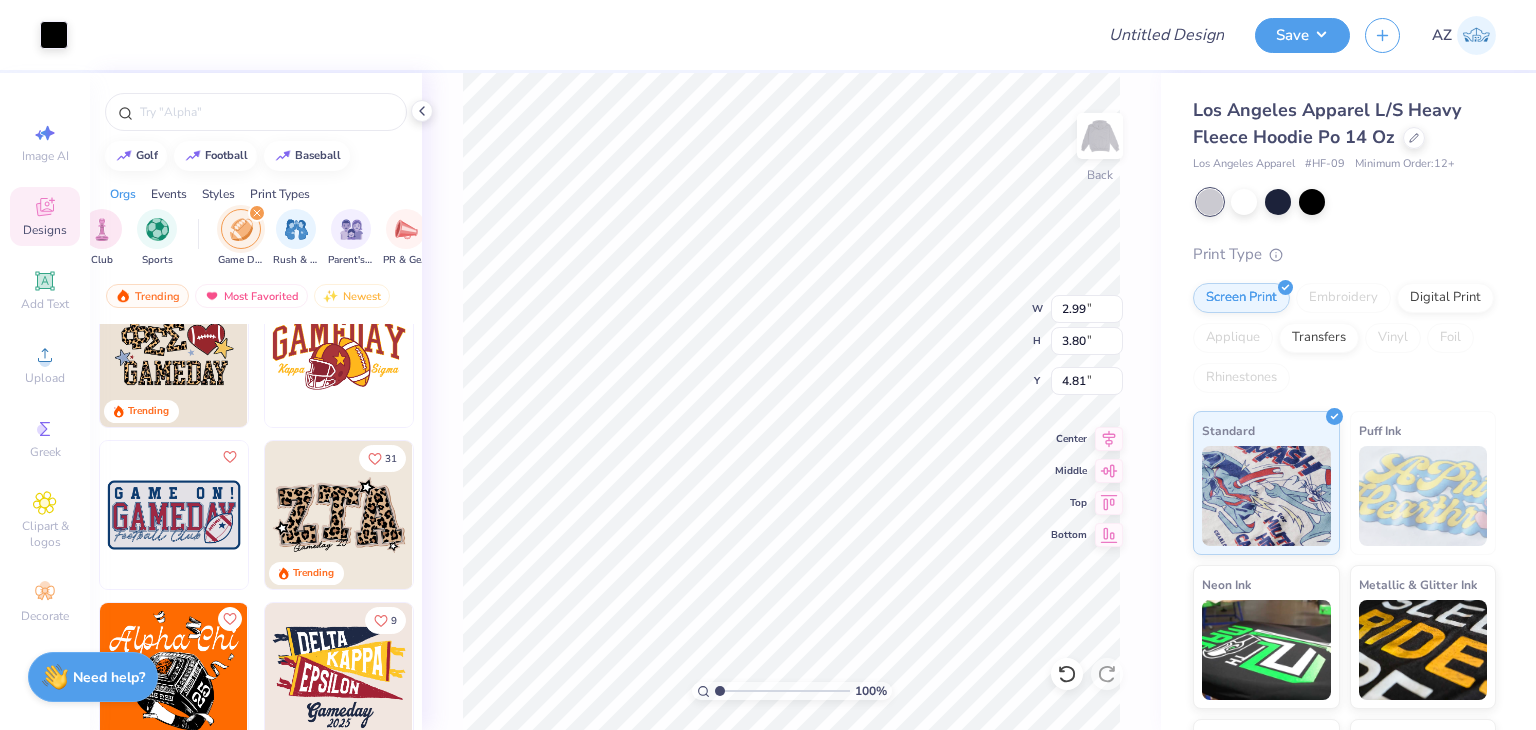 type on "4.45" 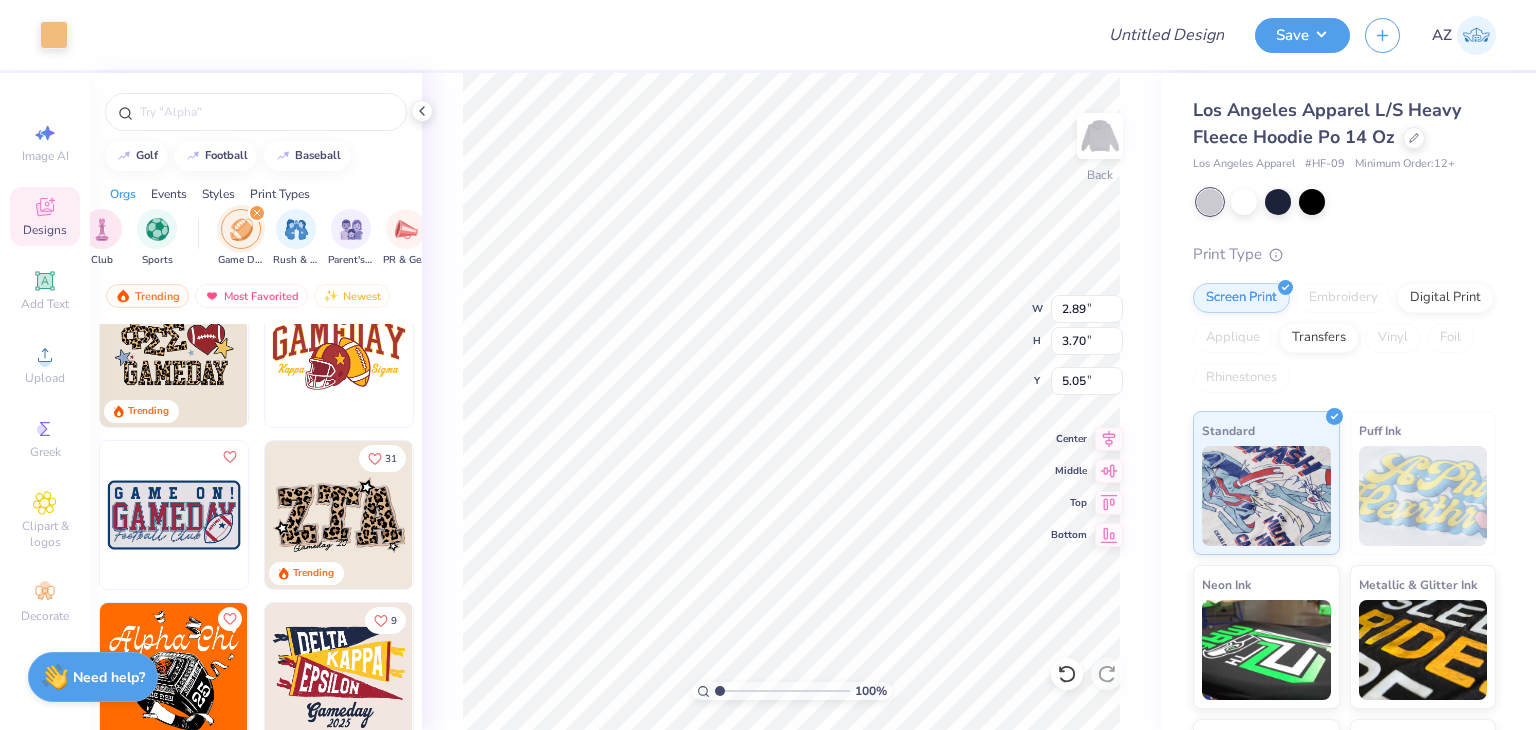 type on "5.05" 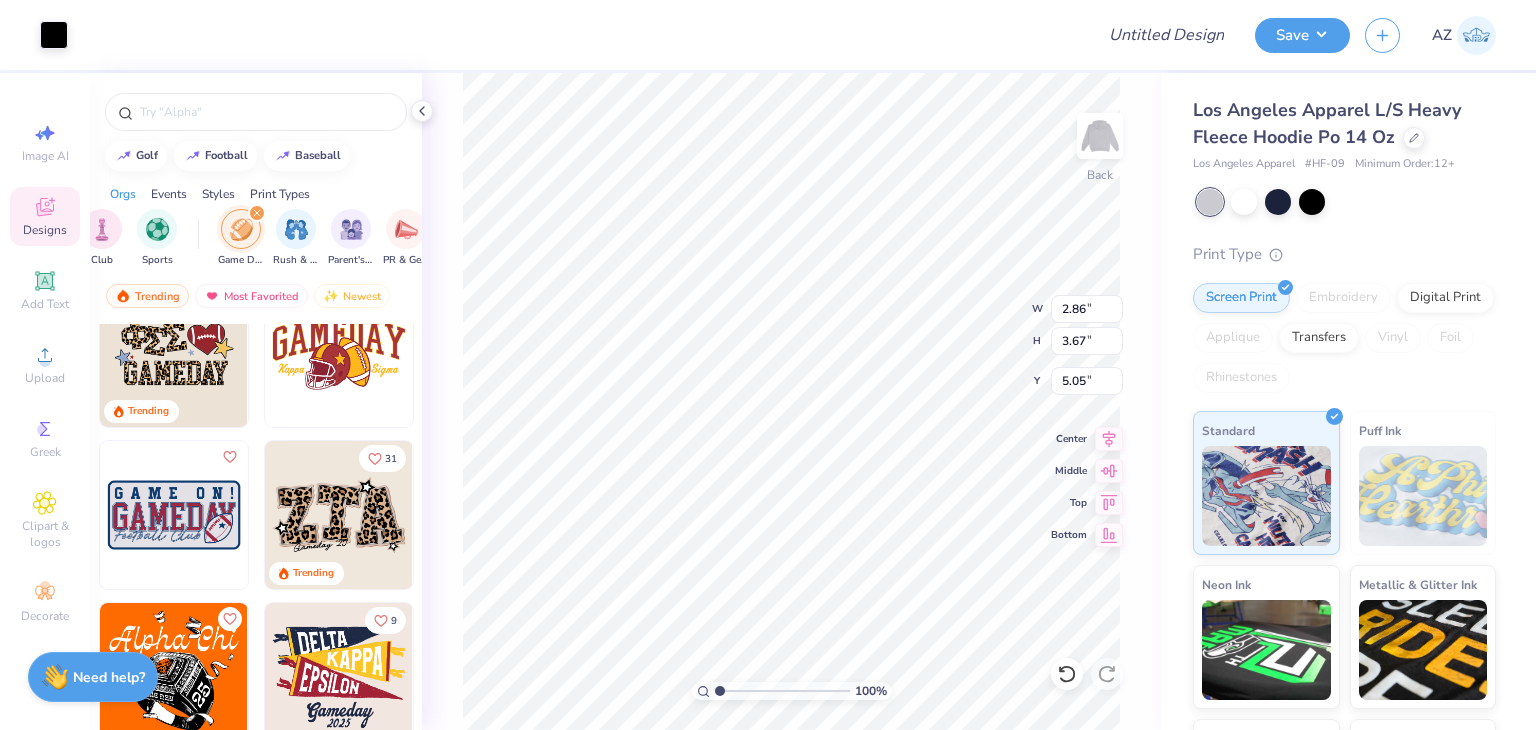type on "2.86" 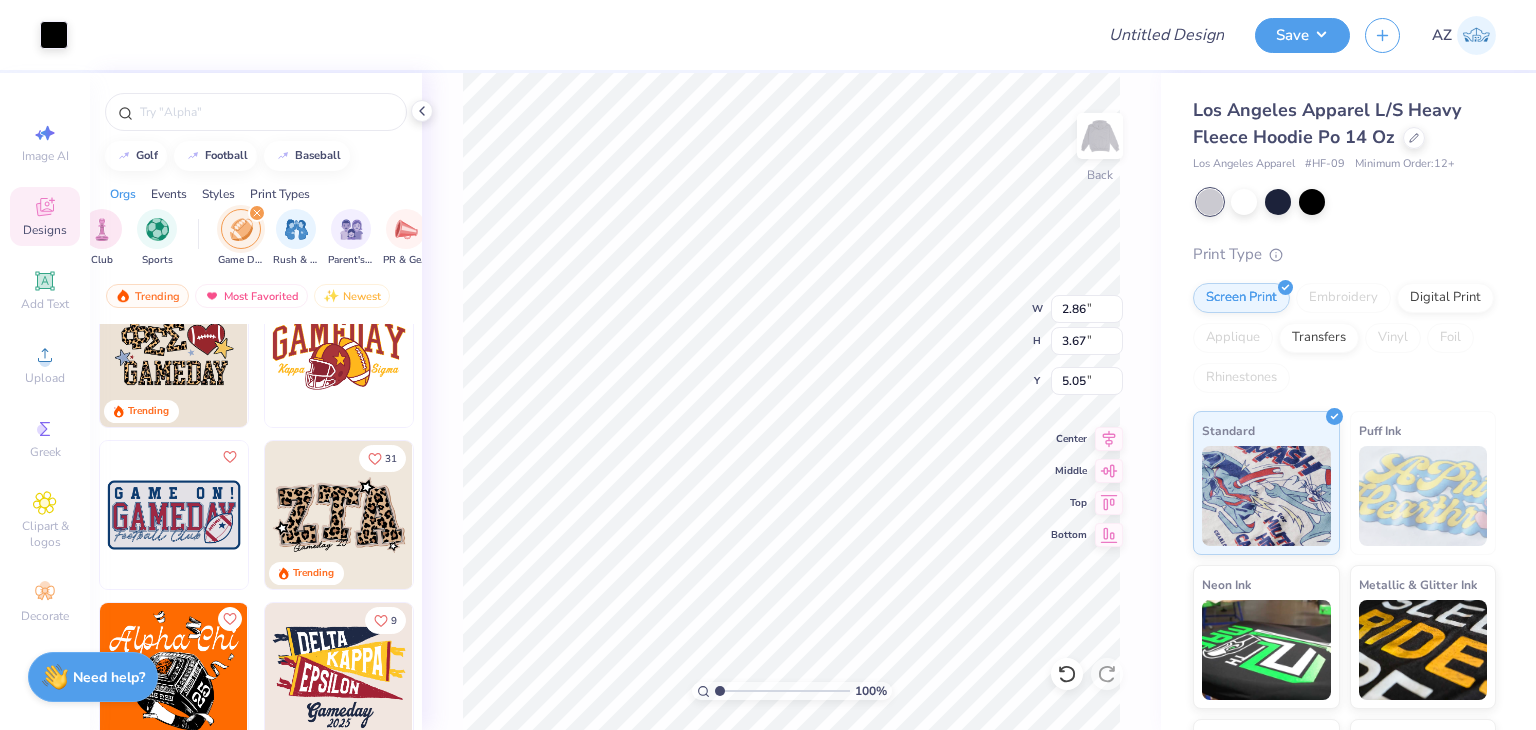 type on "3.67" 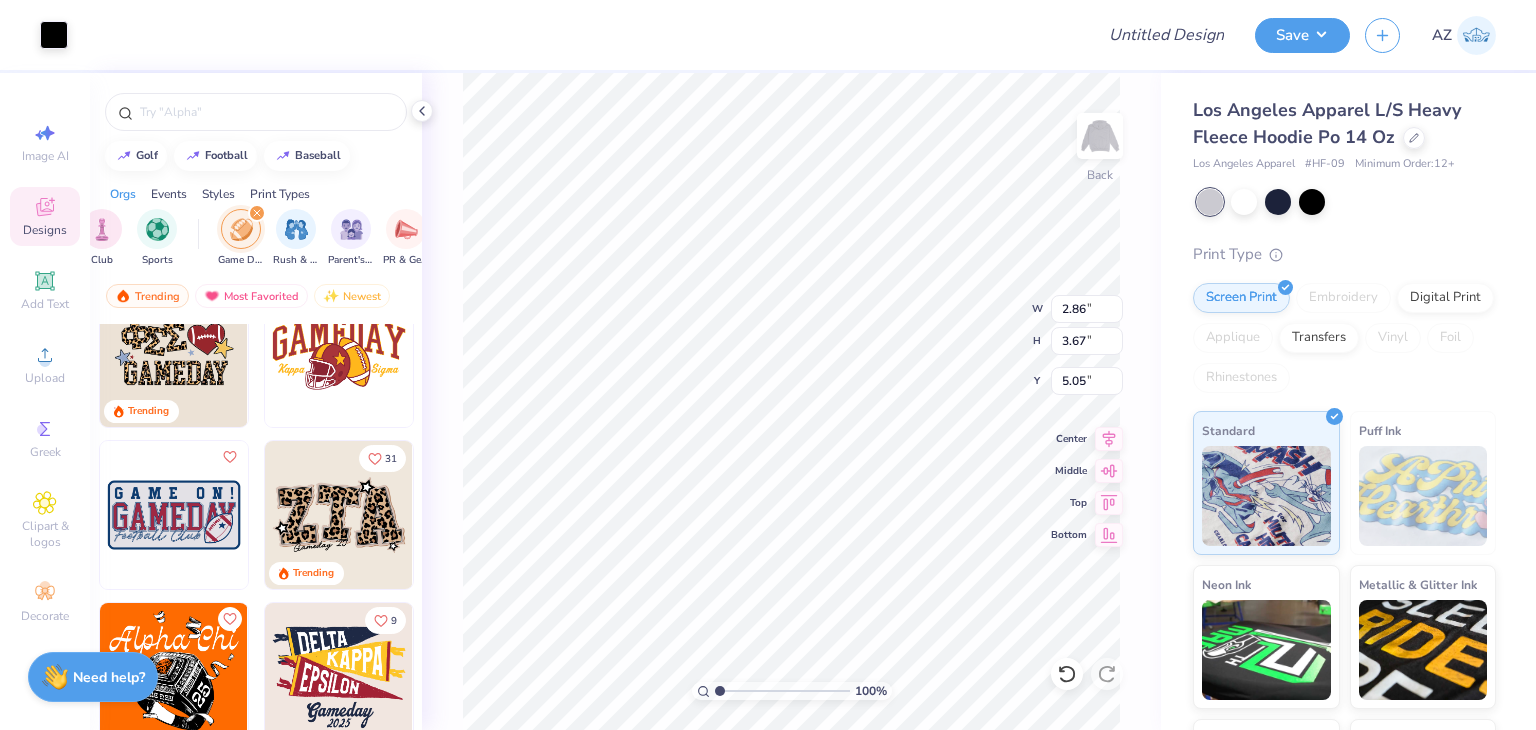 type on "4.58" 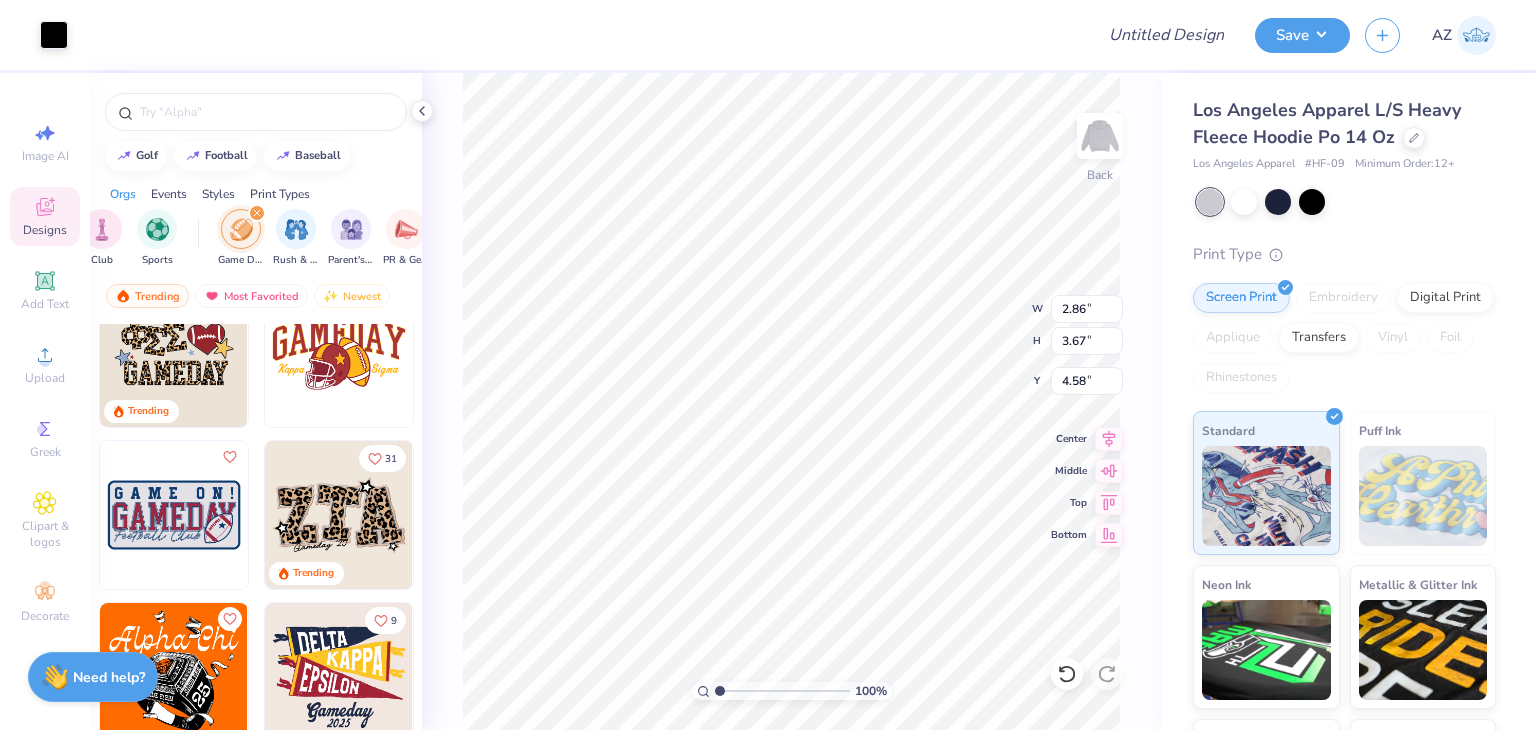 click on "100  % Back W 2.86 2.86 " H 3.67 3.67 " Y 4.58 4.58 " Center Middle Top Bottom" at bounding box center [791, 401] 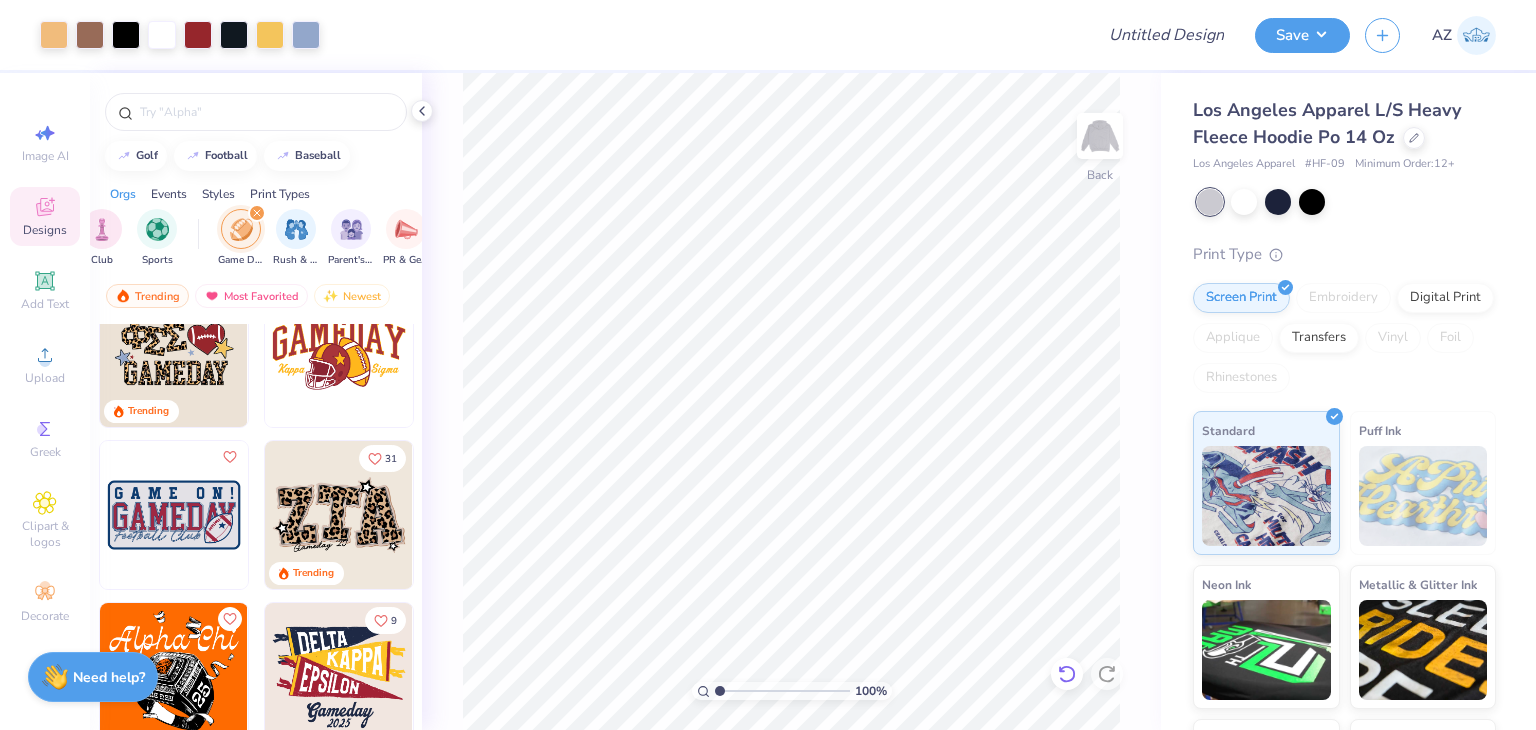 click 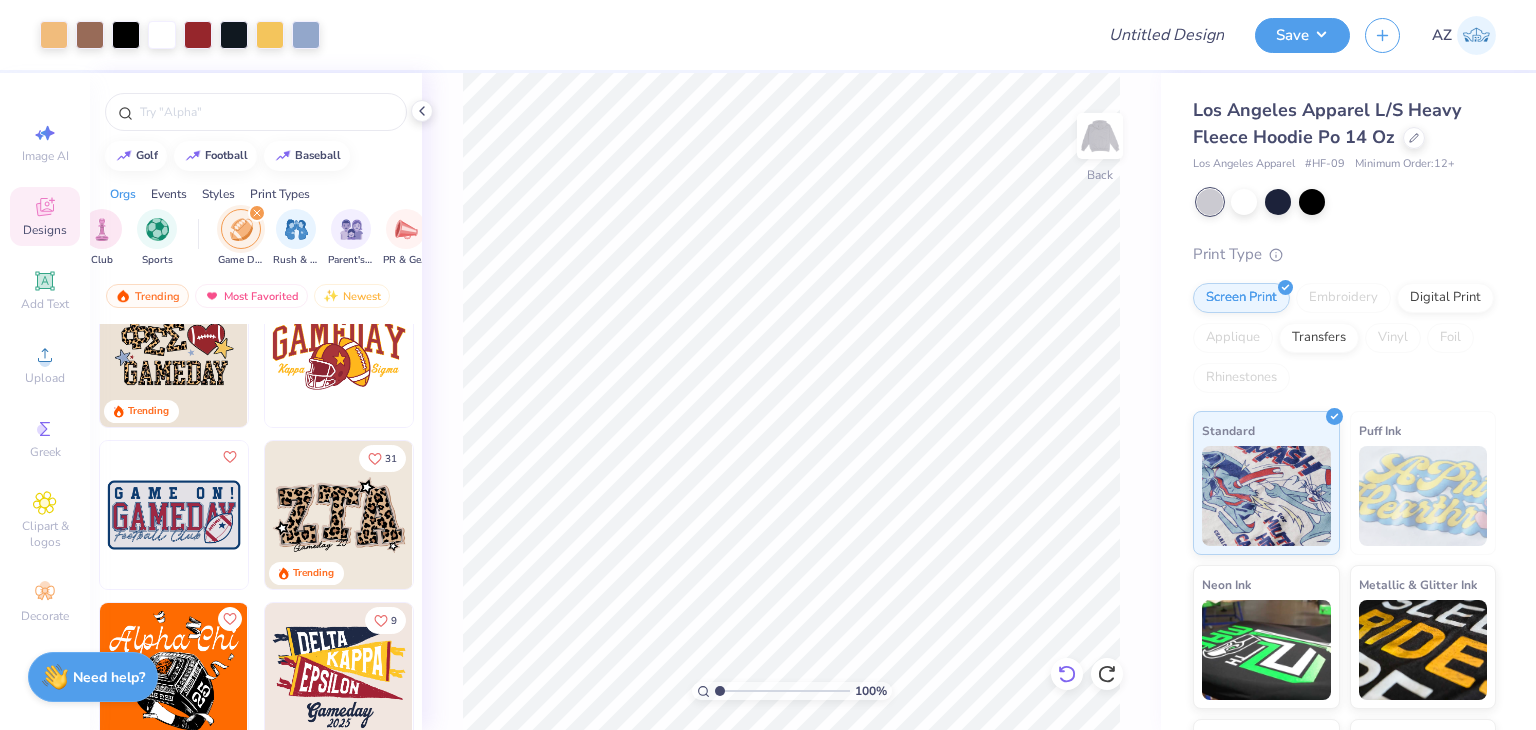 click 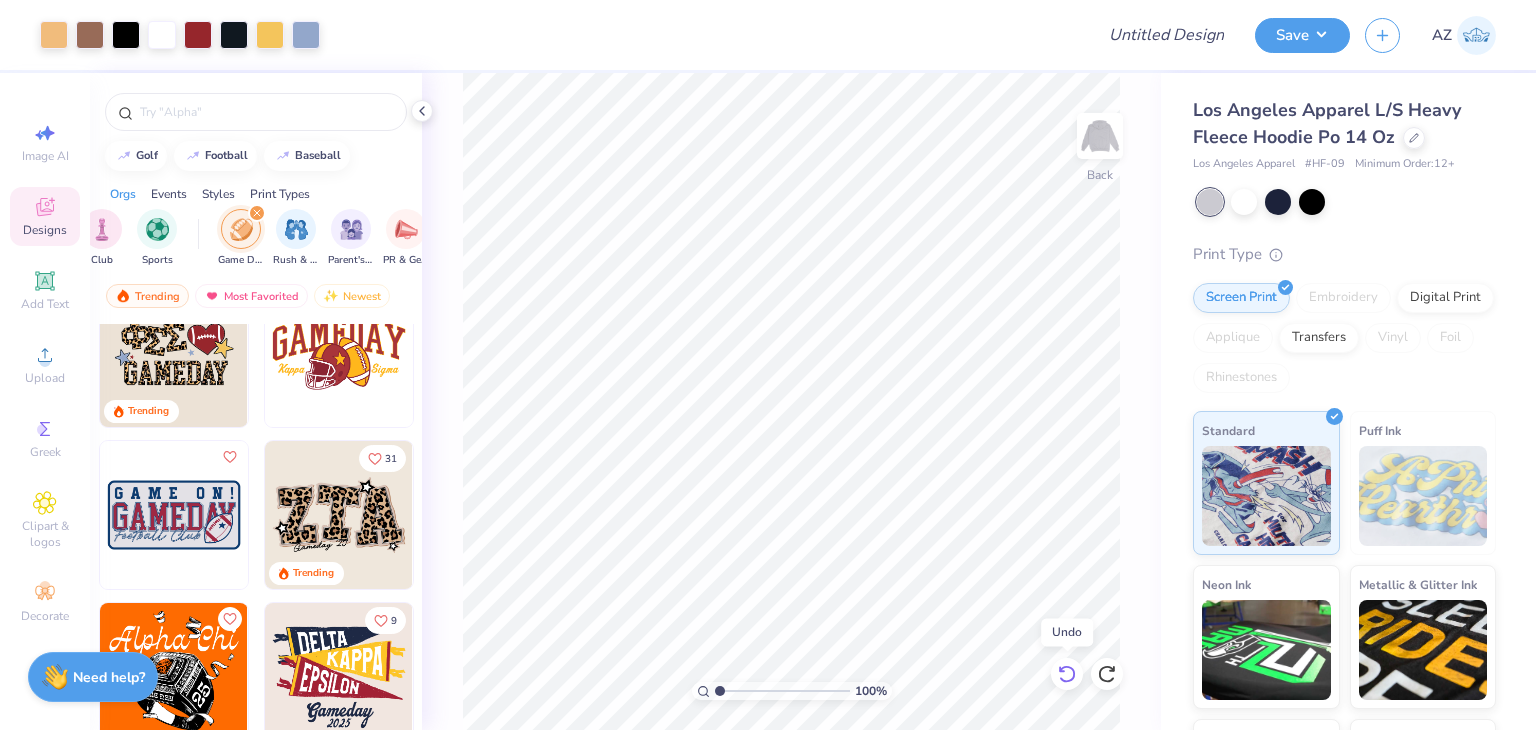 click 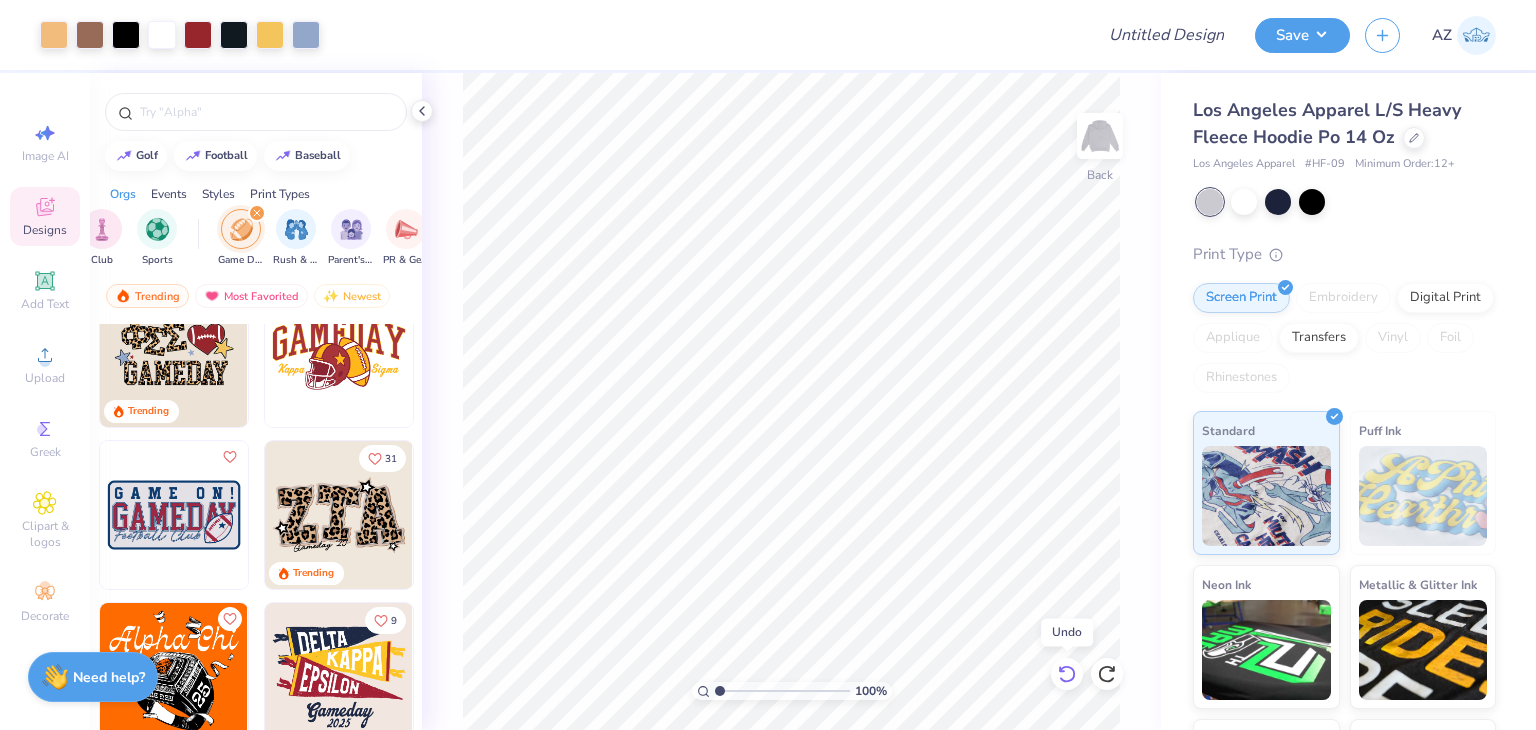 click 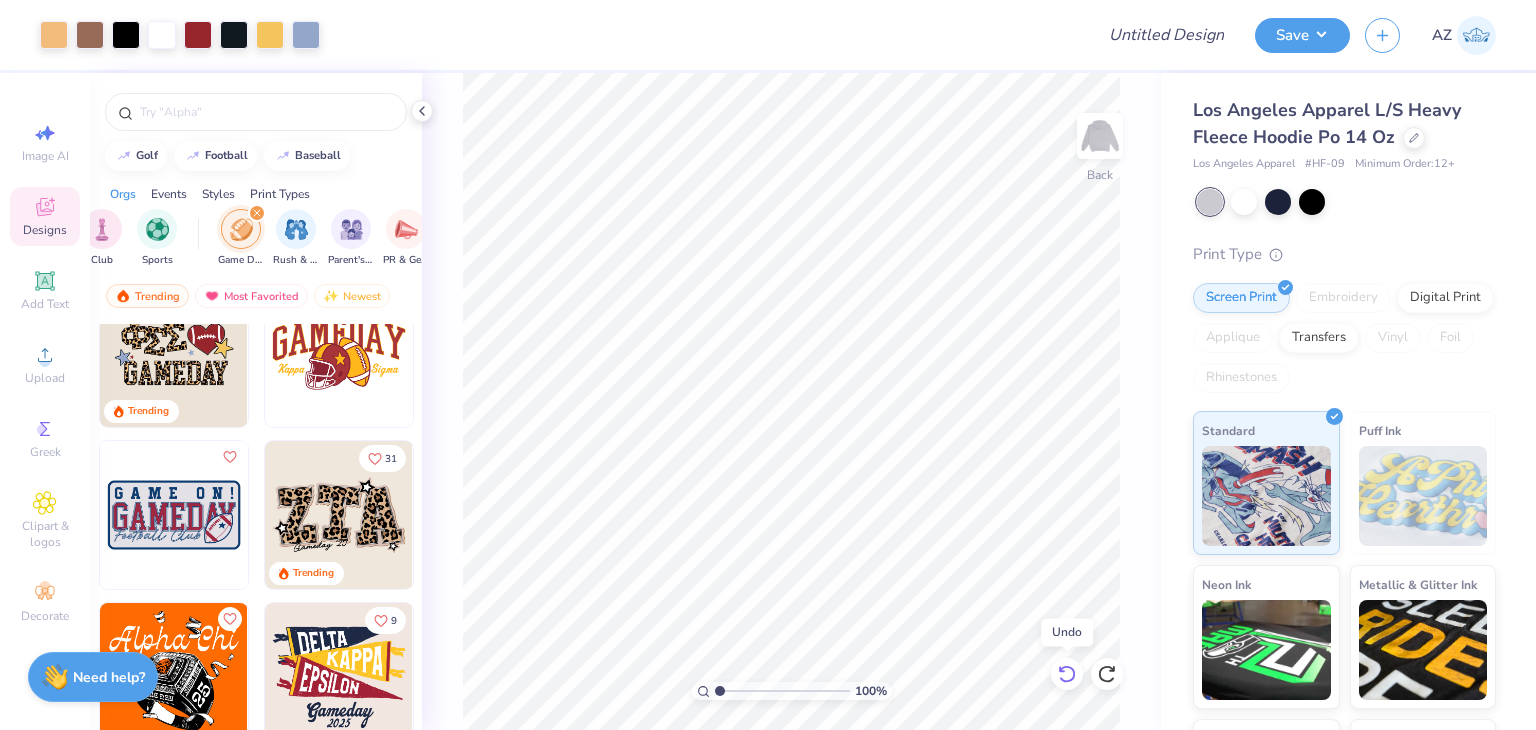 click 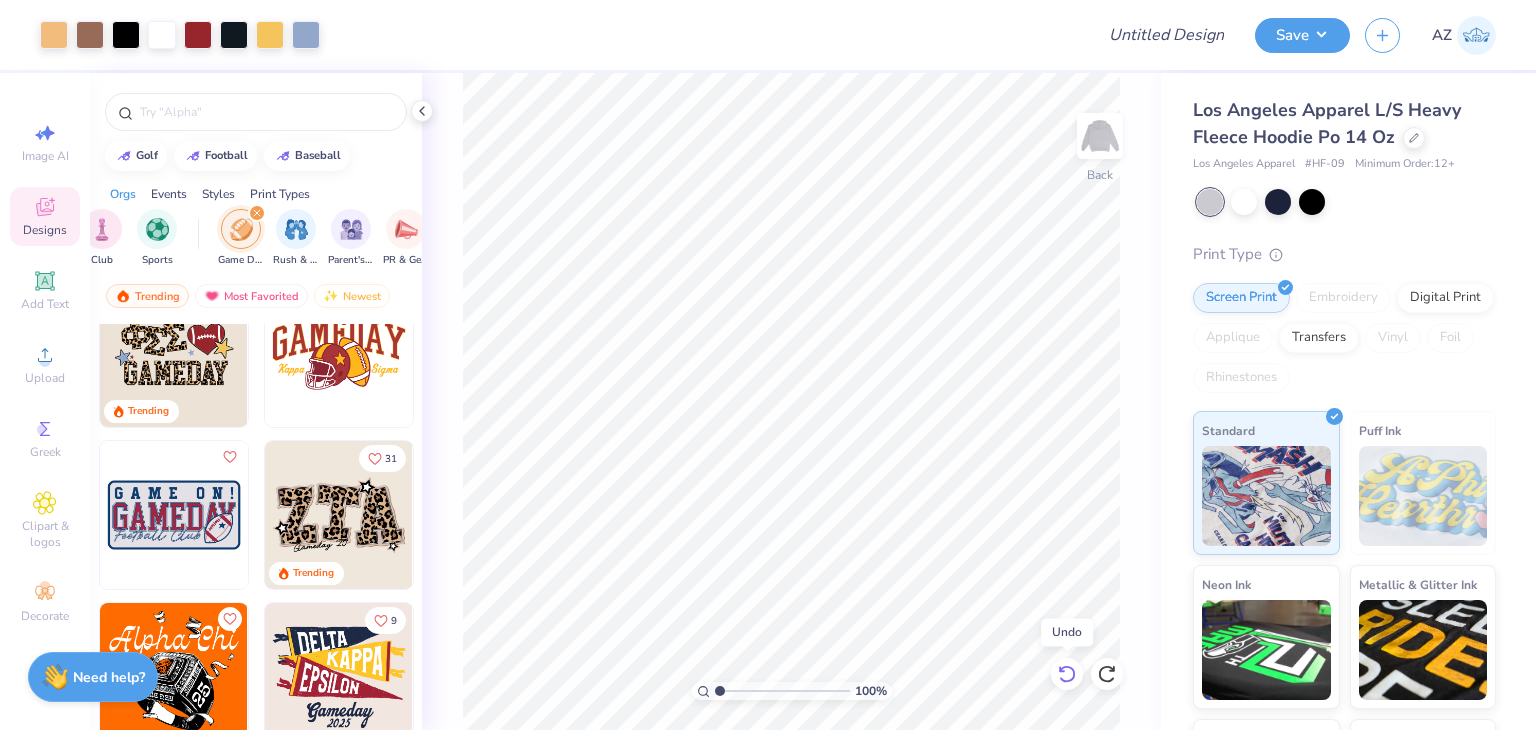 click 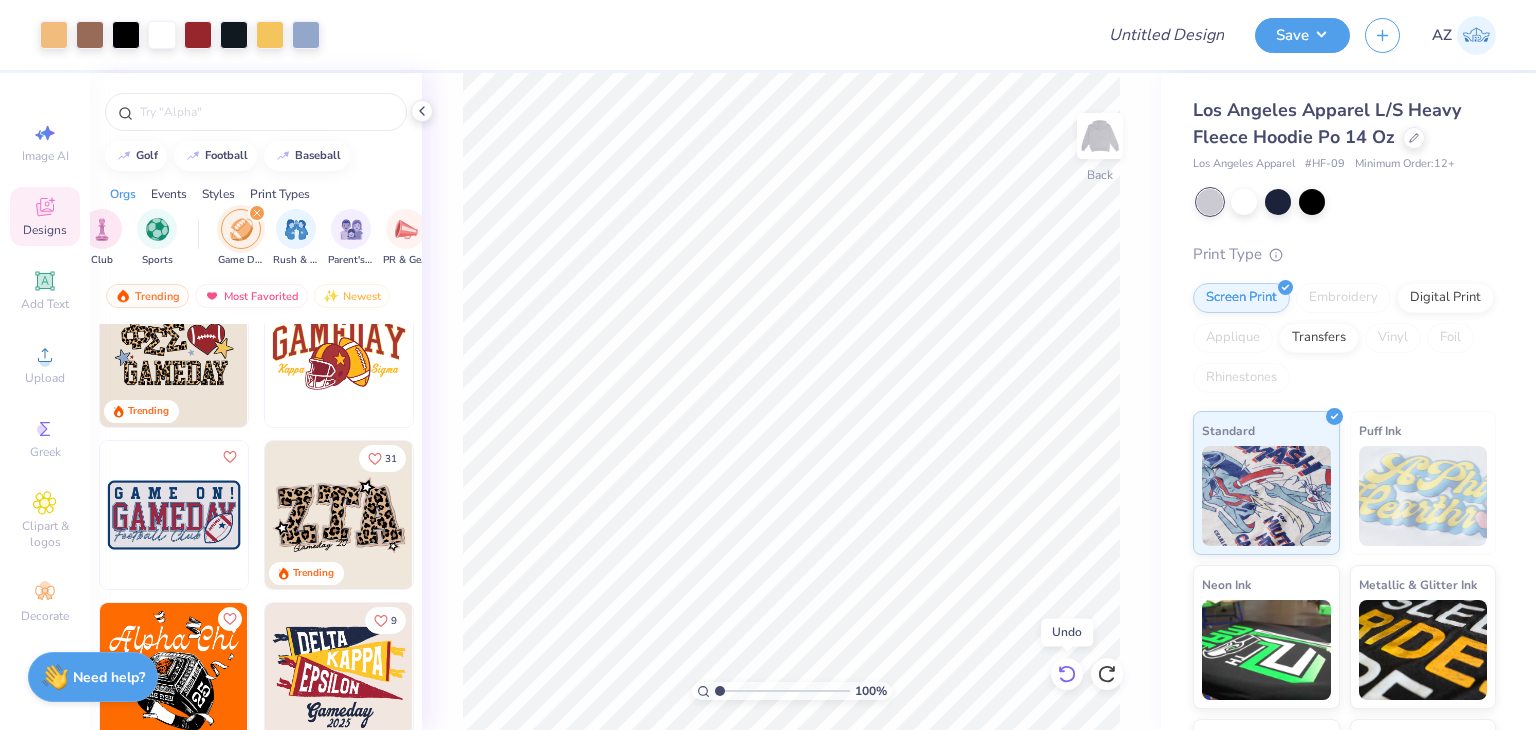 click 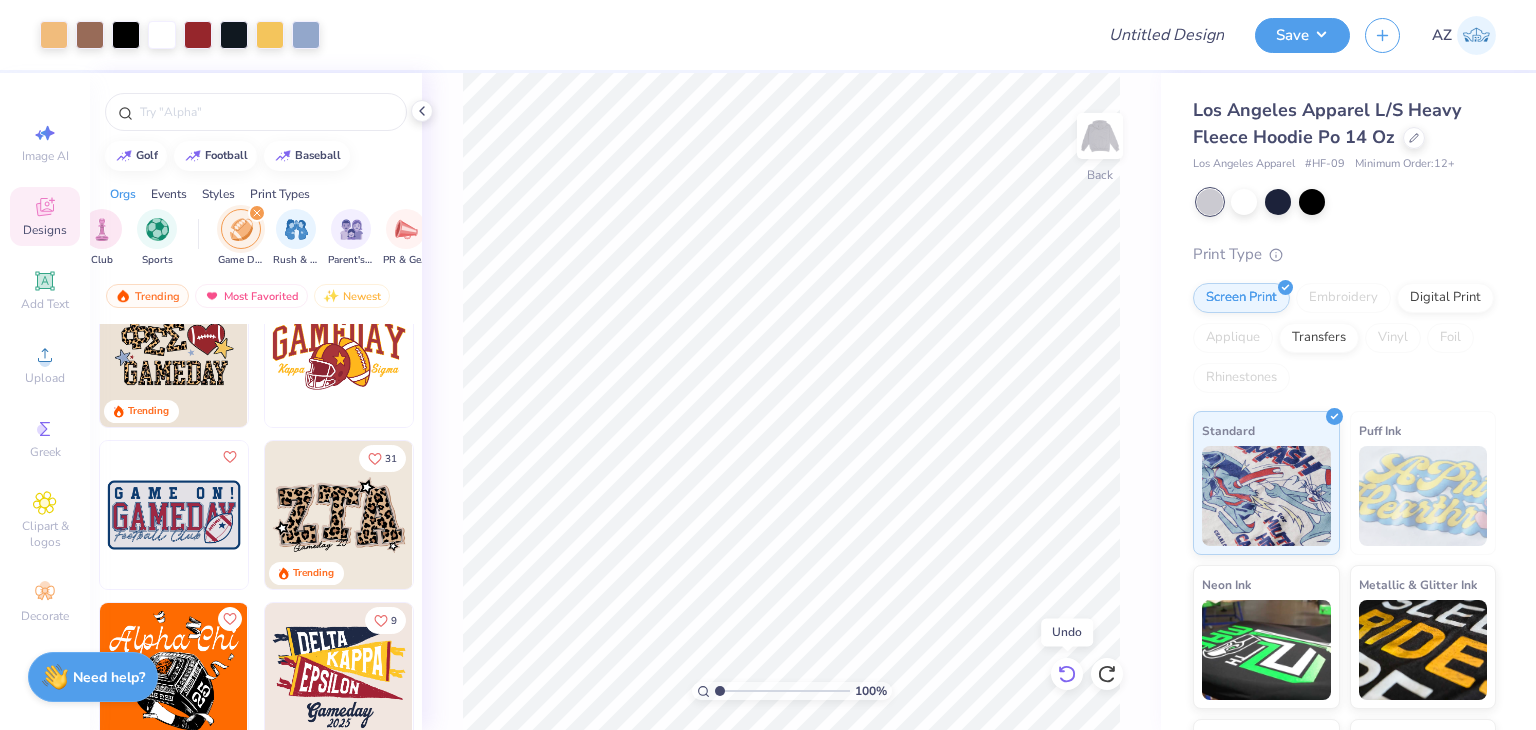 click 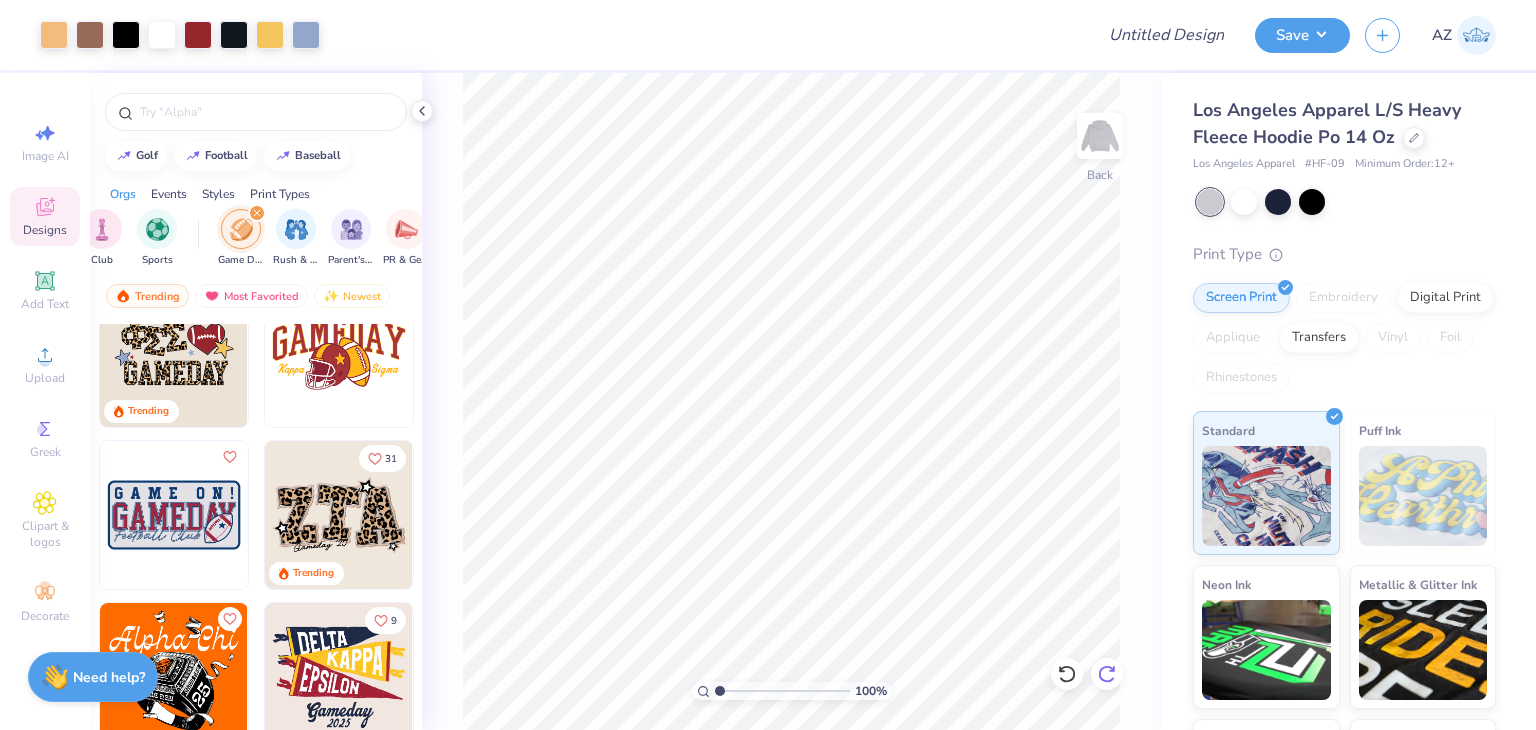 click 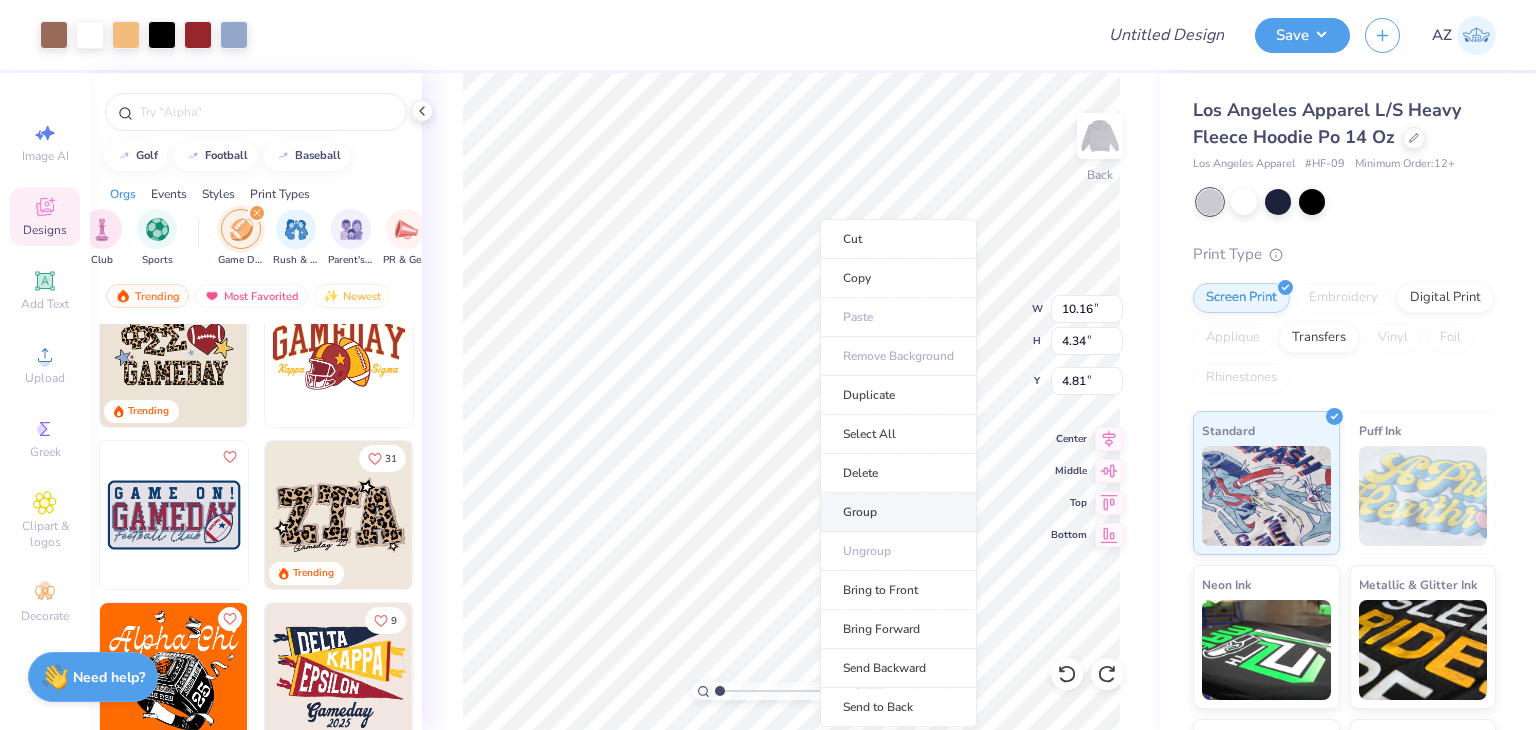 click on "Group" at bounding box center (898, 512) 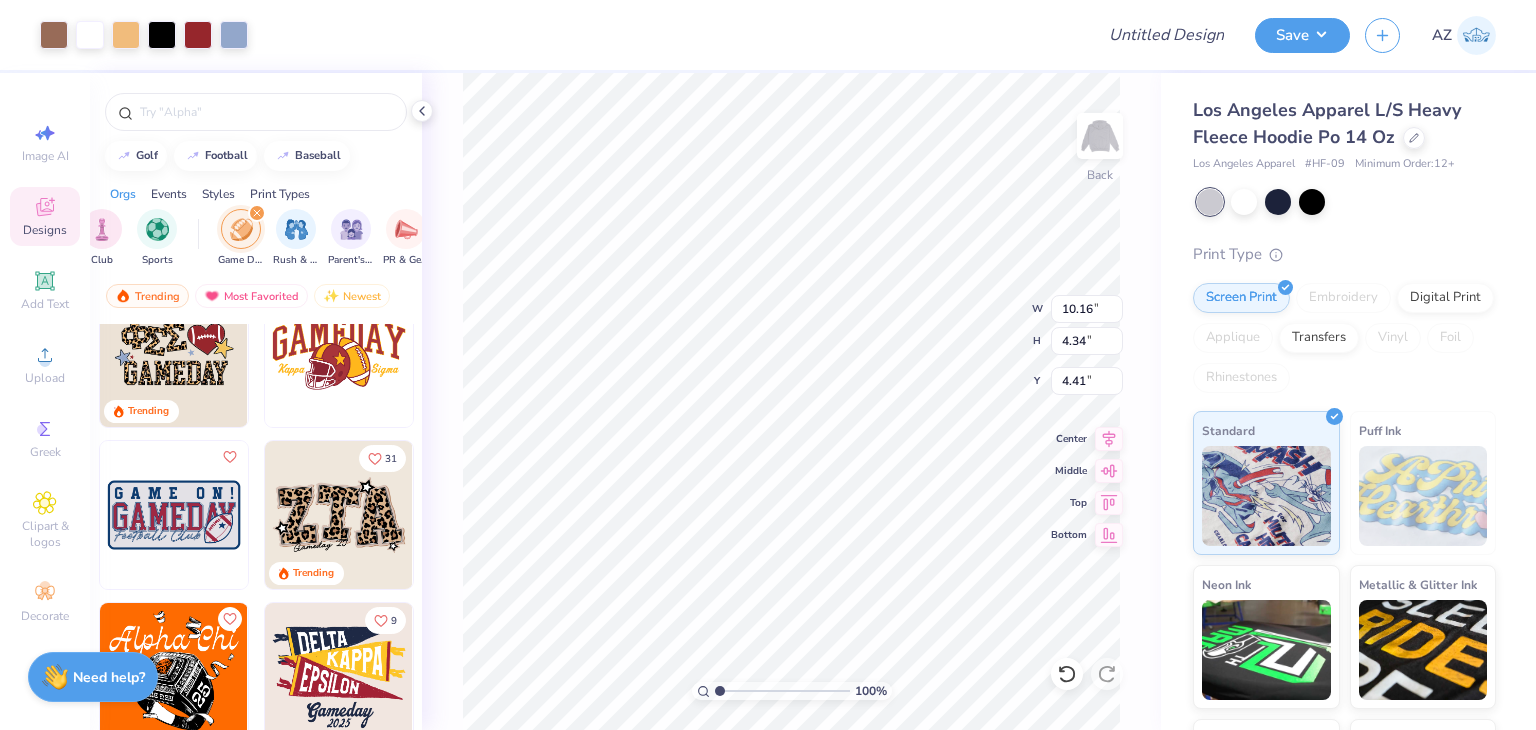 type on "4.41" 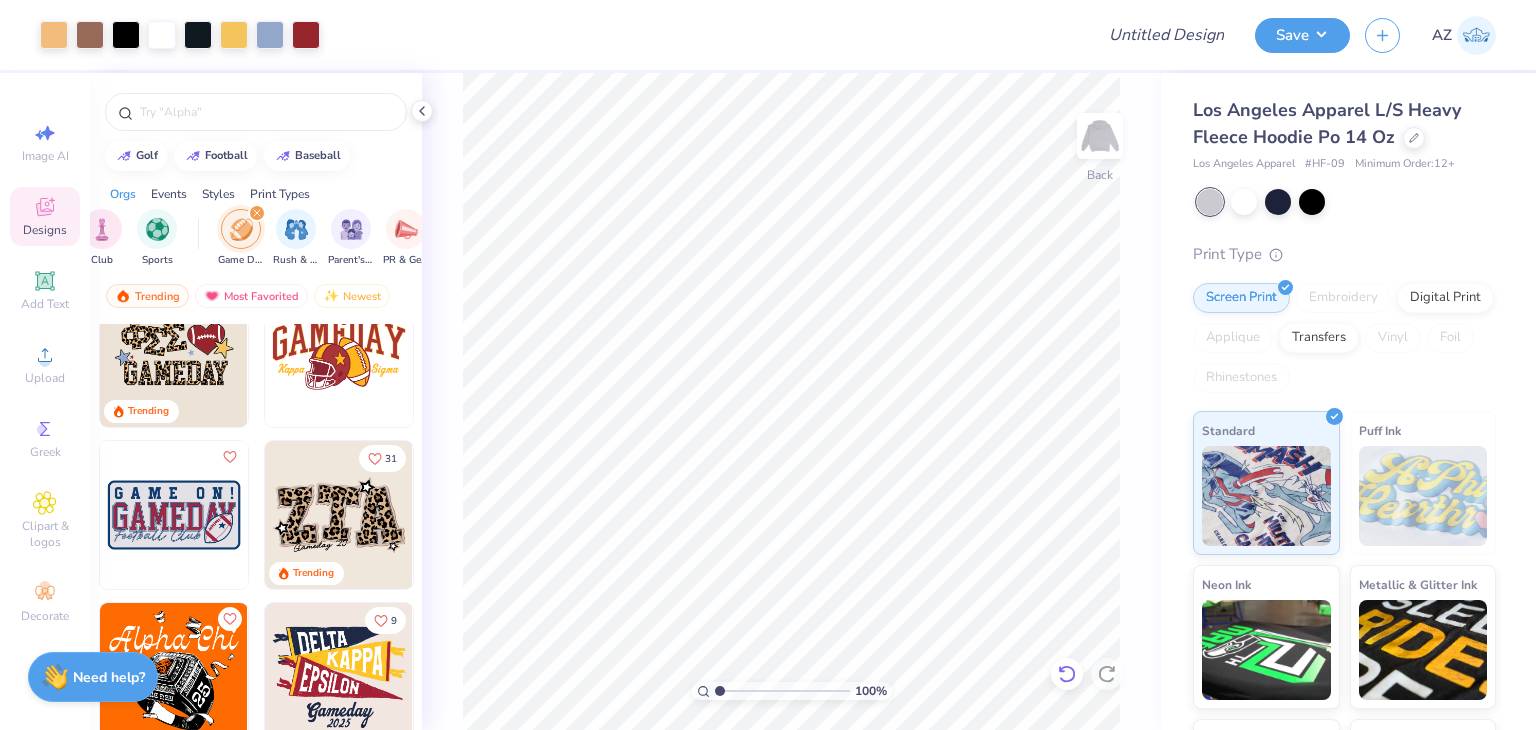click 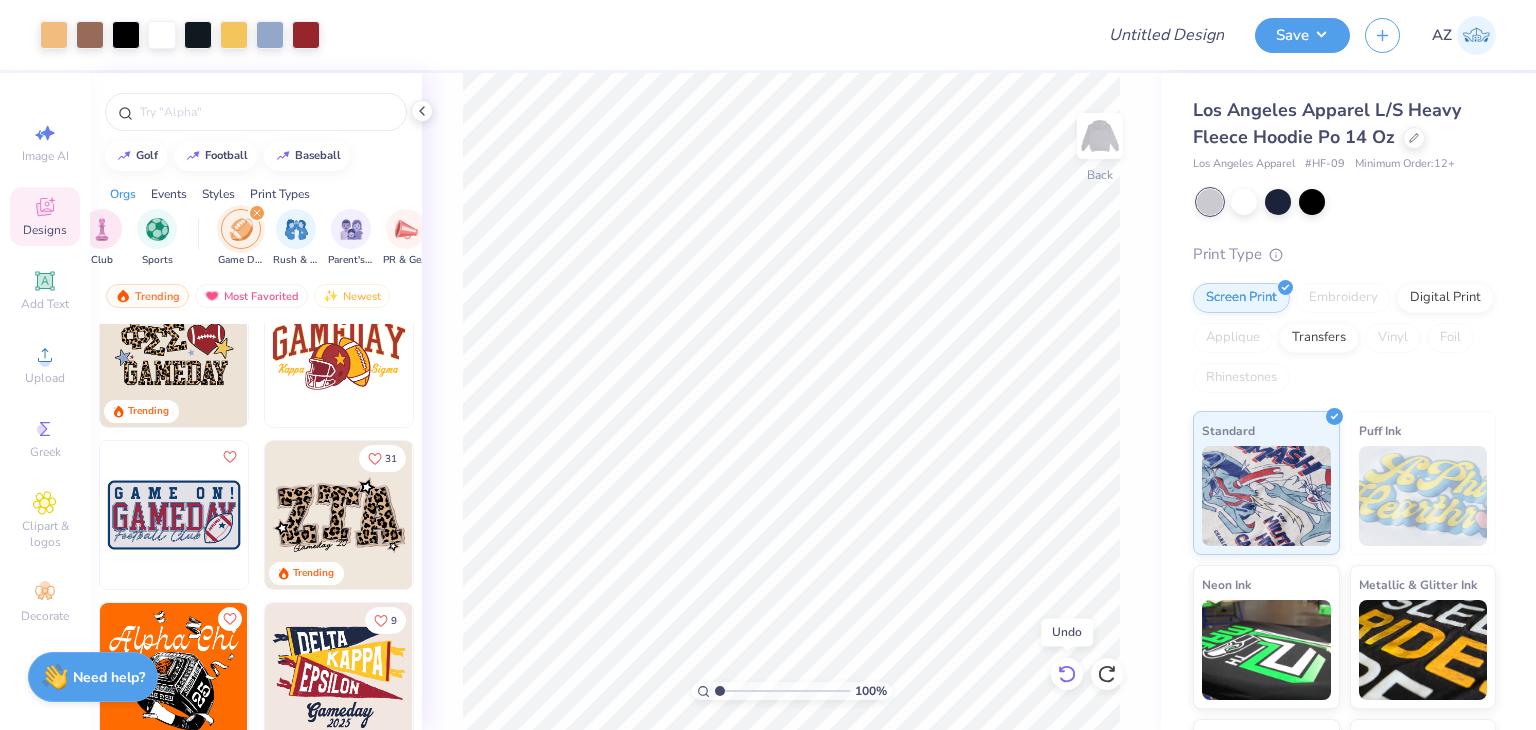 click 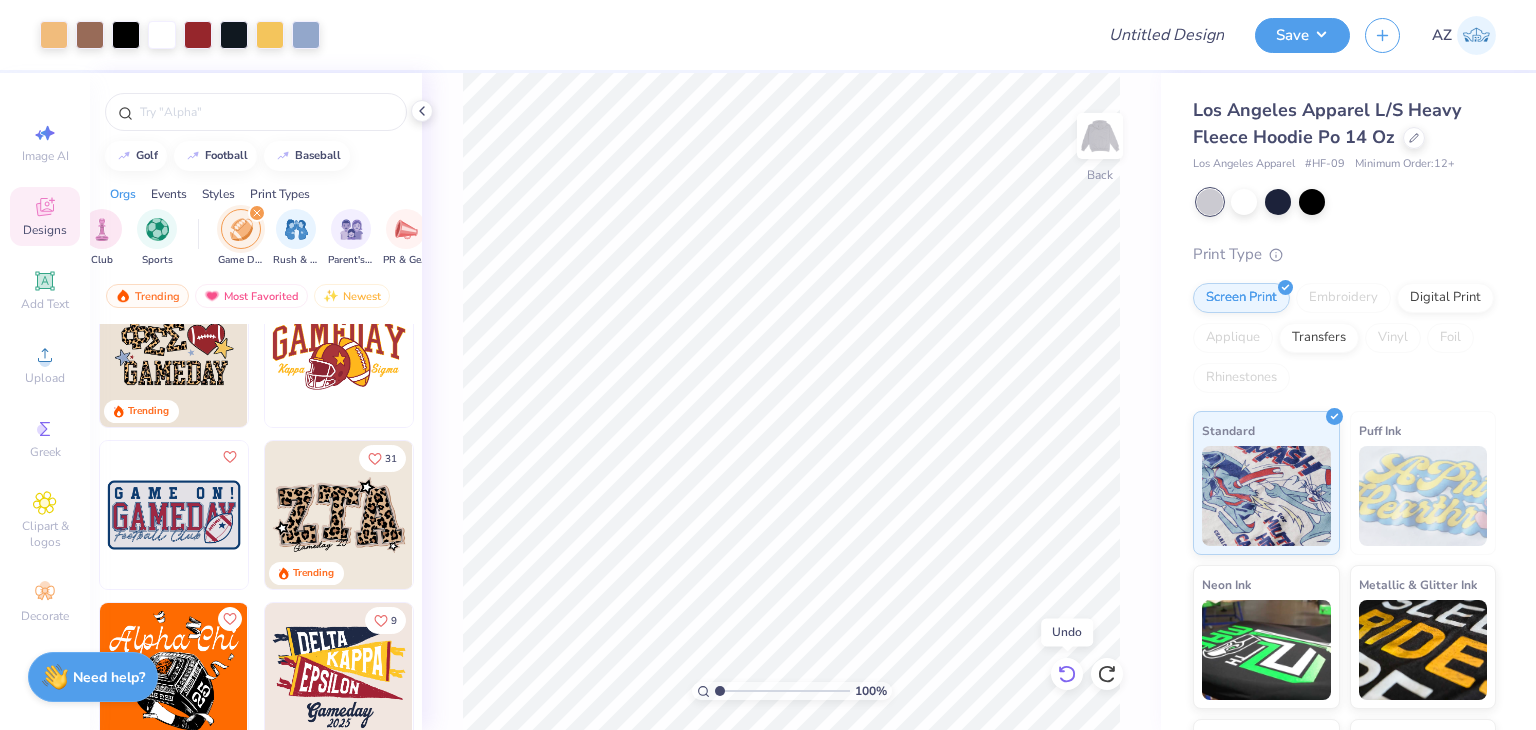 click 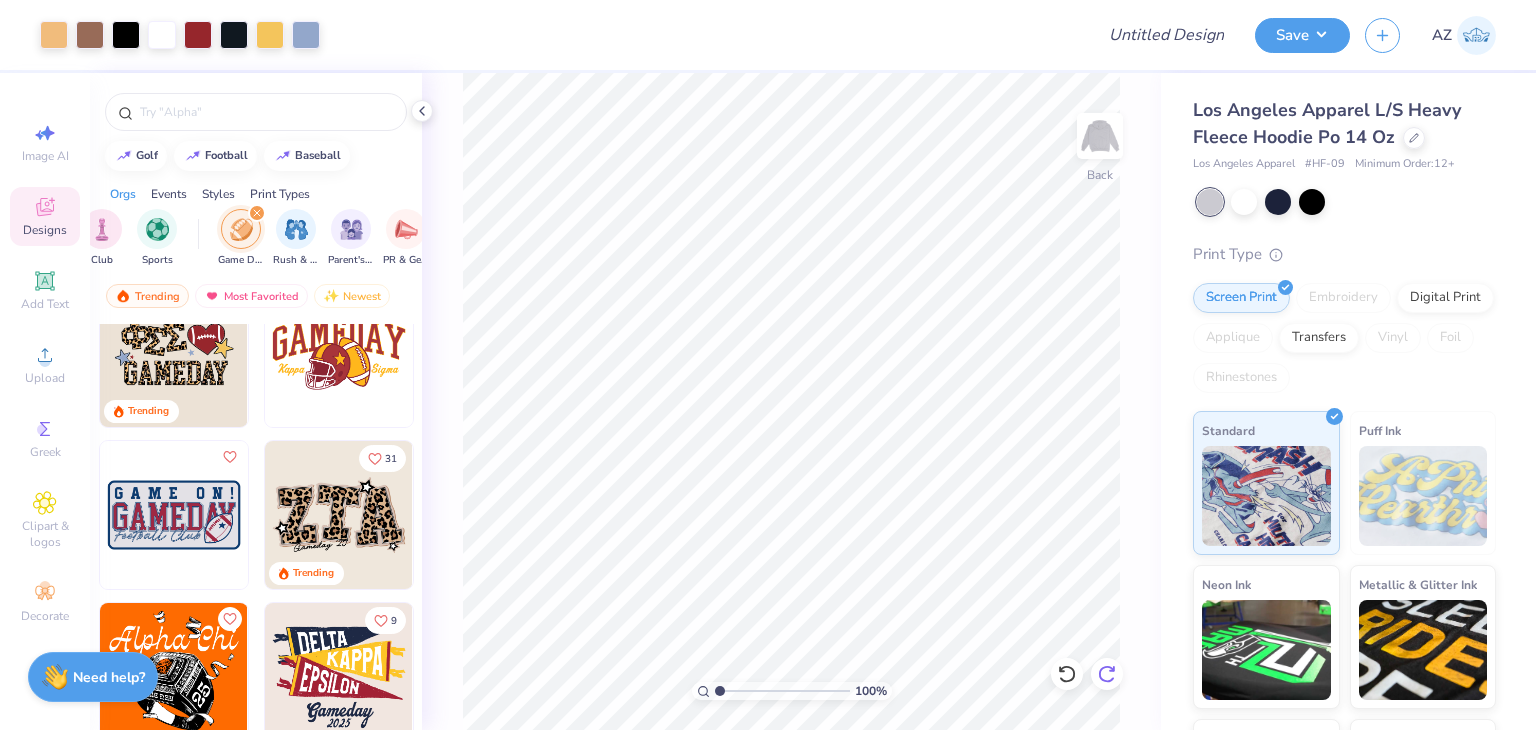 click 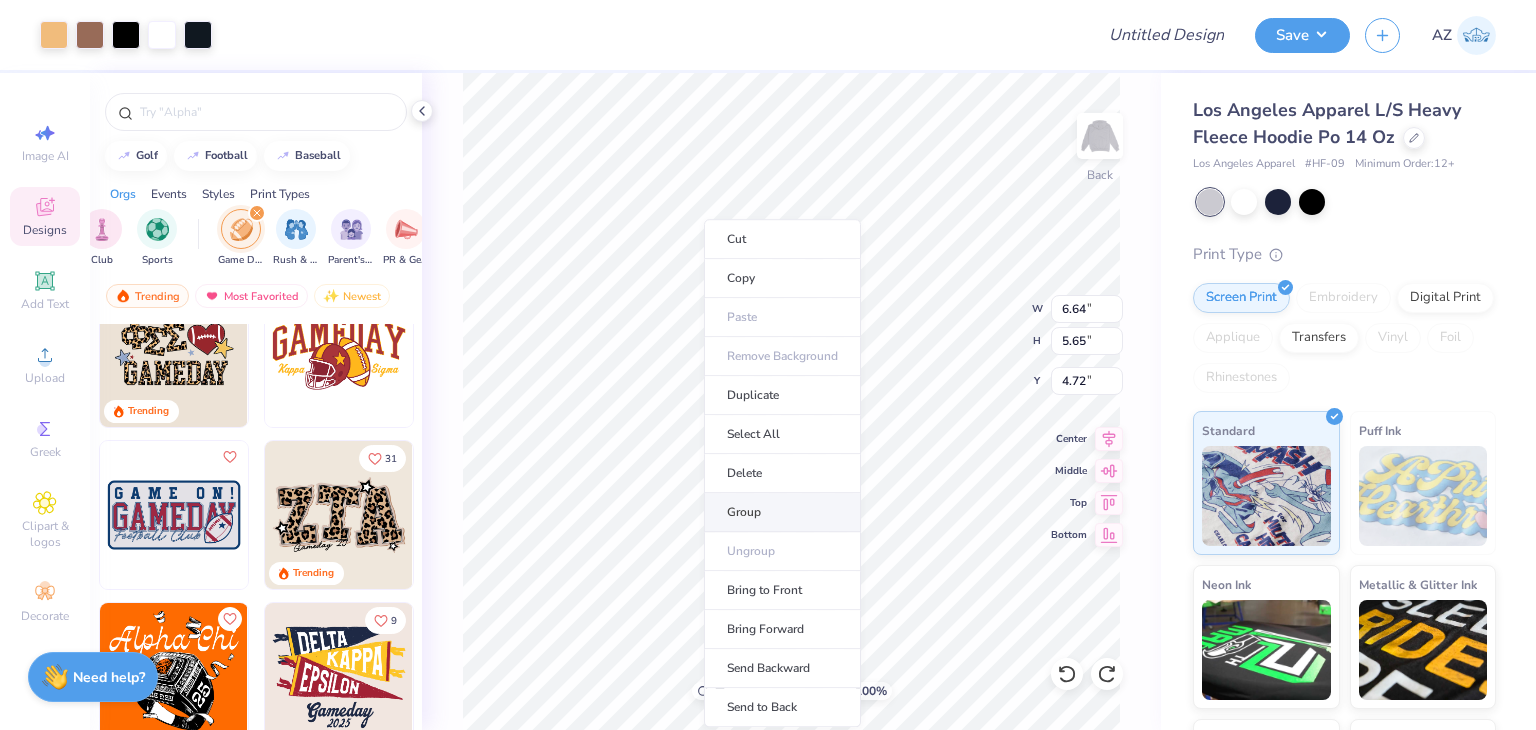 click on "Group" at bounding box center (782, 512) 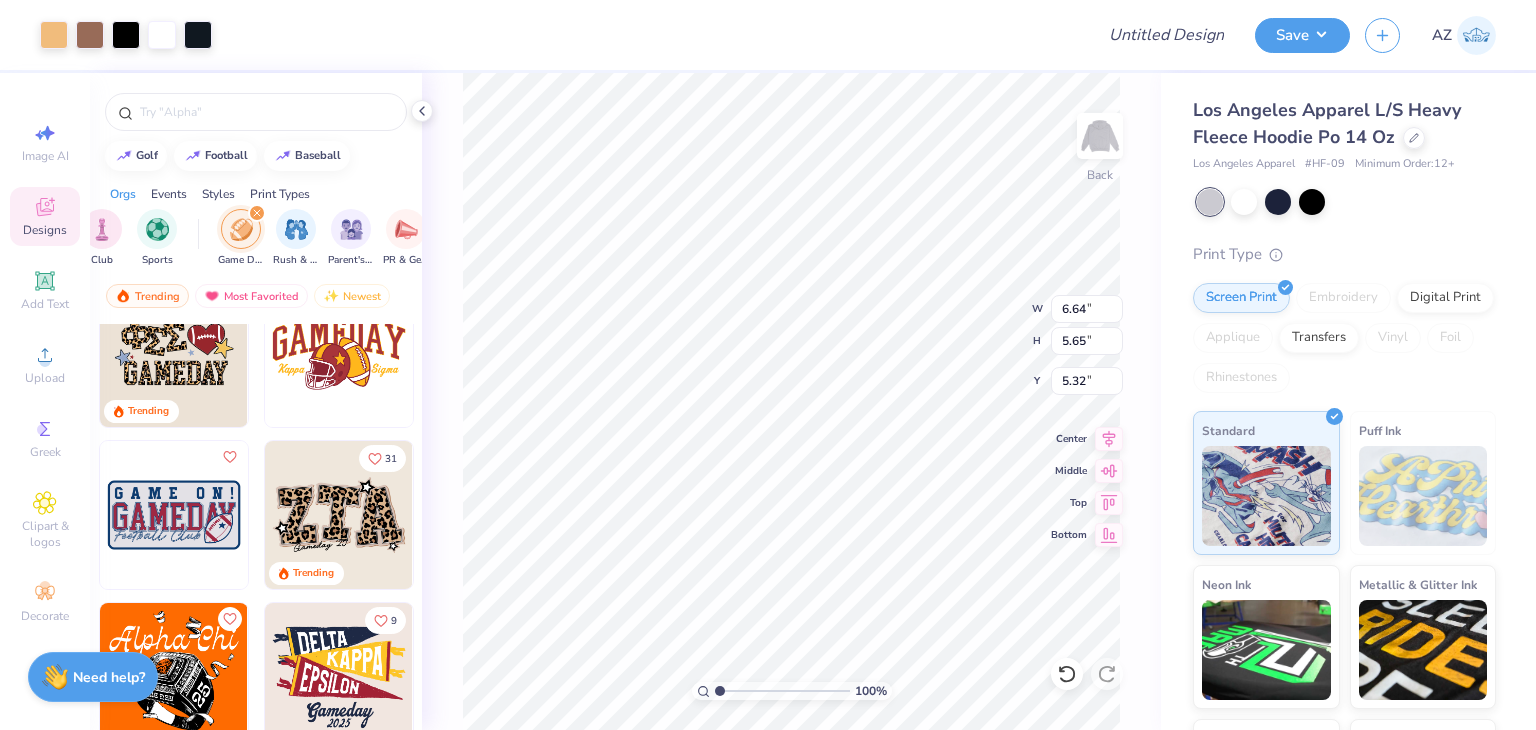 type on "5.32" 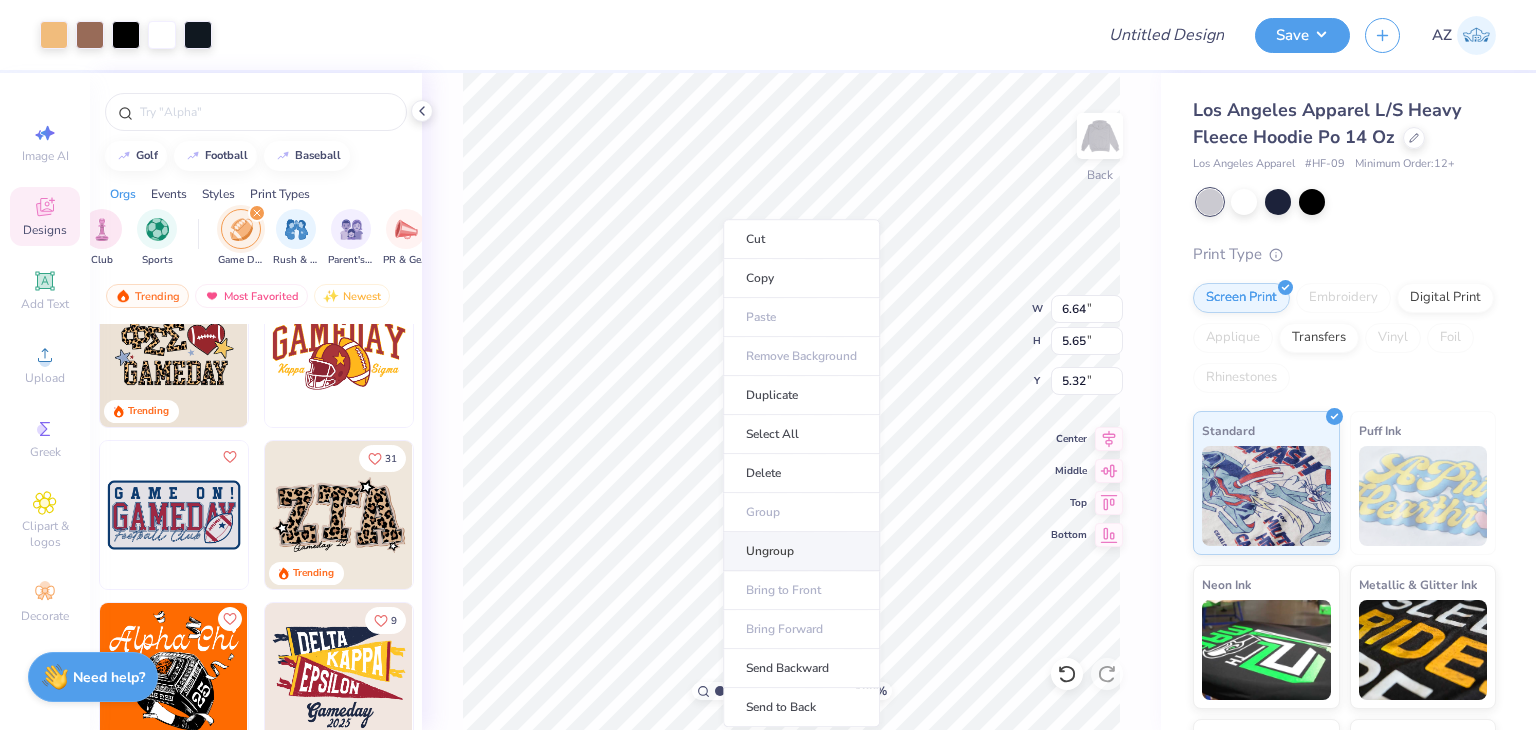 click on "Ungroup" at bounding box center (801, 551) 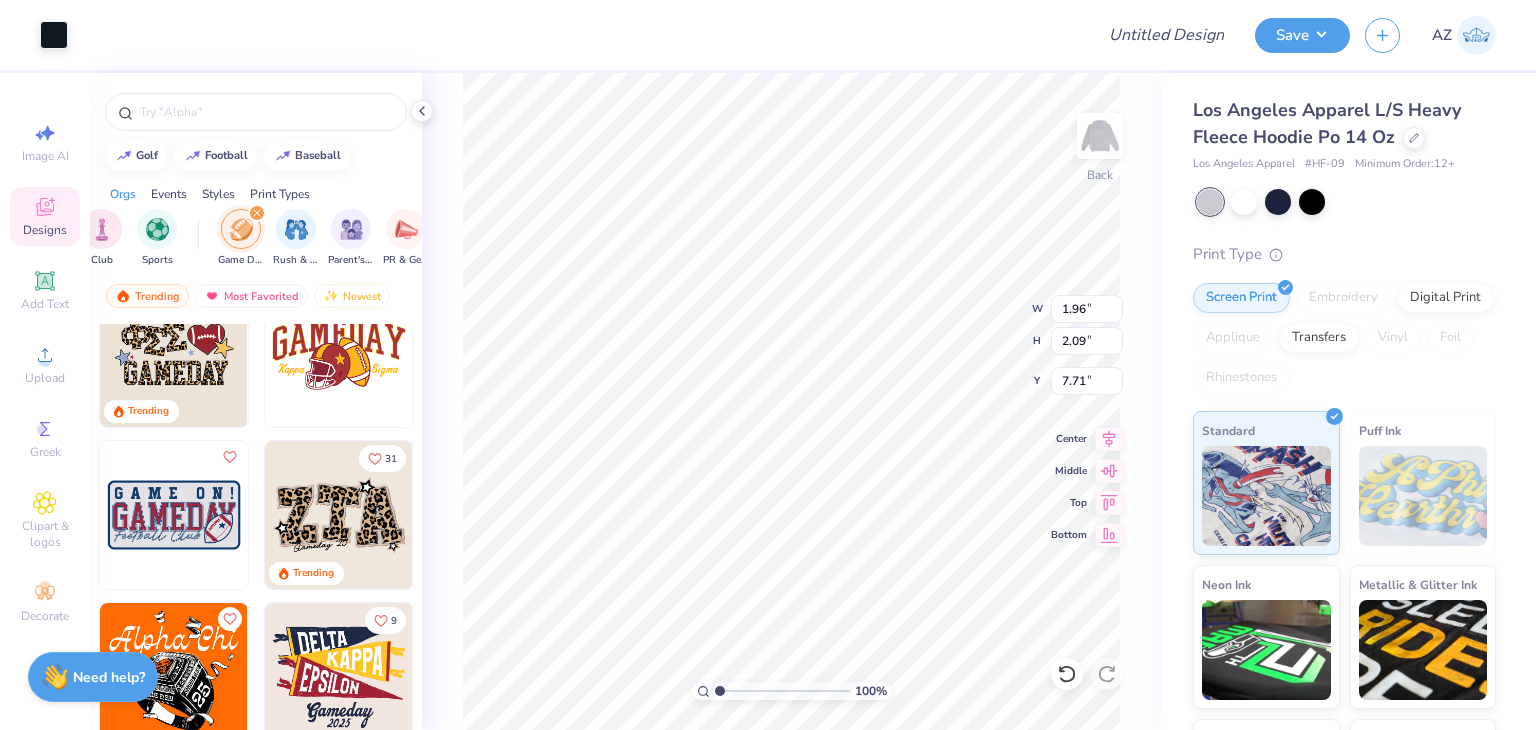 type on "7.71" 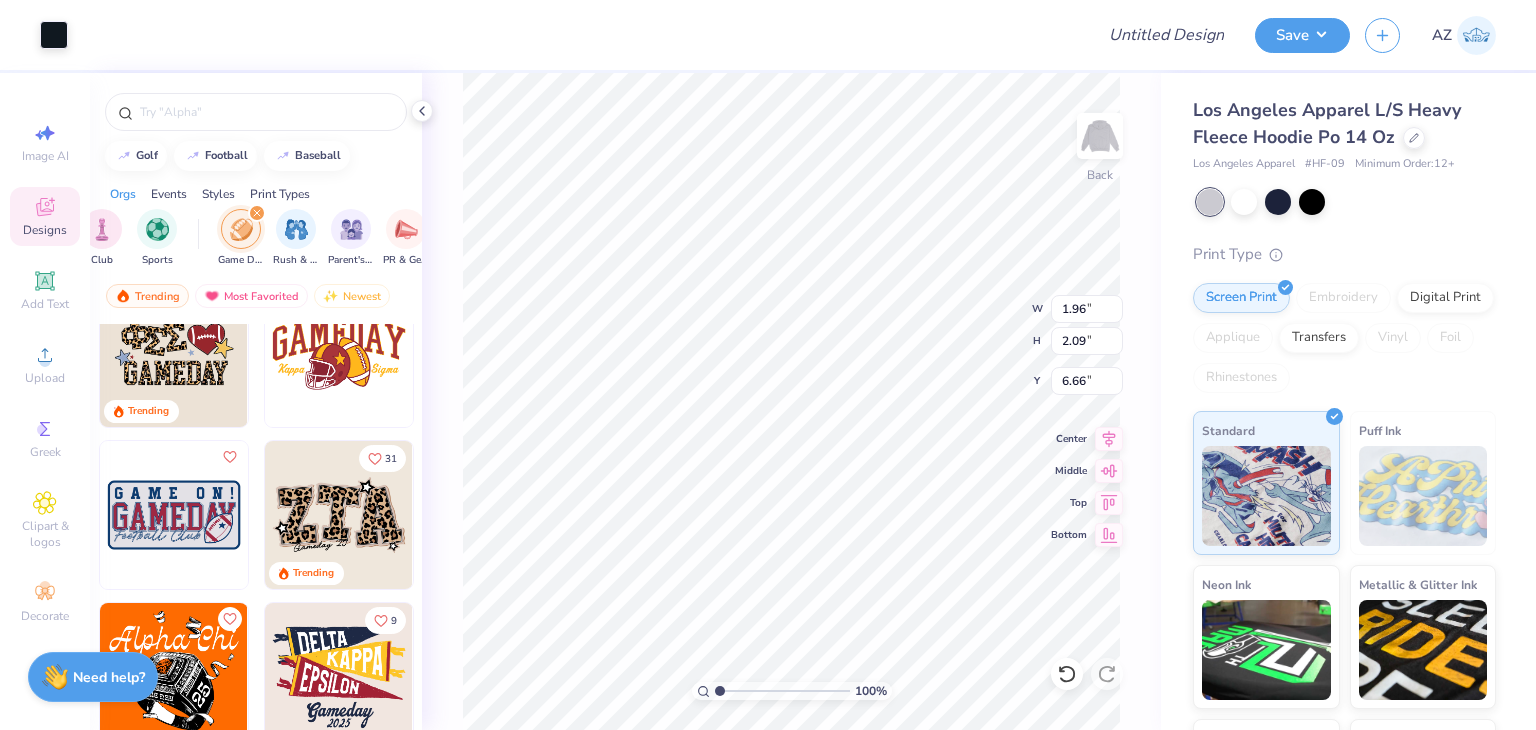type on "6.66" 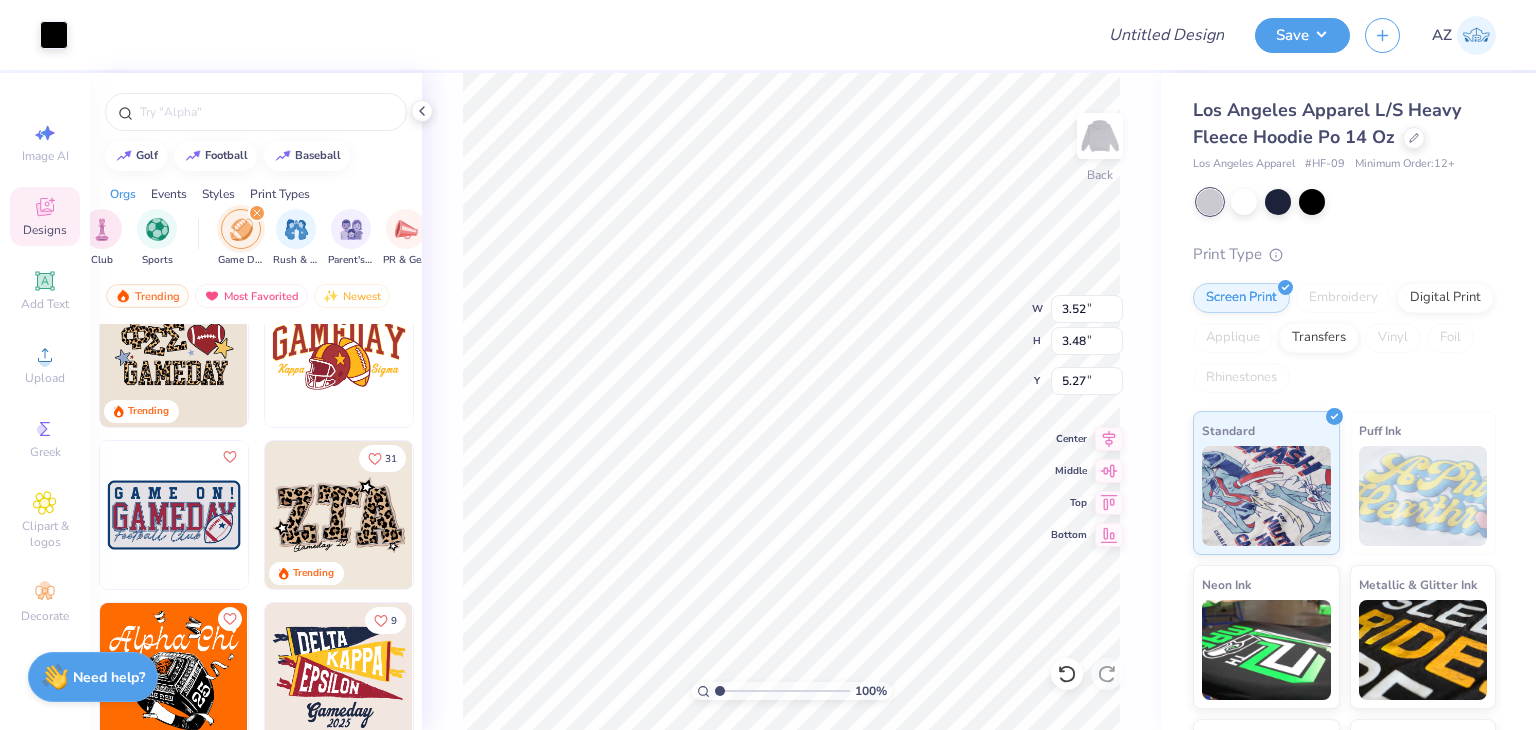 type on "5.27" 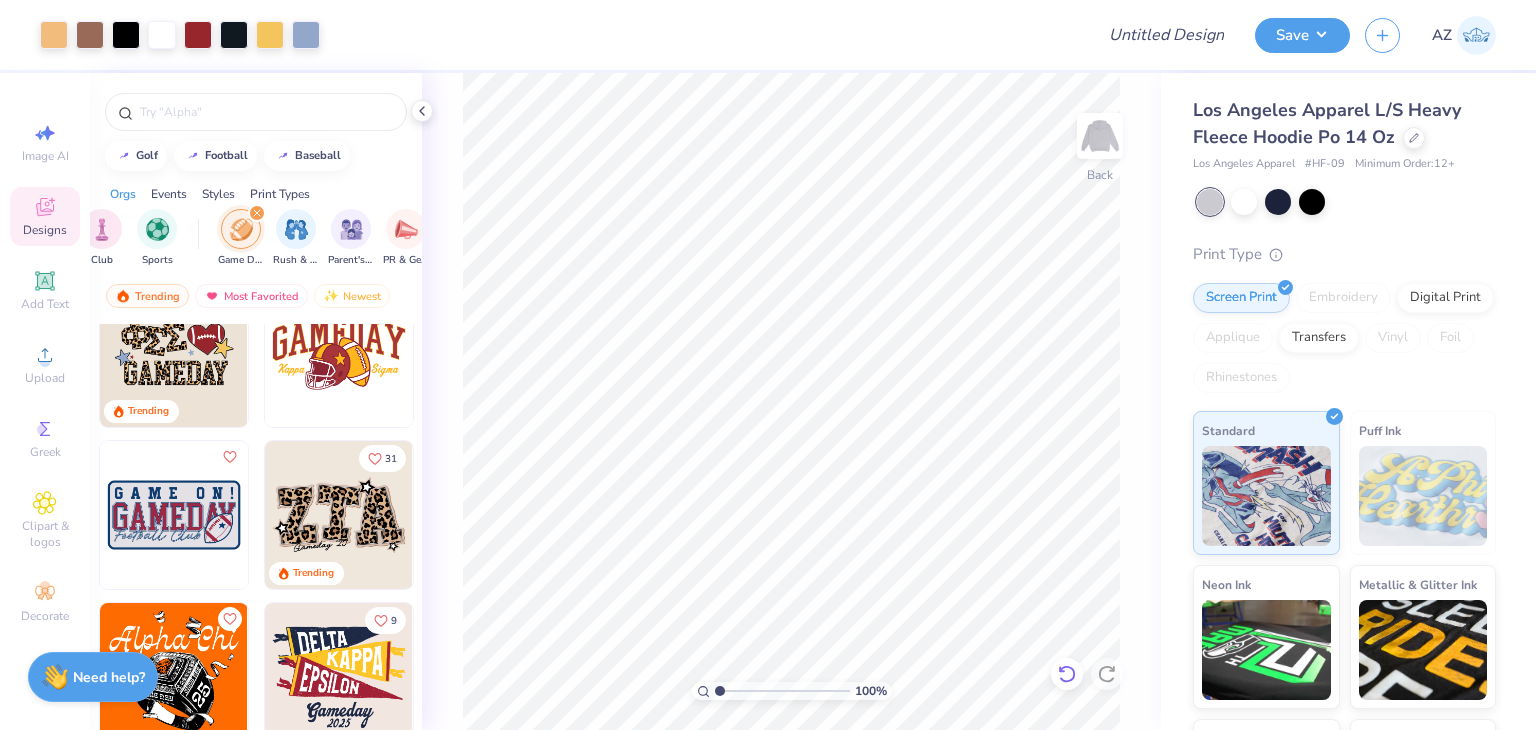 click 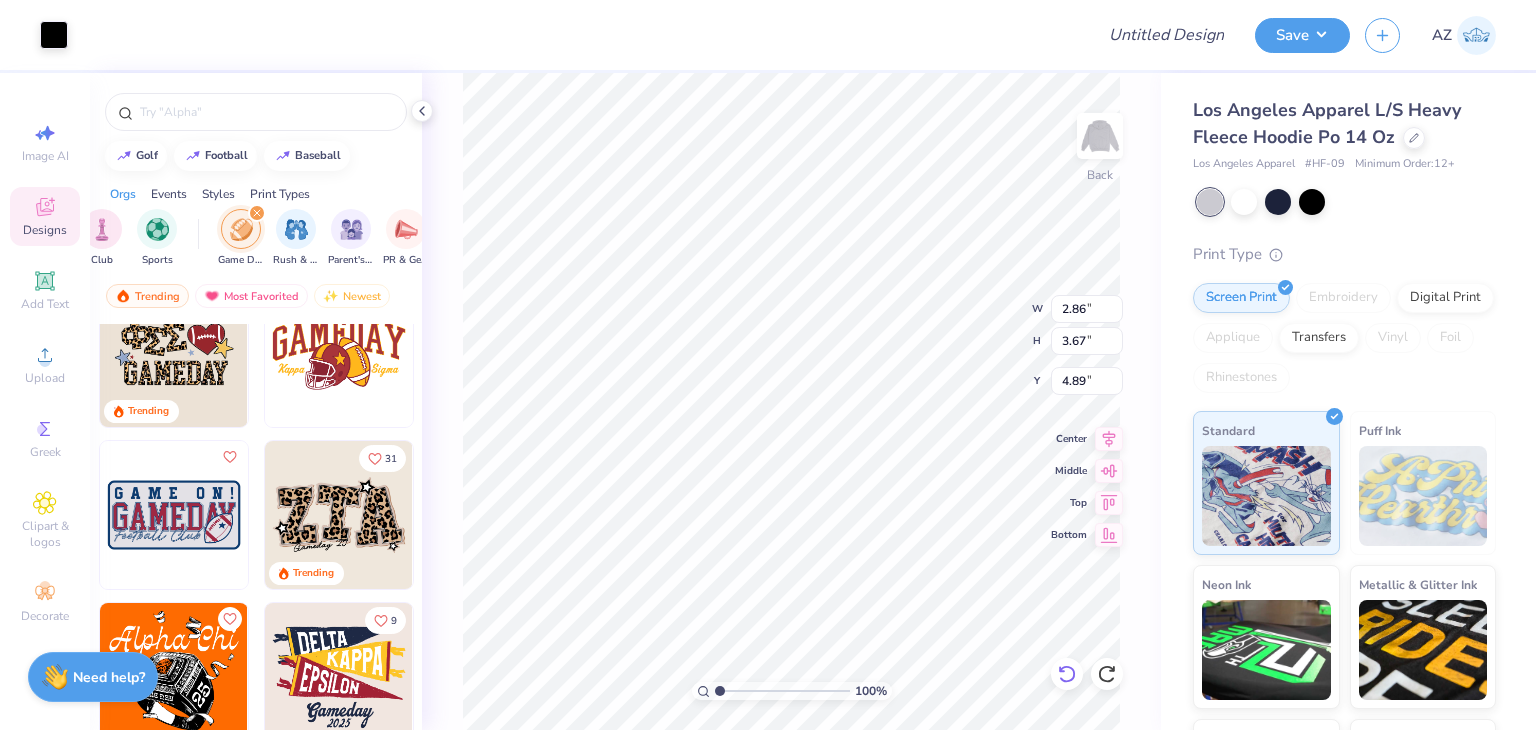 type on "2.80" 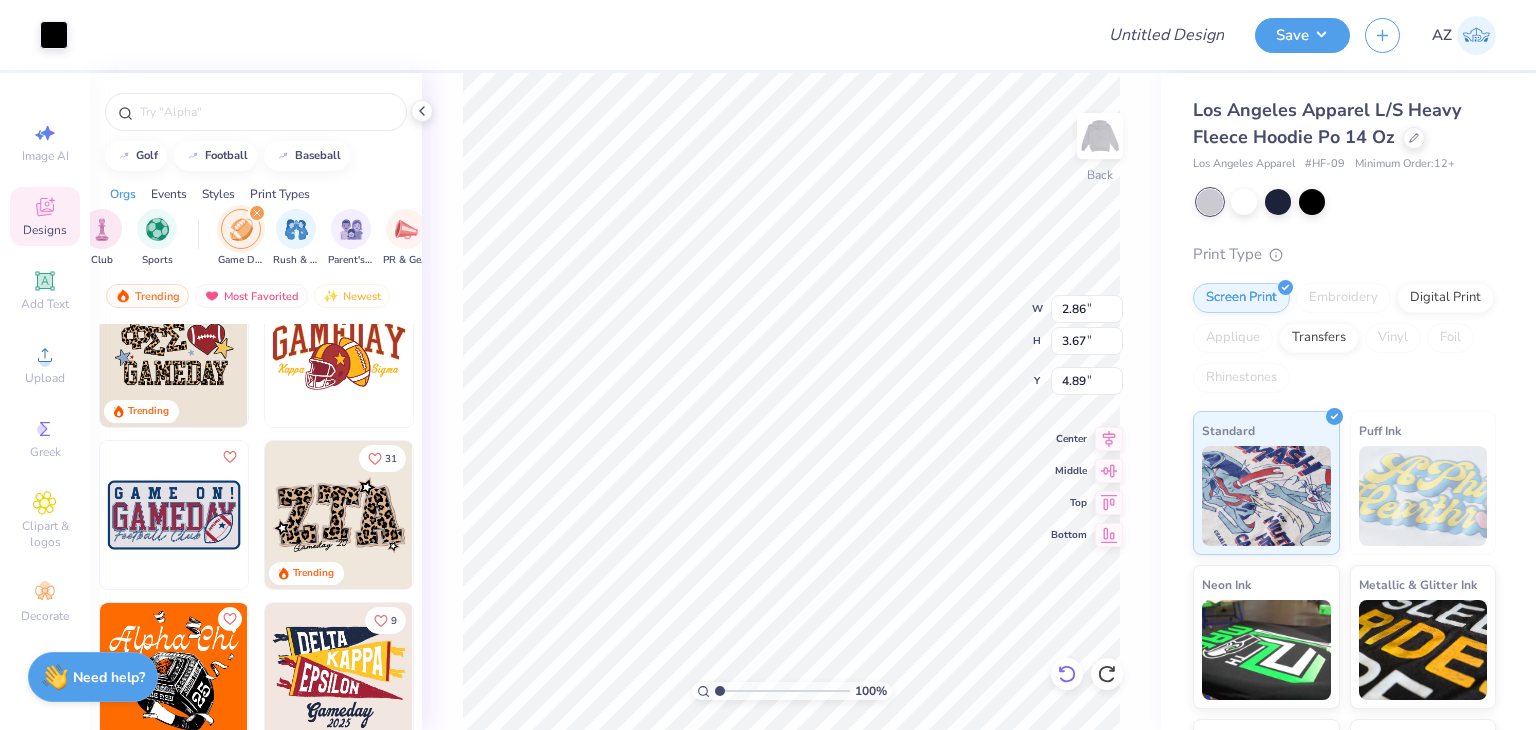 type on "3.61" 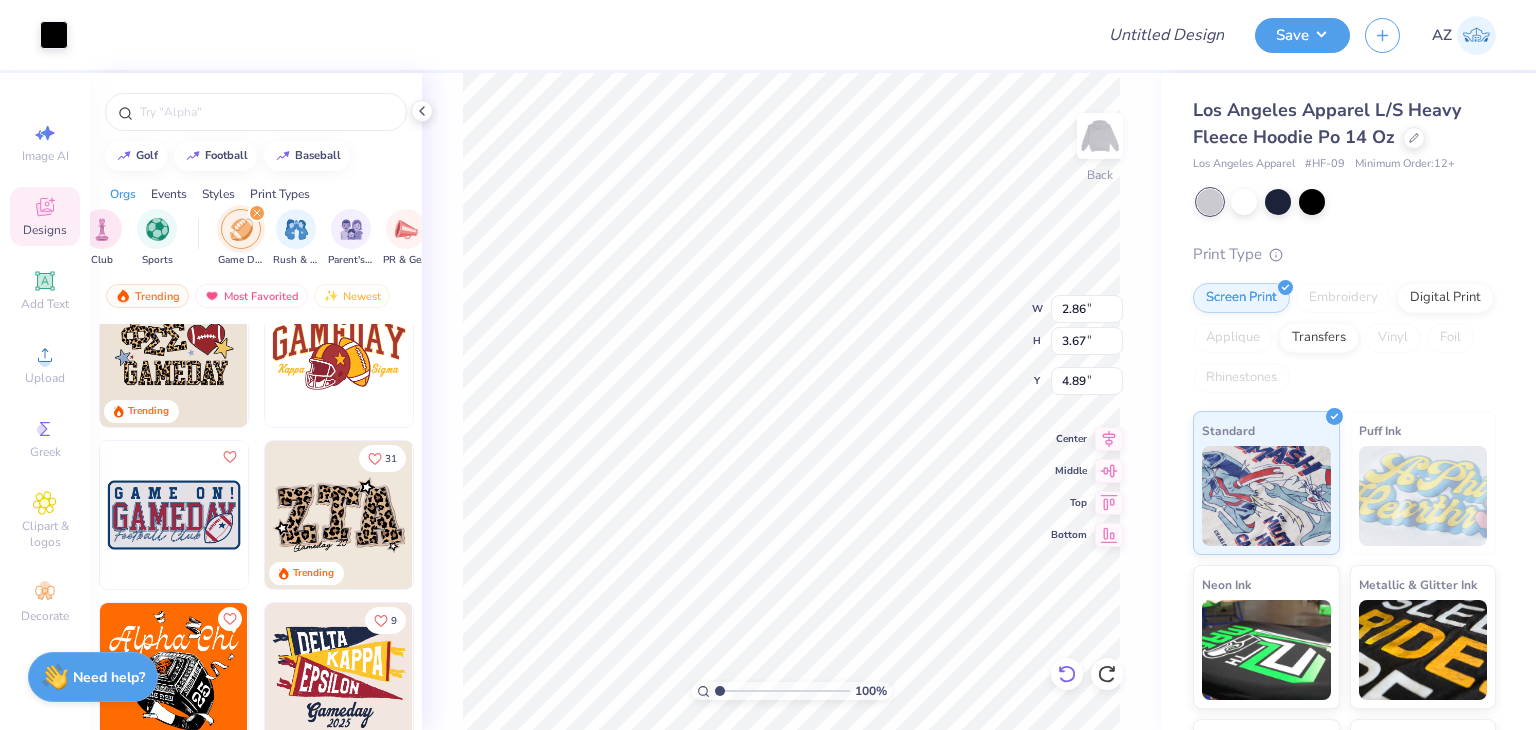 type on "4.90" 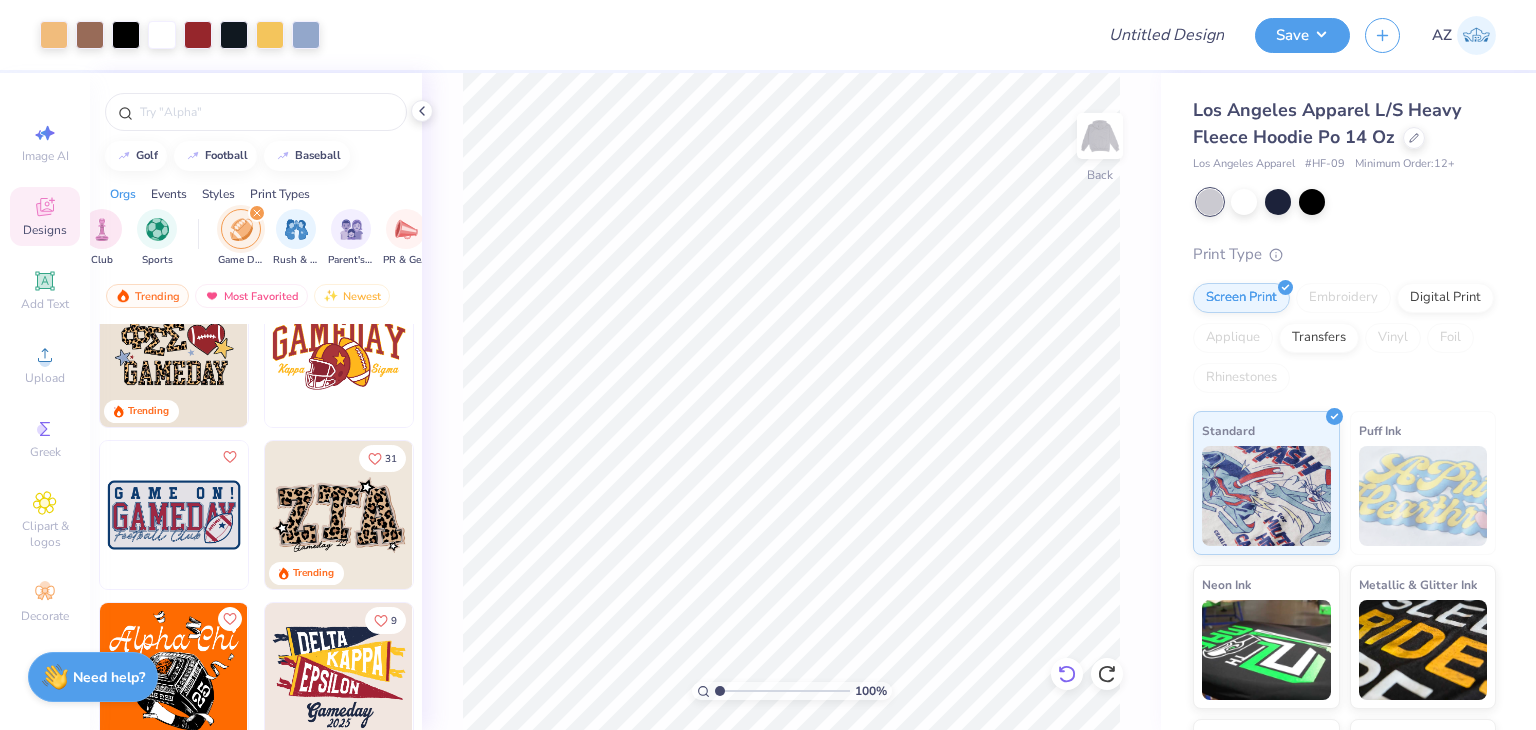 click 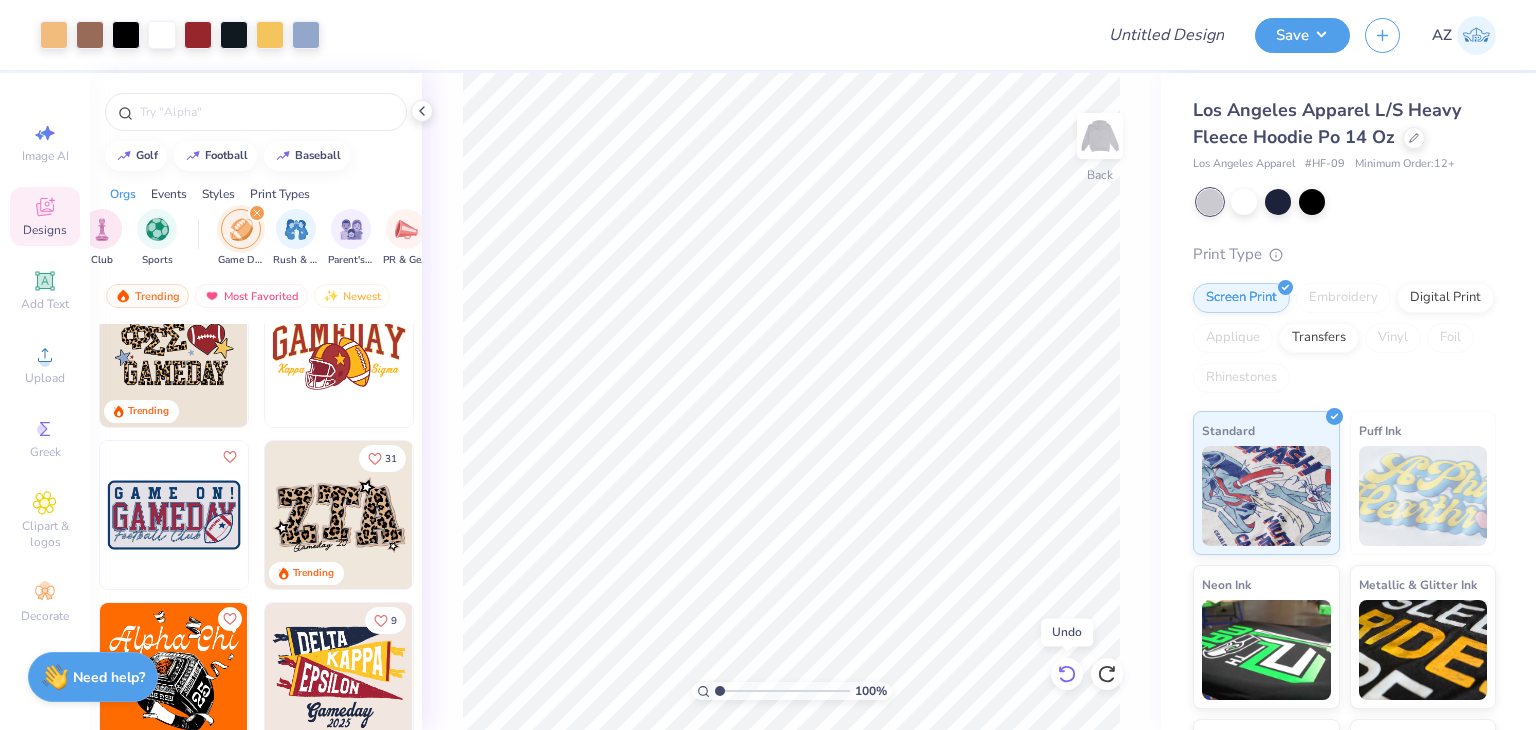 click 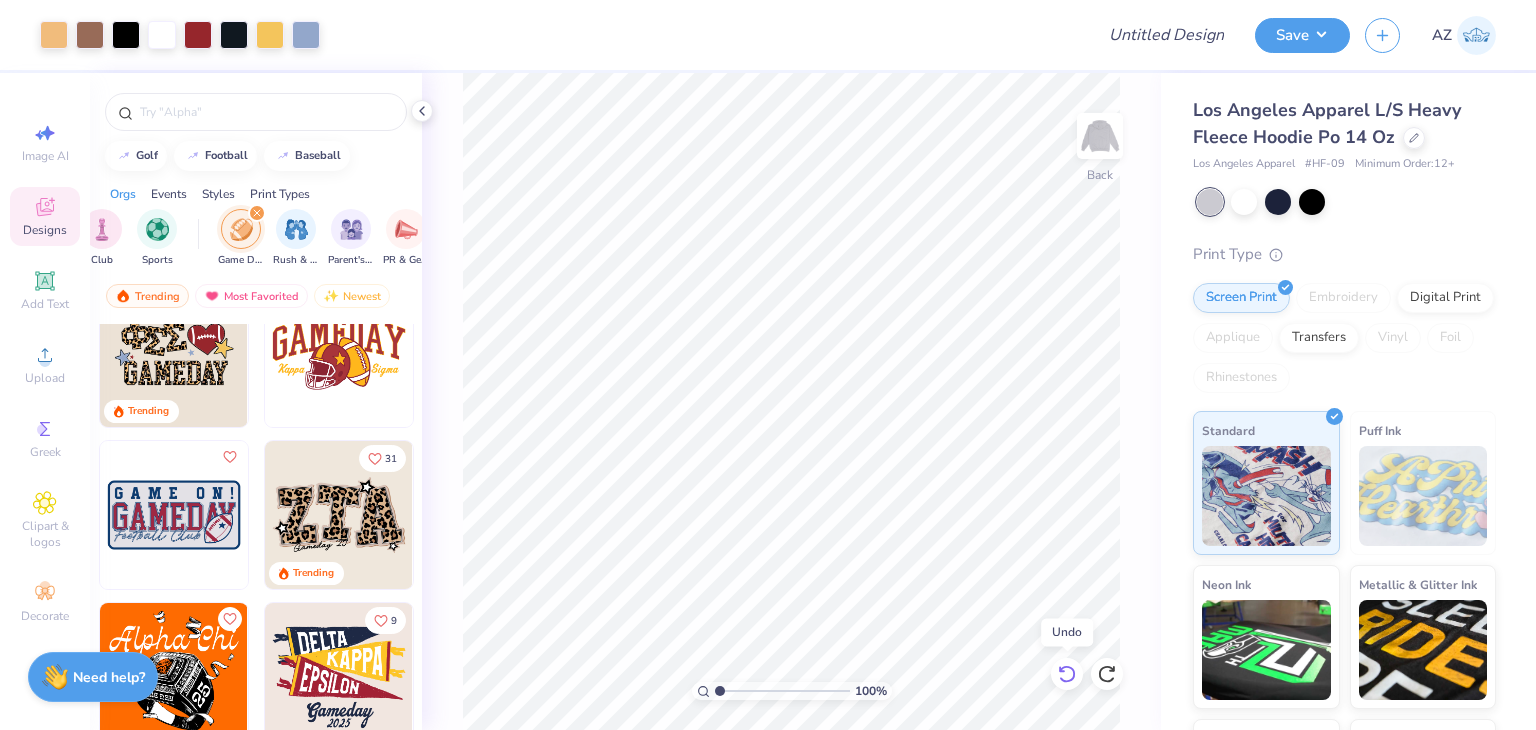 click 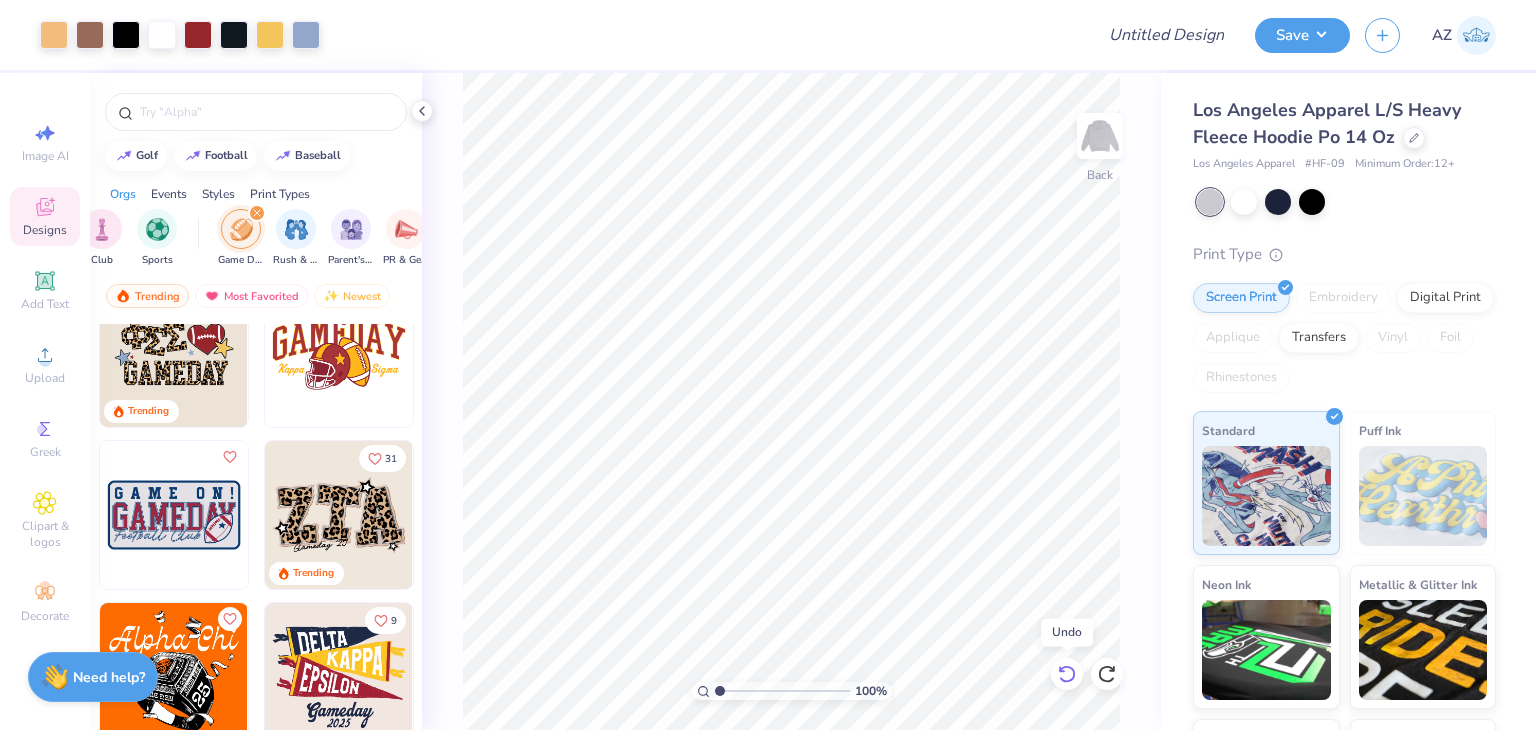 click 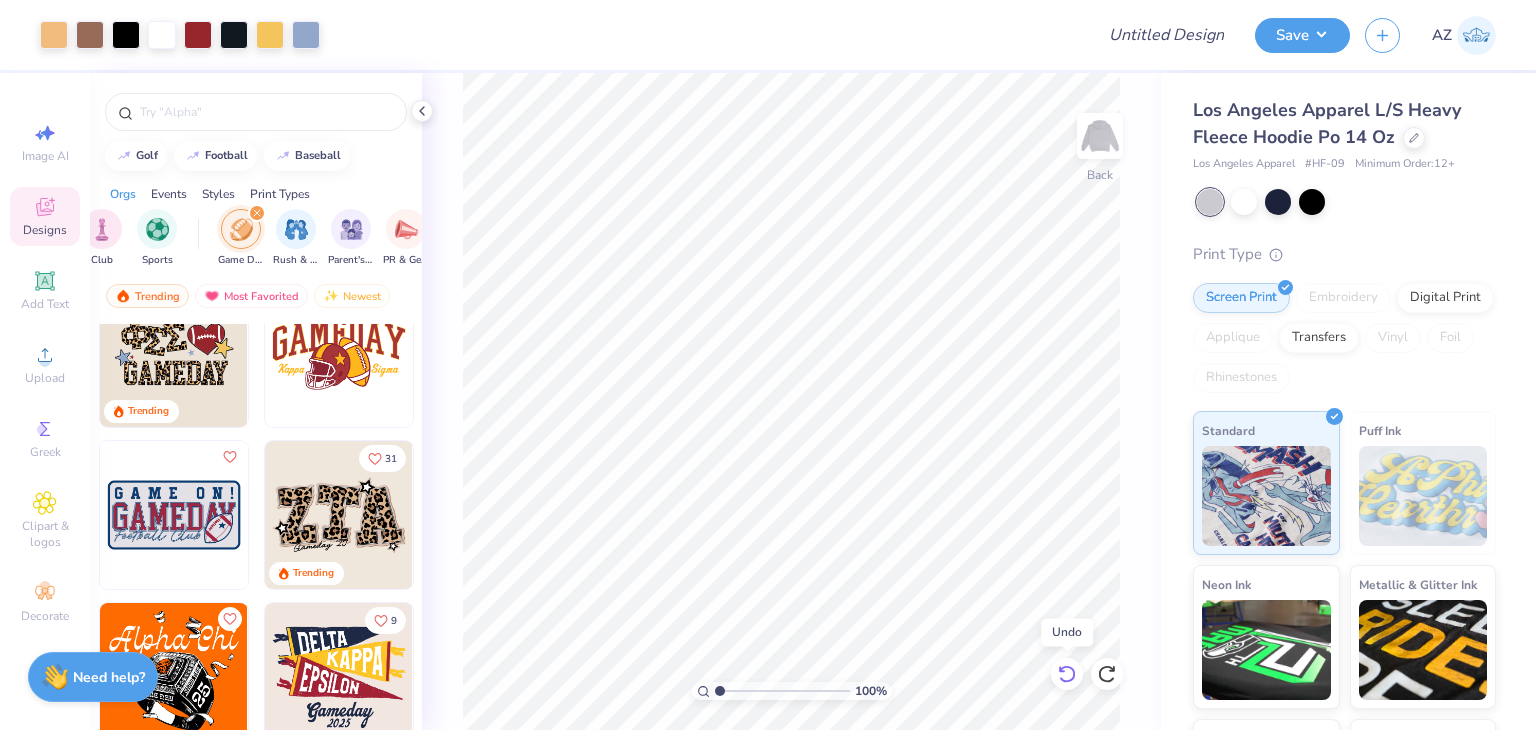 click 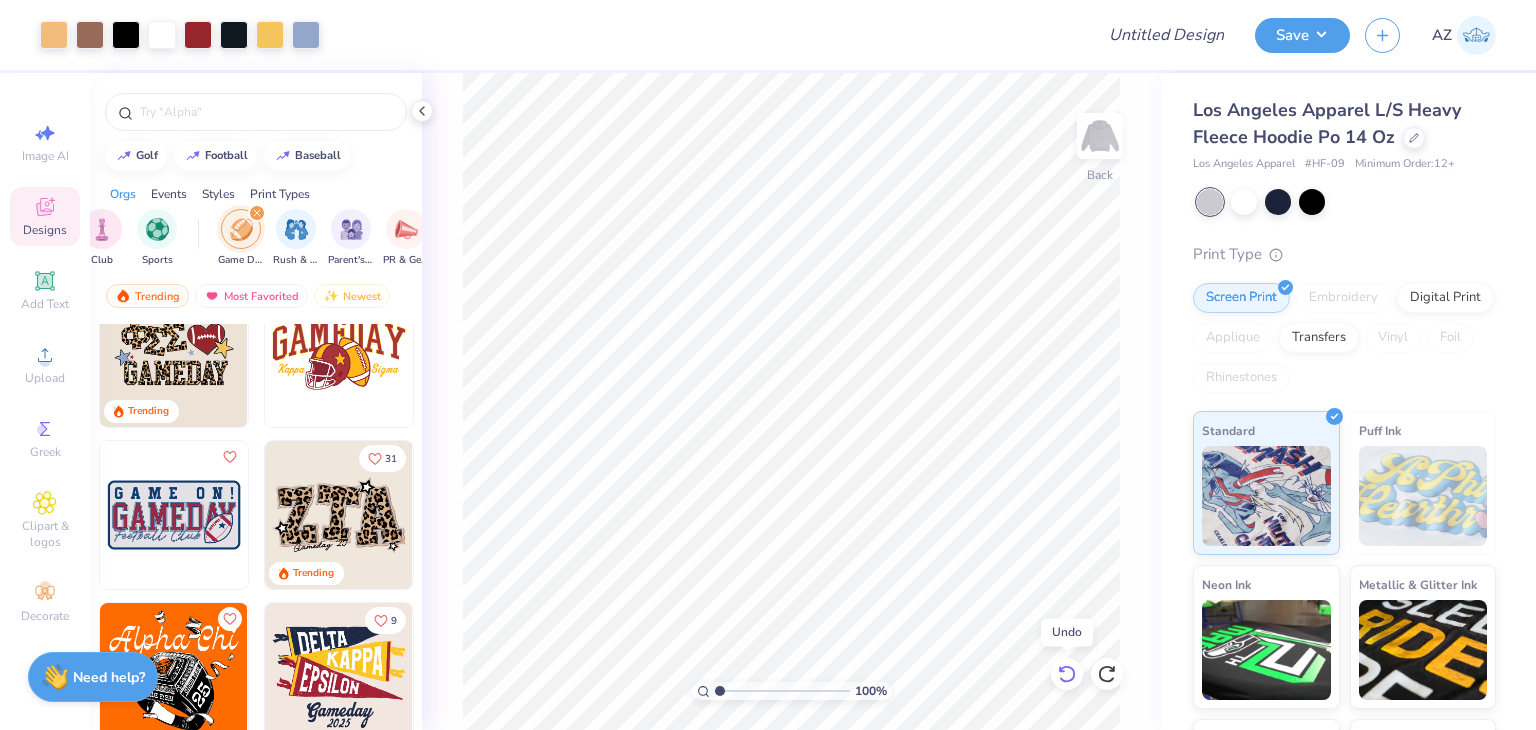 click 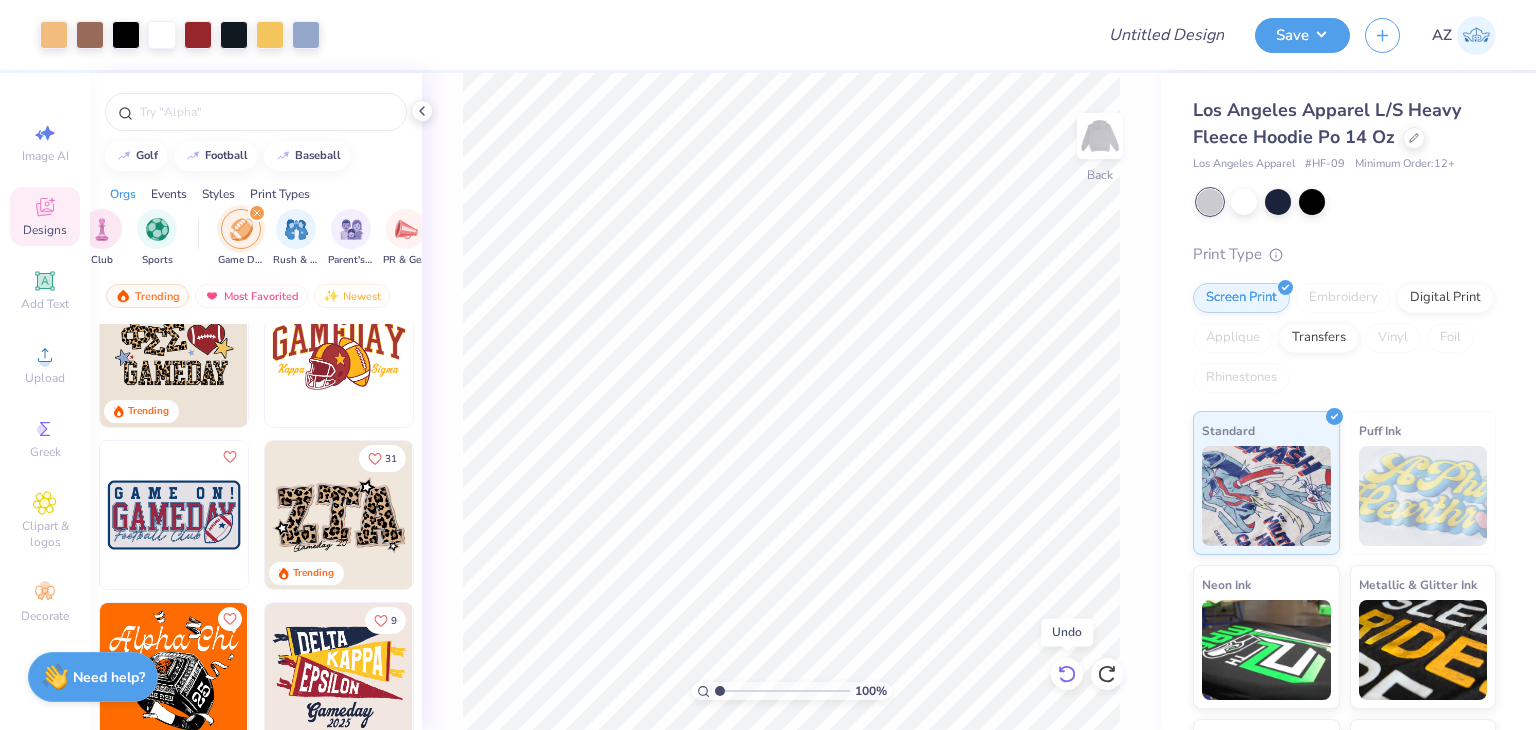 click 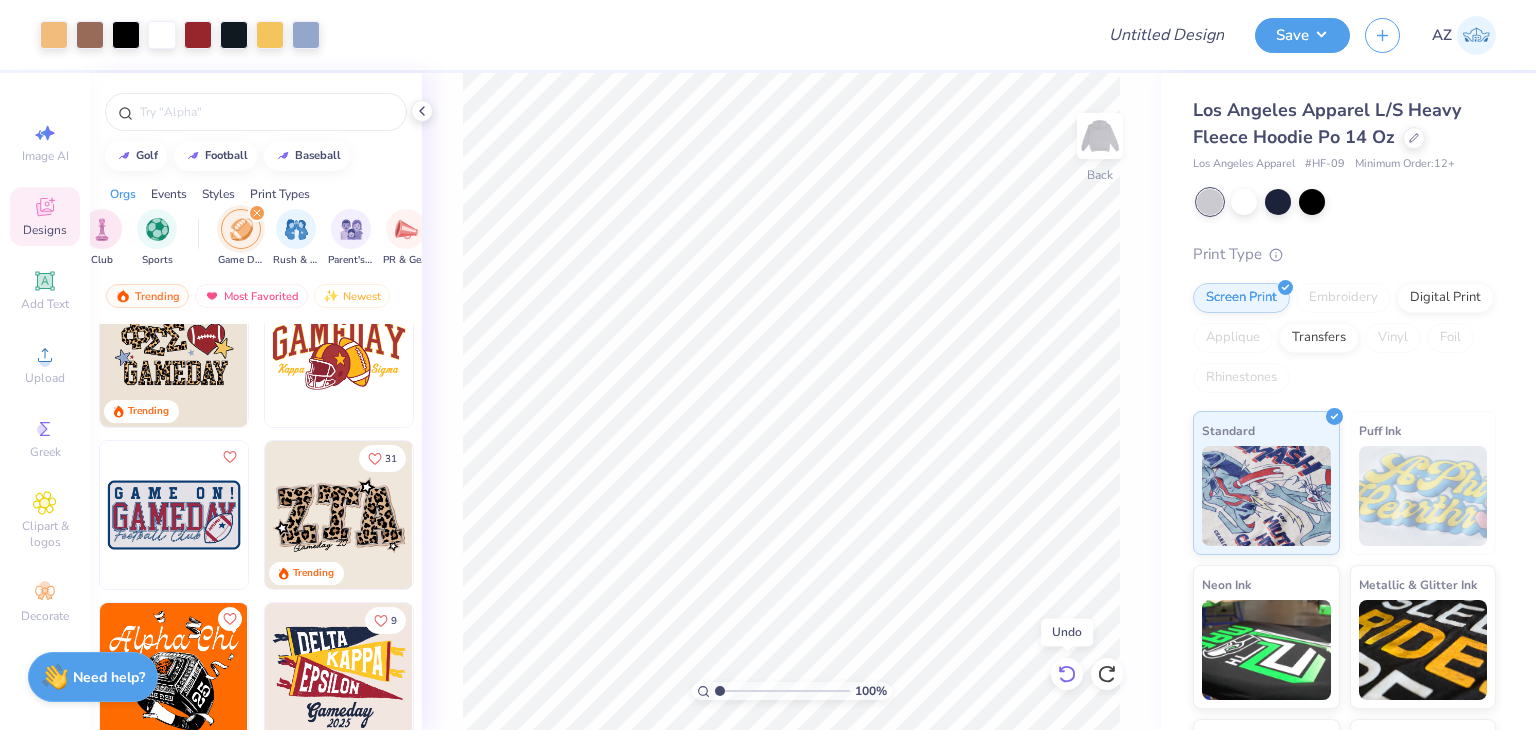 click 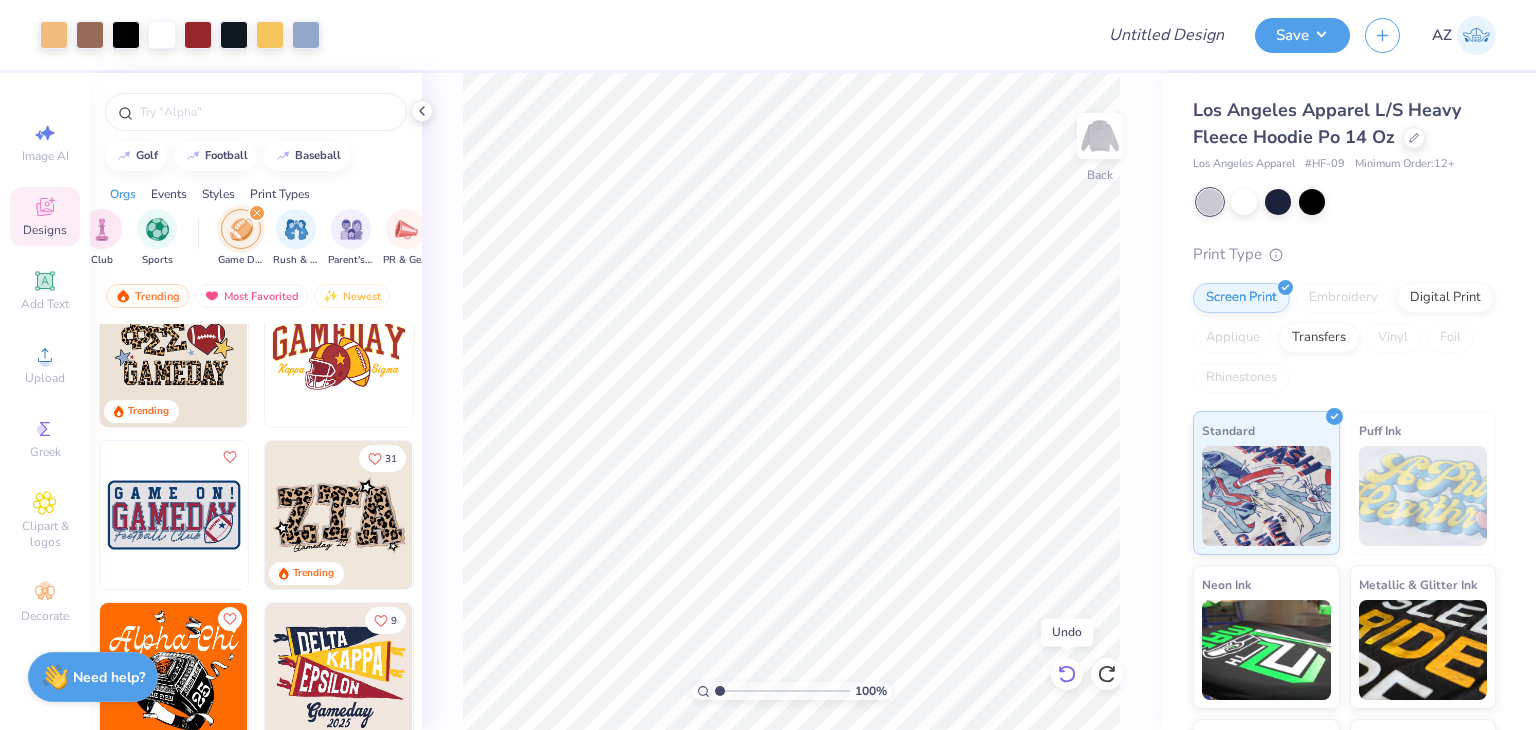 click 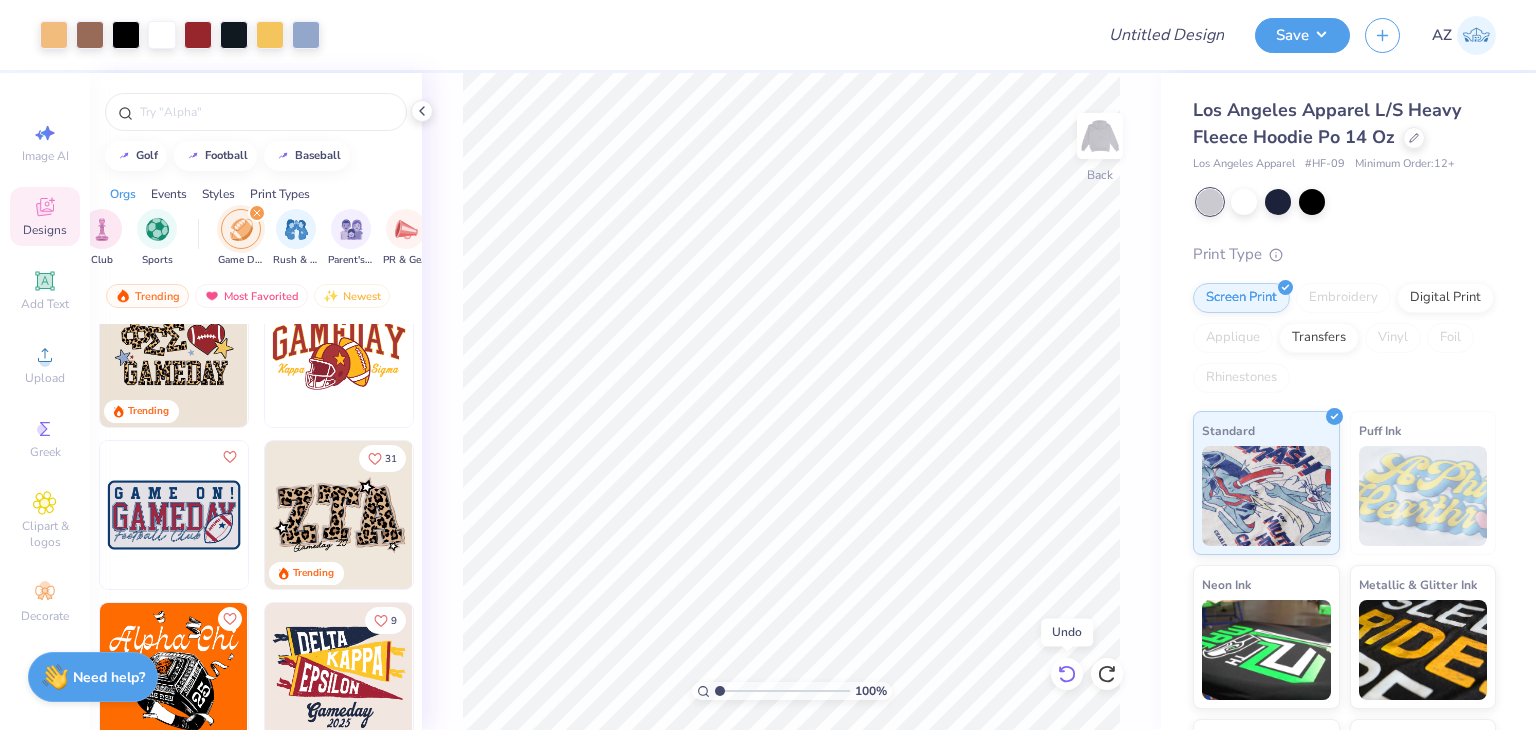 click 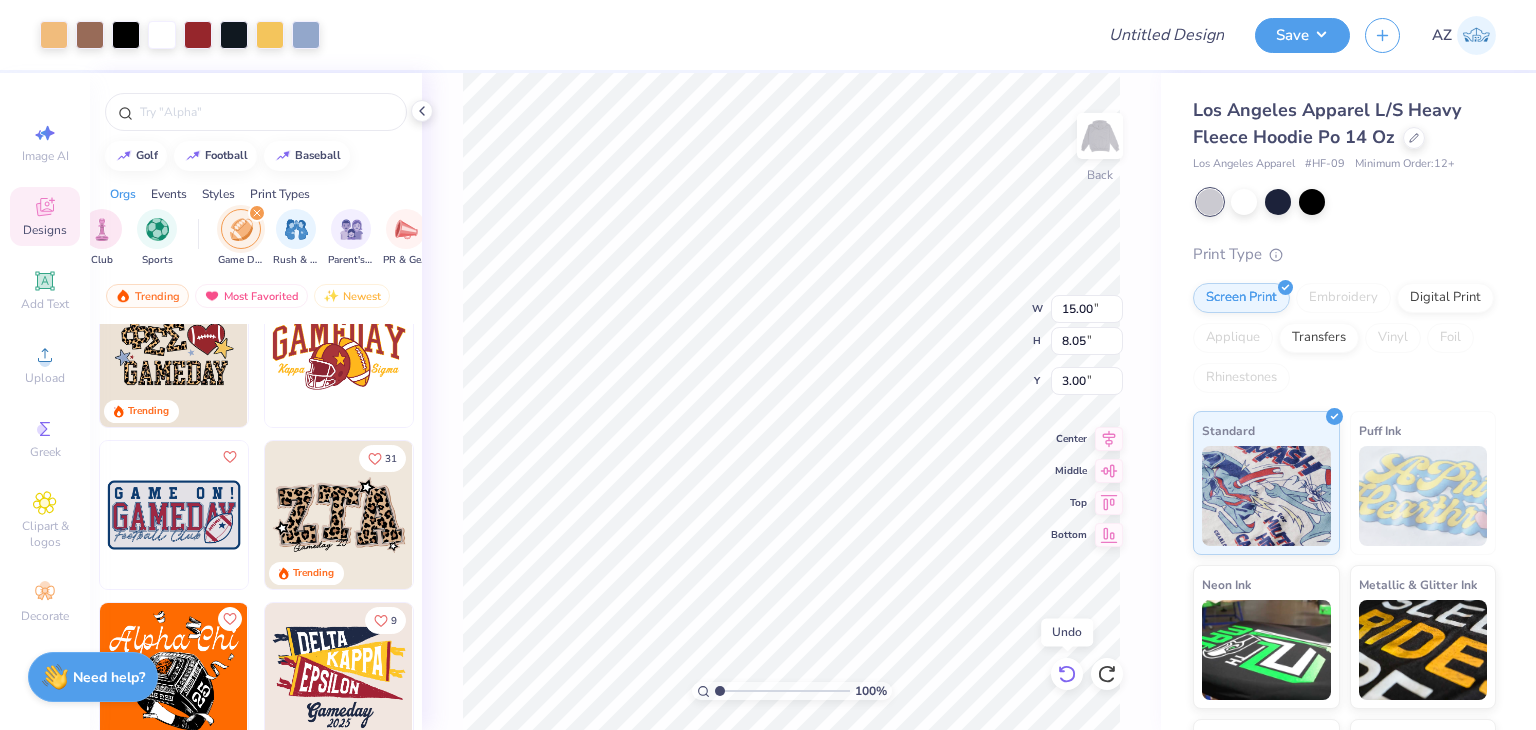 click 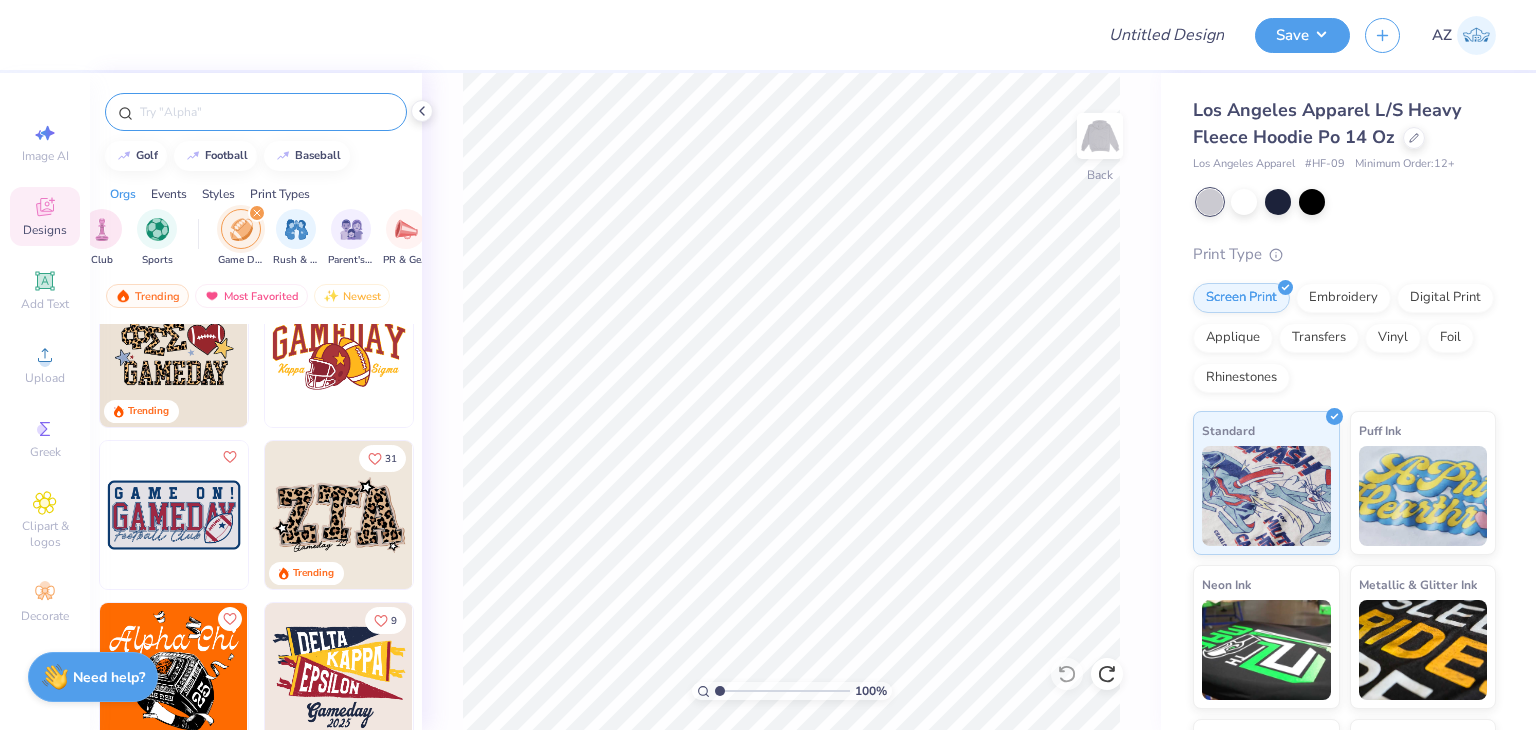 click at bounding box center (256, 112) 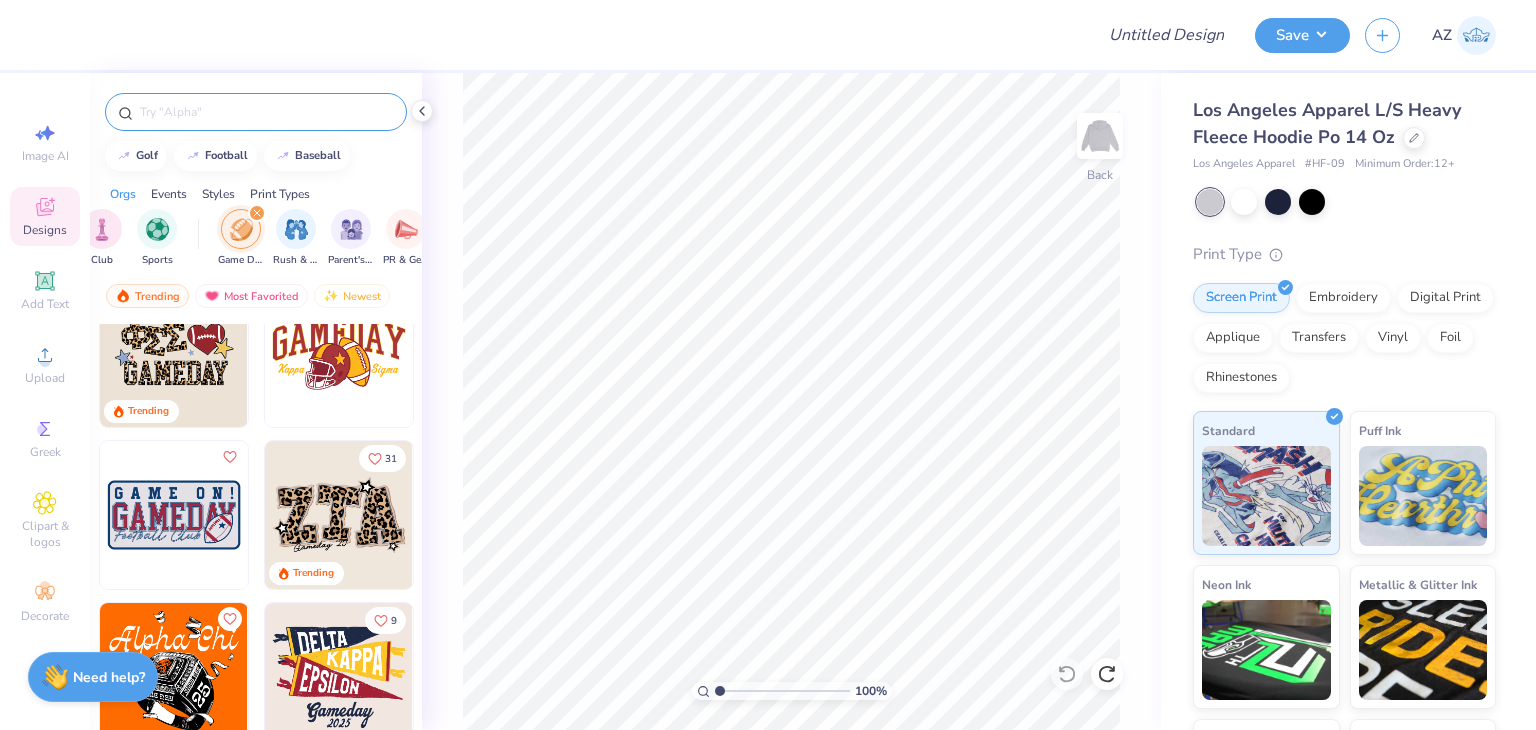 click at bounding box center (266, 112) 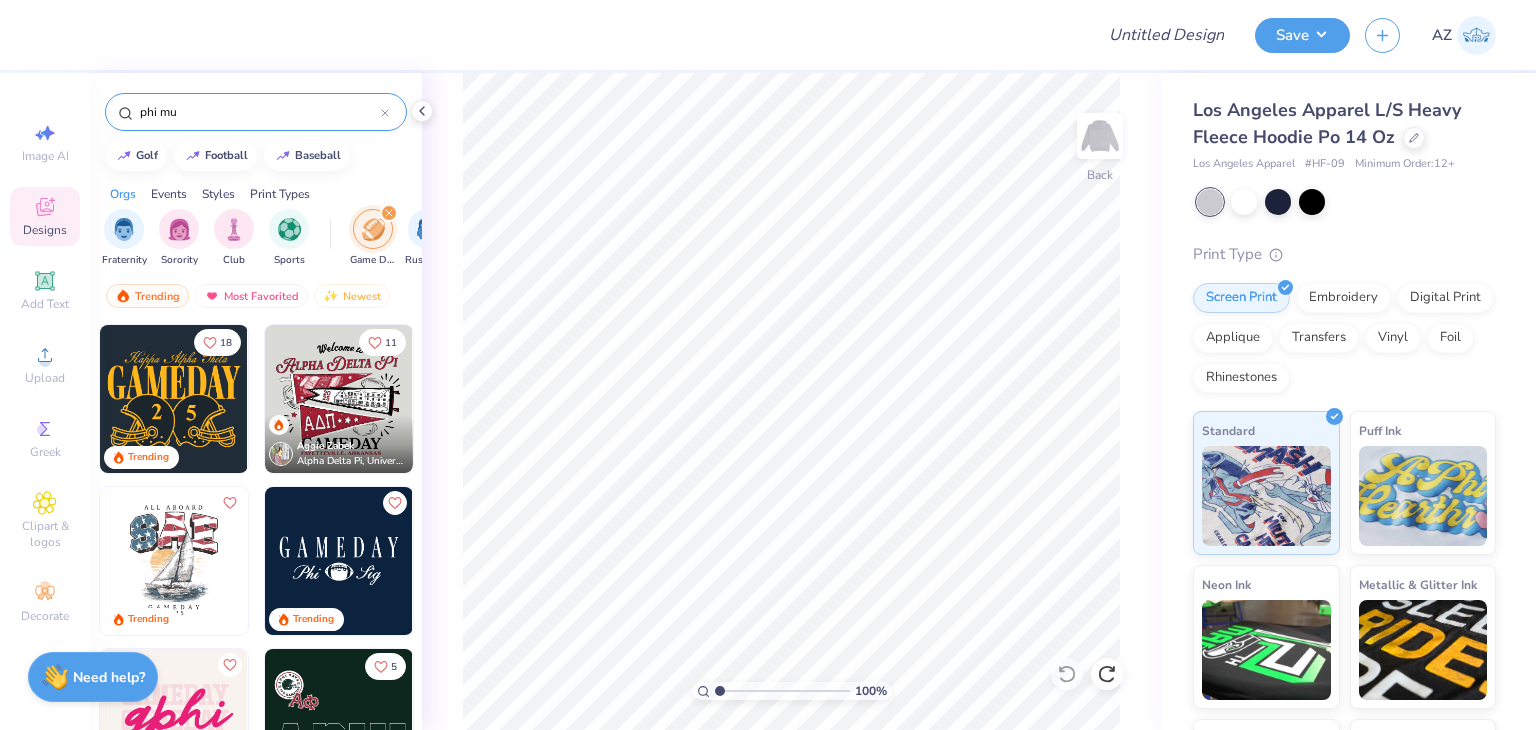 type on "phi mu" 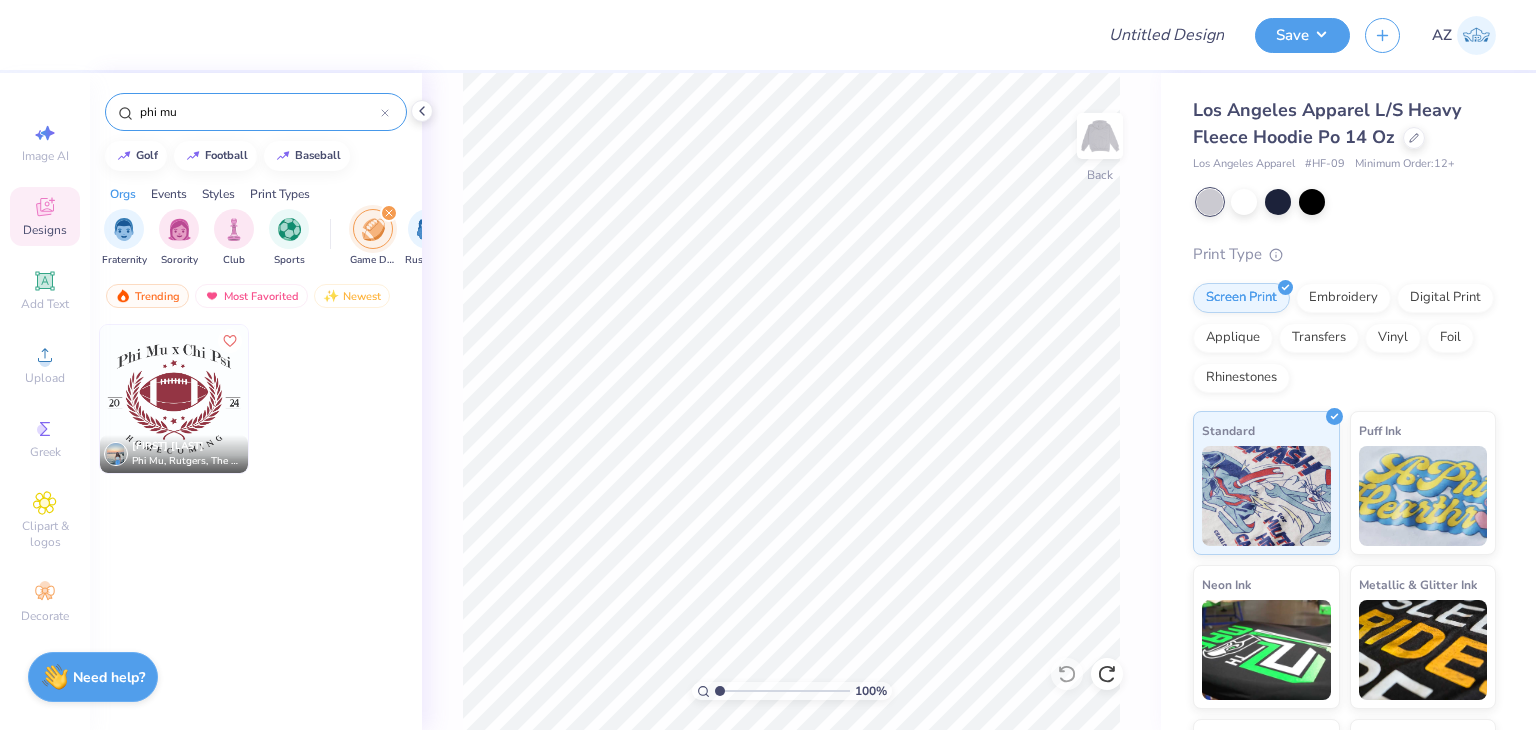 click 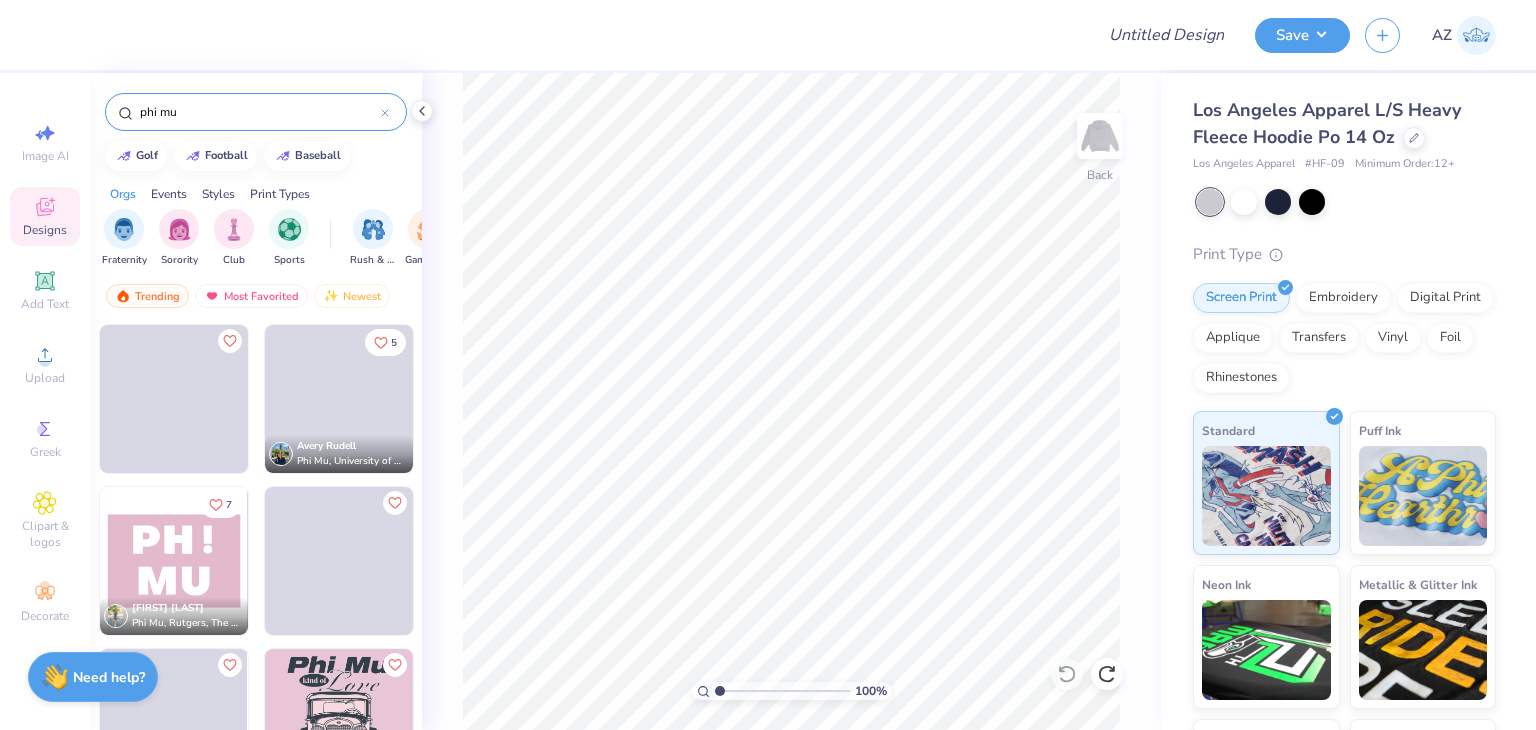 click at bounding box center [174, 561] 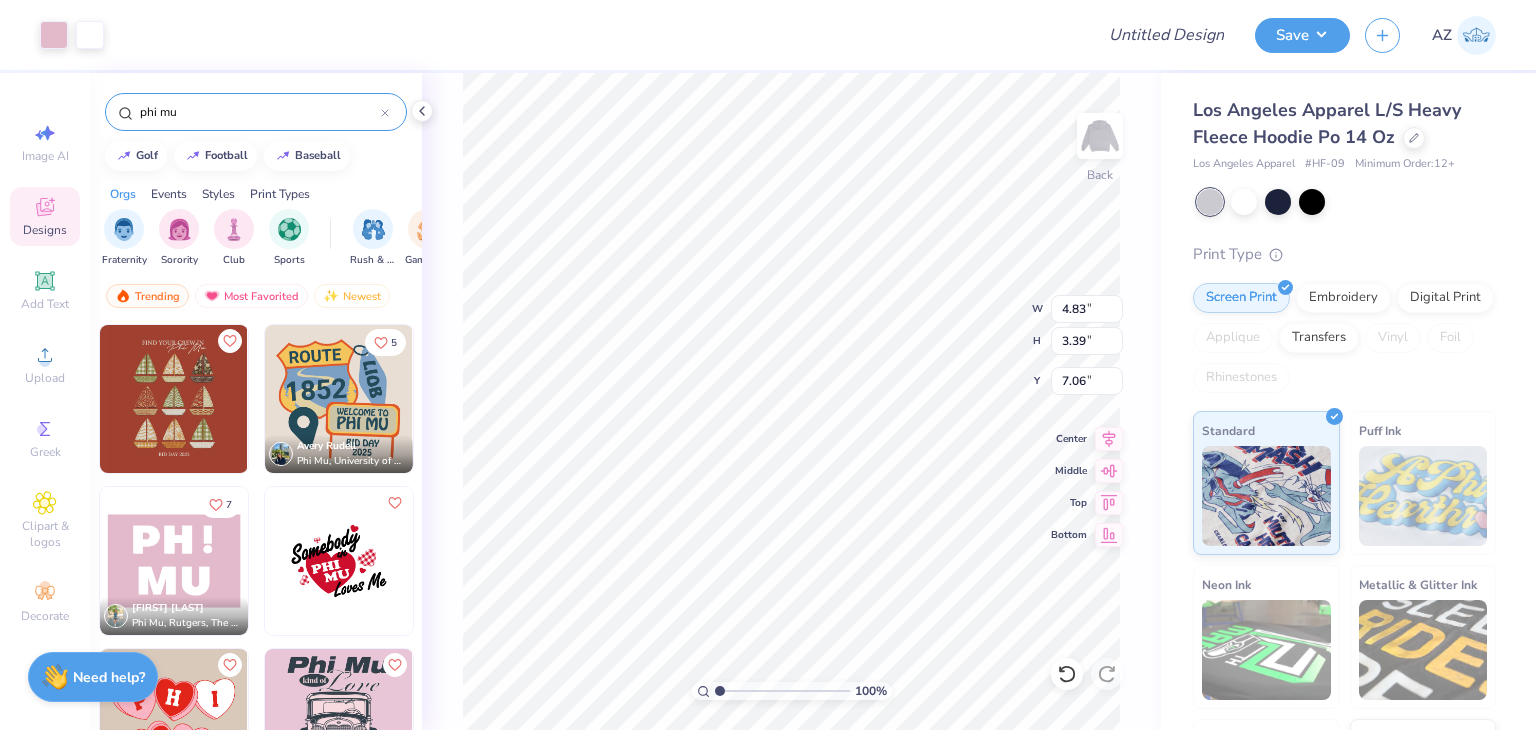 type on "7.06" 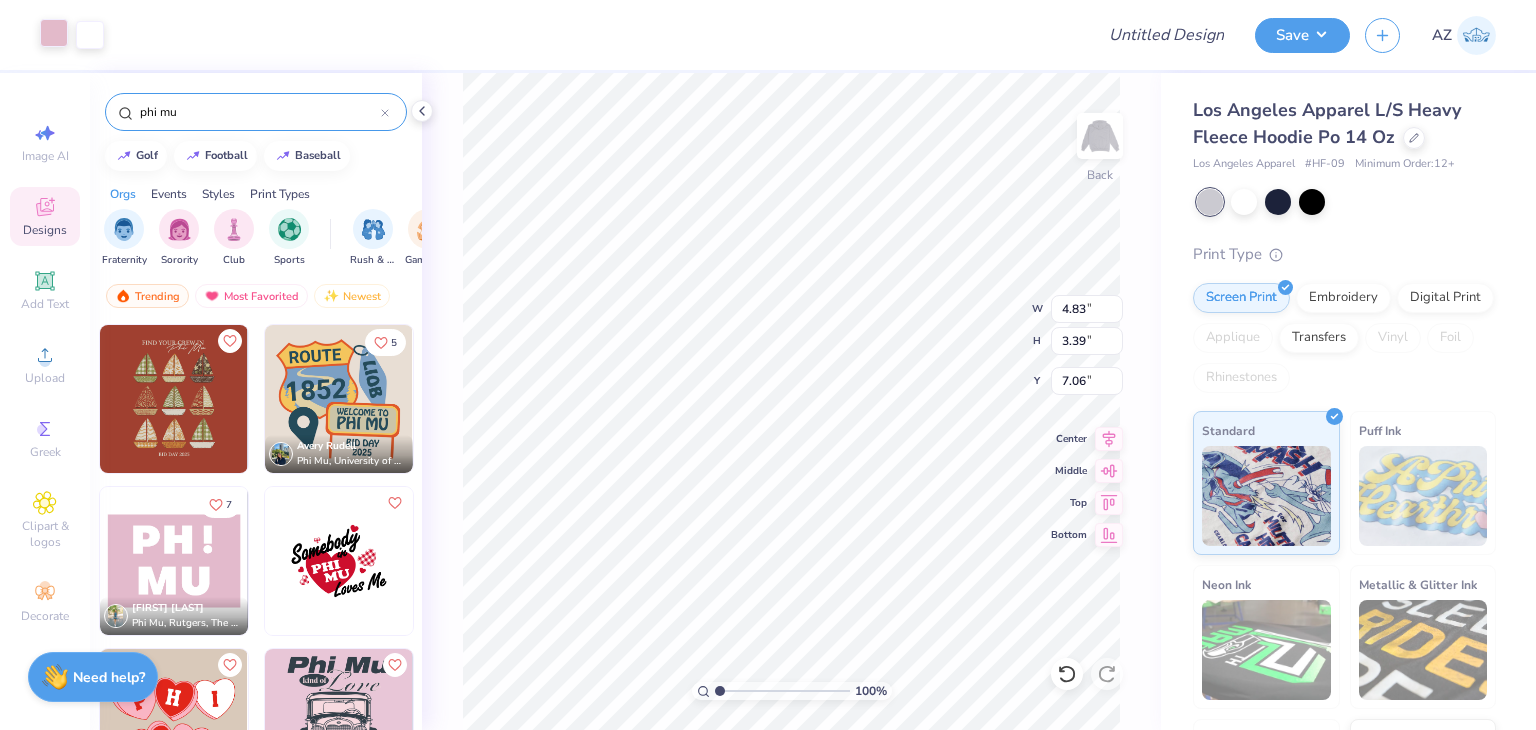 click at bounding box center [54, 33] 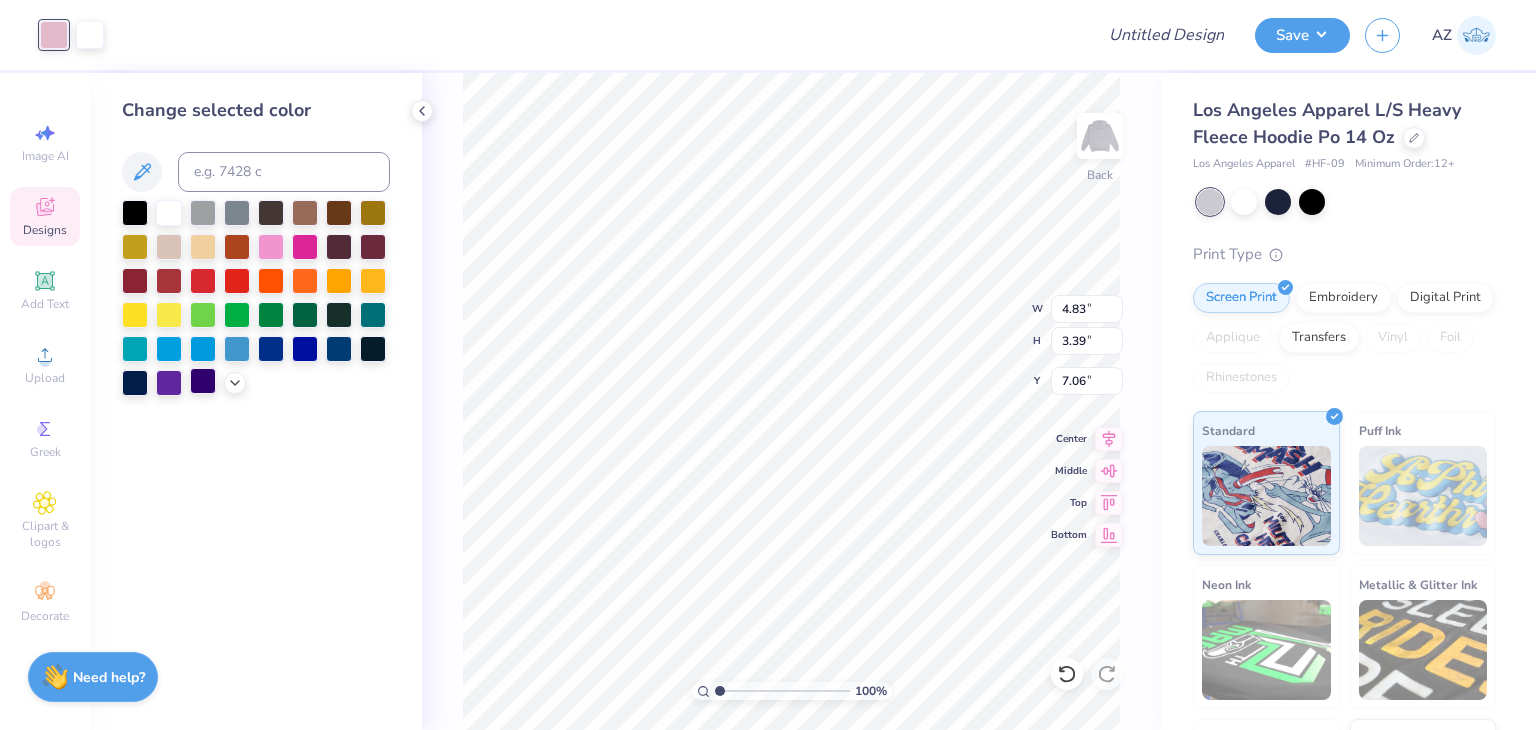 click at bounding box center (203, 381) 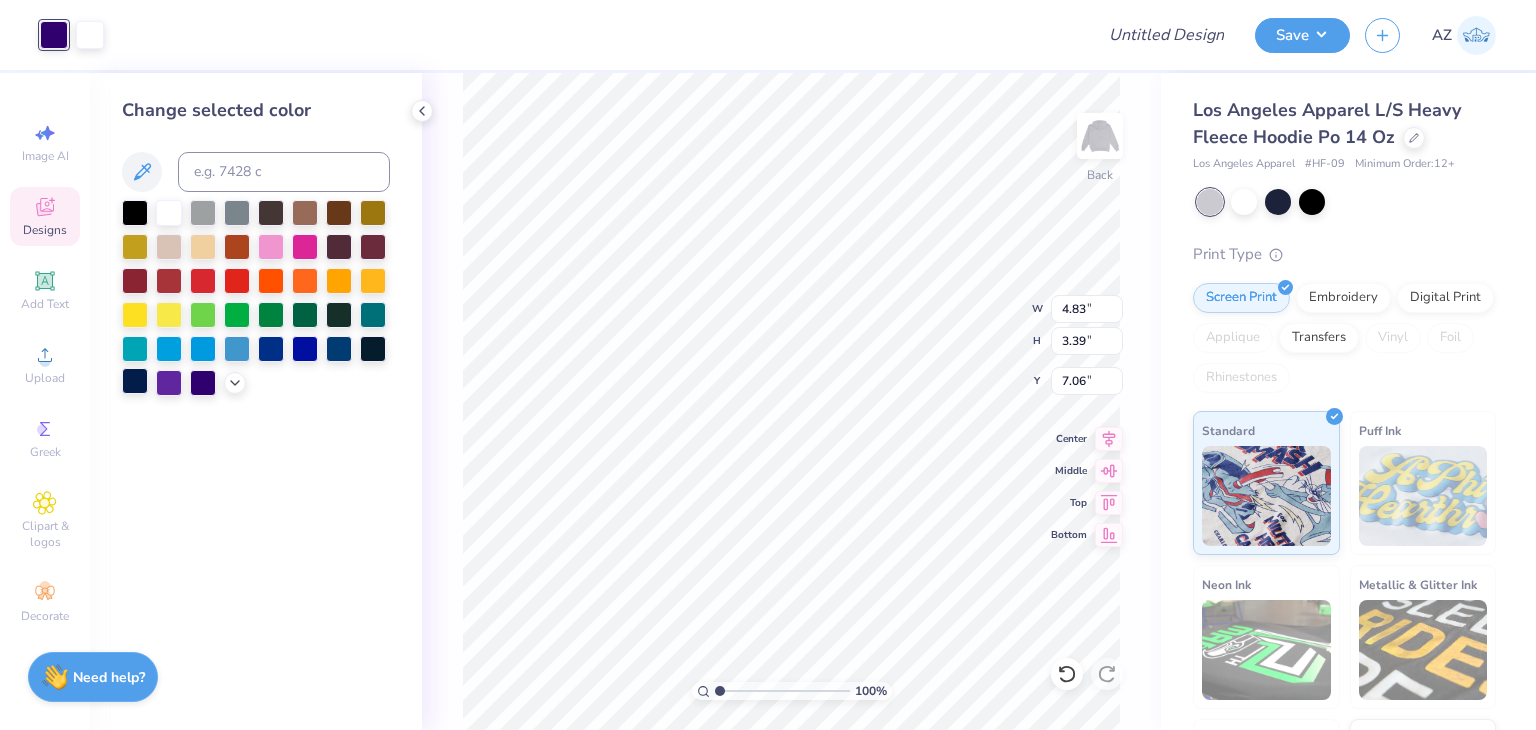 click at bounding box center (135, 381) 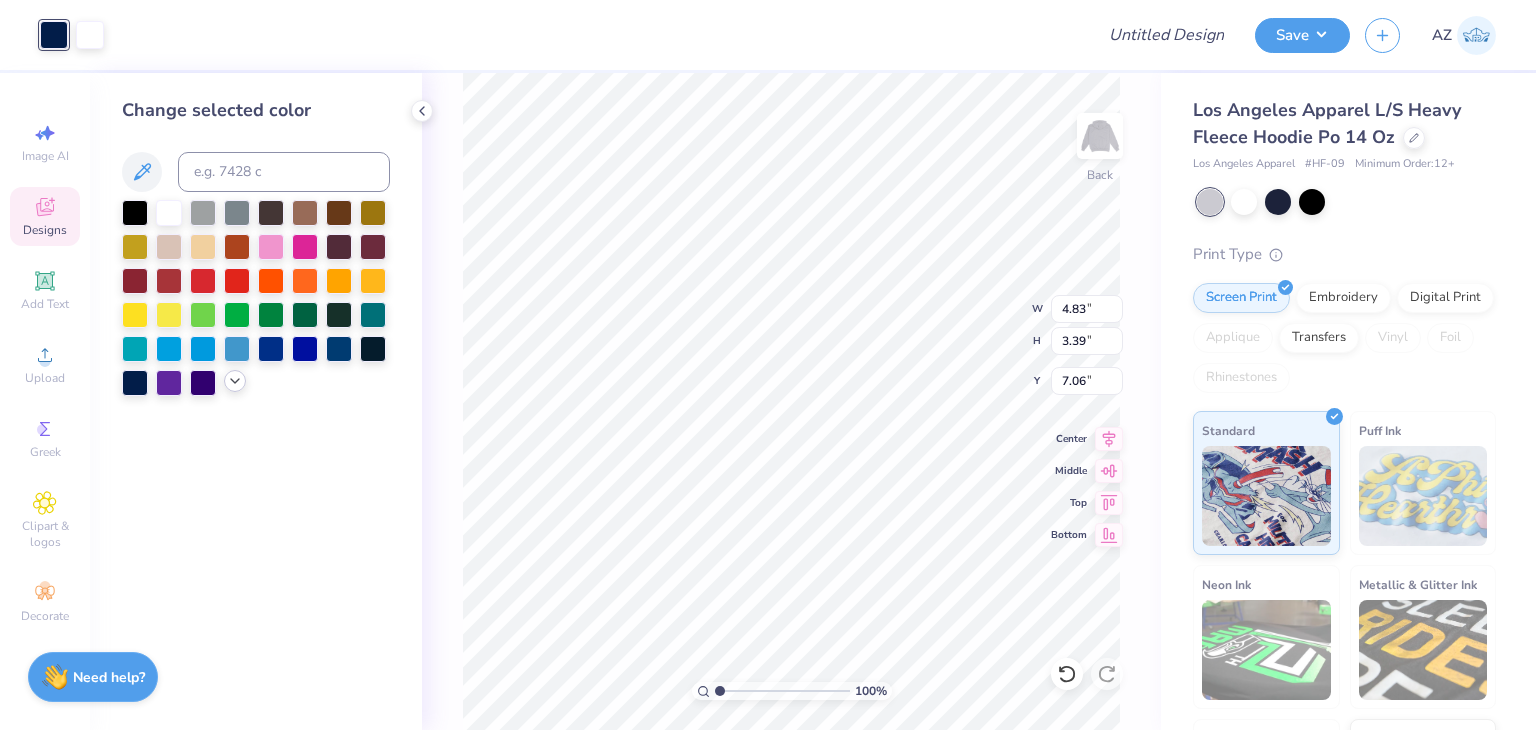 click 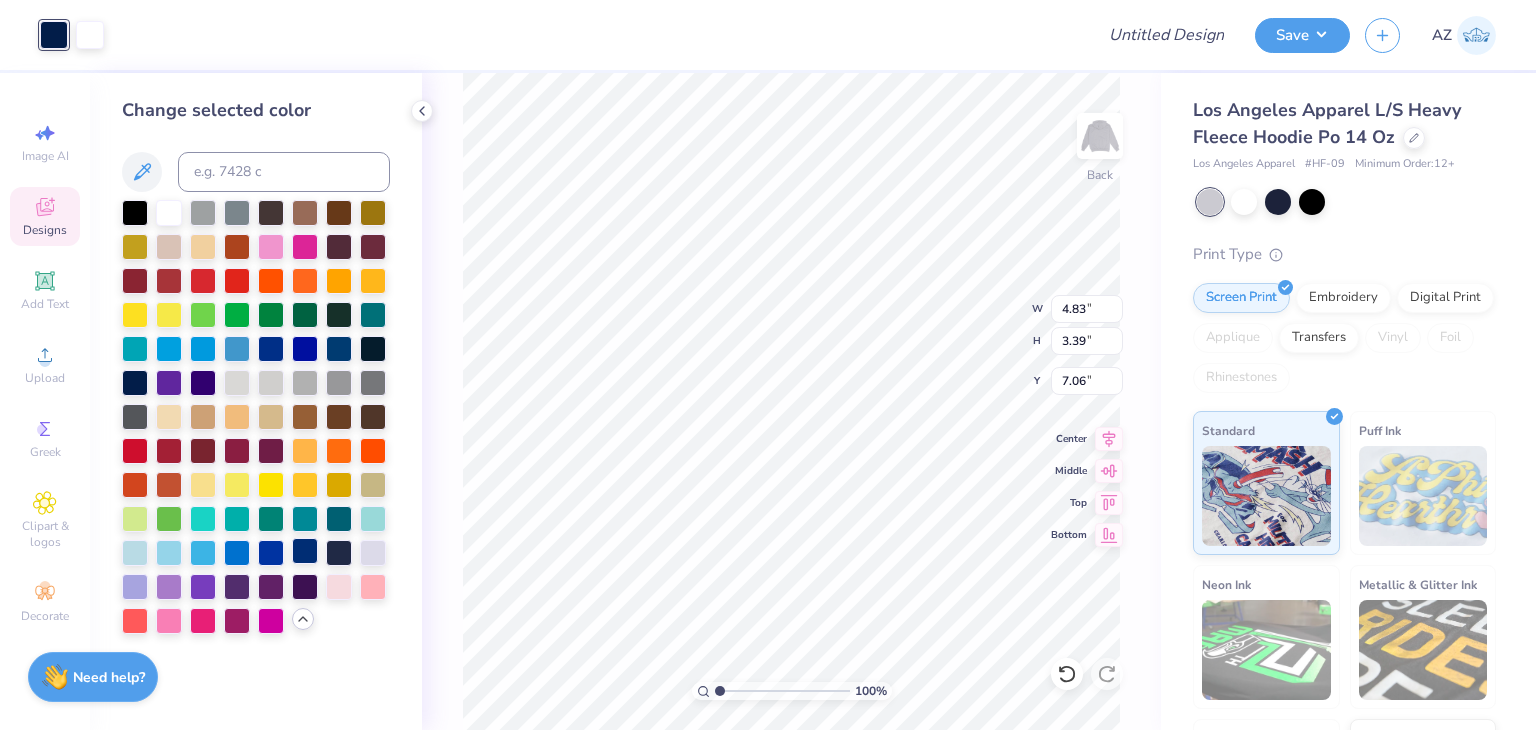 click at bounding box center (305, 551) 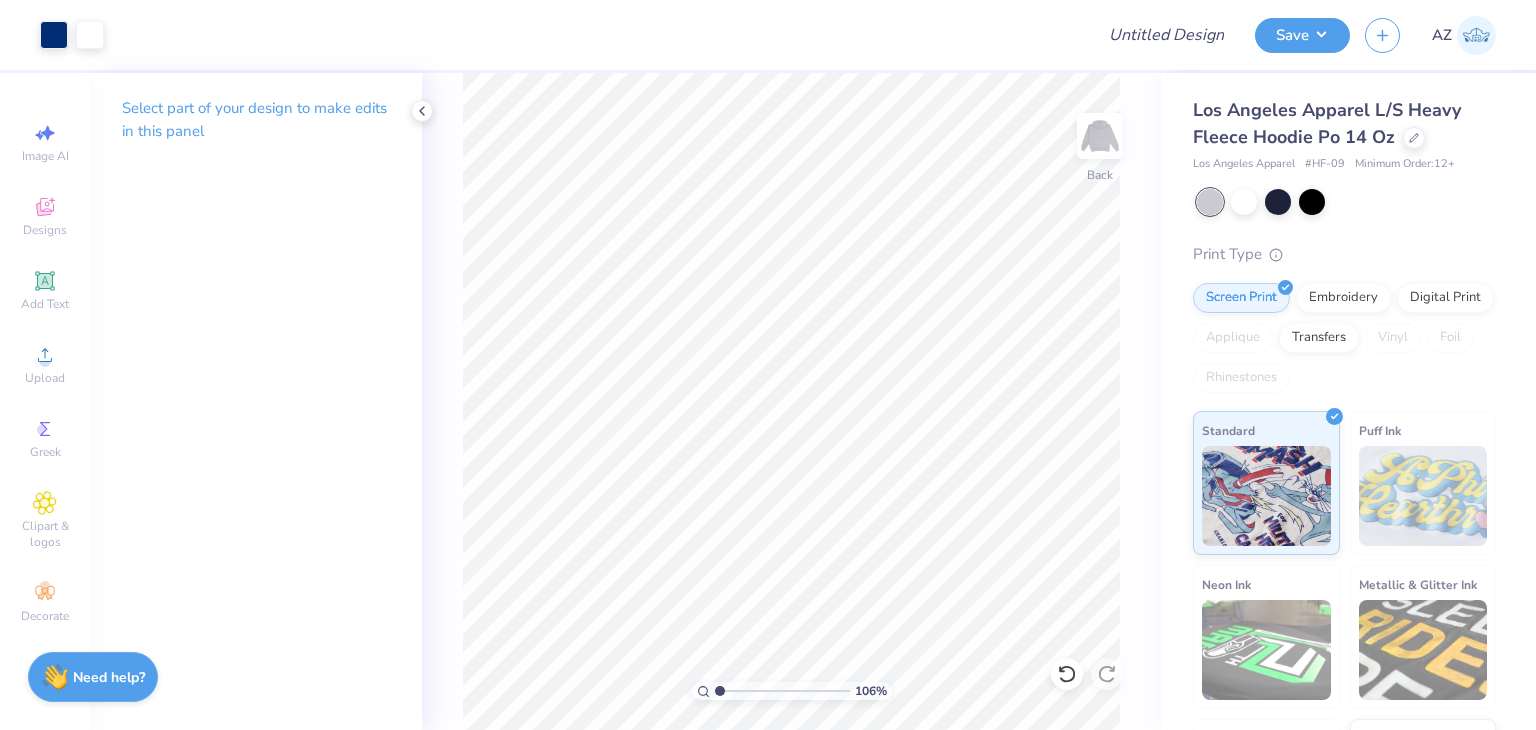 type on "1" 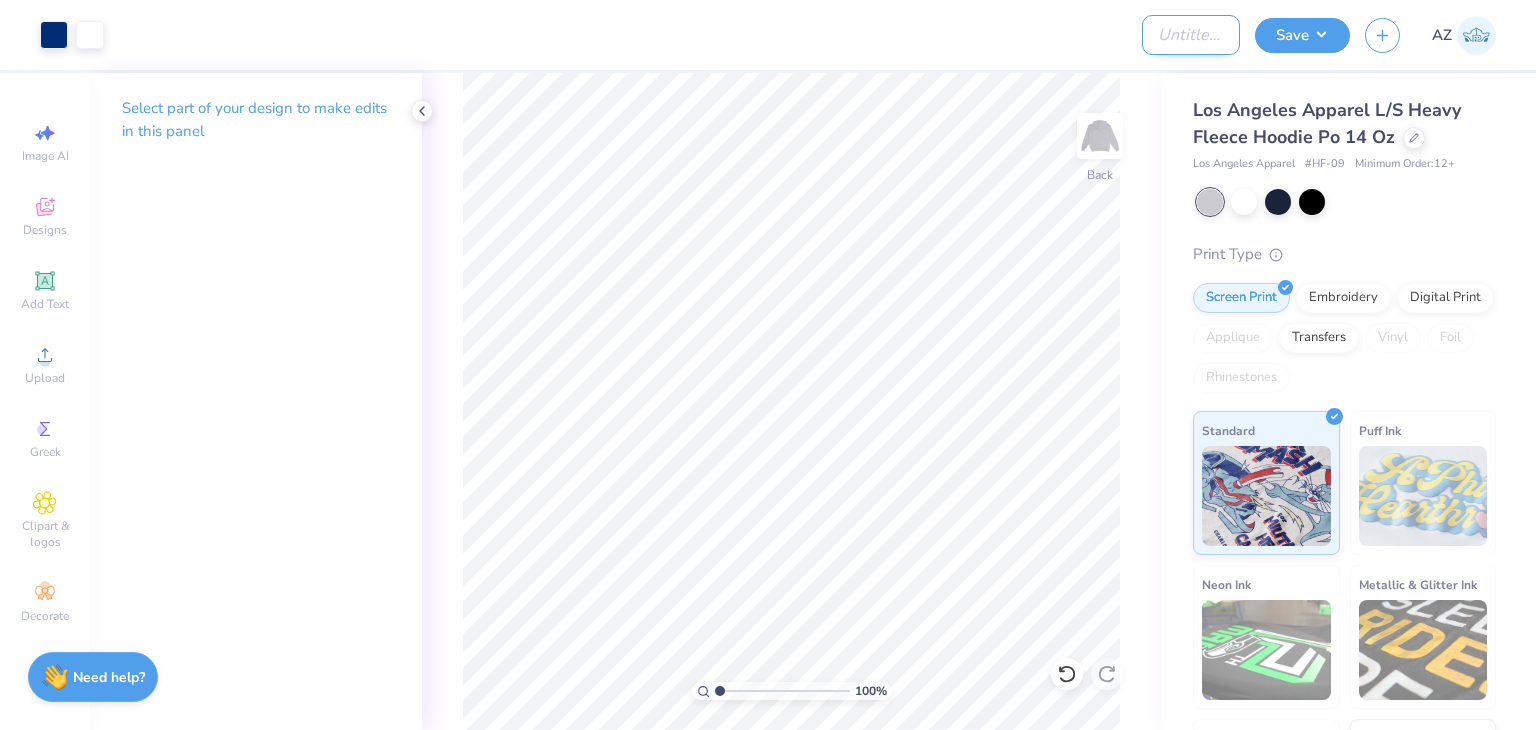 click on "Design Title" at bounding box center (1191, 35) 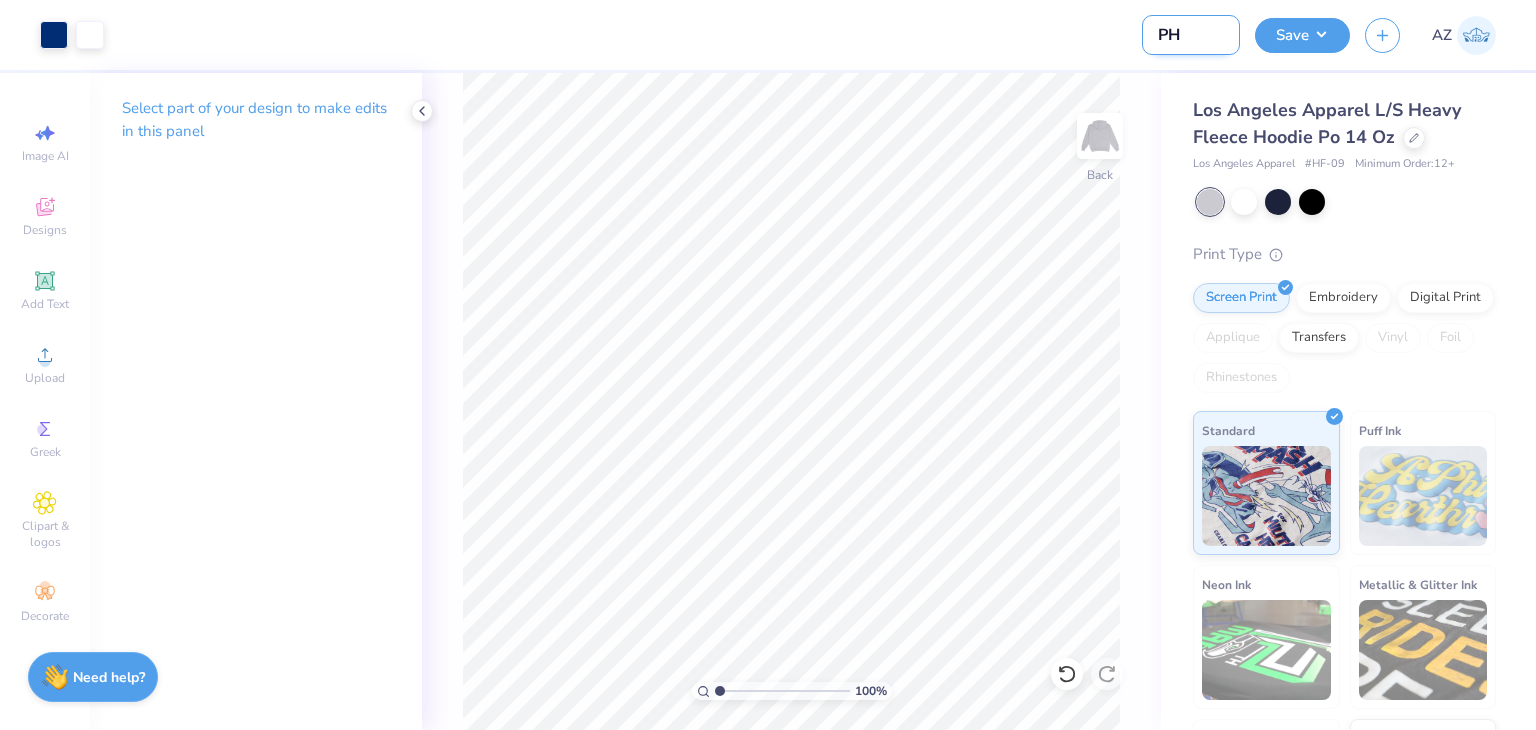 type on "P" 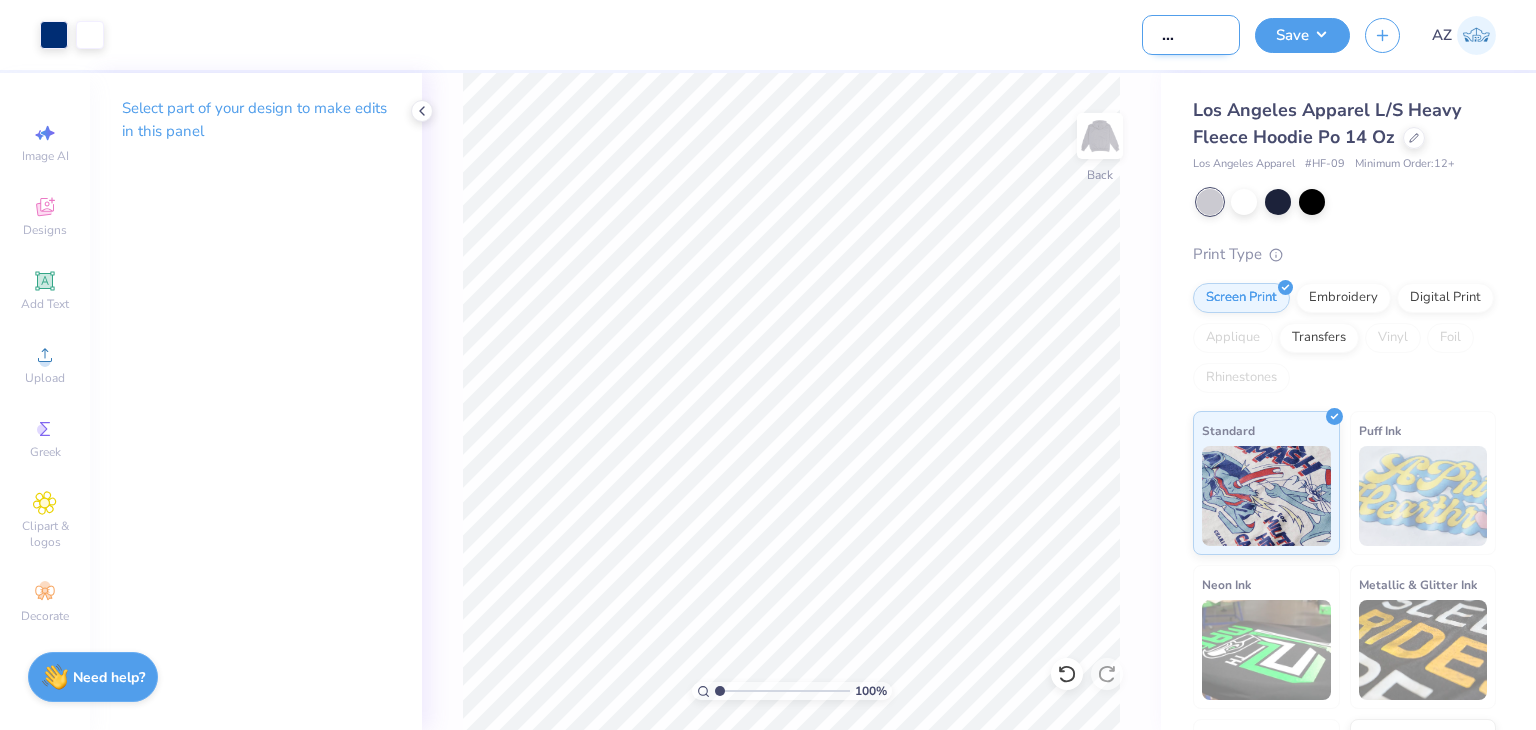 scroll, scrollTop: 0, scrollLeft: 67, axis: horizontal 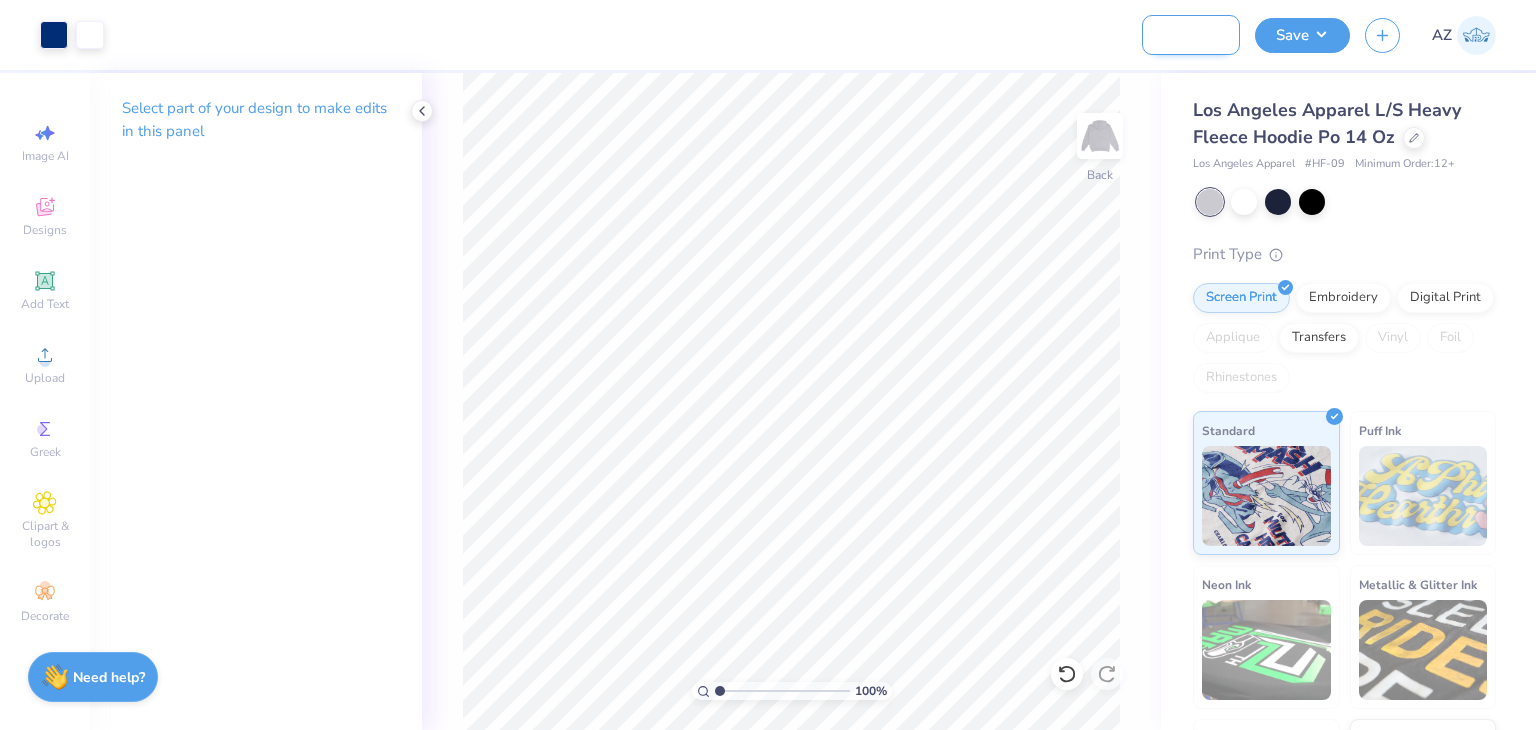 type on "Phi Mu Fall Merch" 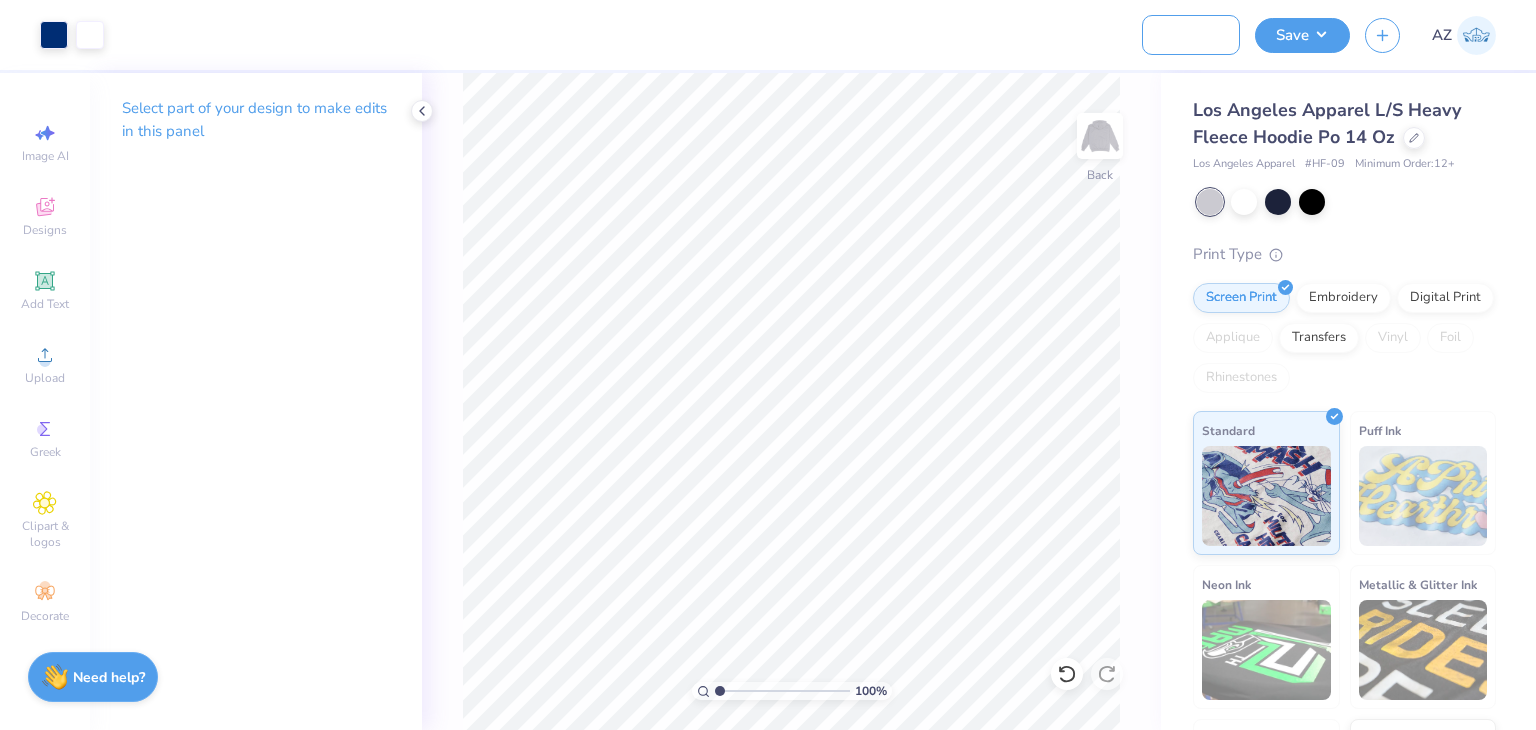 scroll, scrollTop: 0, scrollLeft: 0, axis: both 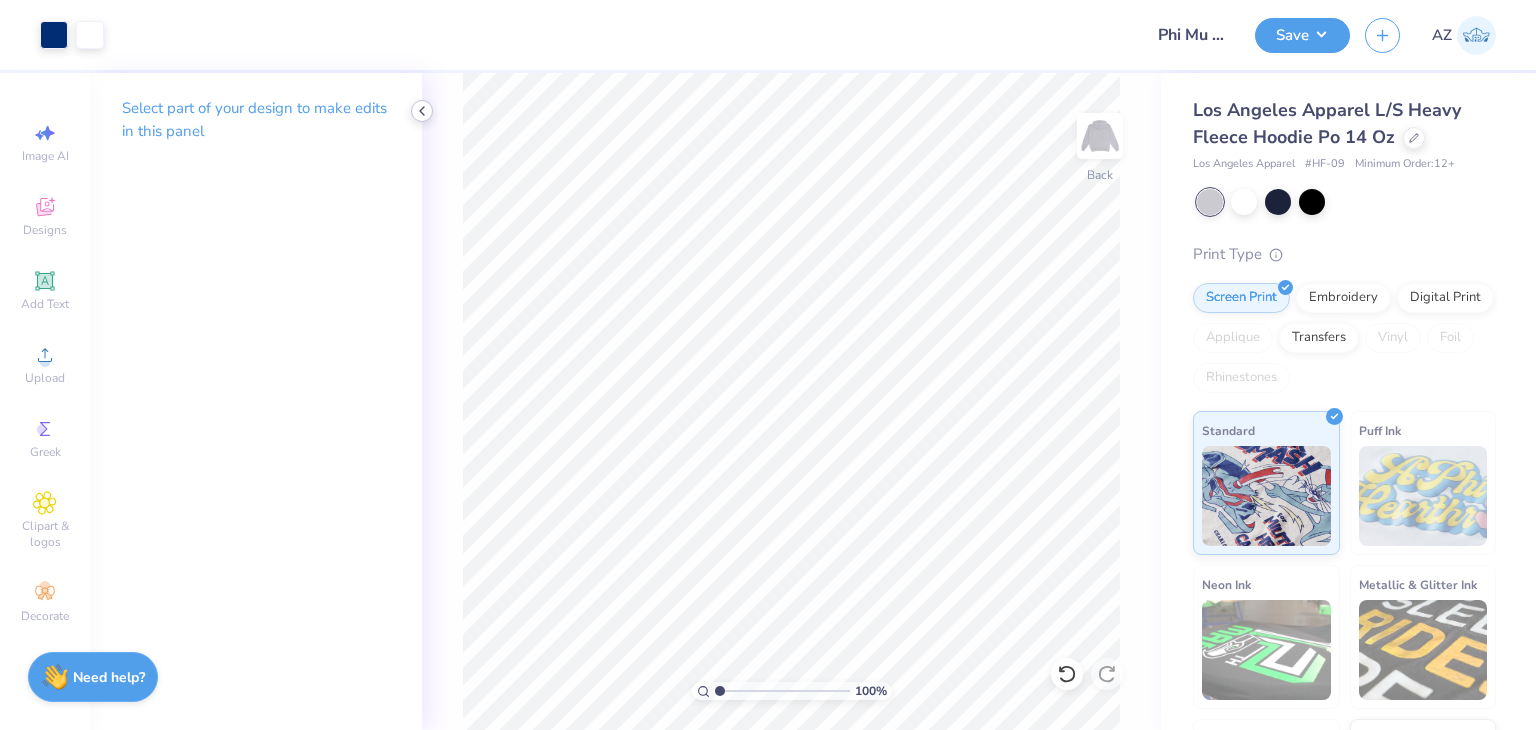 click 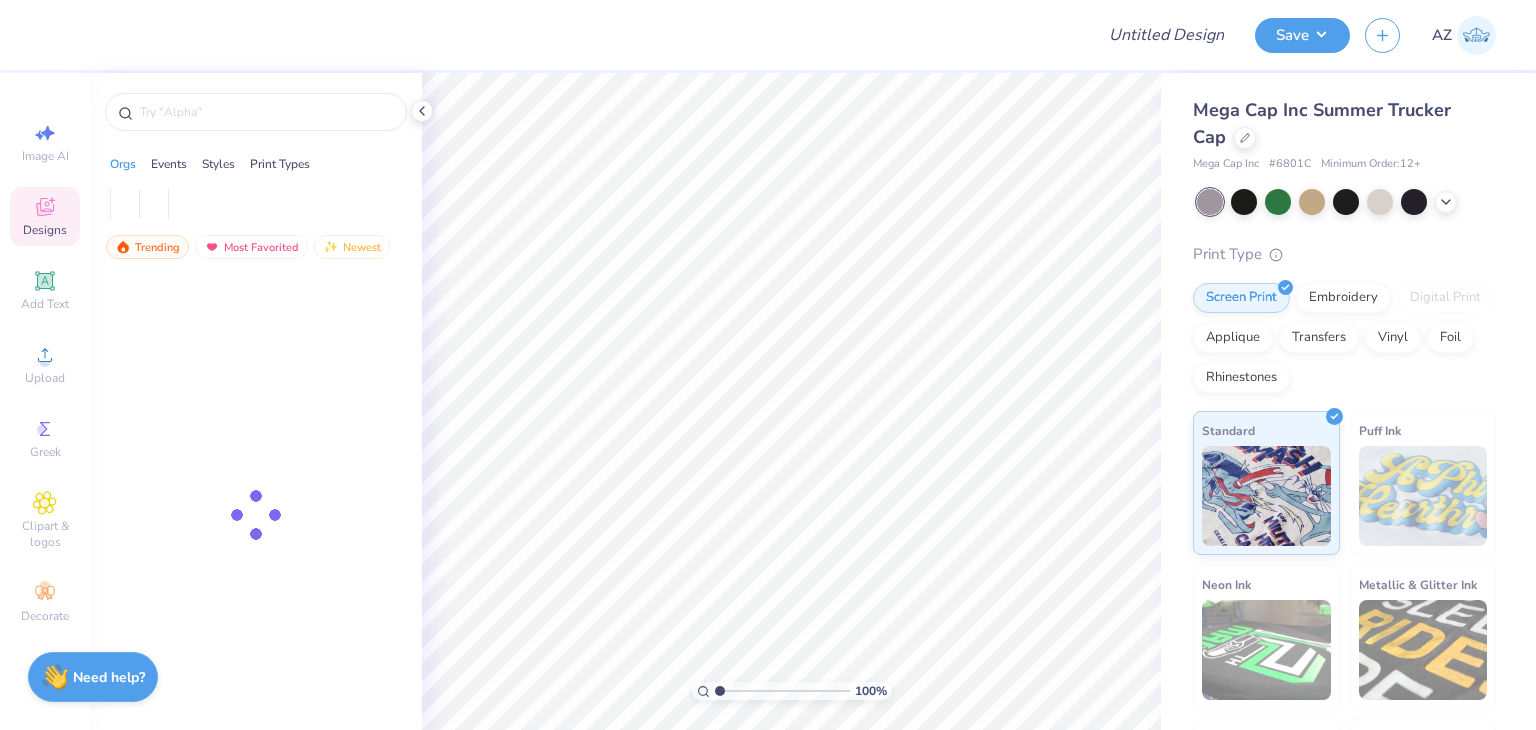 scroll, scrollTop: 0, scrollLeft: 0, axis: both 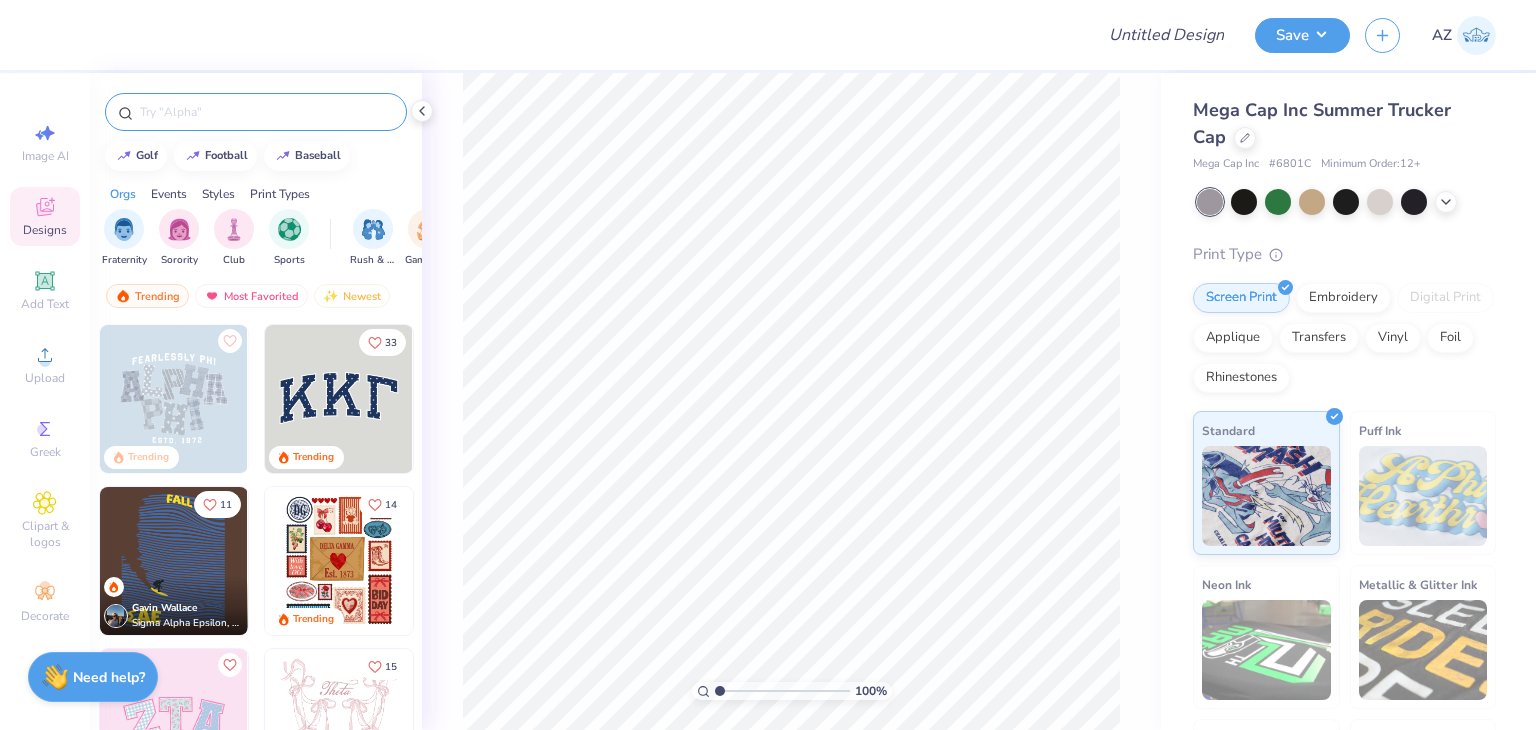 click at bounding box center (266, 112) 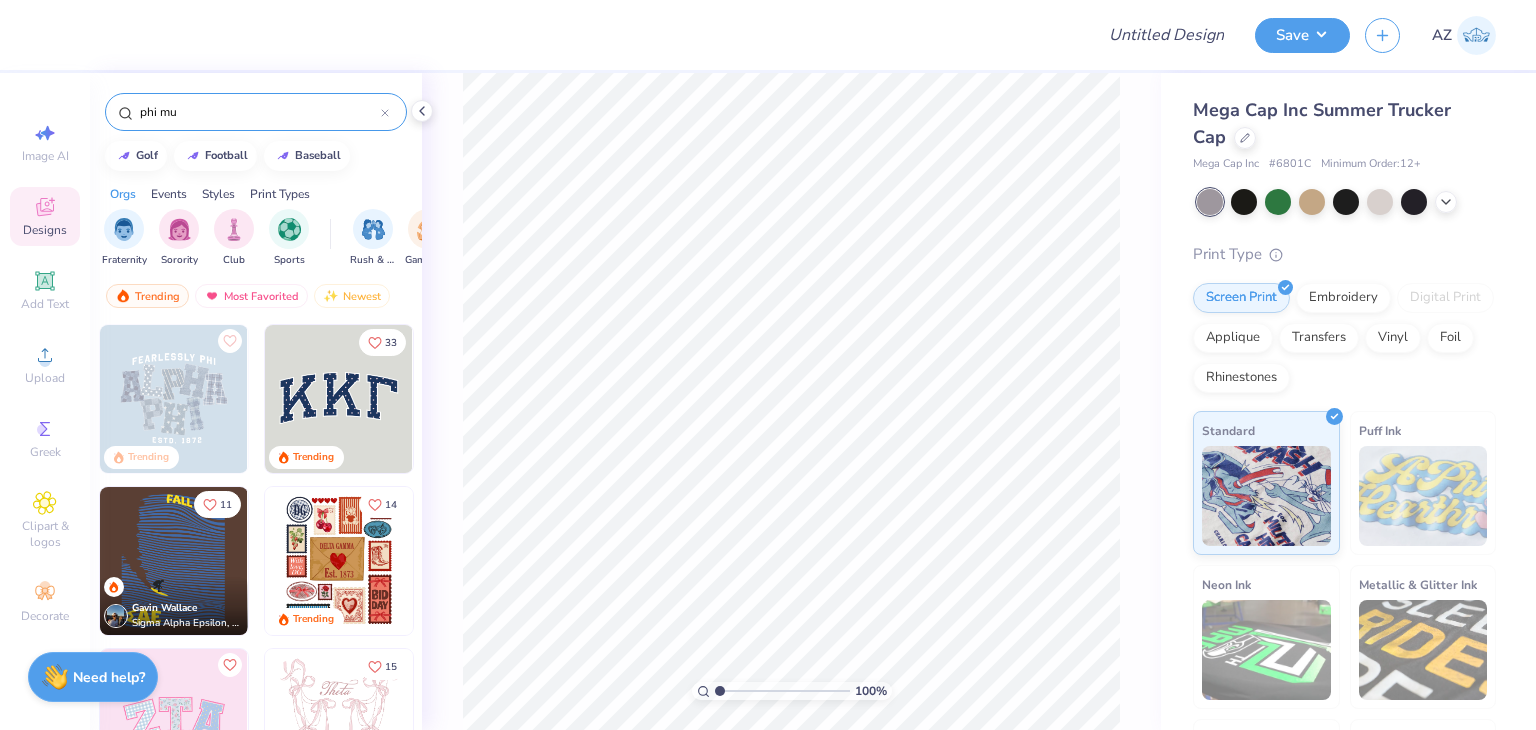 type on "phi mu" 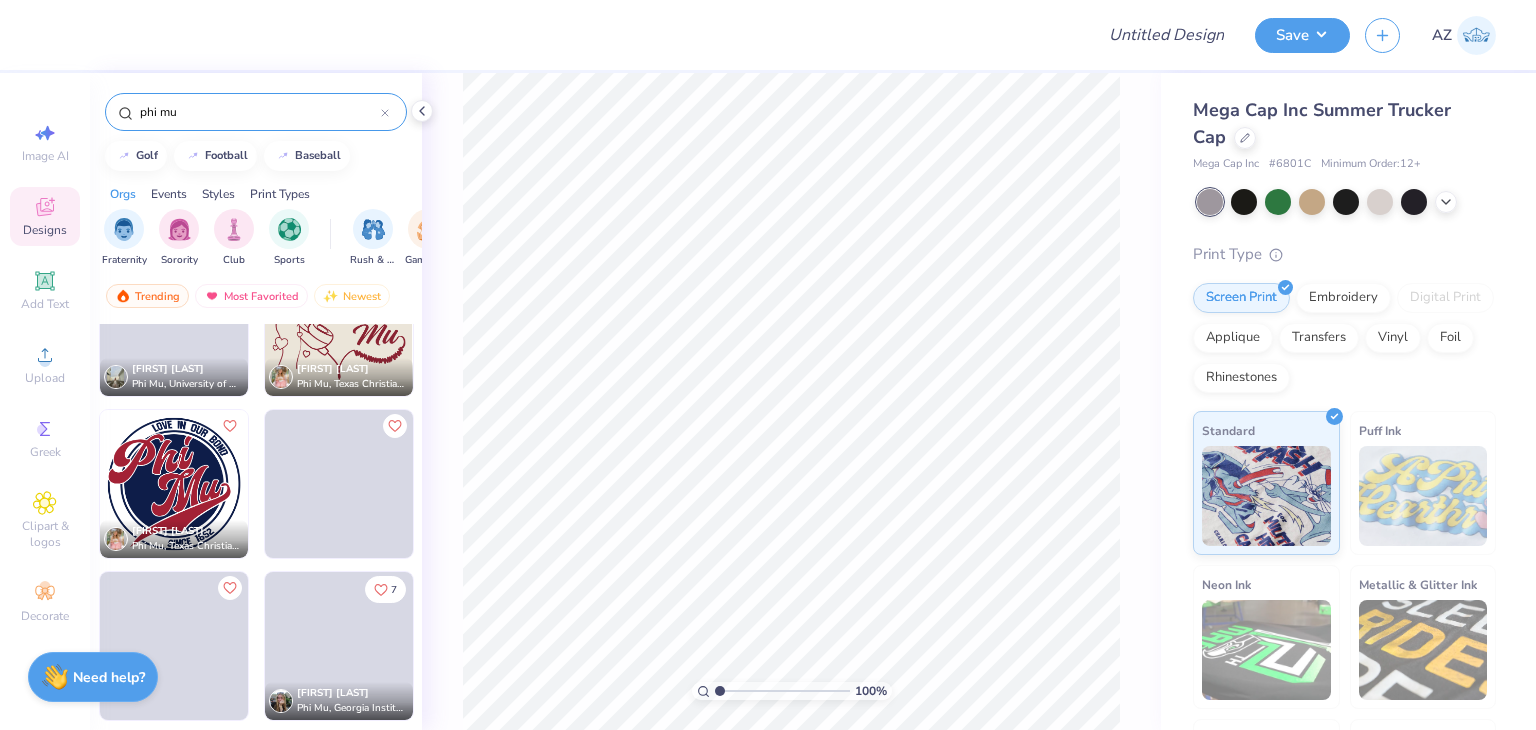 scroll, scrollTop: 2621, scrollLeft: 0, axis: vertical 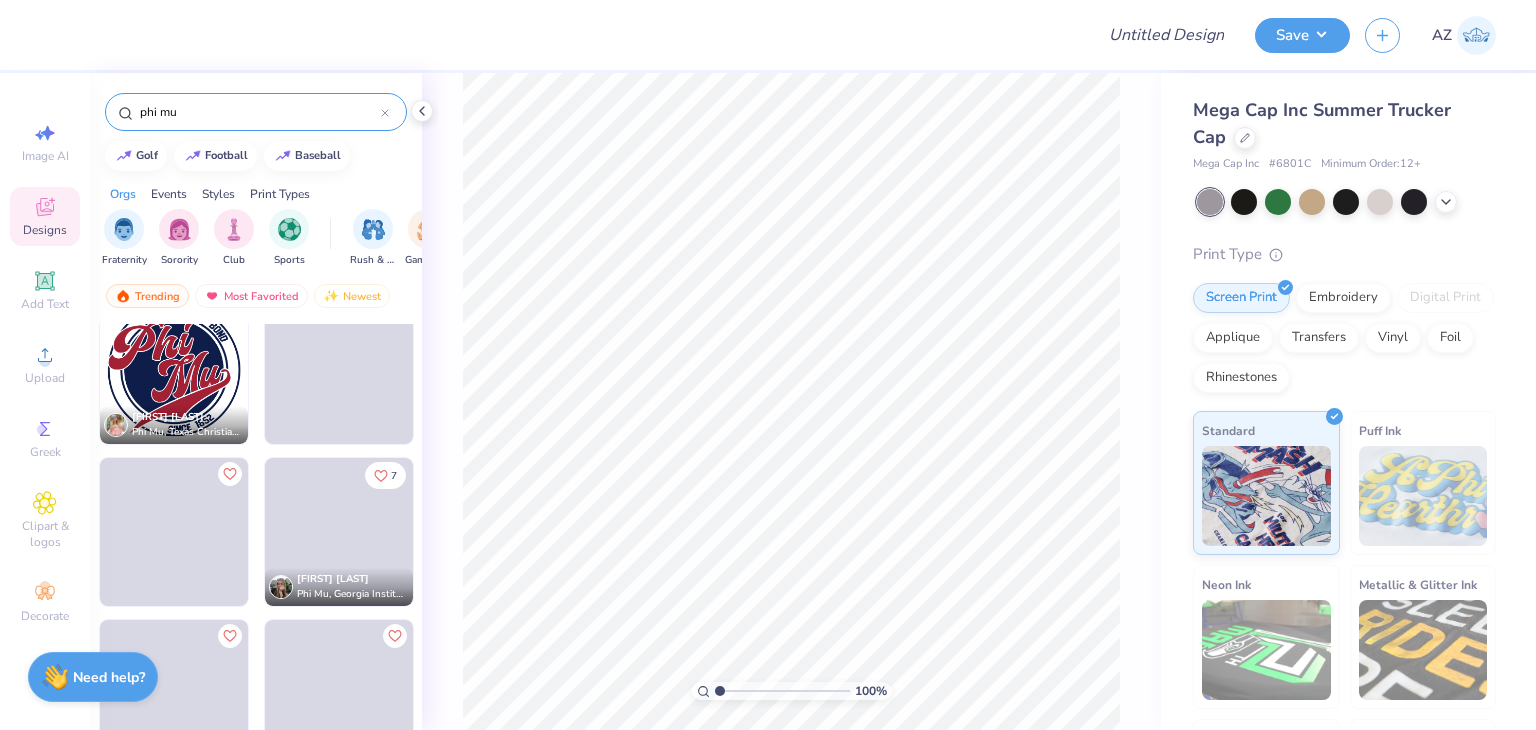 click at bounding box center [174, 370] 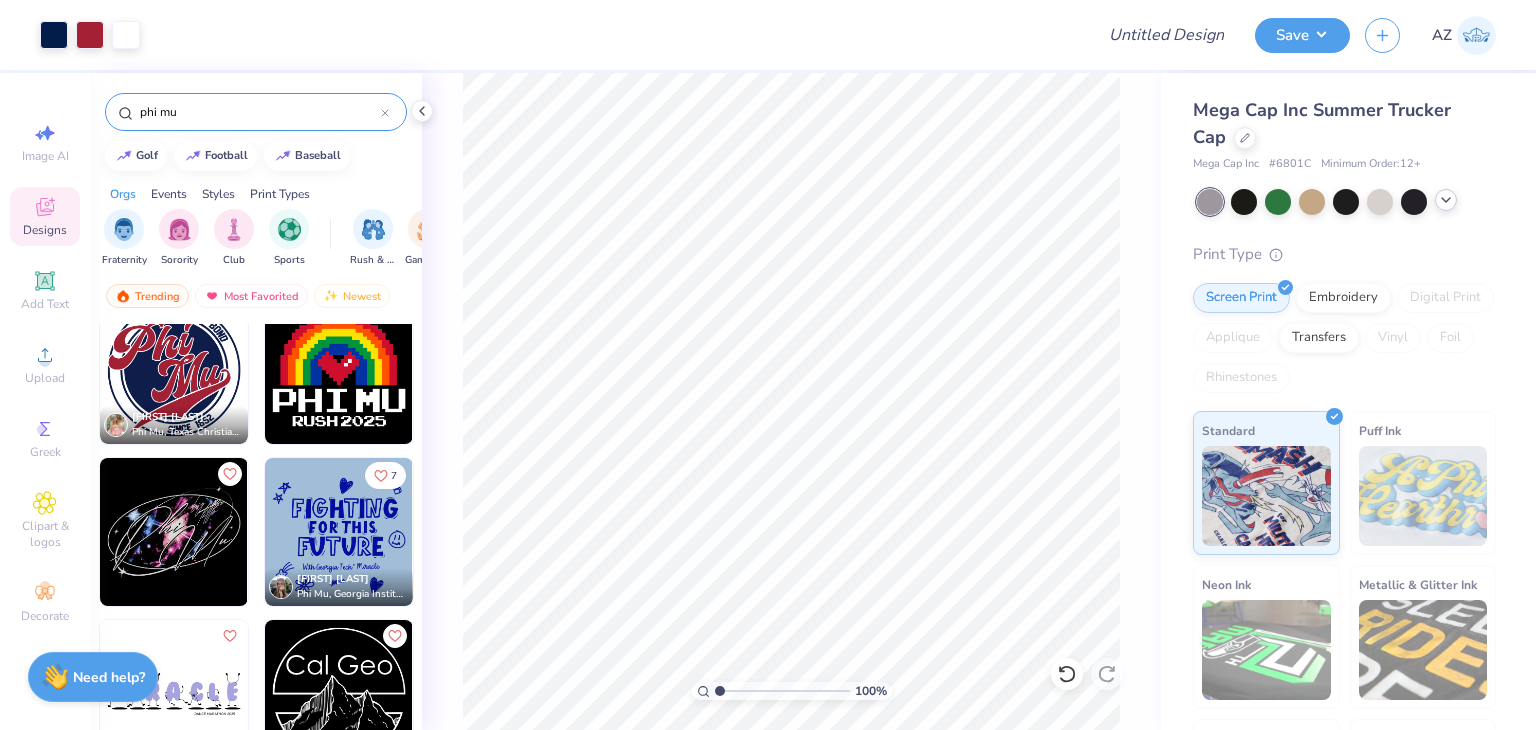 click 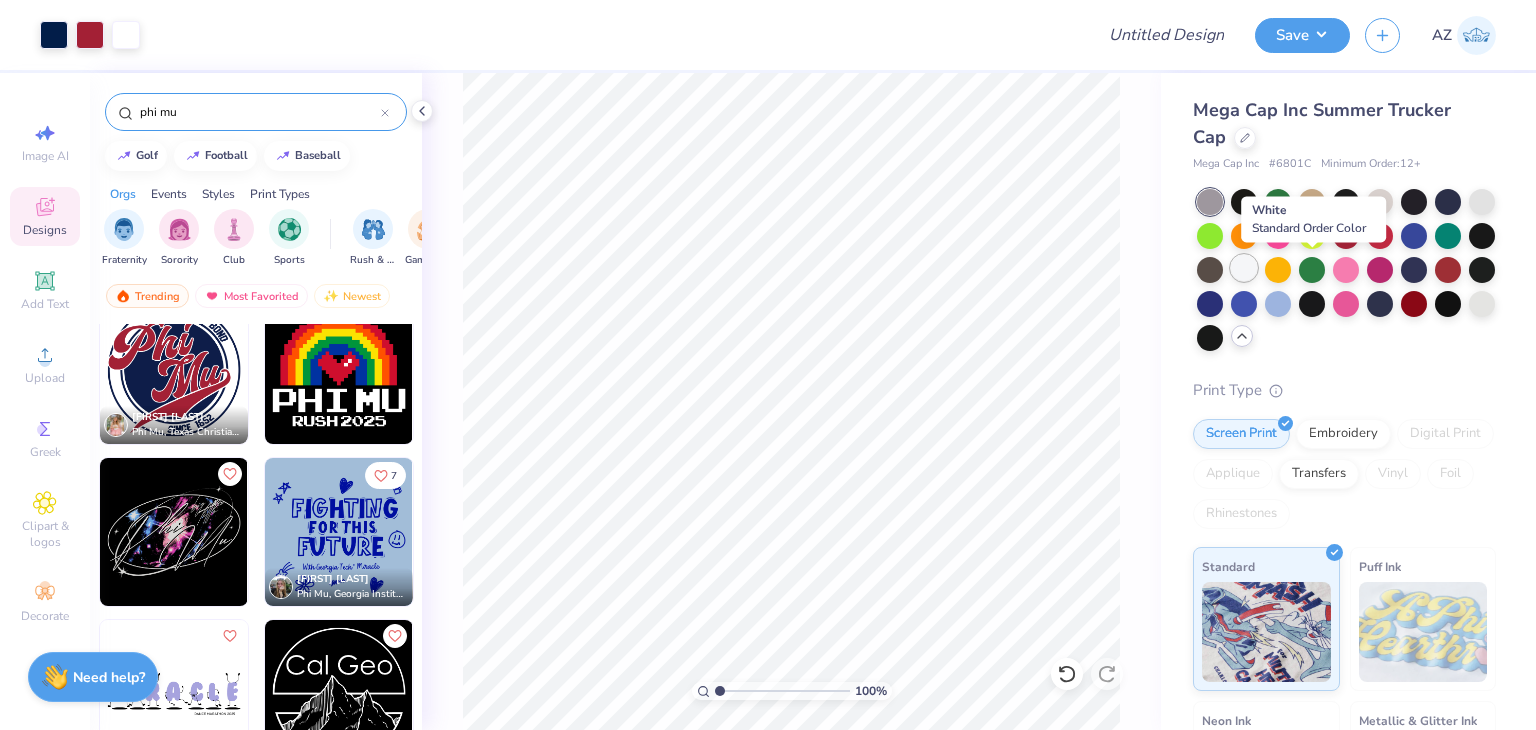 click at bounding box center (1244, 268) 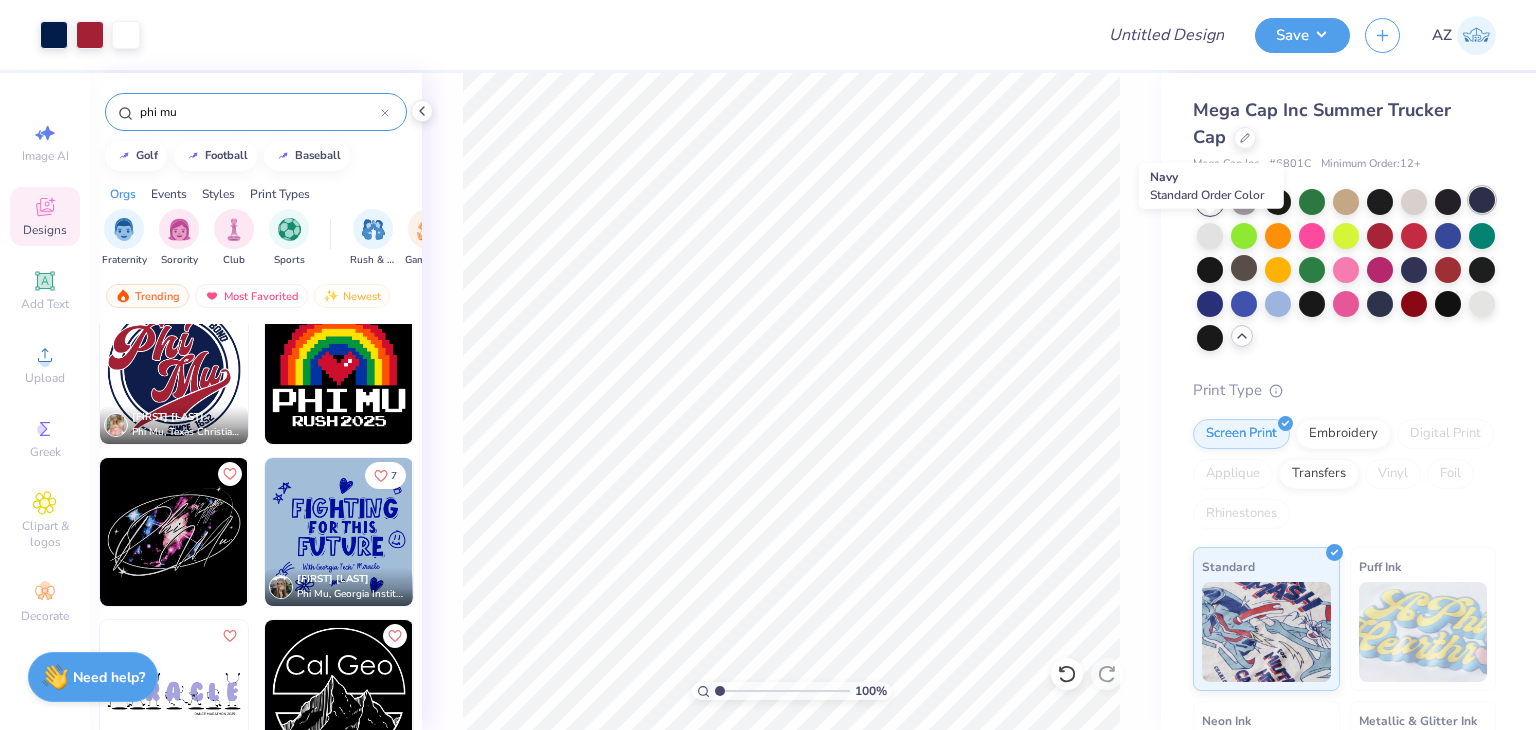 click at bounding box center (1482, 200) 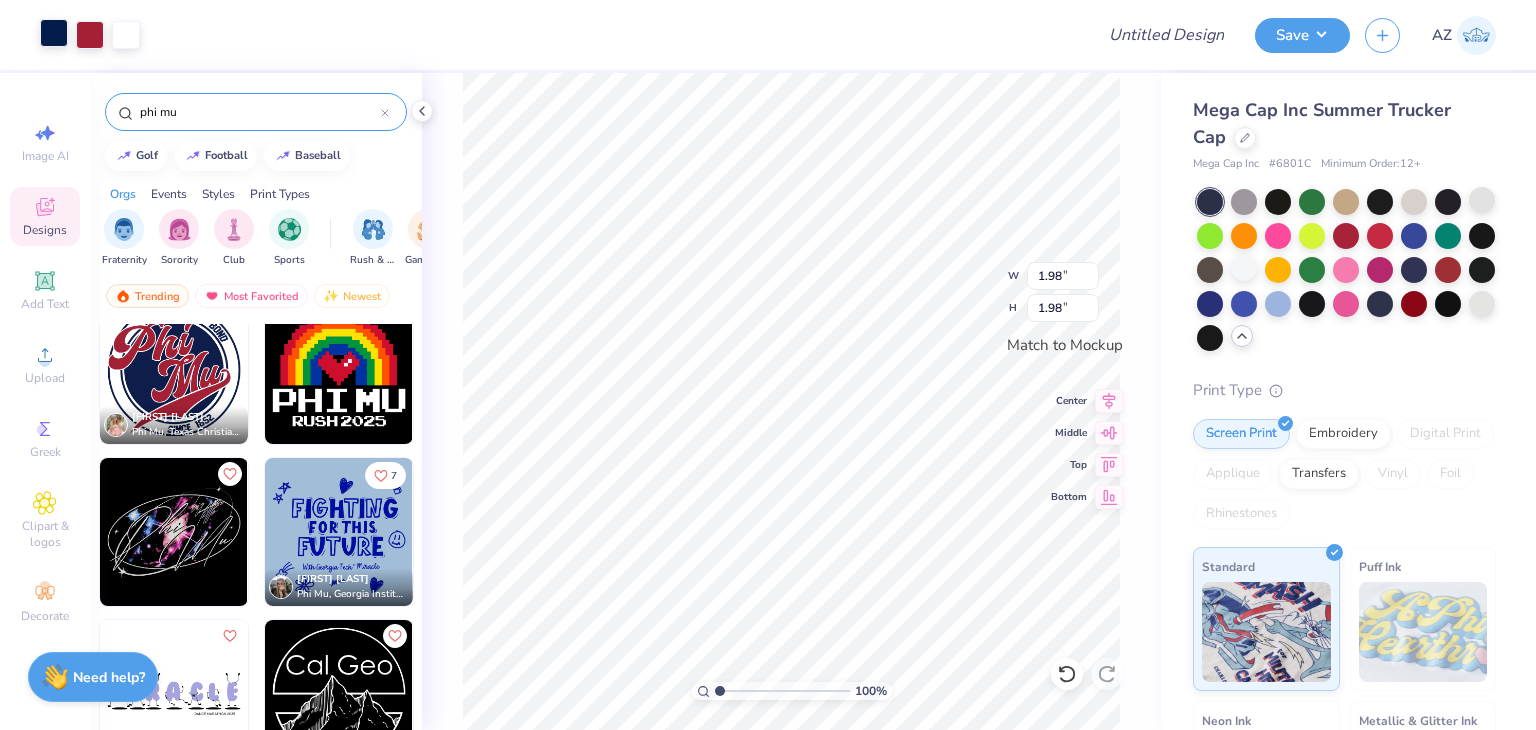 click at bounding box center (54, 33) 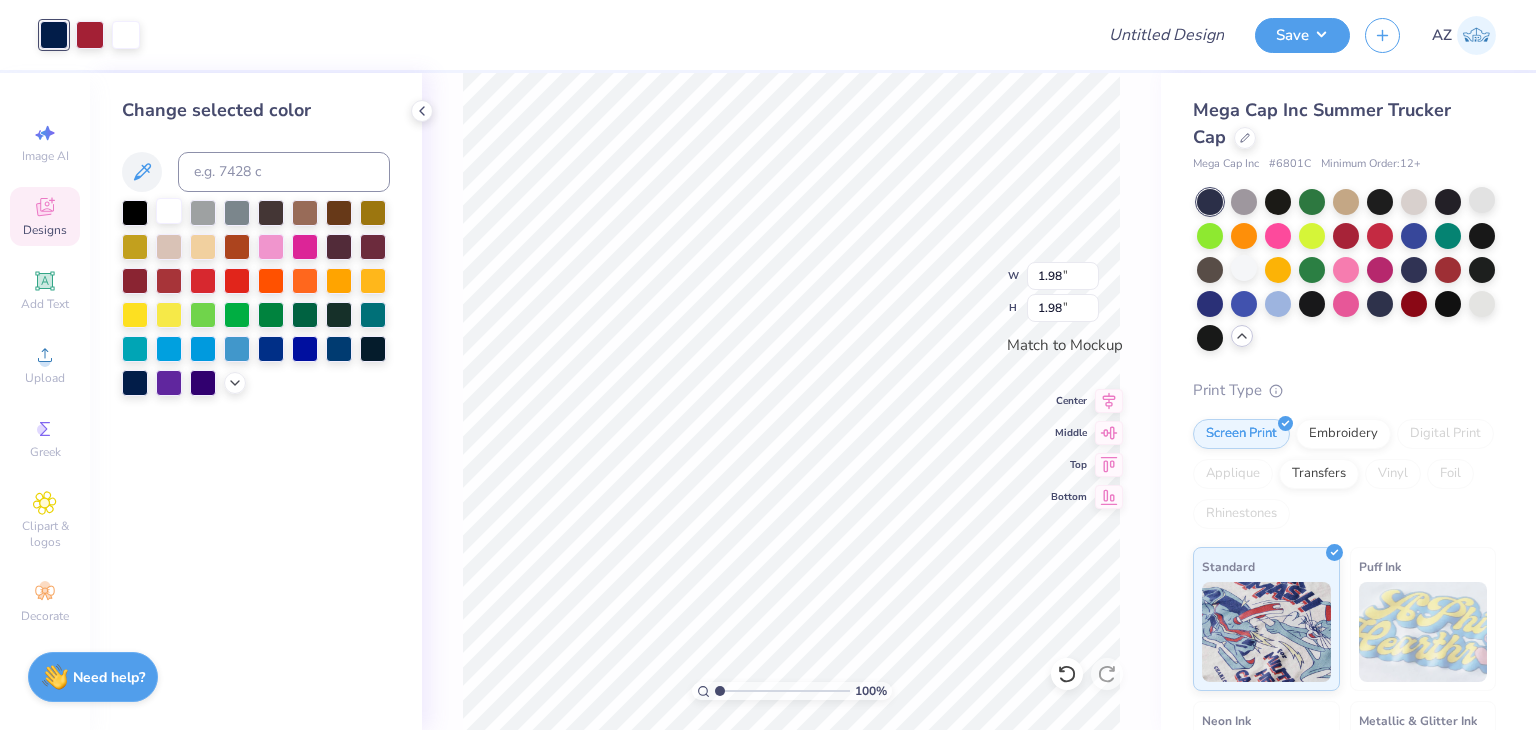 click at bounding box center [169, 211] 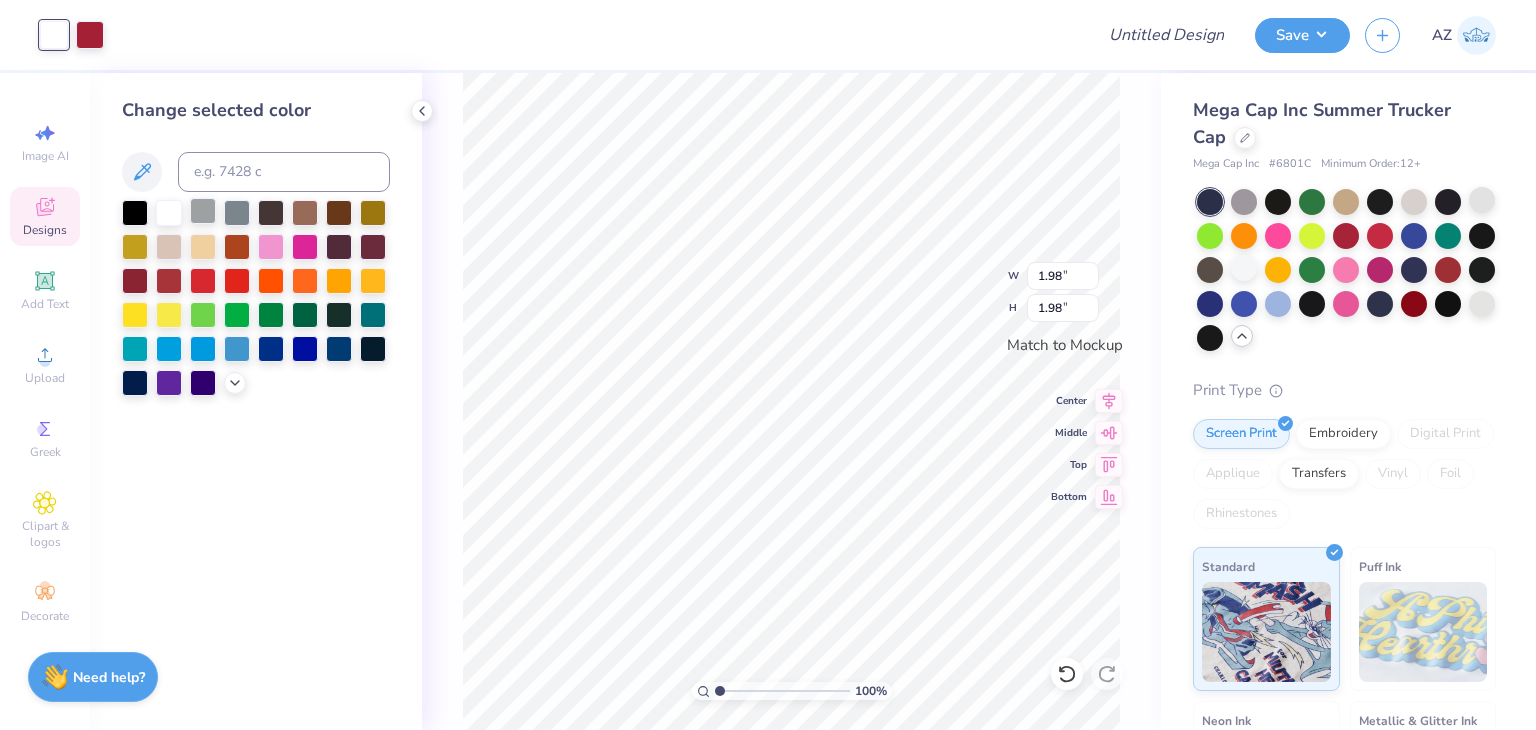 click at bounding box center (203, 211) 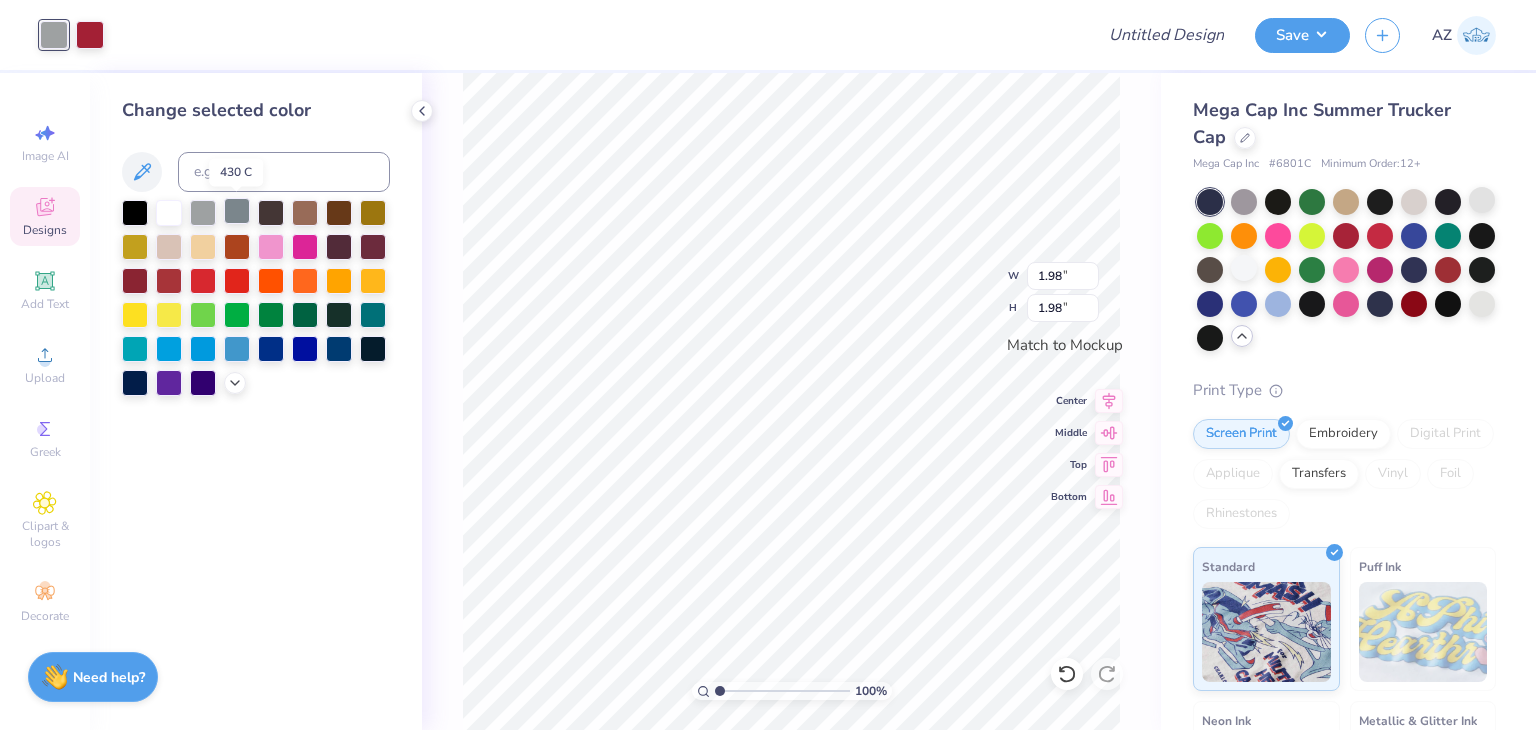 click at bounding box center (237, 211) 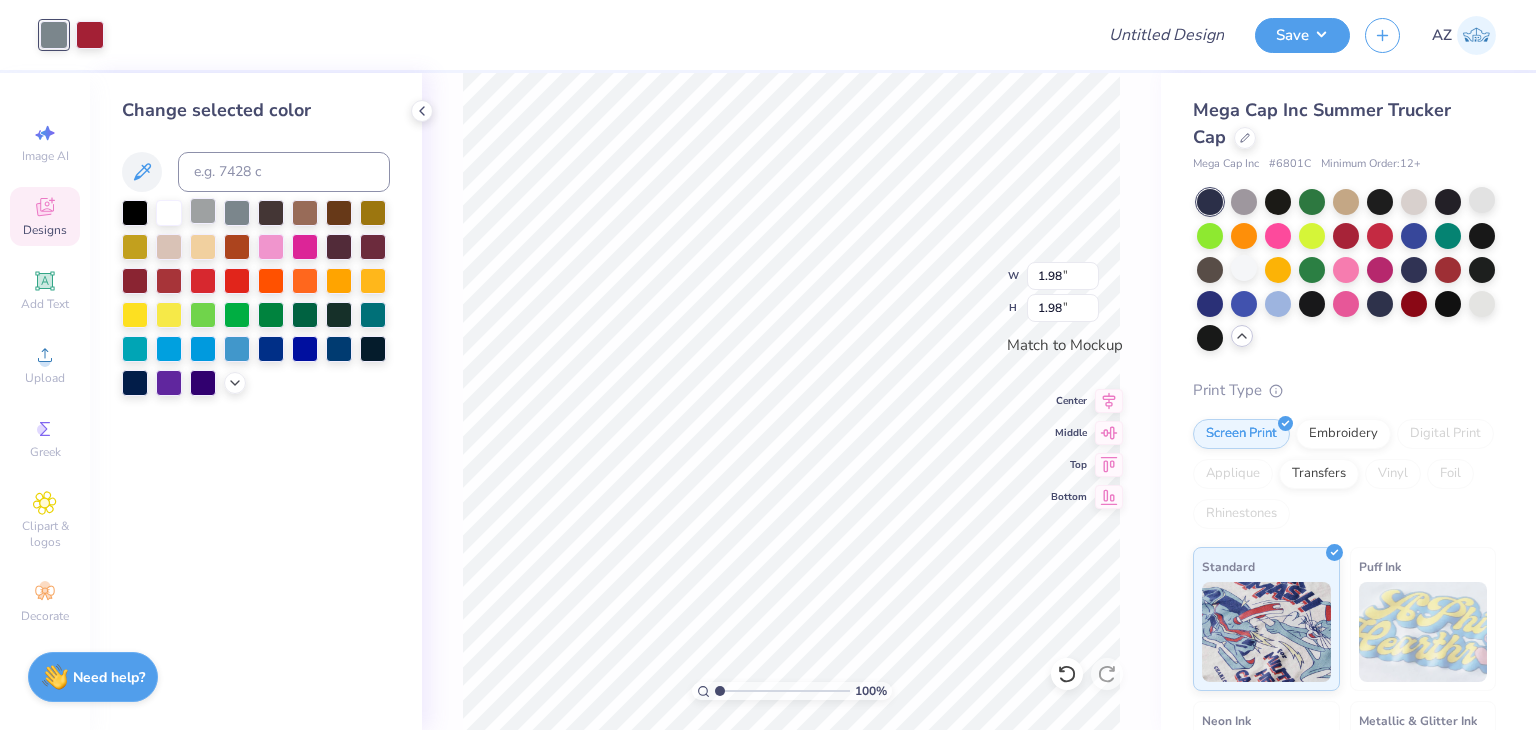click at bounding box center (203, 211) 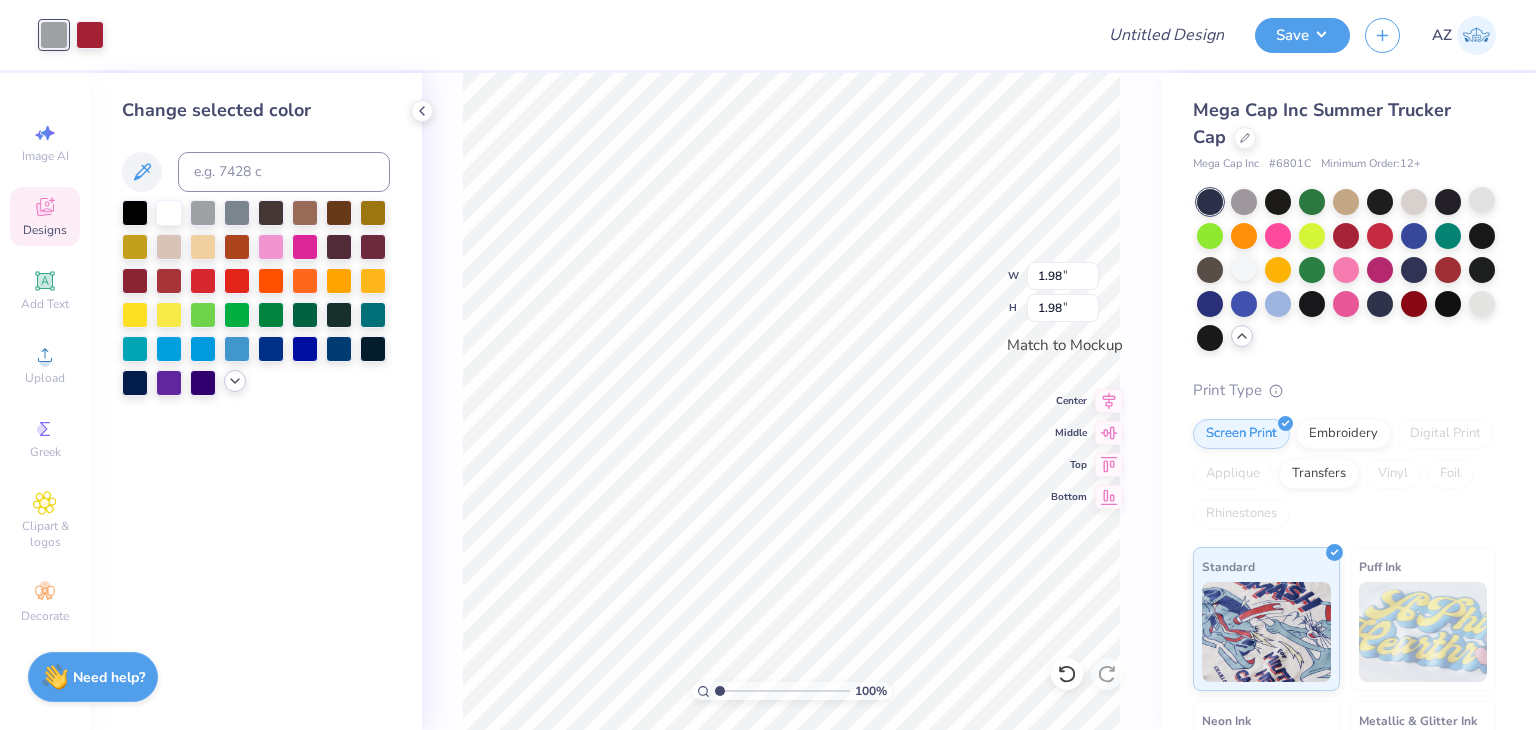click 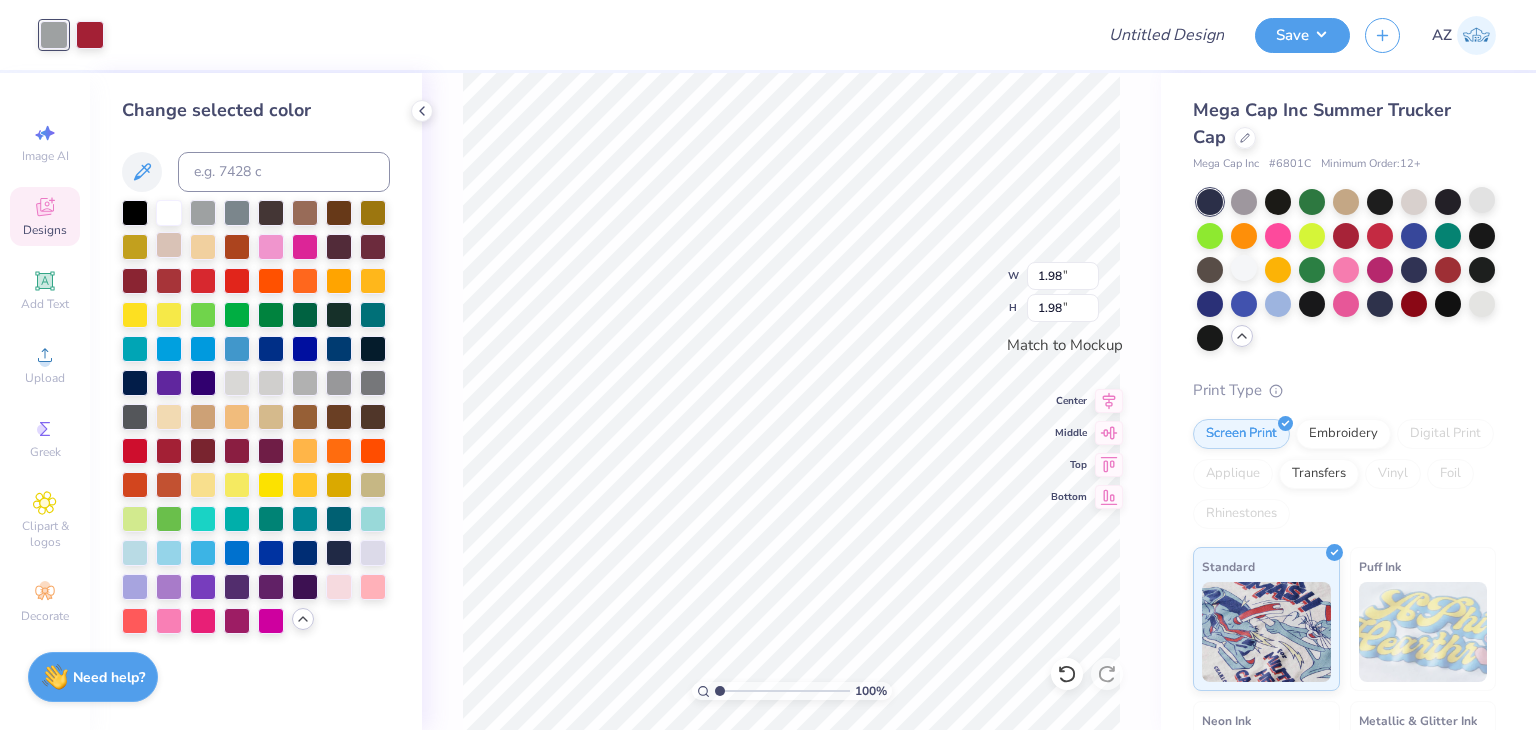 click at bounding box center (169, 245) 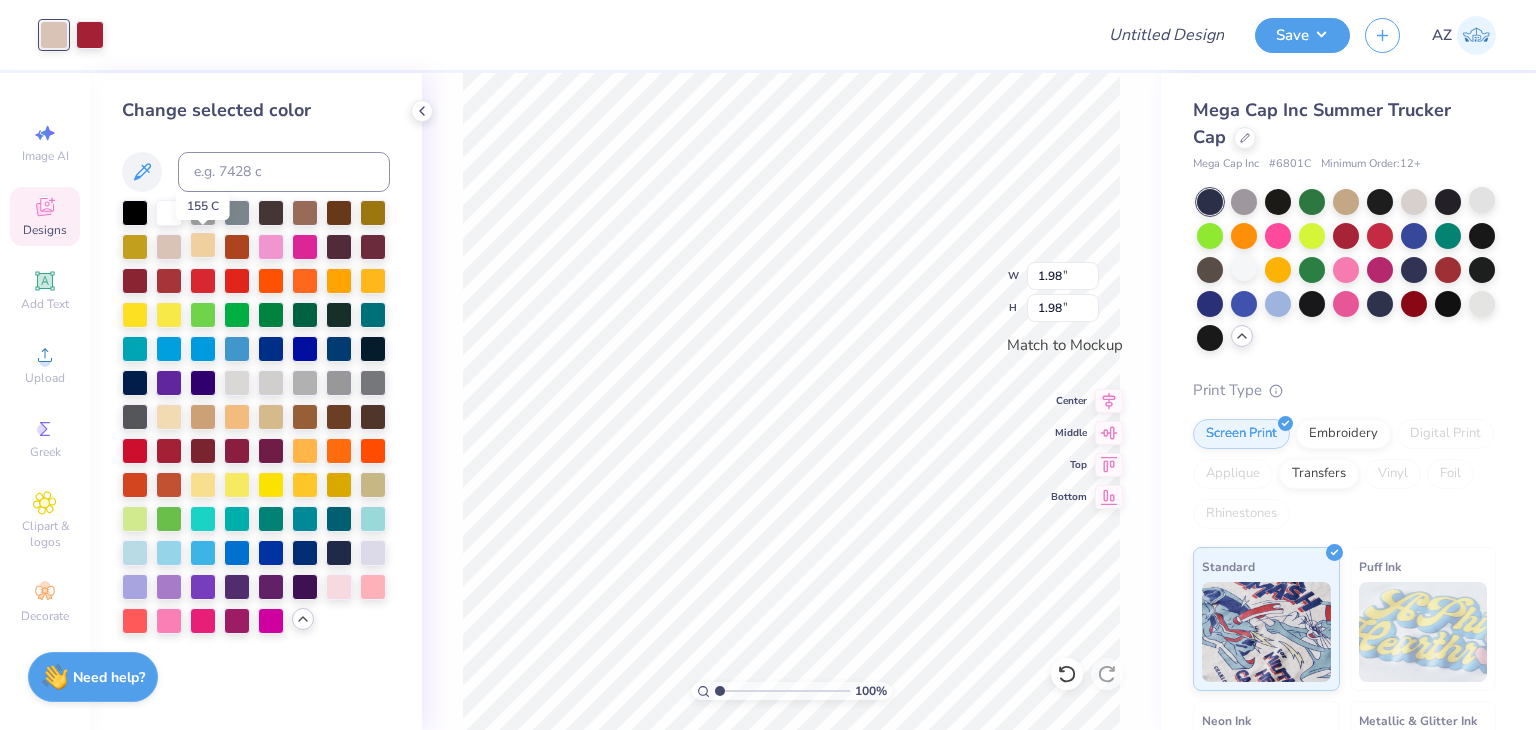 click at bounding box center [203, 245] 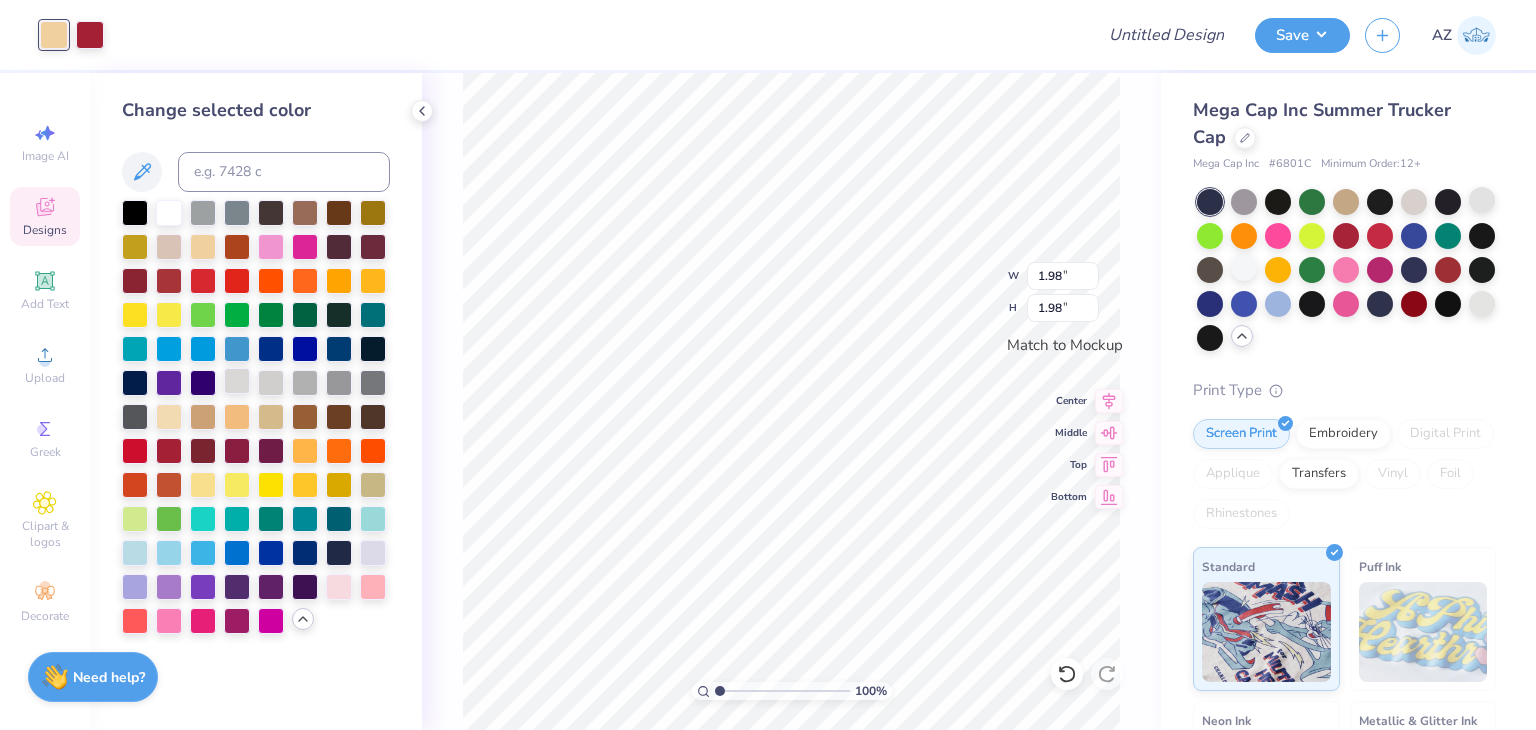 click at bounding box center (237, 381) 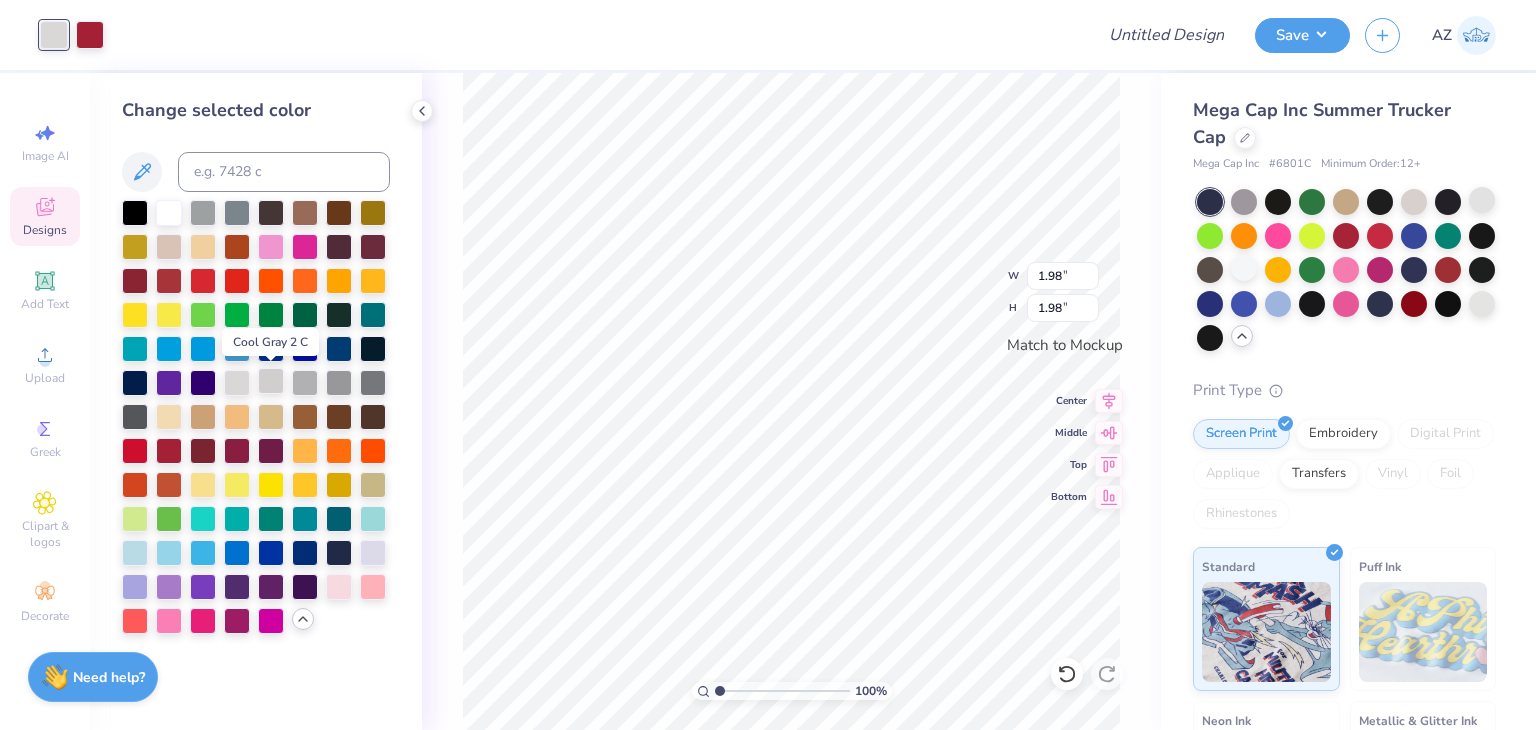 click at bounding box center [271, 381] 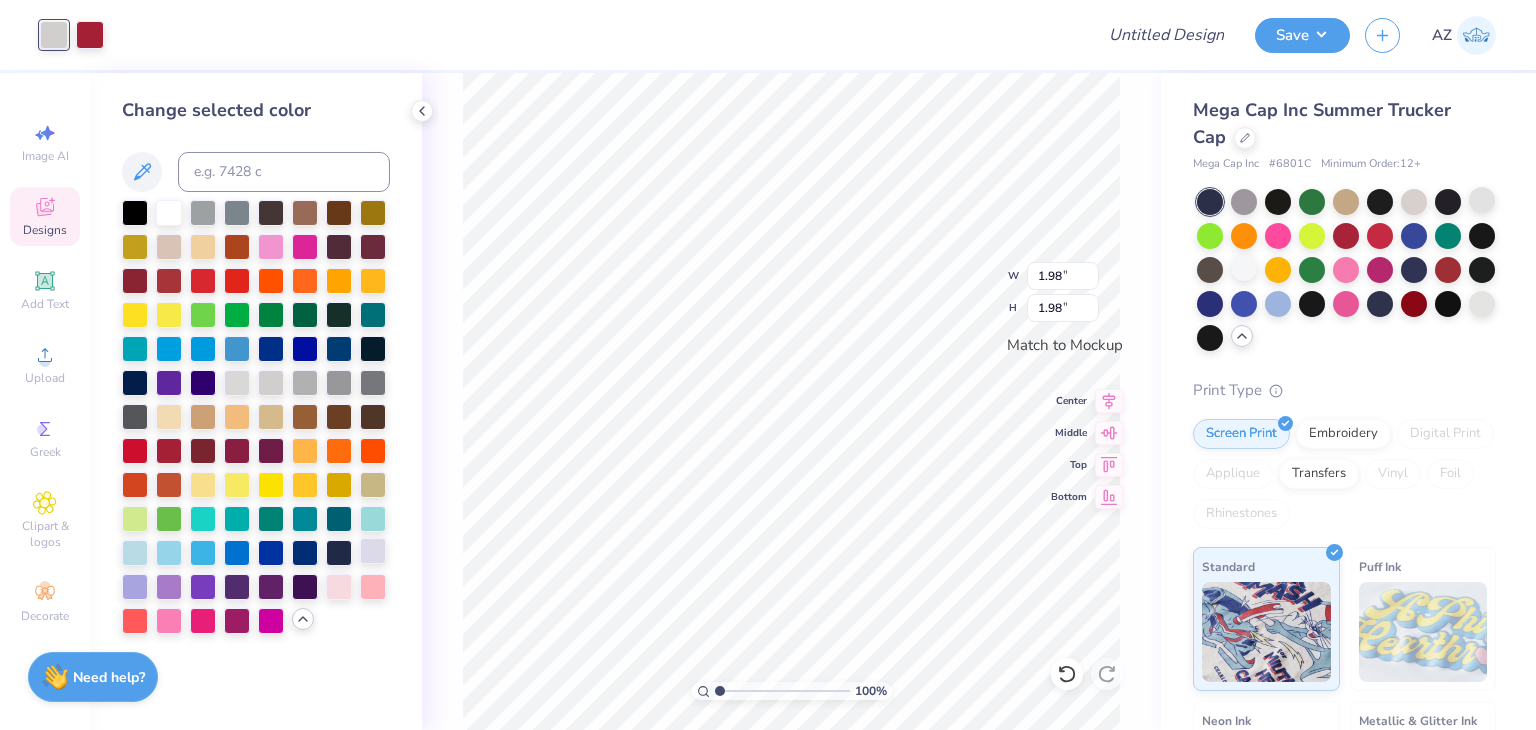 click at bounding box center (373, 551) 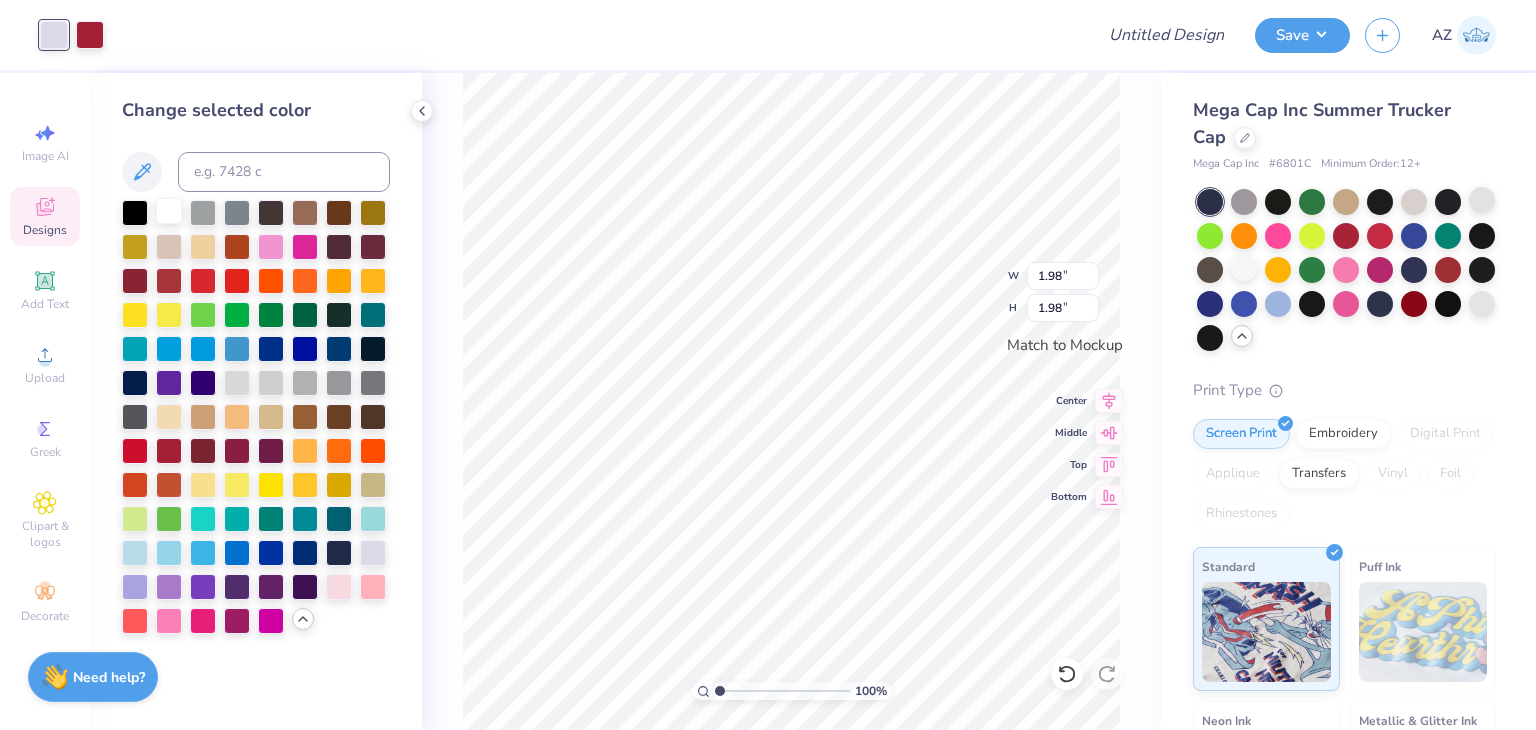 click at bounding box center [169, 211] 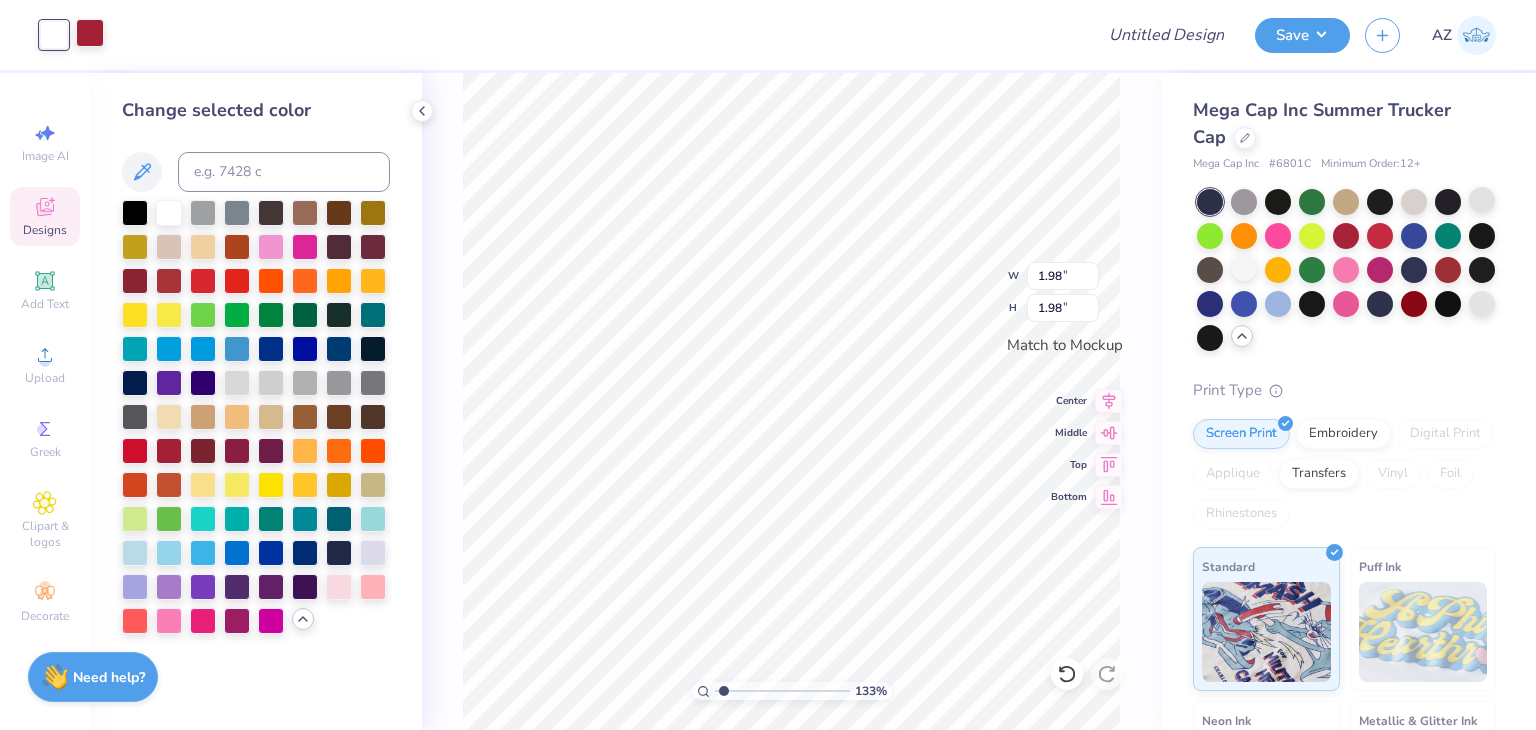 click at bounding box center [90, 33] 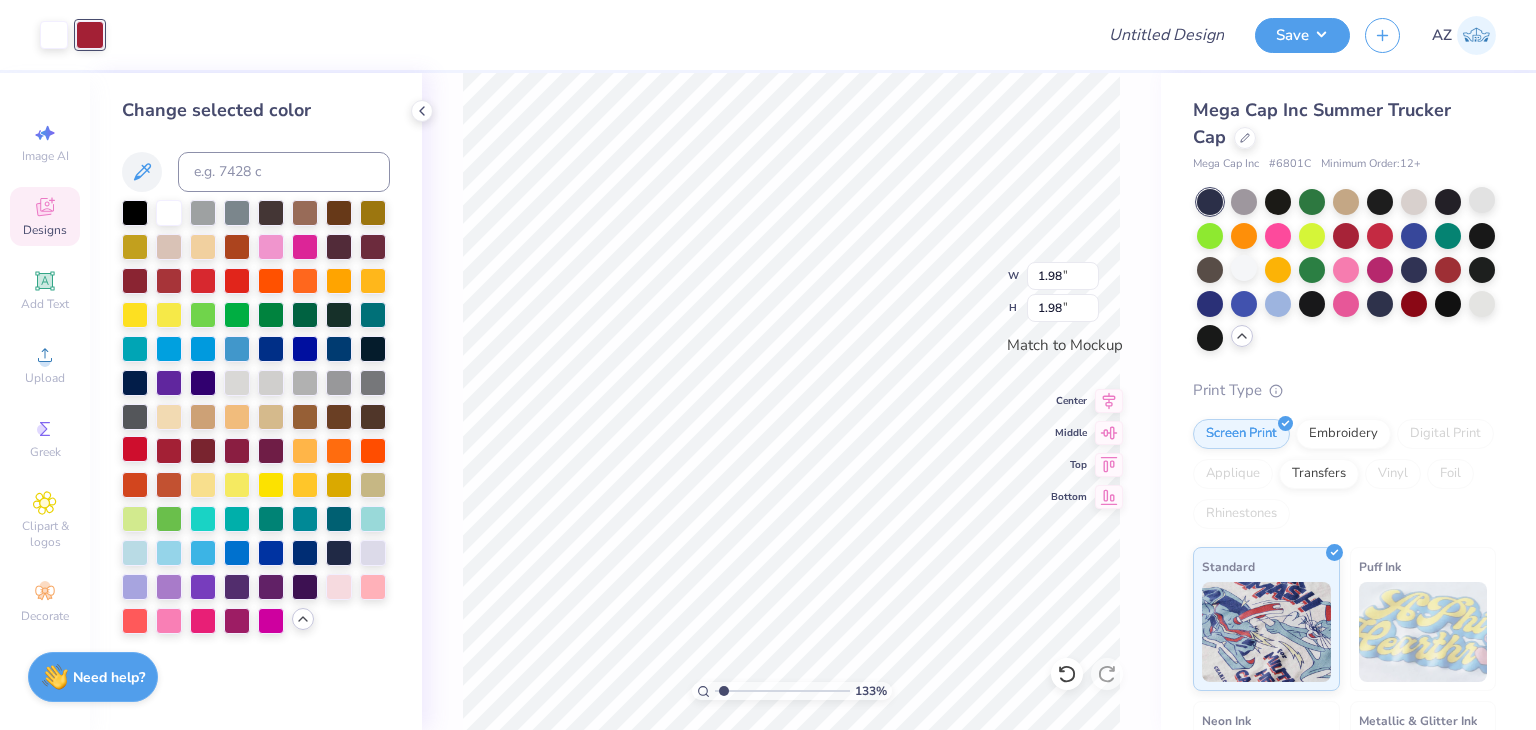 click at bounding box center (135, 449) 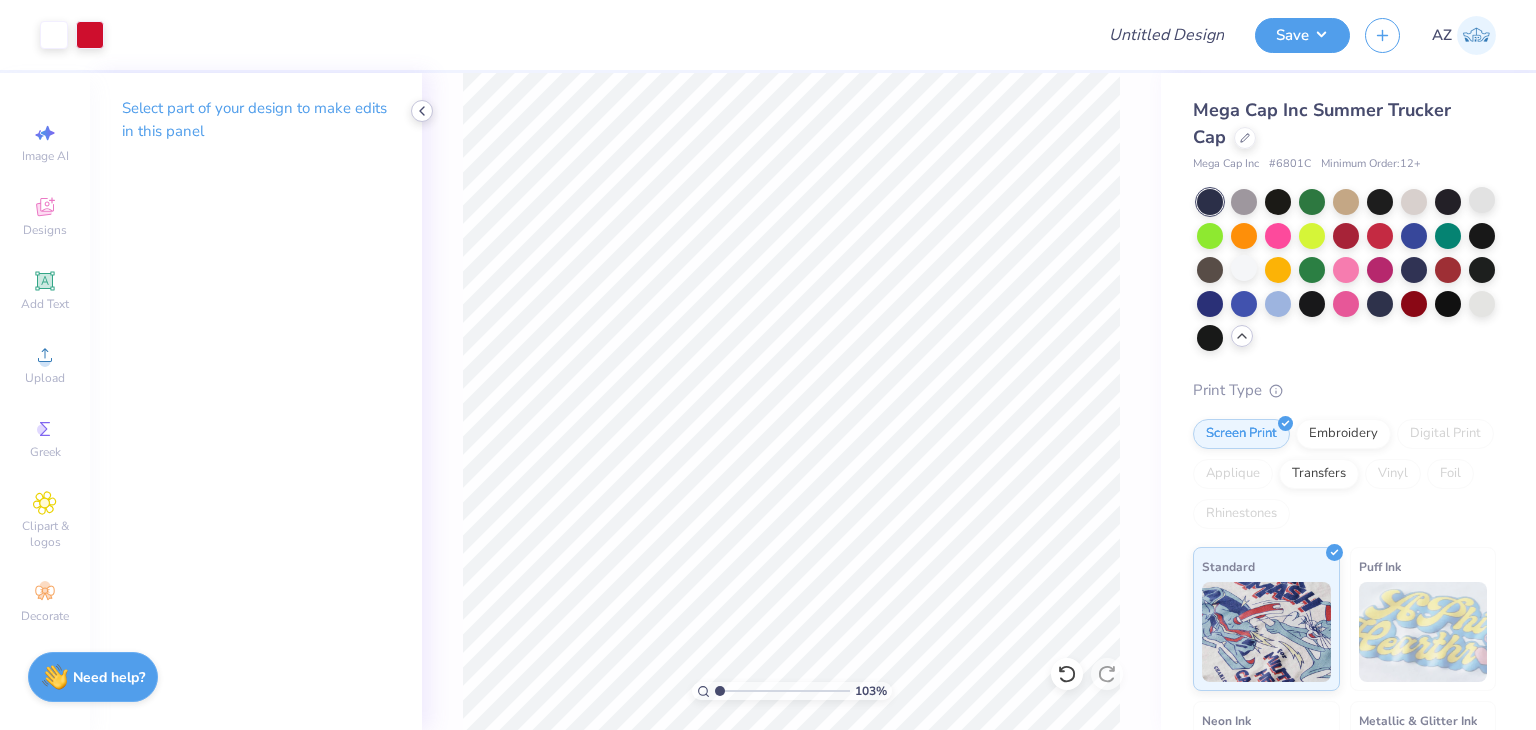 click 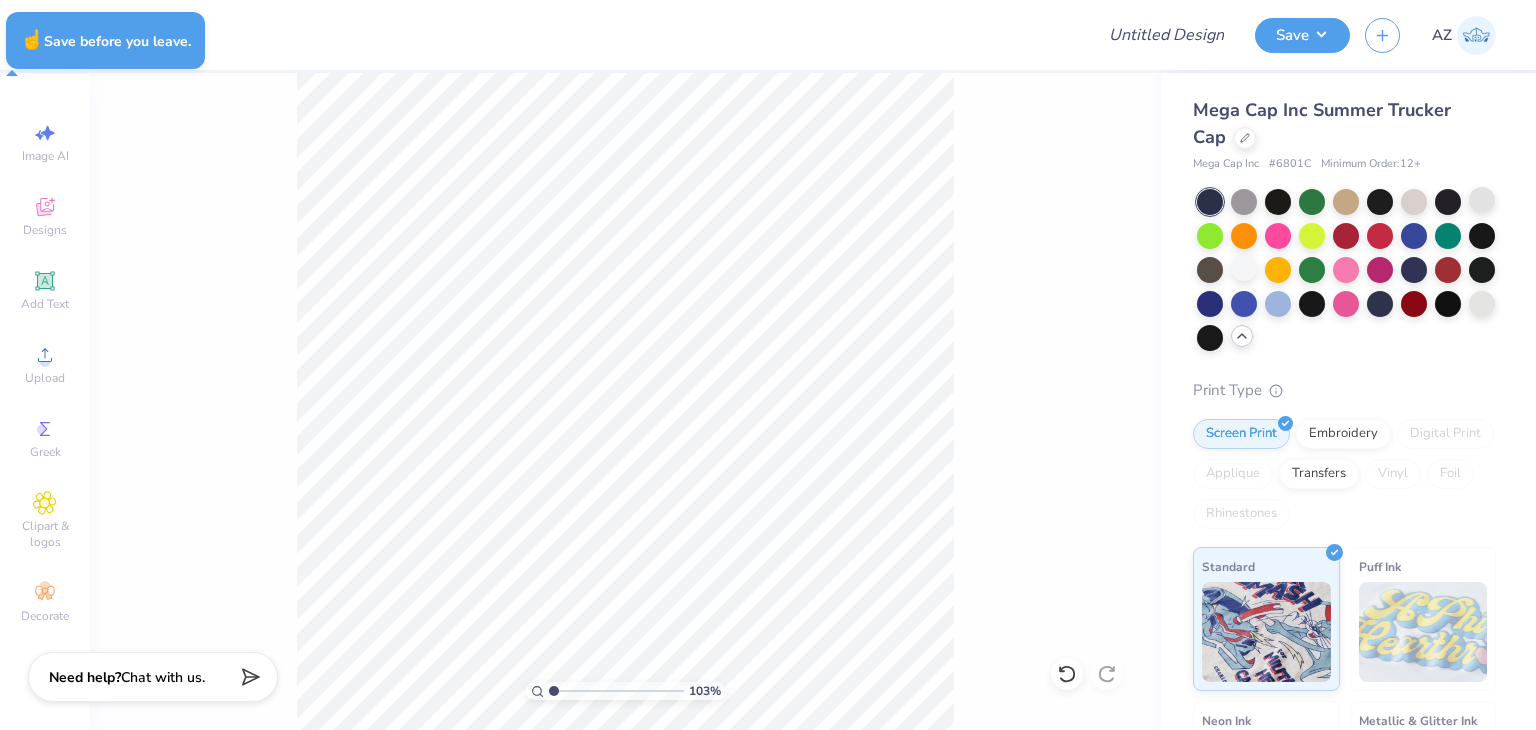 type on "1.03015338520421" 